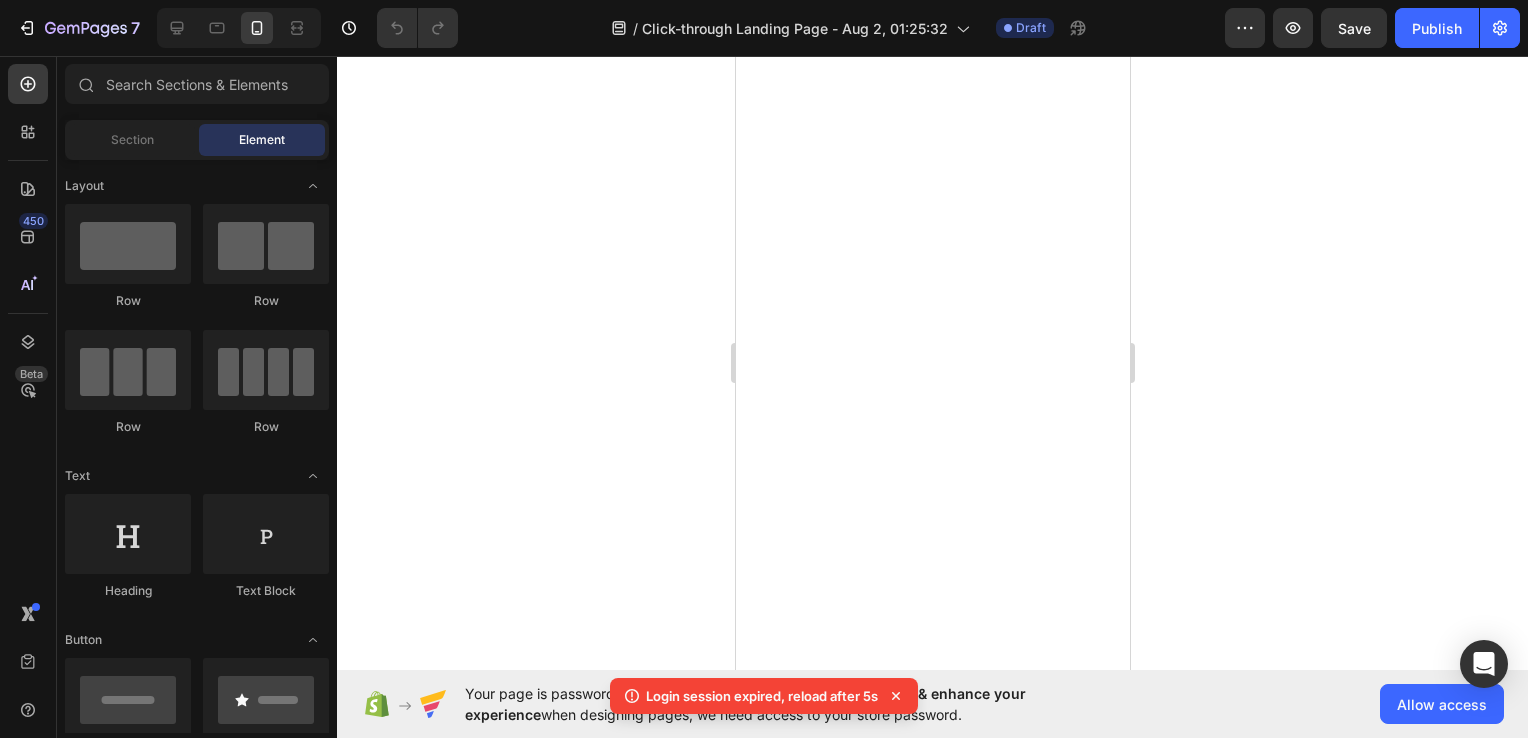 scroll, scrollTop: 0, scrollLeft: 0, axis: both 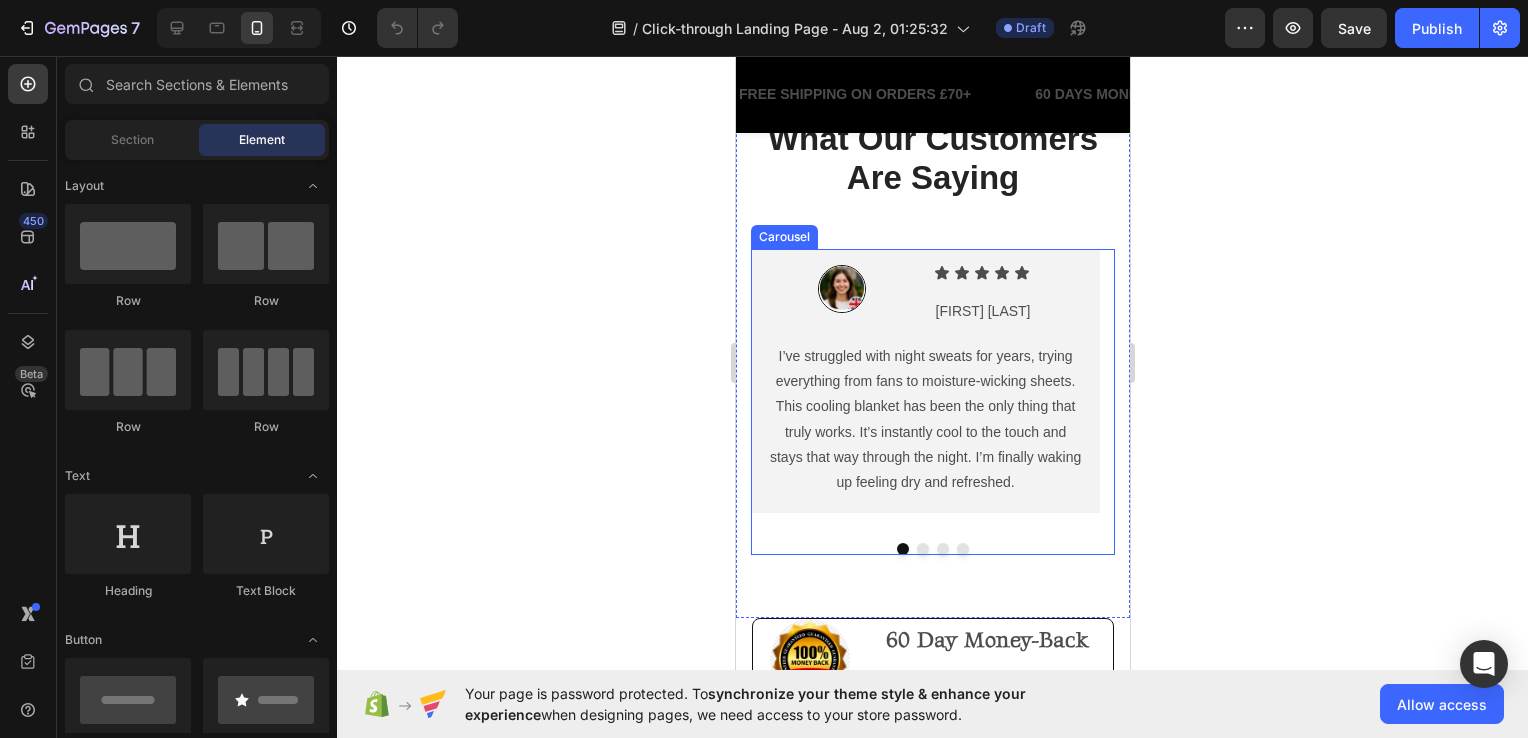click 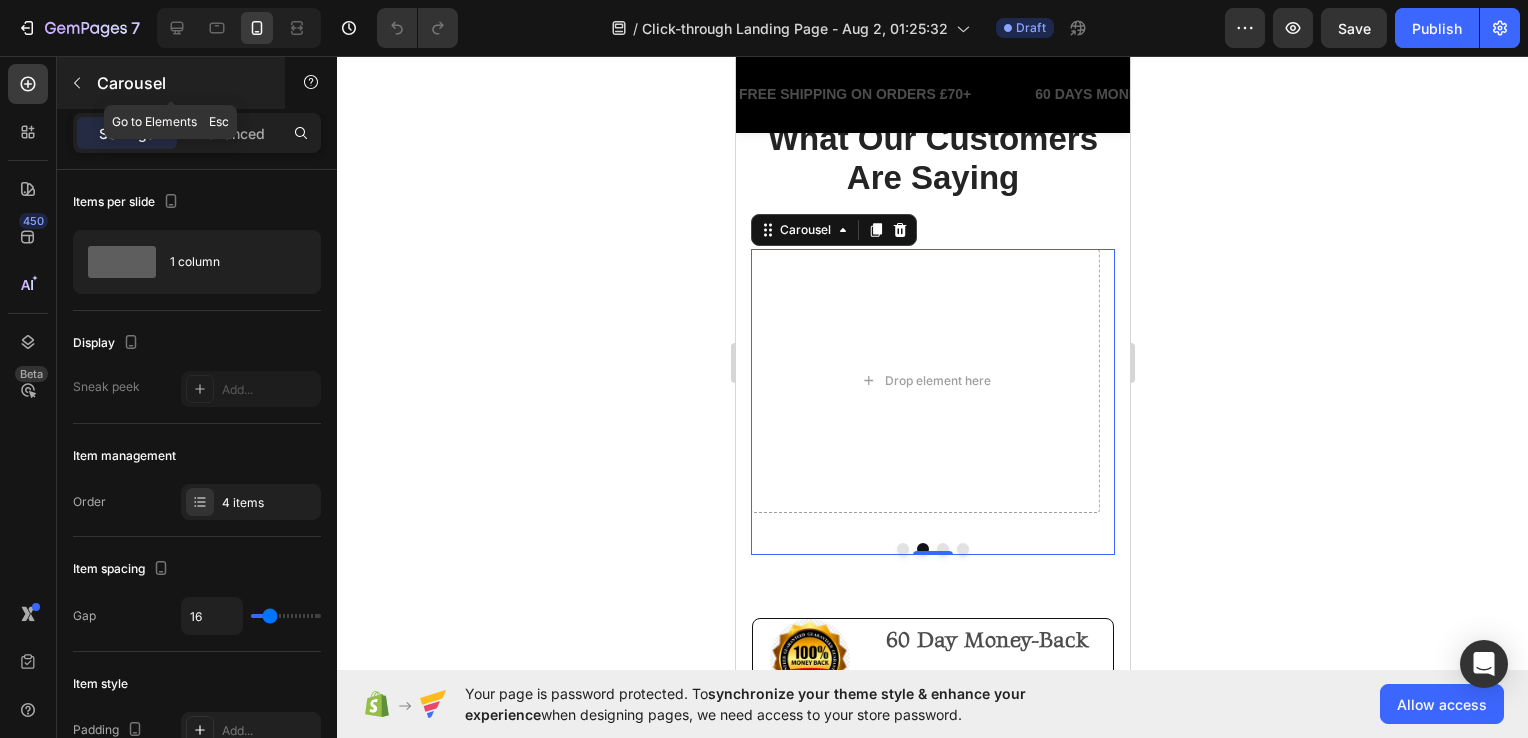 click 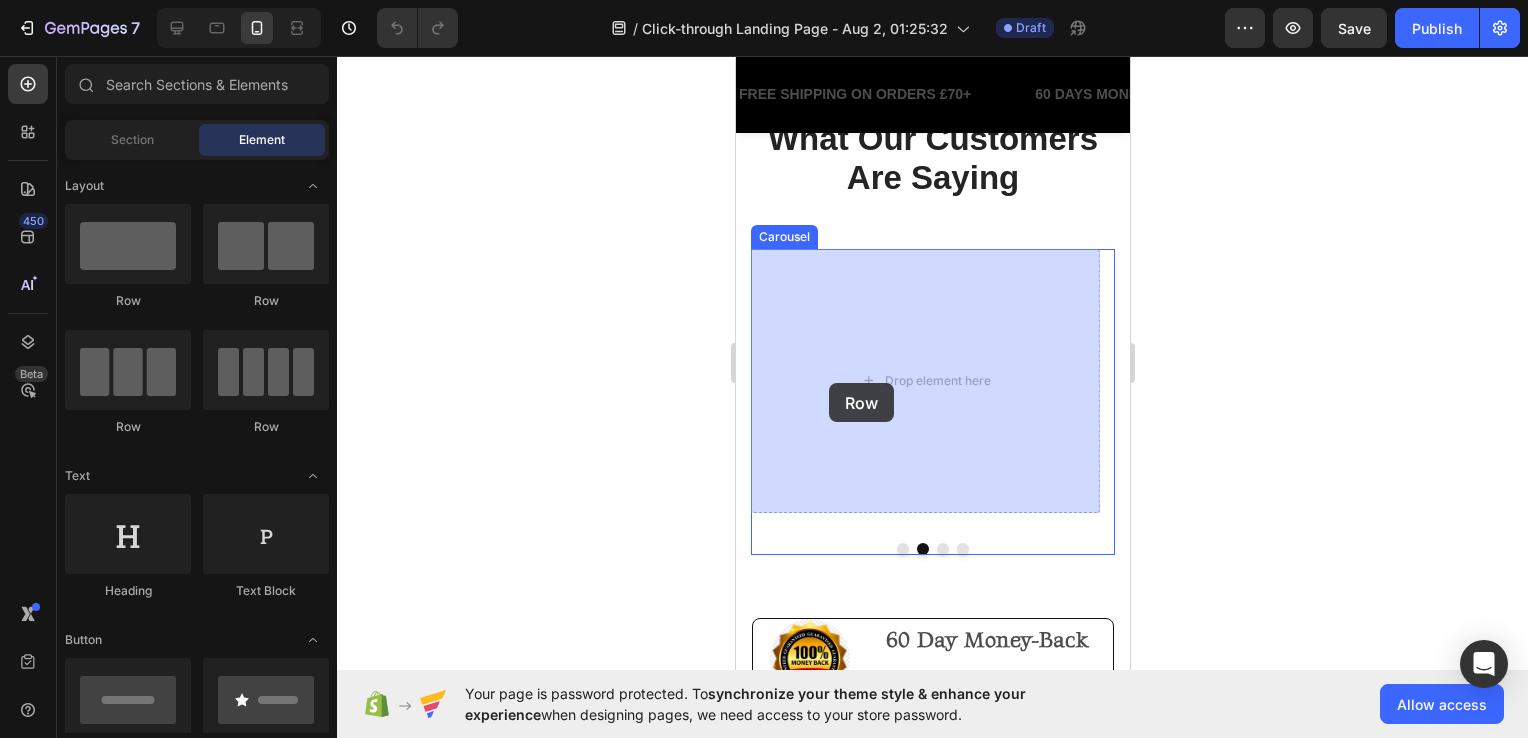 drag, startPoint x: 1063, startPoint y: 359, endPoint x: 810, endPoint y: 348, distance: 253.23901 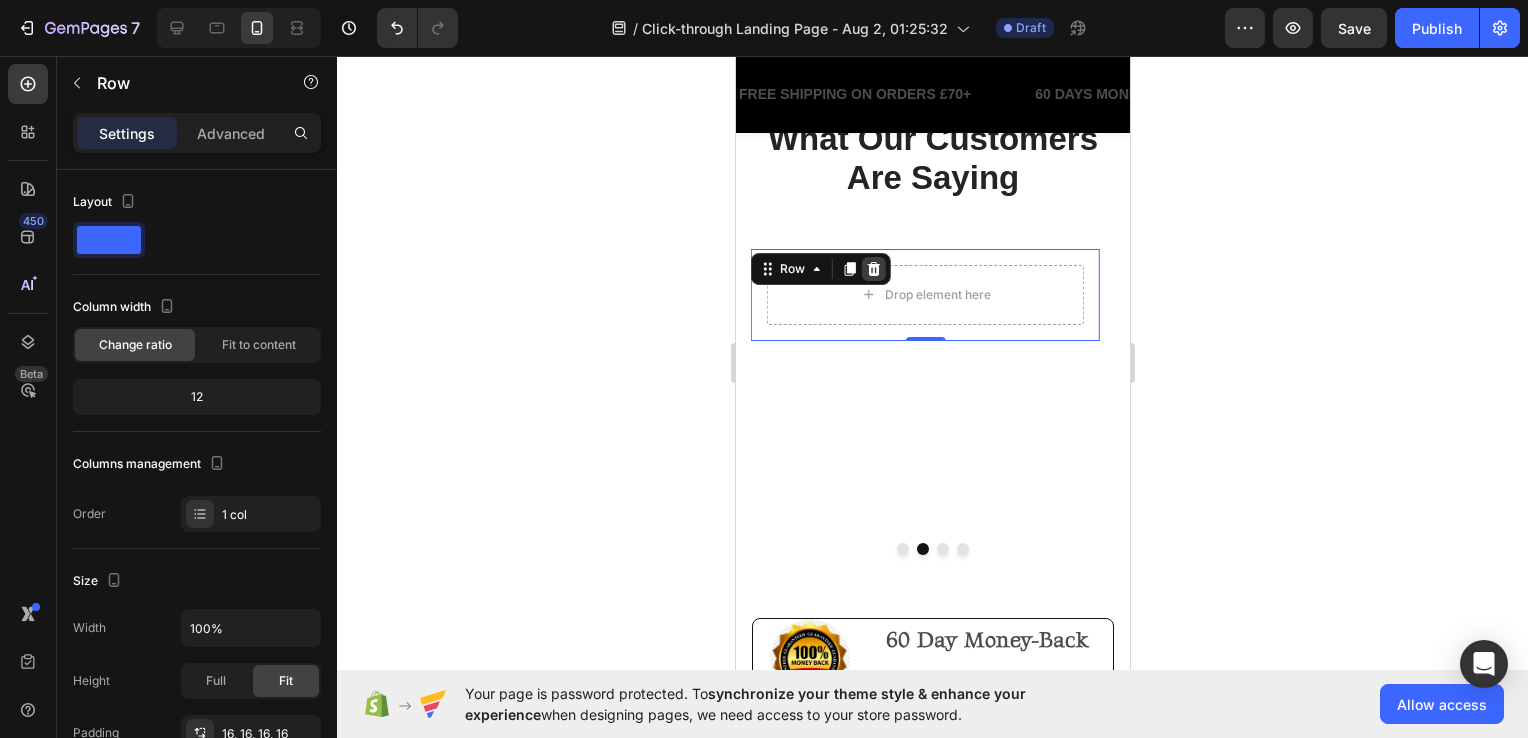 click 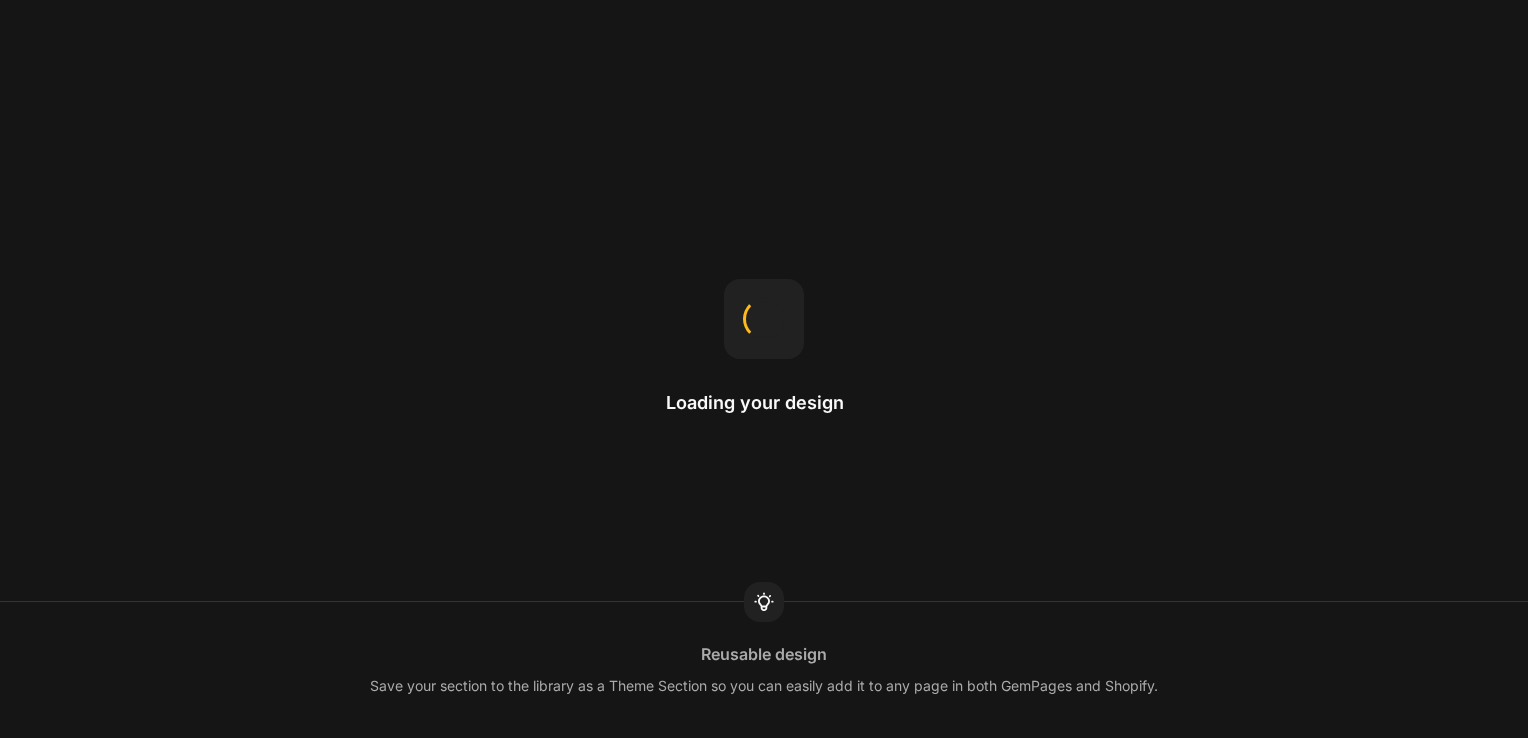 scroll, scrollTop: 0, scrollLeft: 0, axis: both 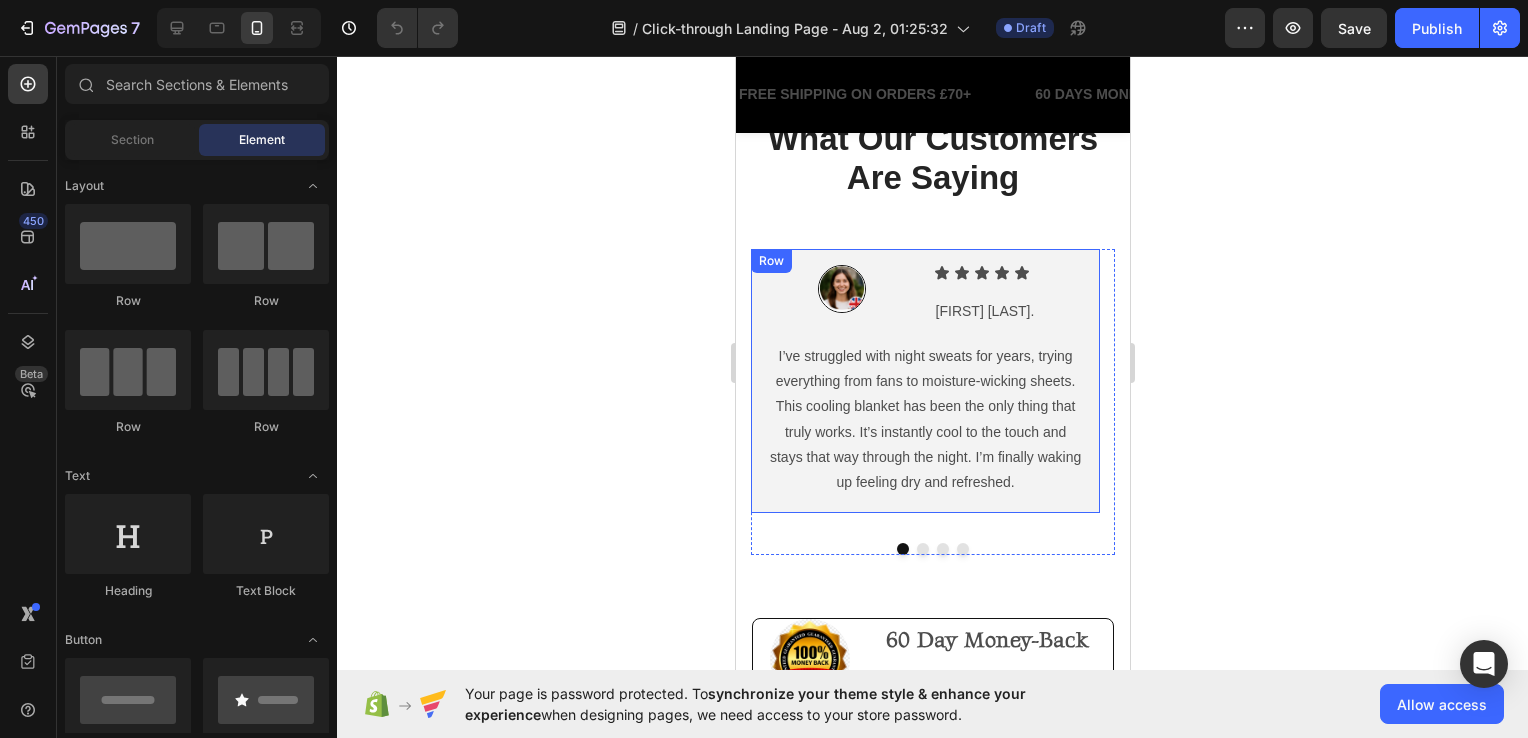 click on "Image Icon Icon Icon Icon
Icon Icon List [FIRST] [LAST]. Text Block Row Row I’ve struggled with night sweats for years, trying everything from fans to moisture-wicking sheets. This cooling blanket has been the only thing that truly works. It’s instantly cool to the touch and stays that way through the night. I’m finally waking up feeling dry and refreshed. Text Block Row Row" at bounding box center (924, 381) 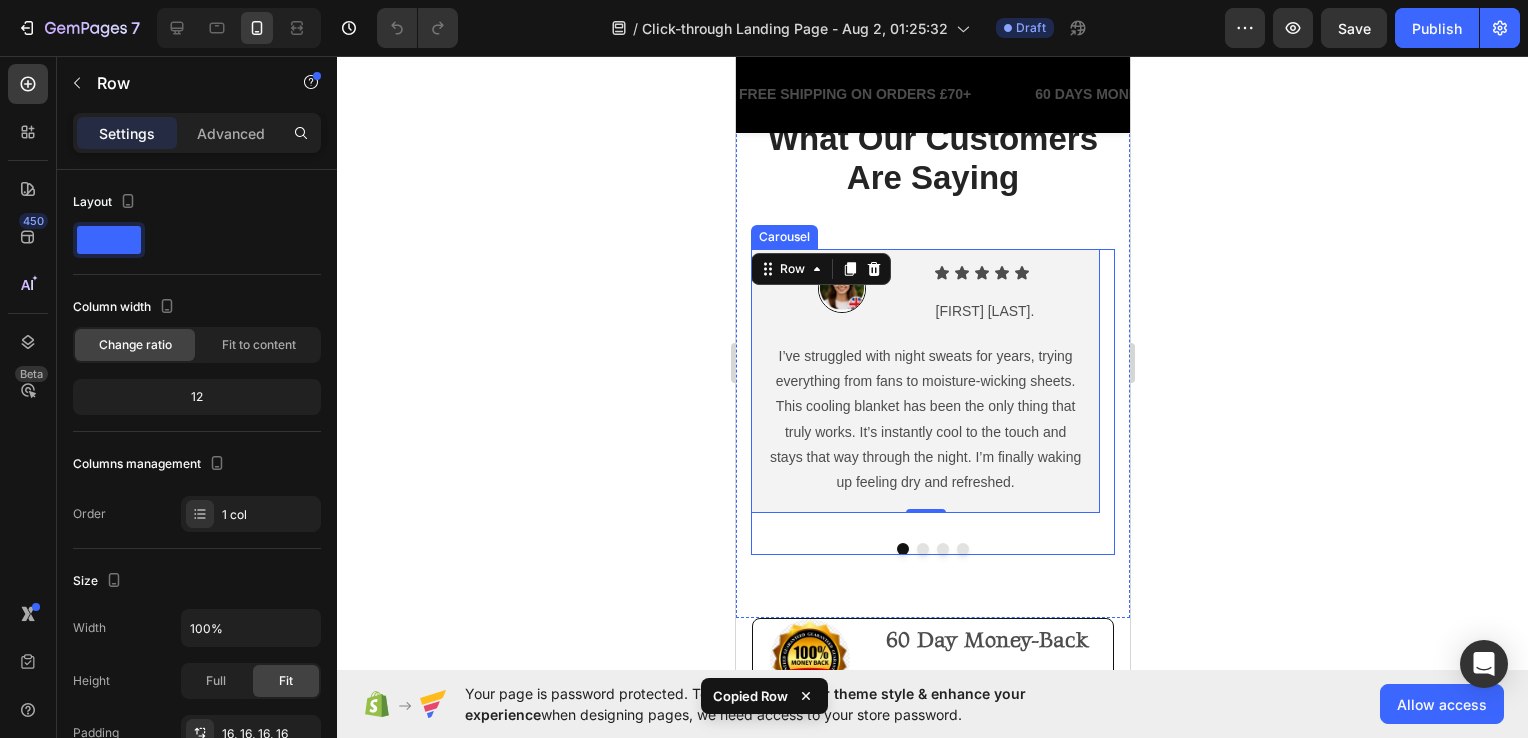 click at bounding box center (922, 549) 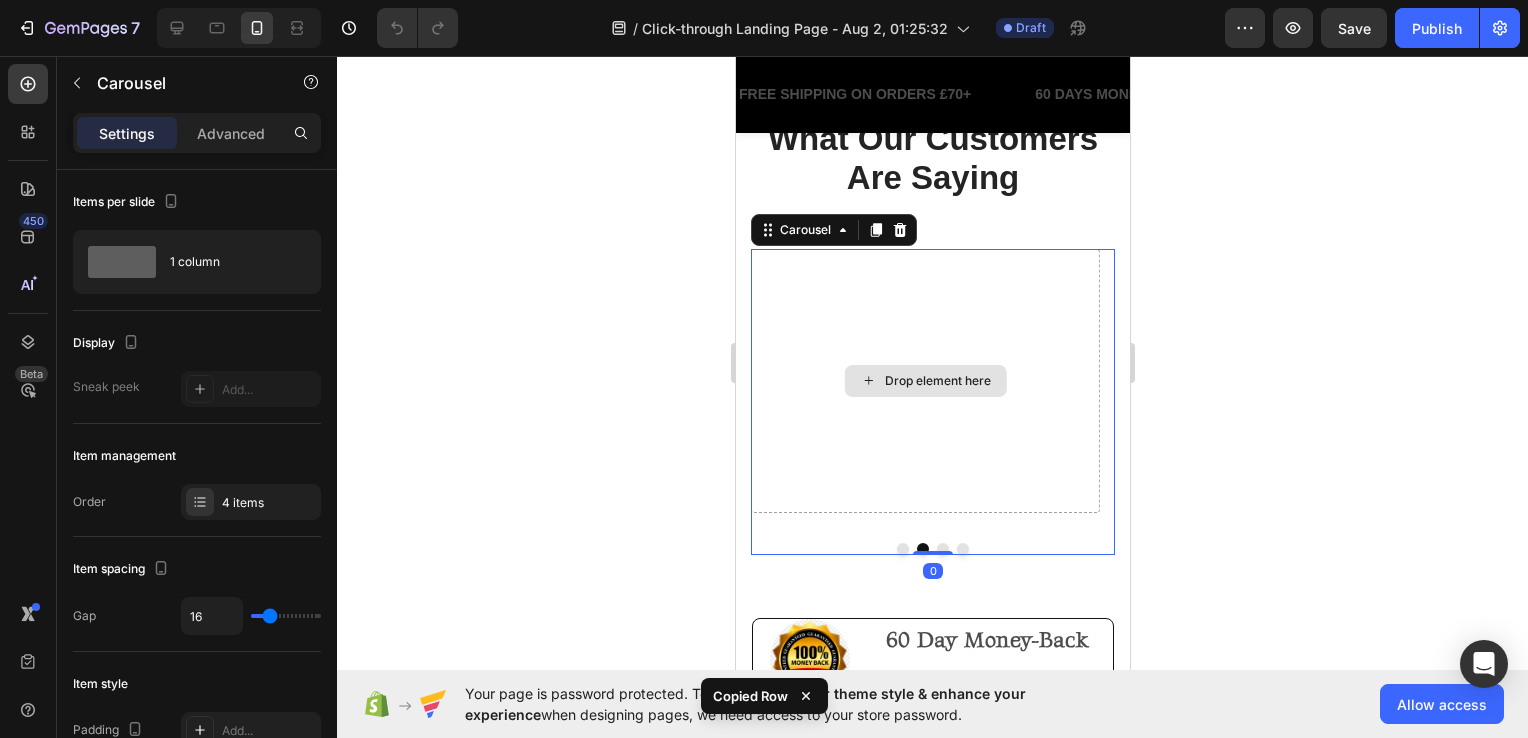 click on "Drop element here" at bounding box center [924, 381] 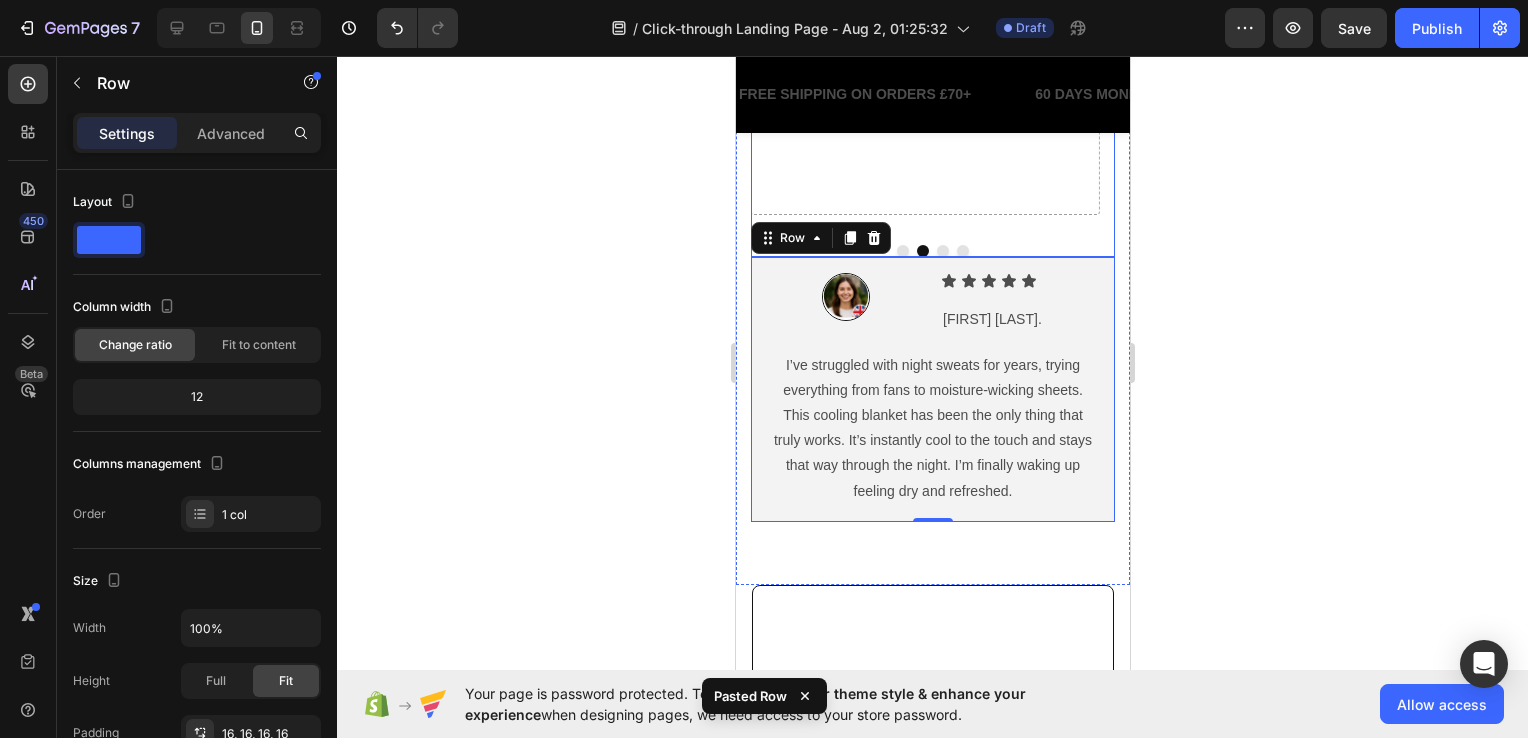 scroll, scrollTop: 3828, scrollLeft: 0, axis: vertical 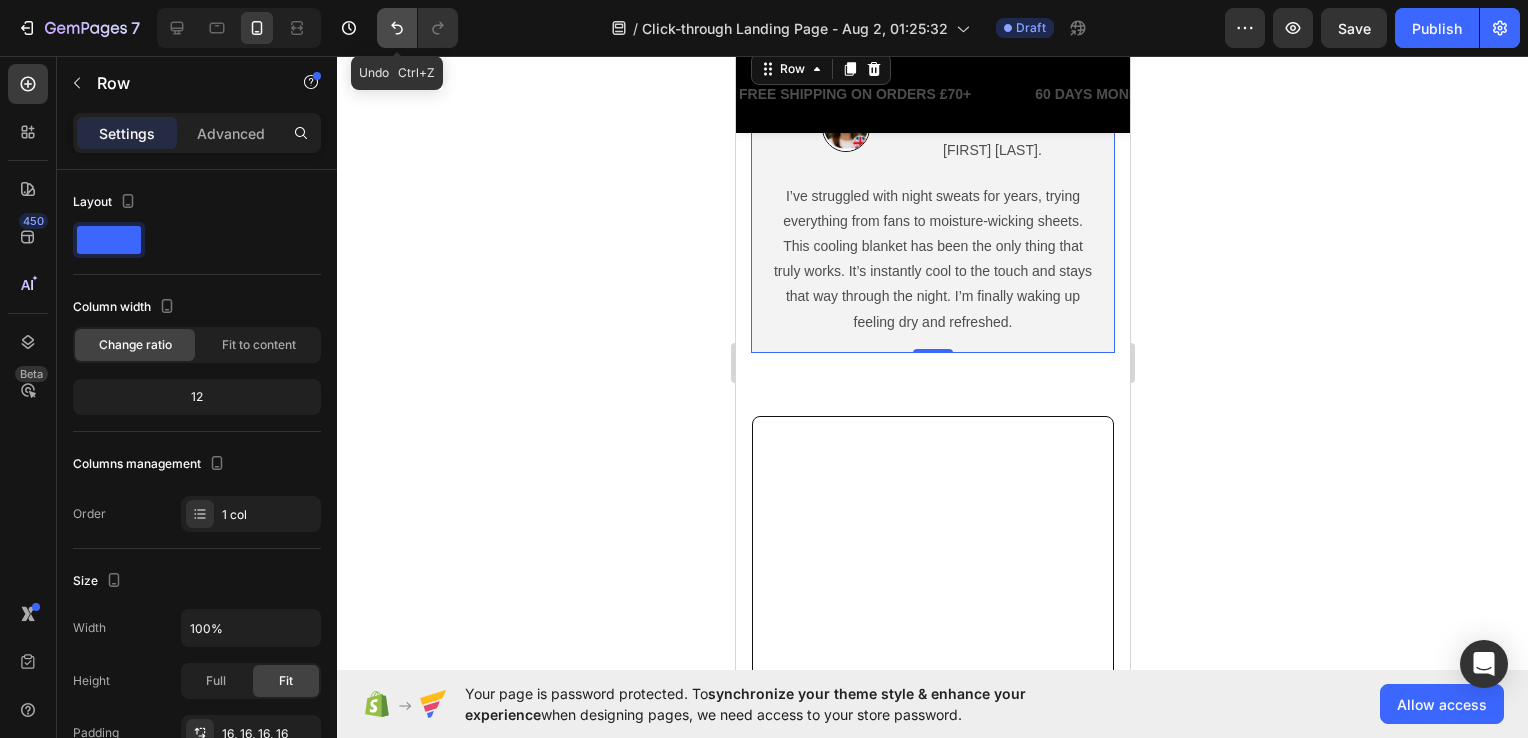 click 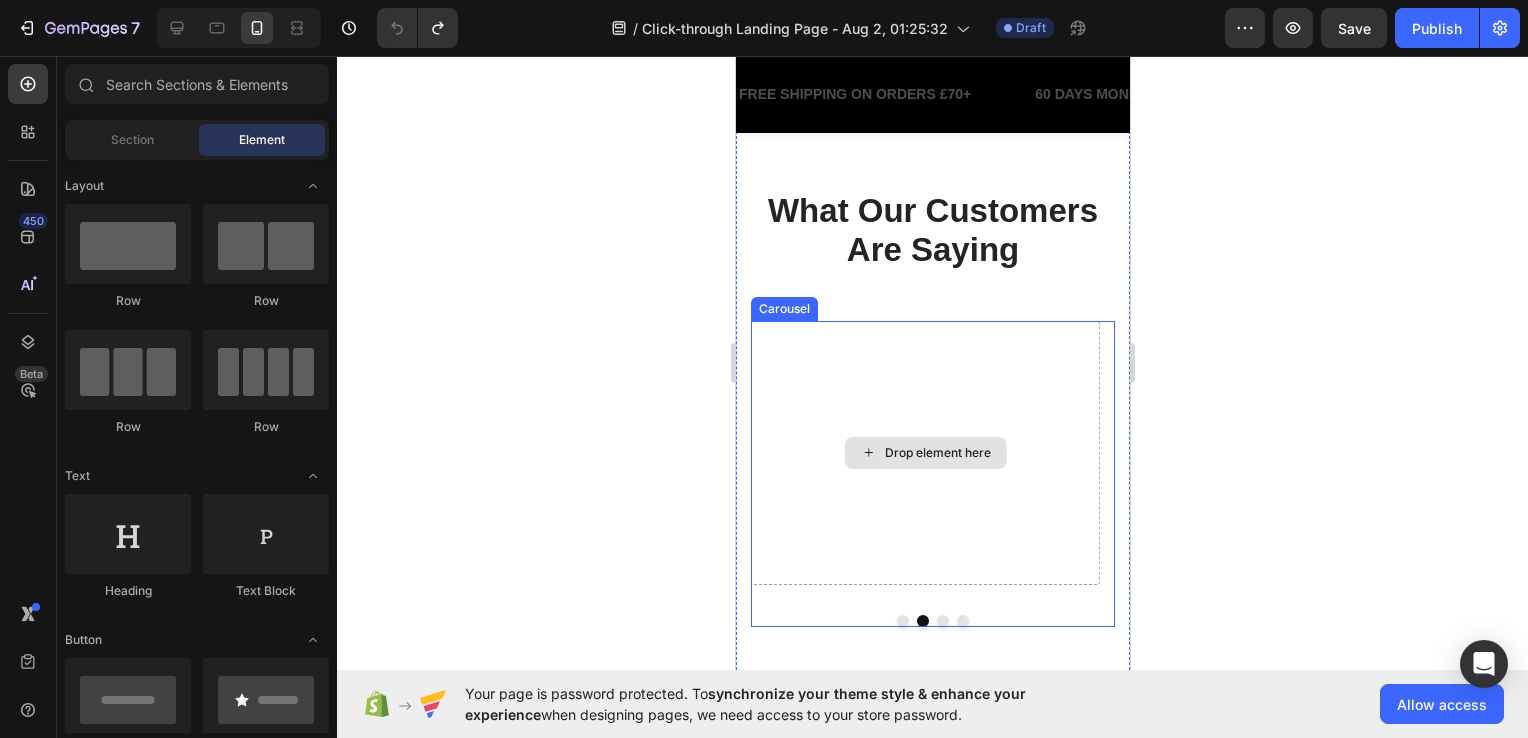 scroll, scrollTop: 3928, scrollLeft: 0, axis: vertical 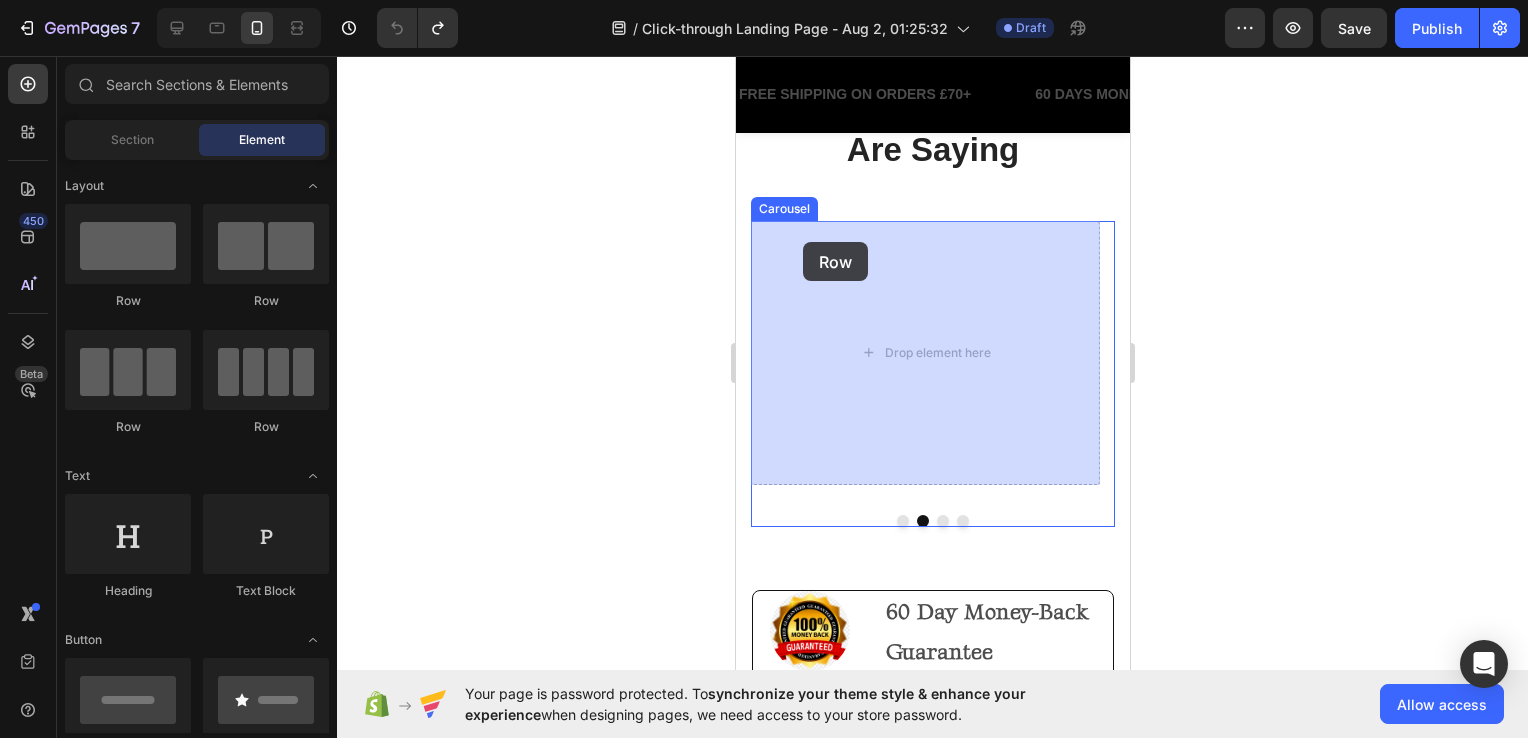 drag, startPoint x: 898, startPoint y: 318, endPoint x: 802, endPoint y: 242, distance: 122.441826 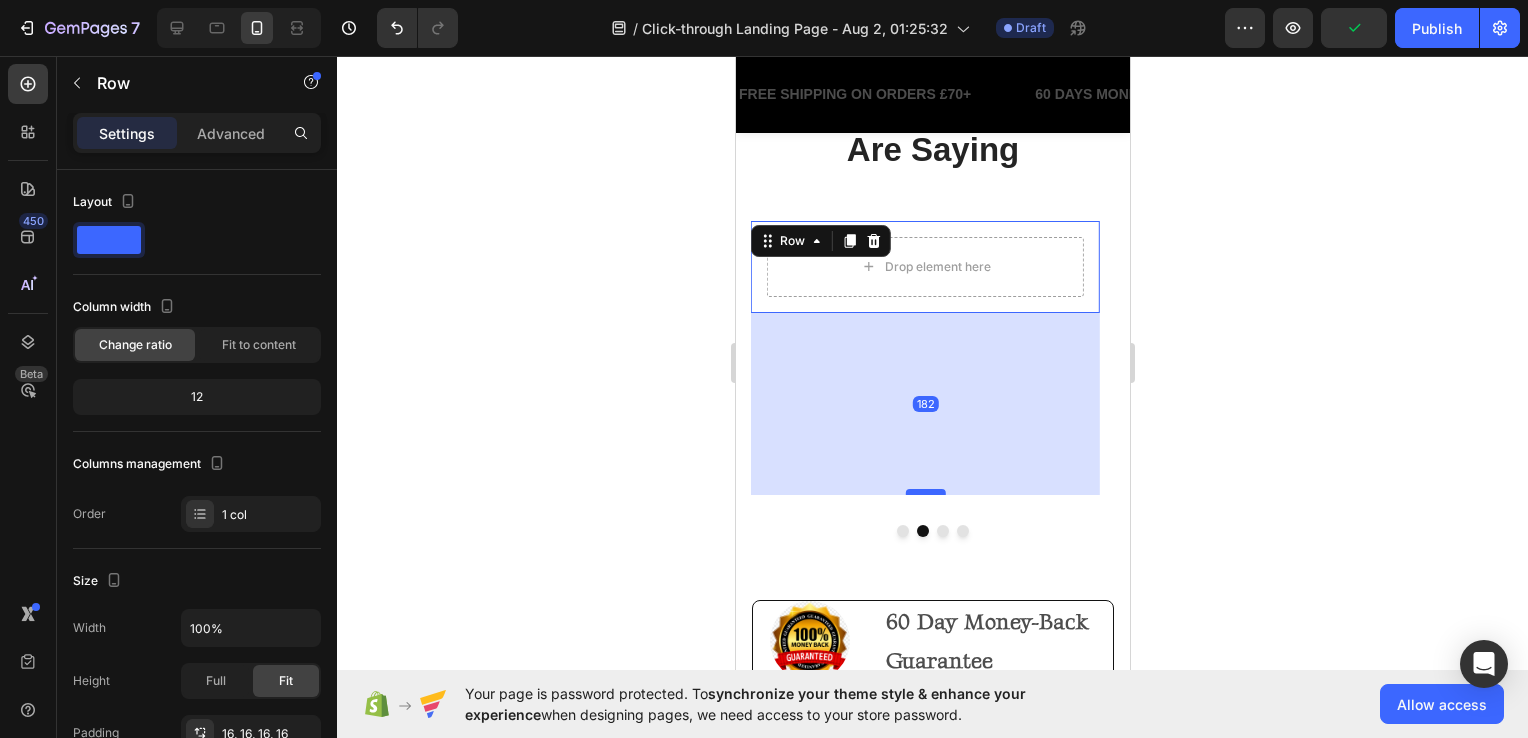 drag, startPoint x: 919, startPoint y: 308, endPoint x: 933, endPoint y: 490, distance: 182.53767 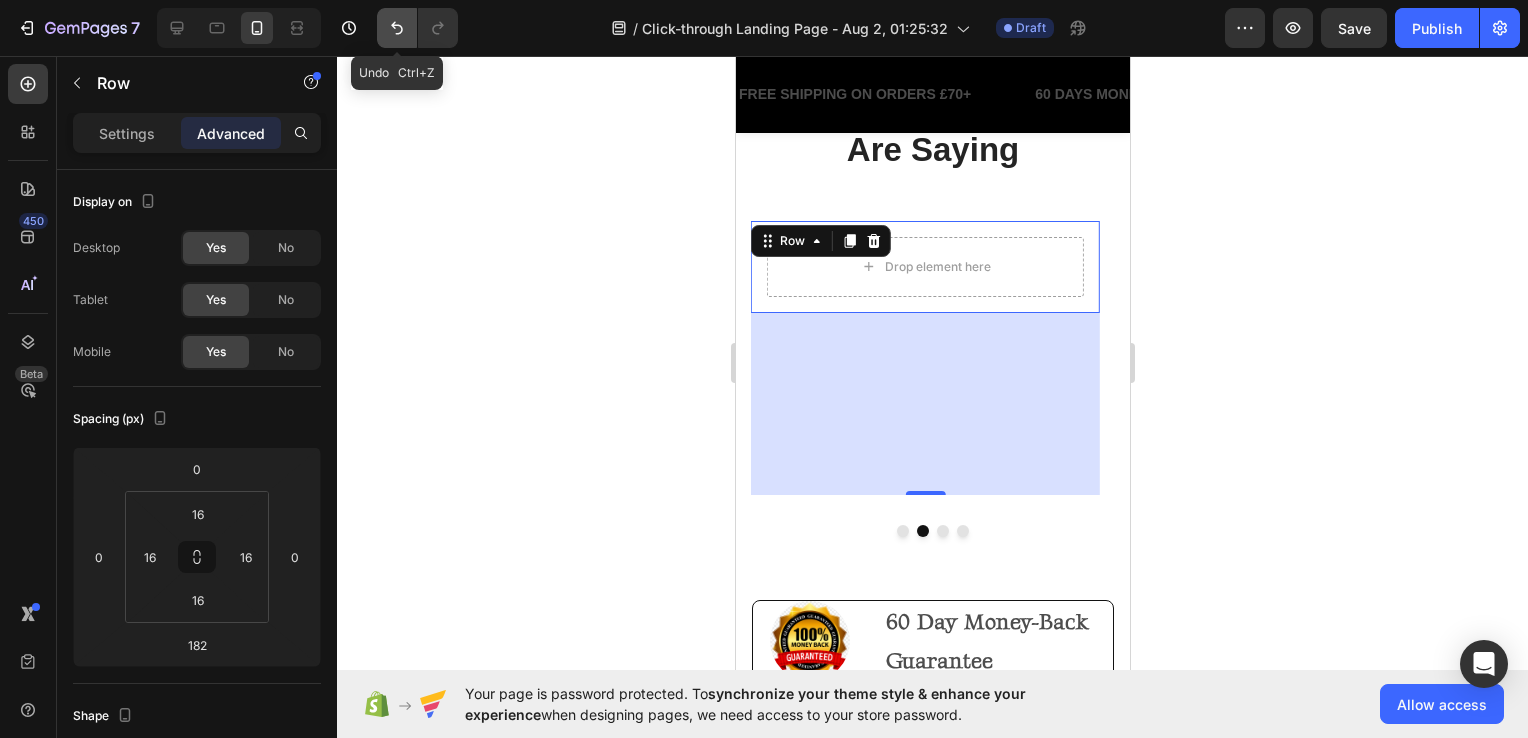 click 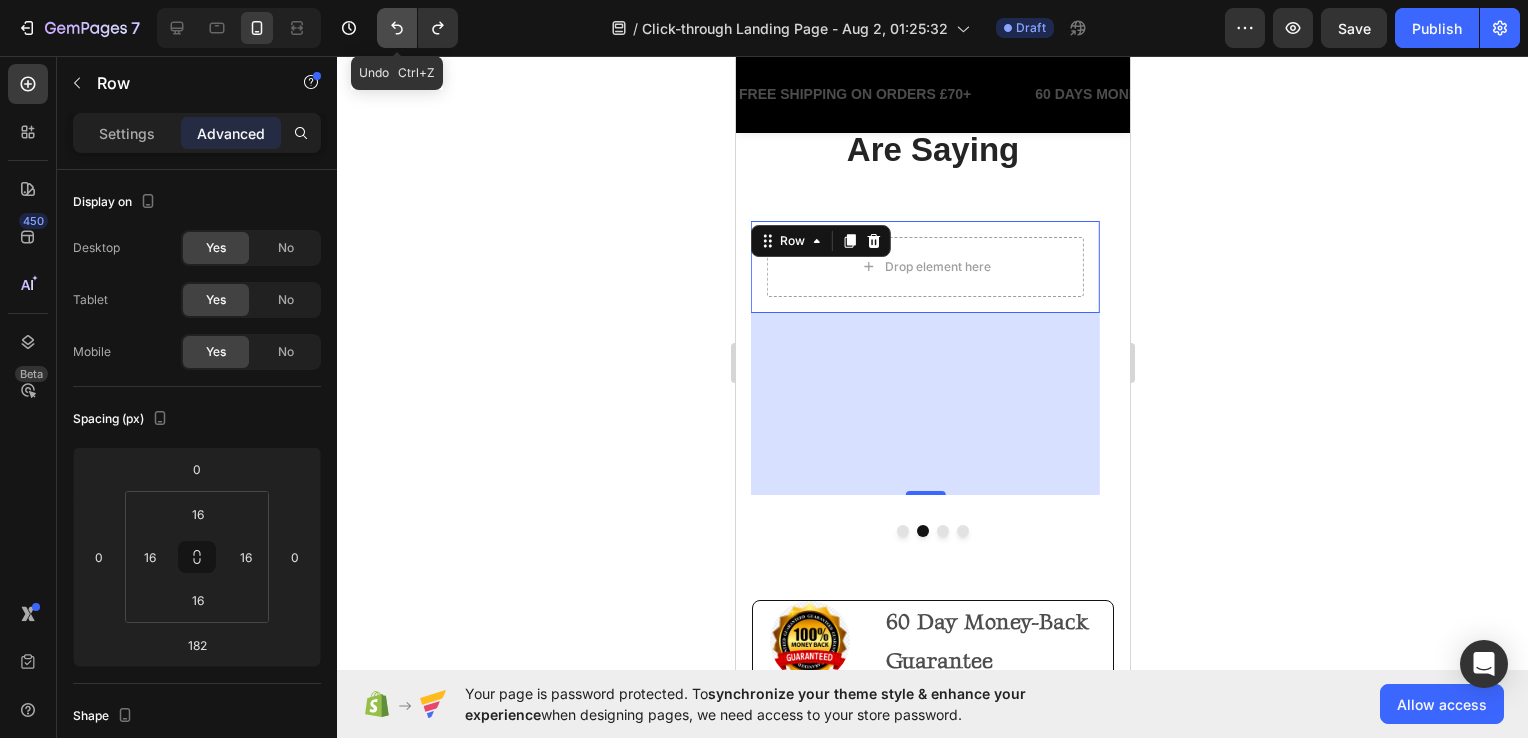 click 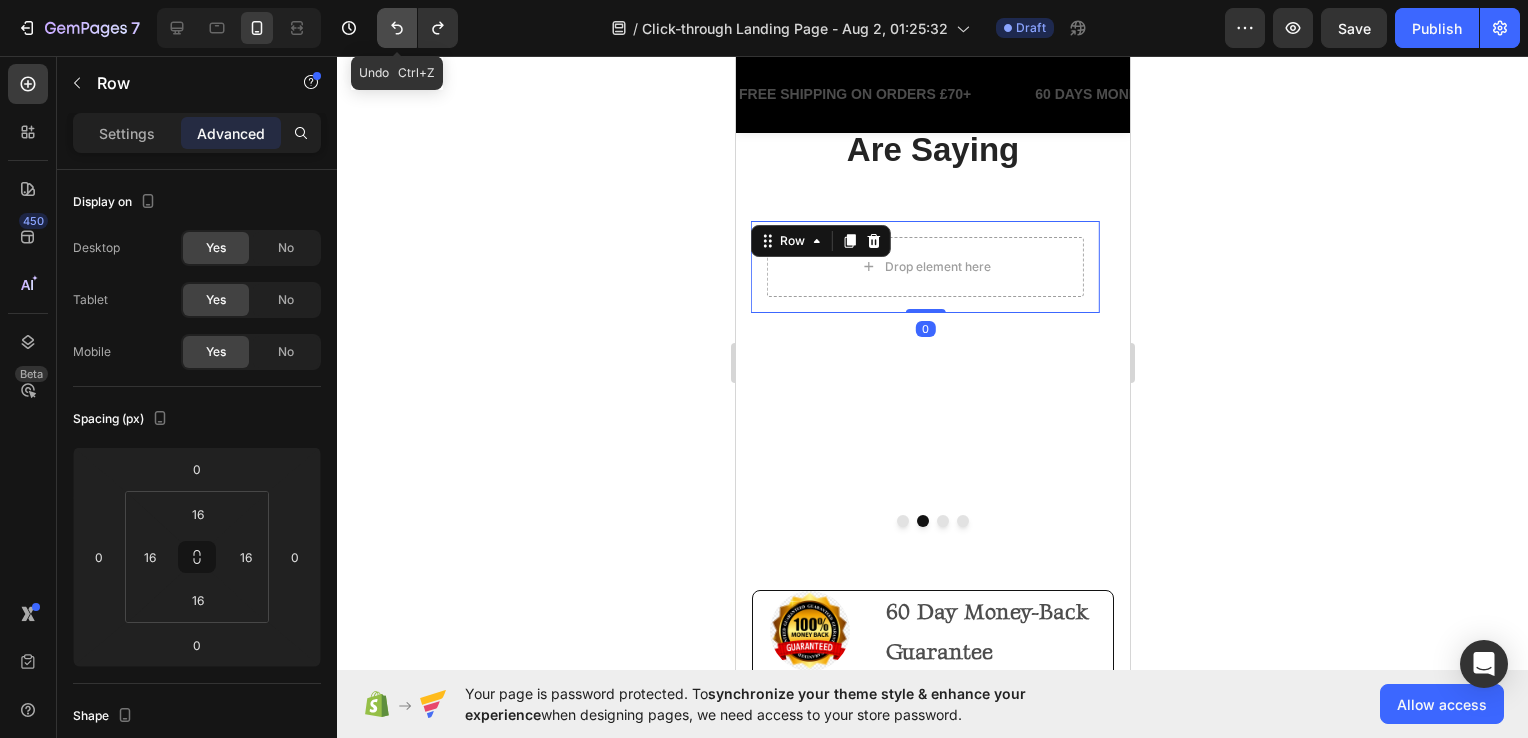 click 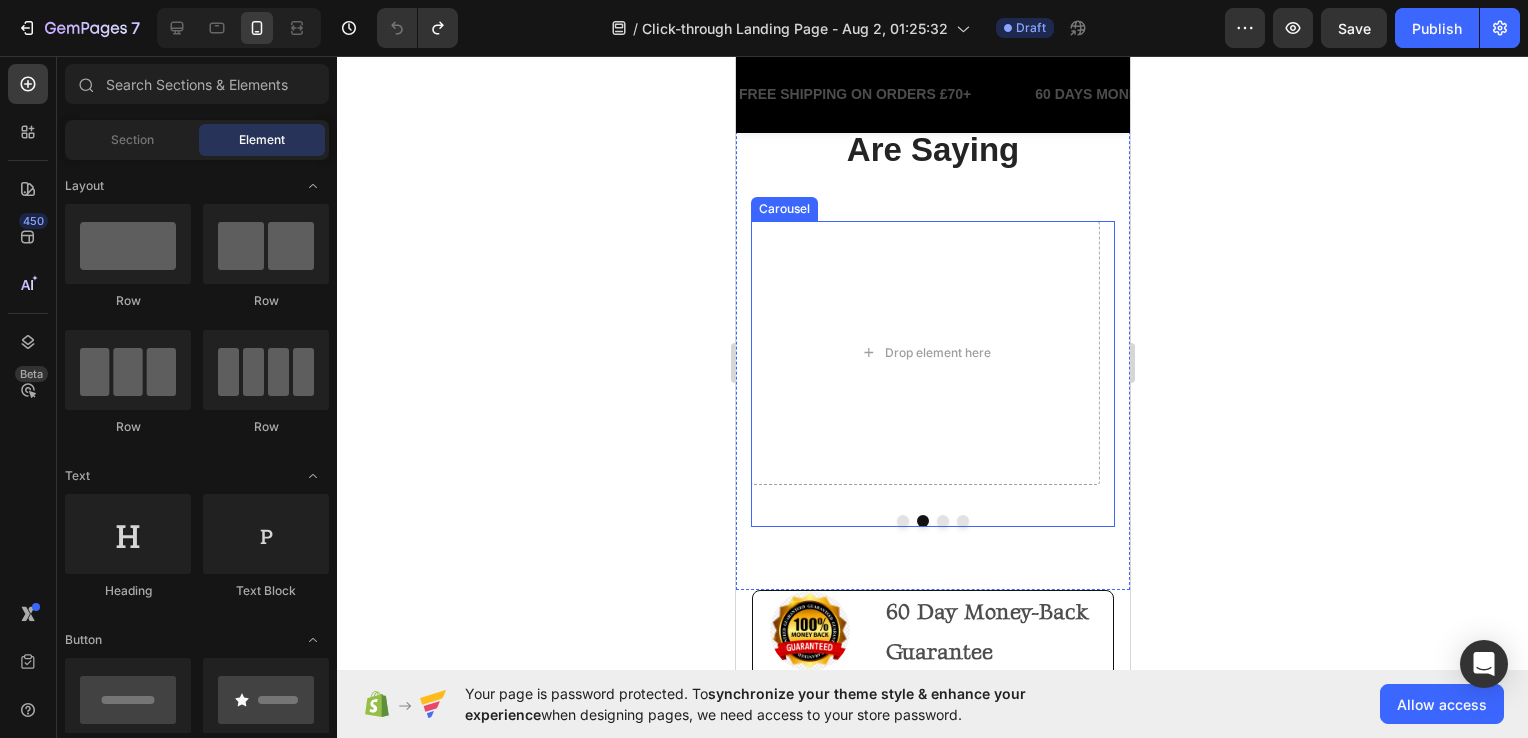 click 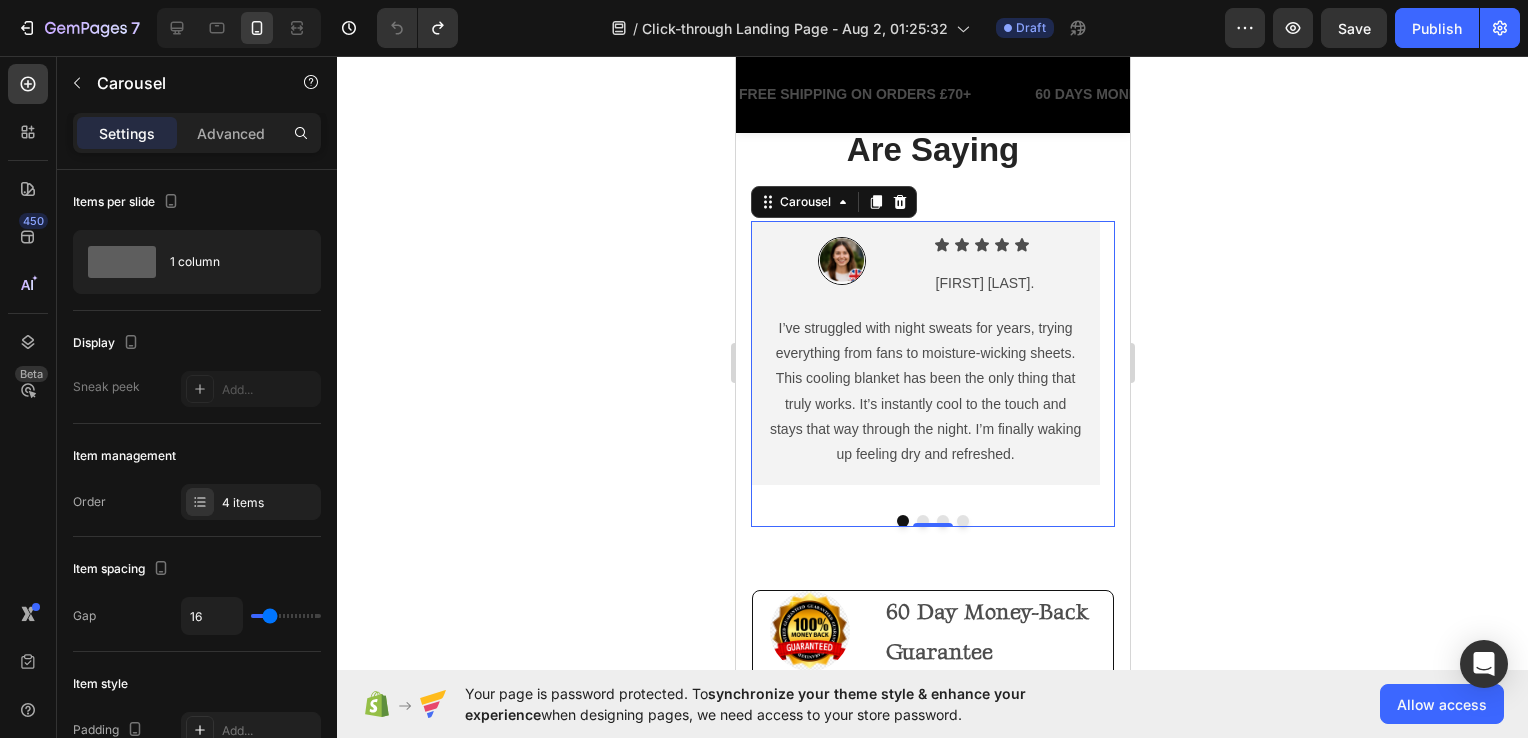 click 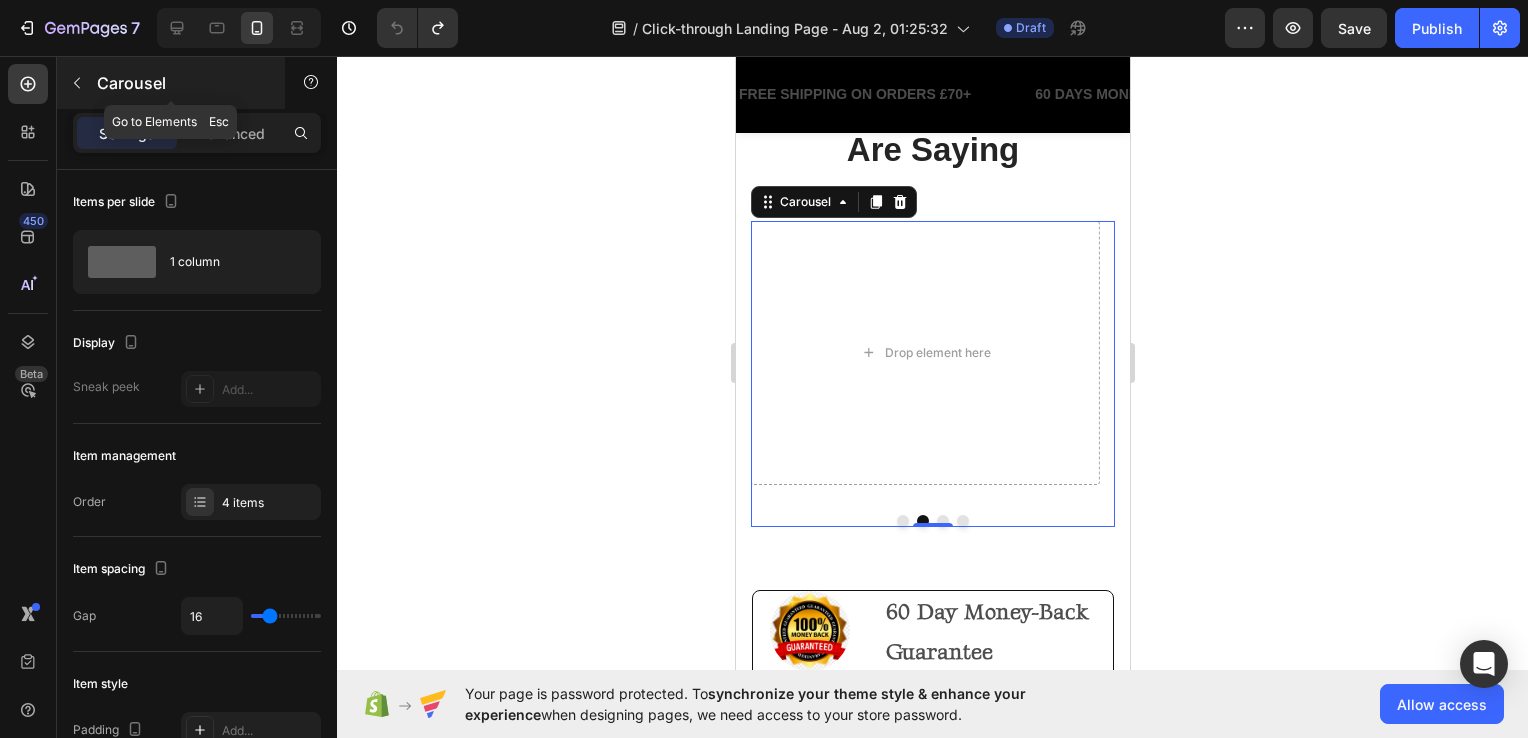 click on "Carousel" at bounding box center (182, 83) 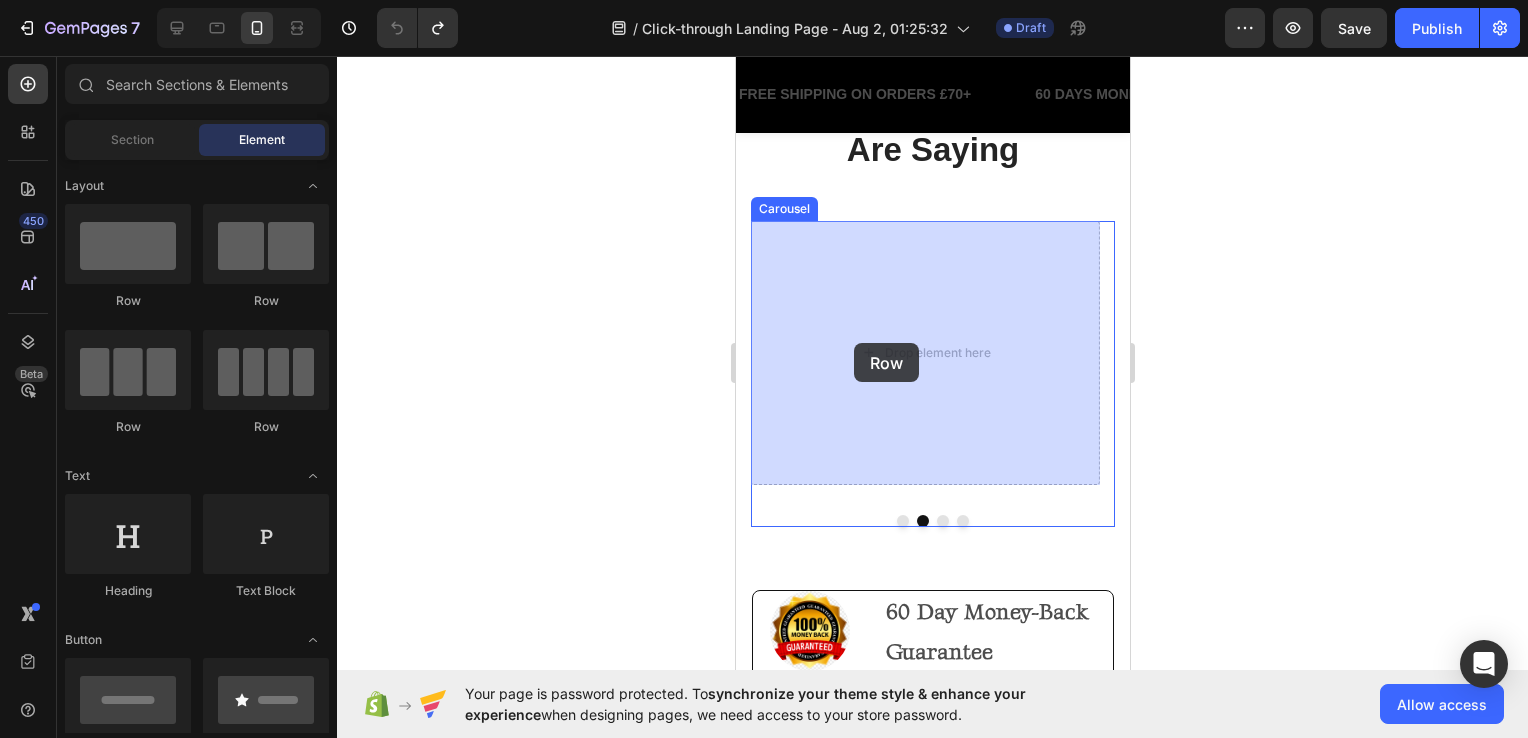 drag, startPoint x: 1001, startPoint y: 330, endPoint x: 820, endPoint y: 343, distance: 181.46625 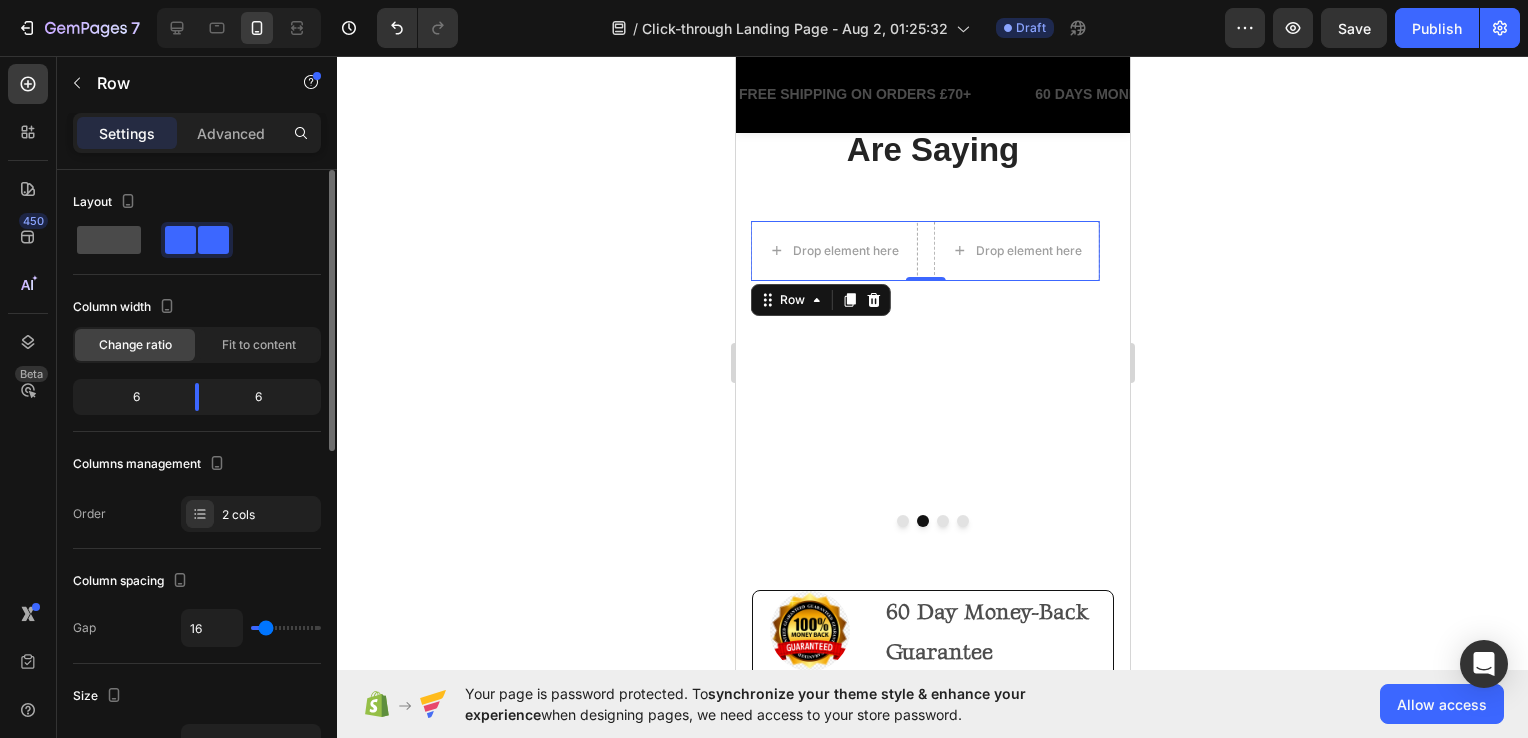 click 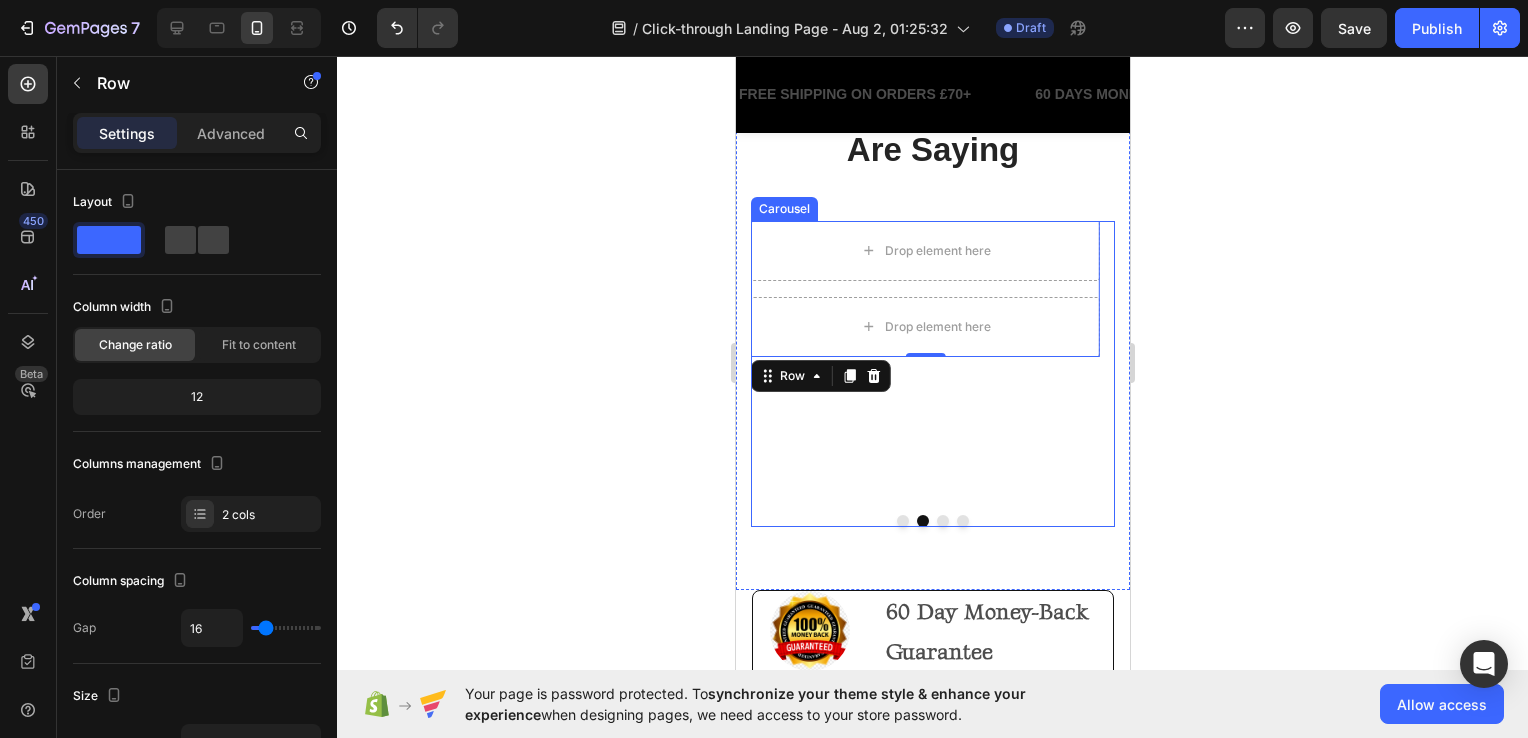click 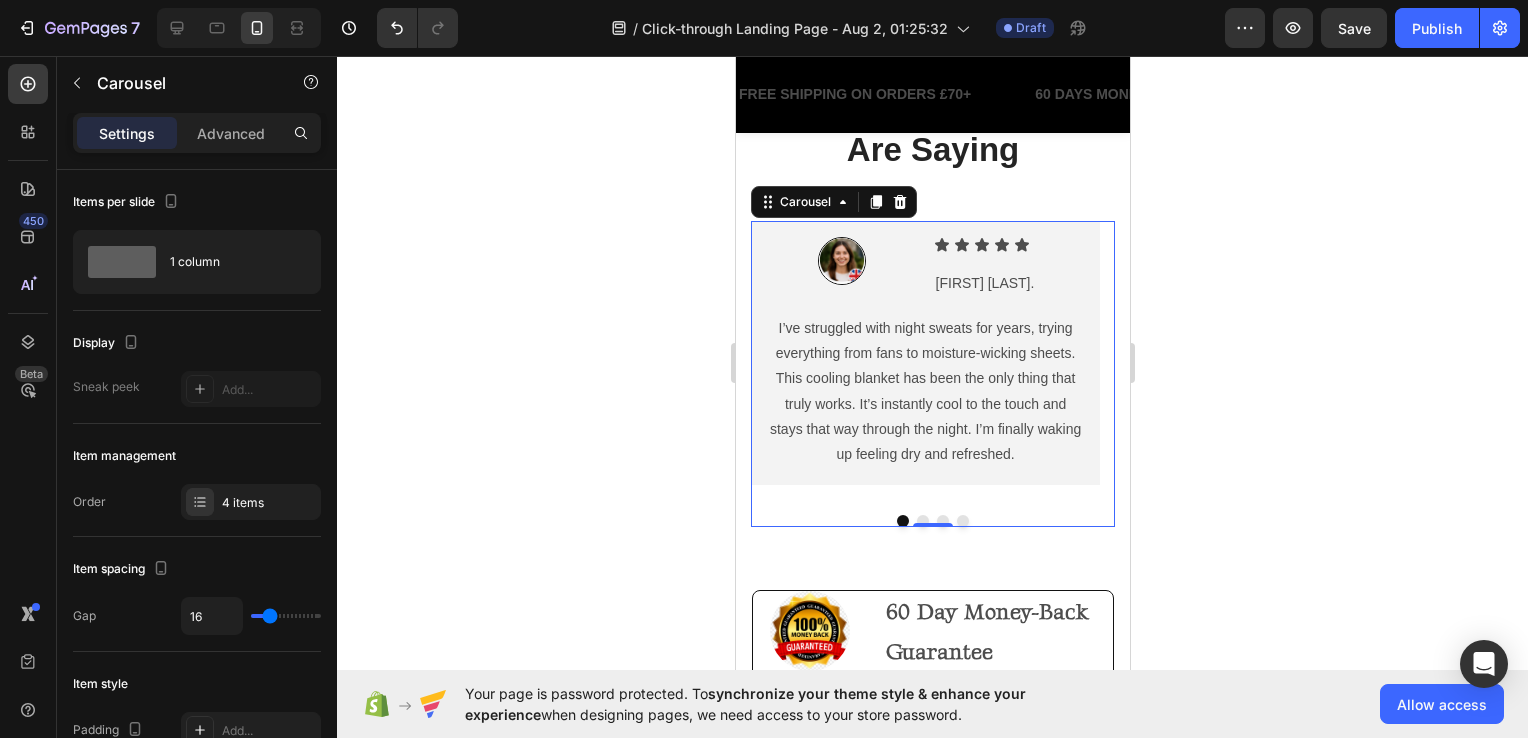 click 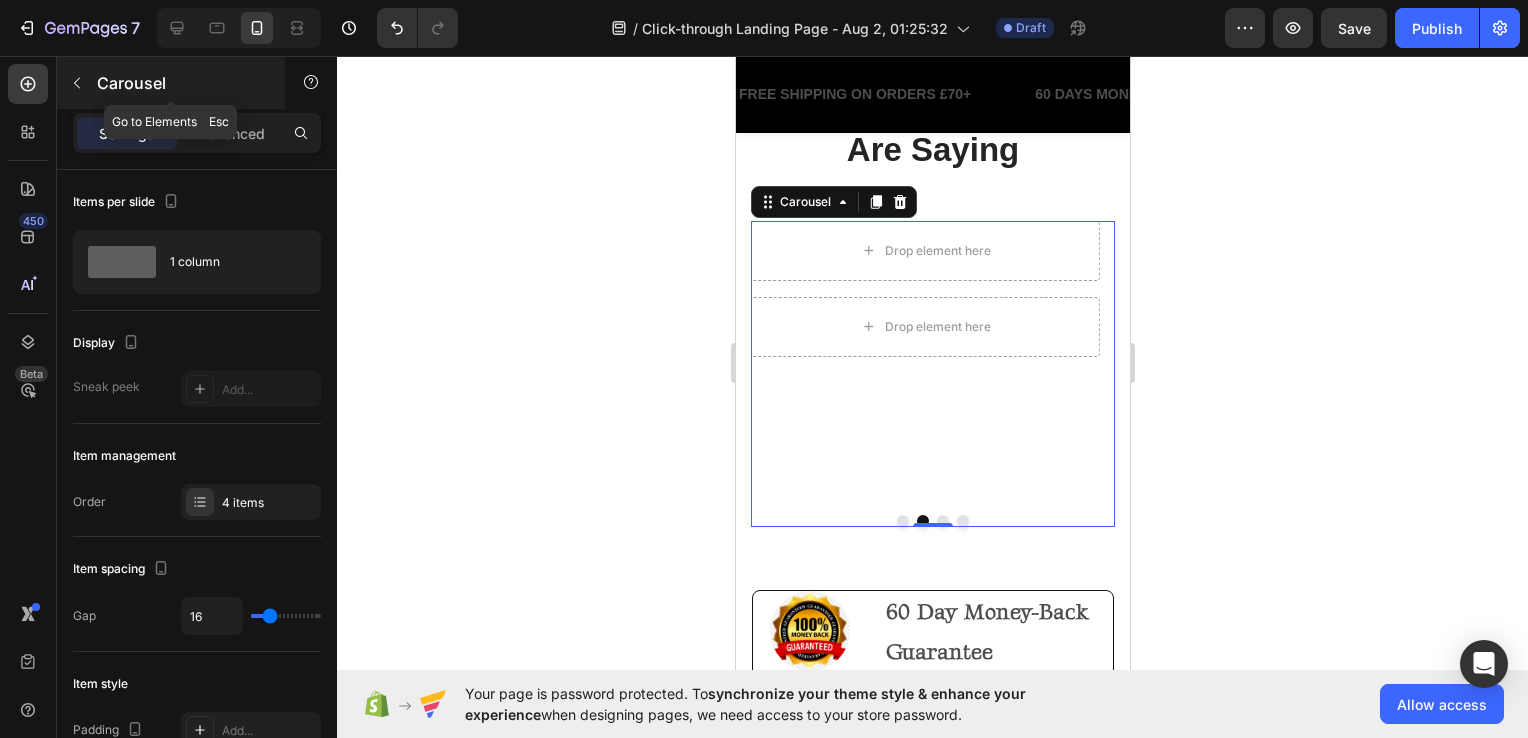 click at bounding box center [77, 83] 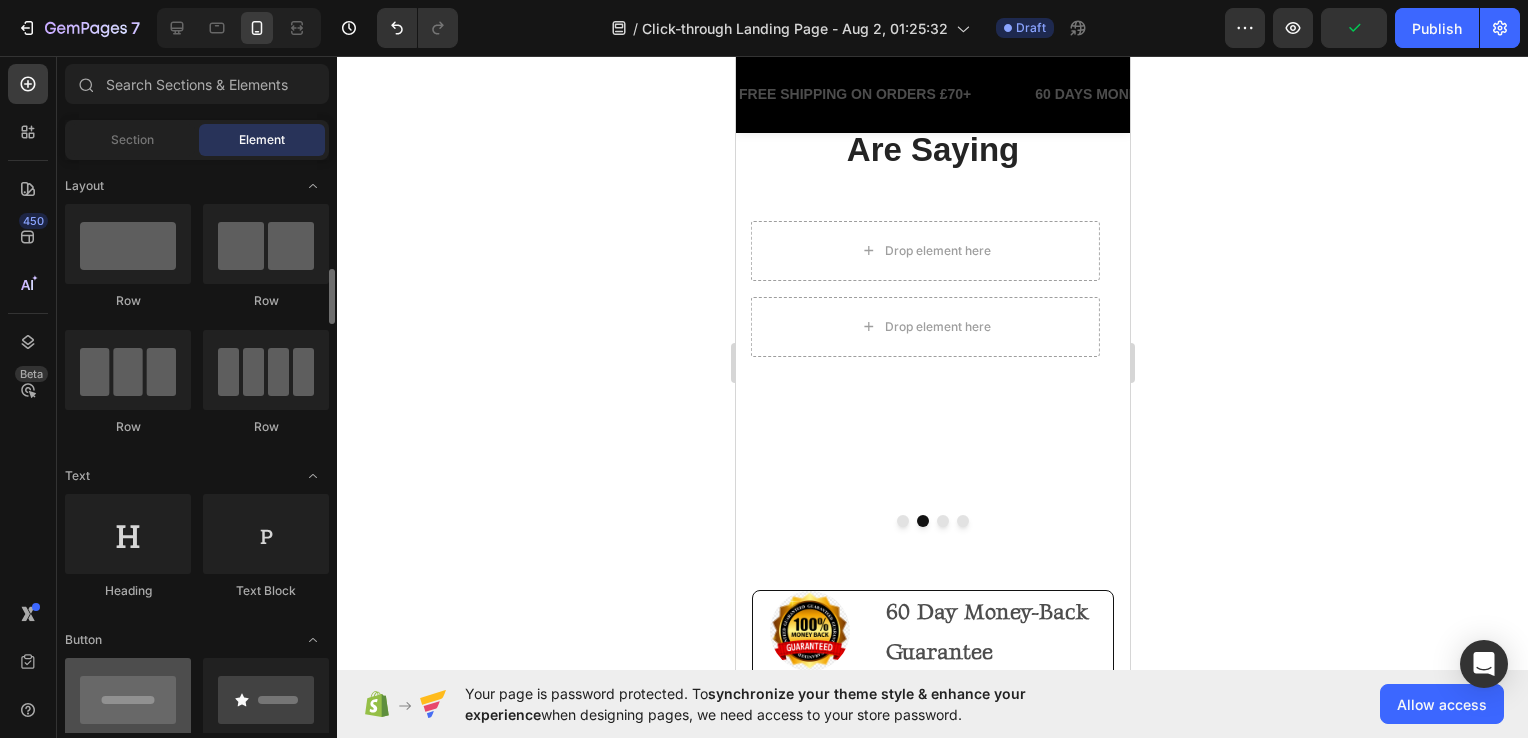 scroll, scrollTop: 200, scrollLeft: 0, axis: vertical 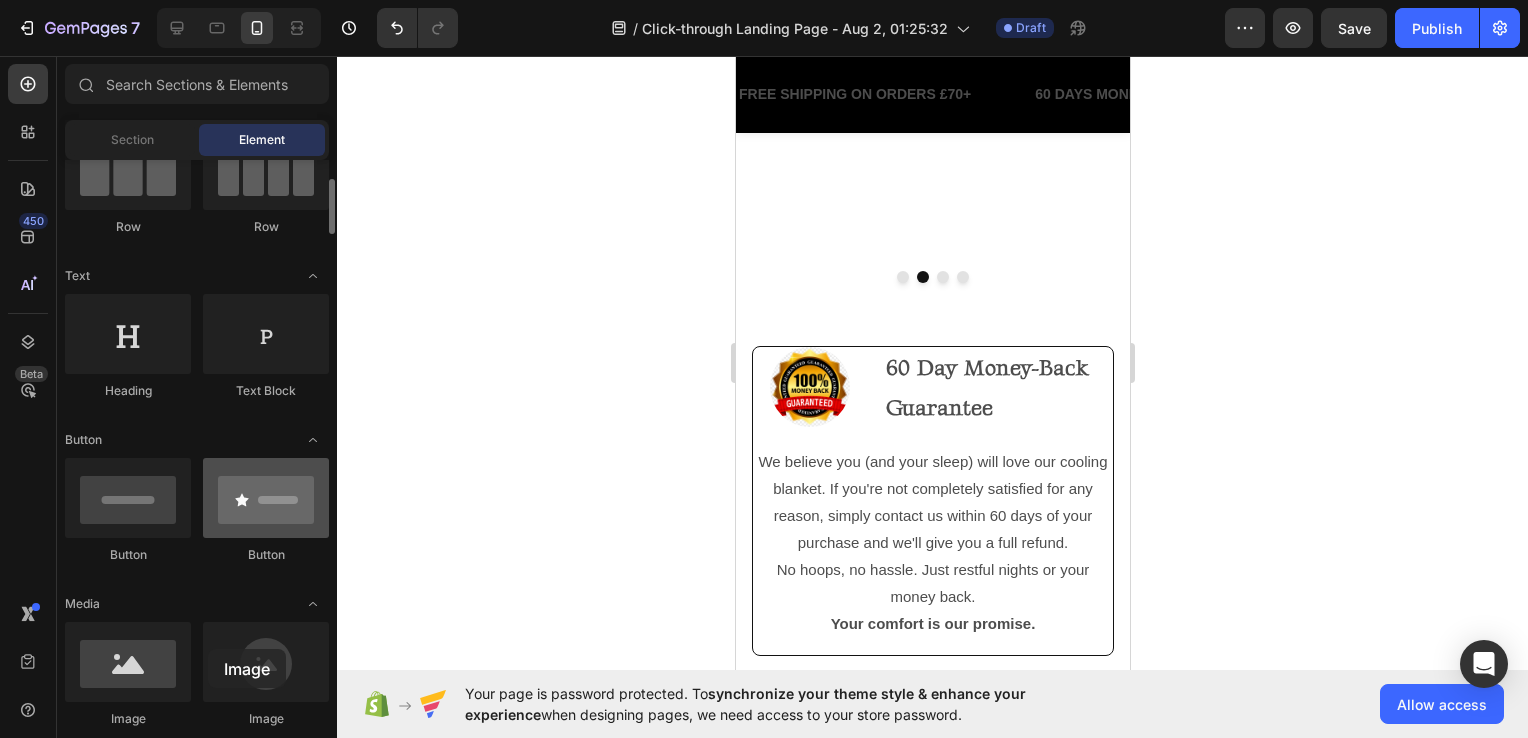 drag, startPoint x: 545, startPoint y: 518, endPoint x: 202, endPoint y: 504, distance: 343.28558 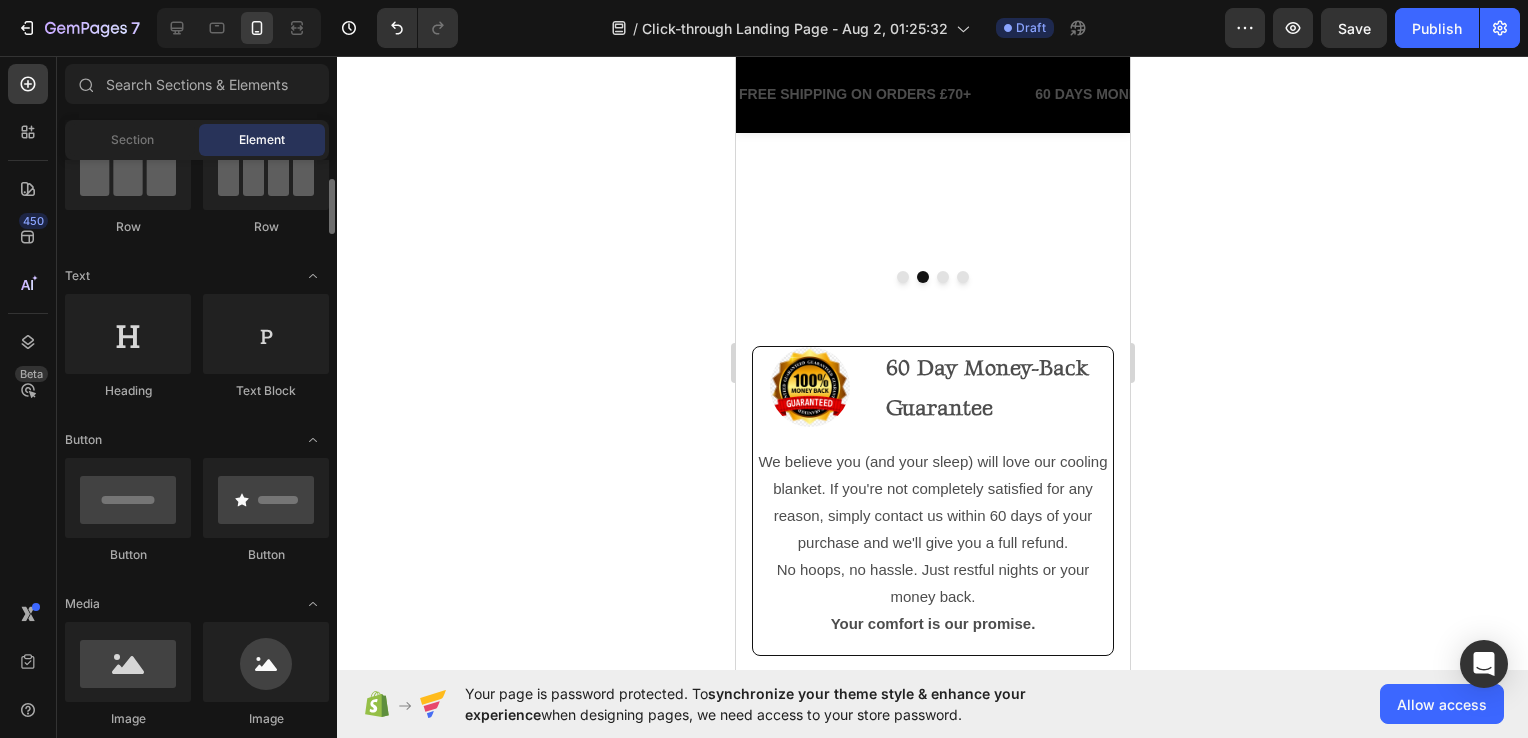 scroll, scrollTop: 4228, scrollLeft: 0, axis: vertical 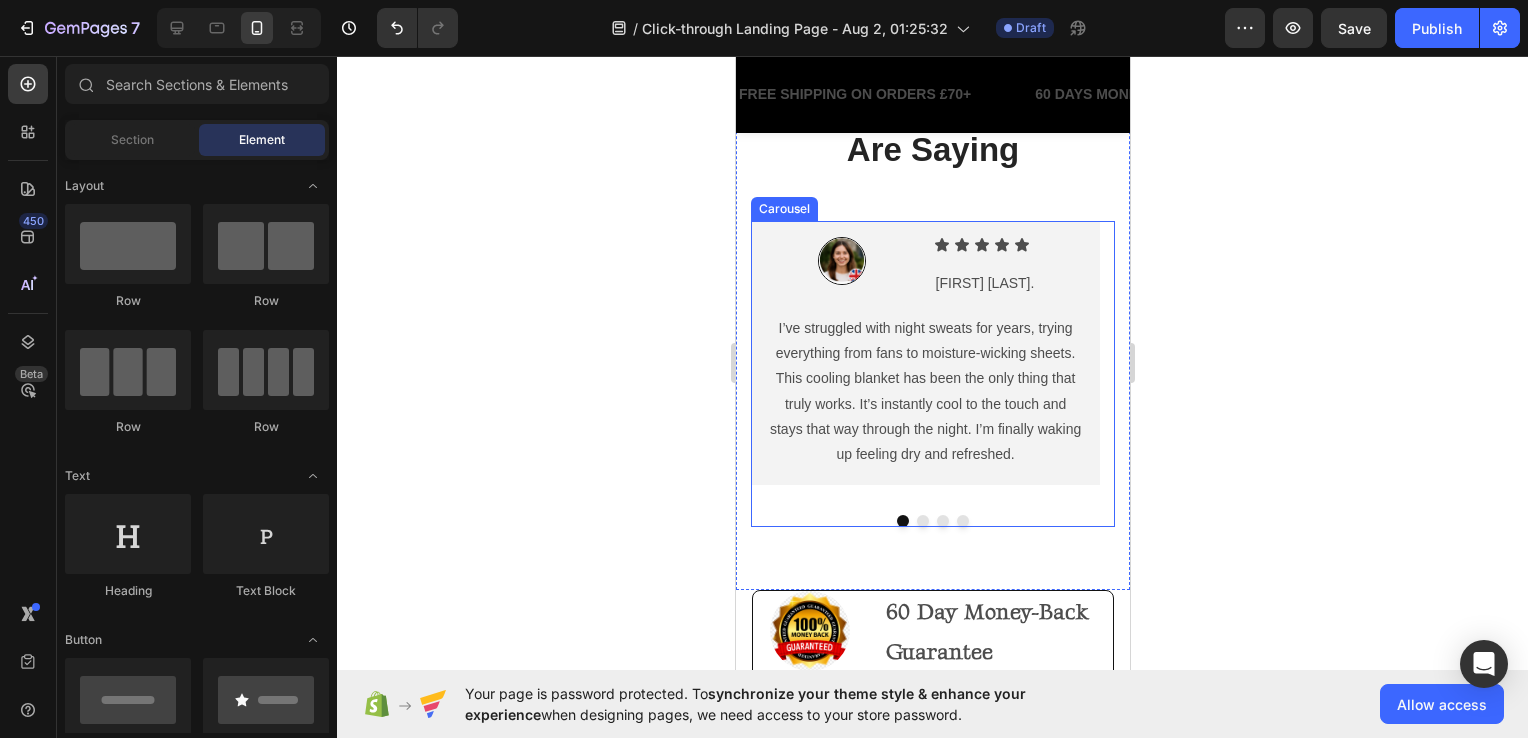 click 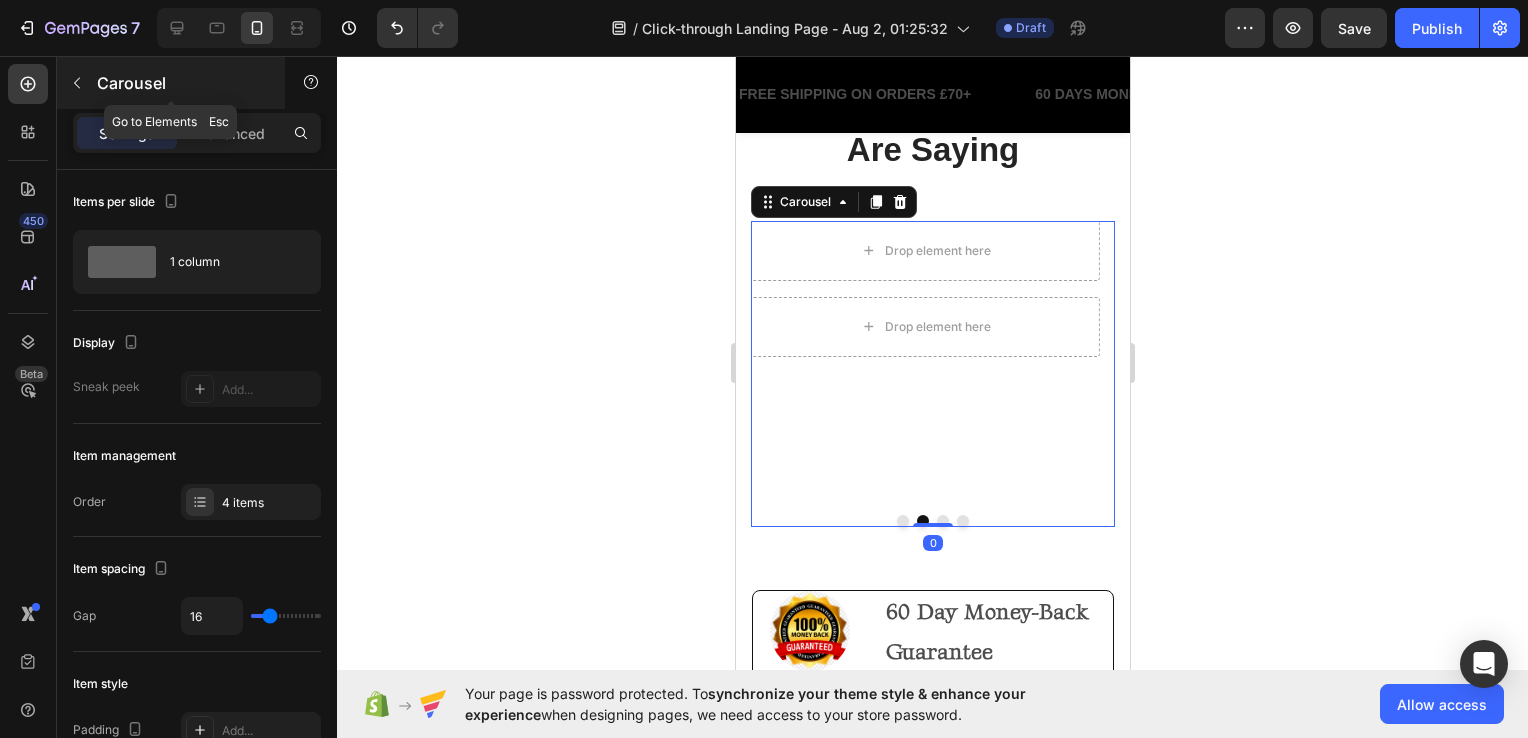 click on "Carousel" at bounding box center [171, 83] 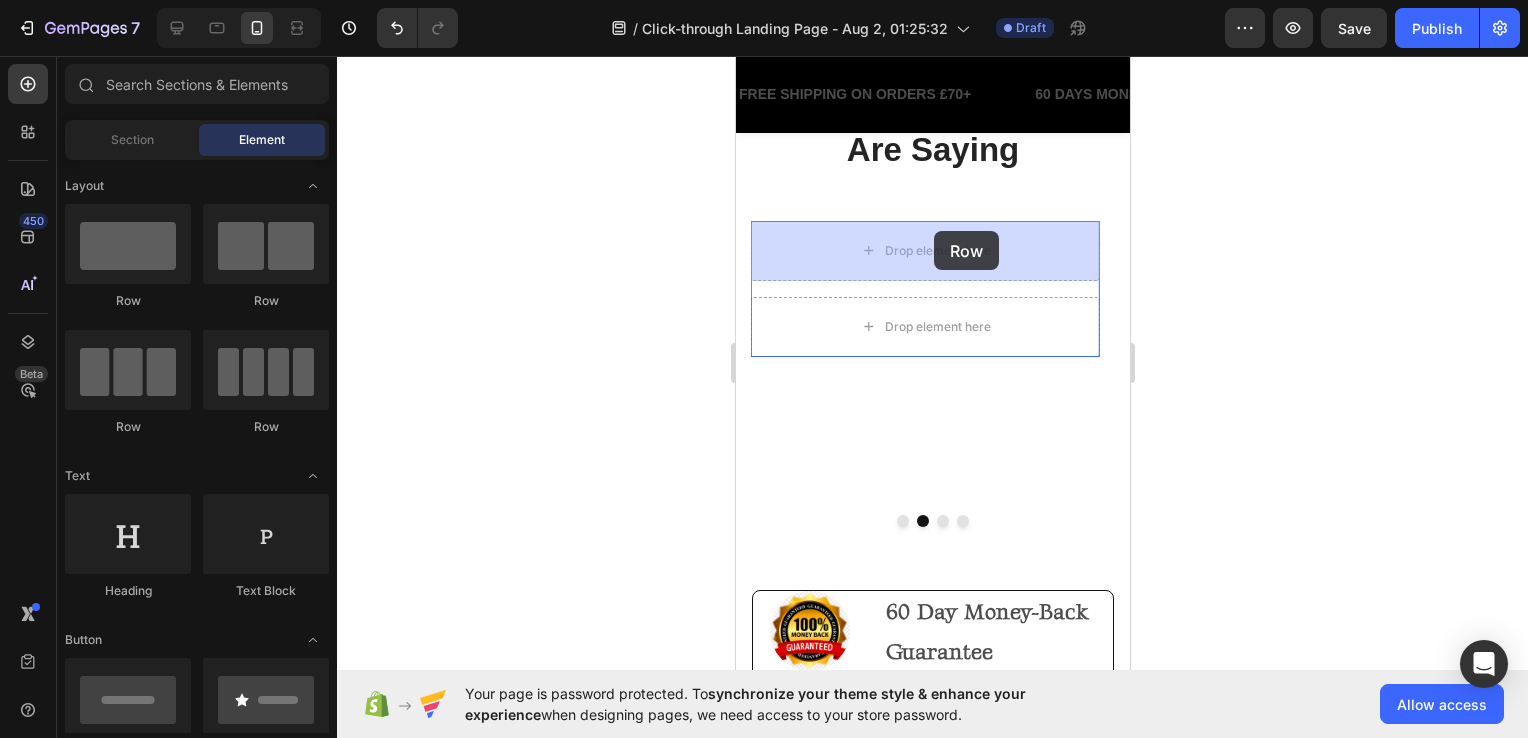 drag, startPoint x: 1012, startPoint y: 318, endPoint x: 1104, endPoint y: 193, distance: 155.20631 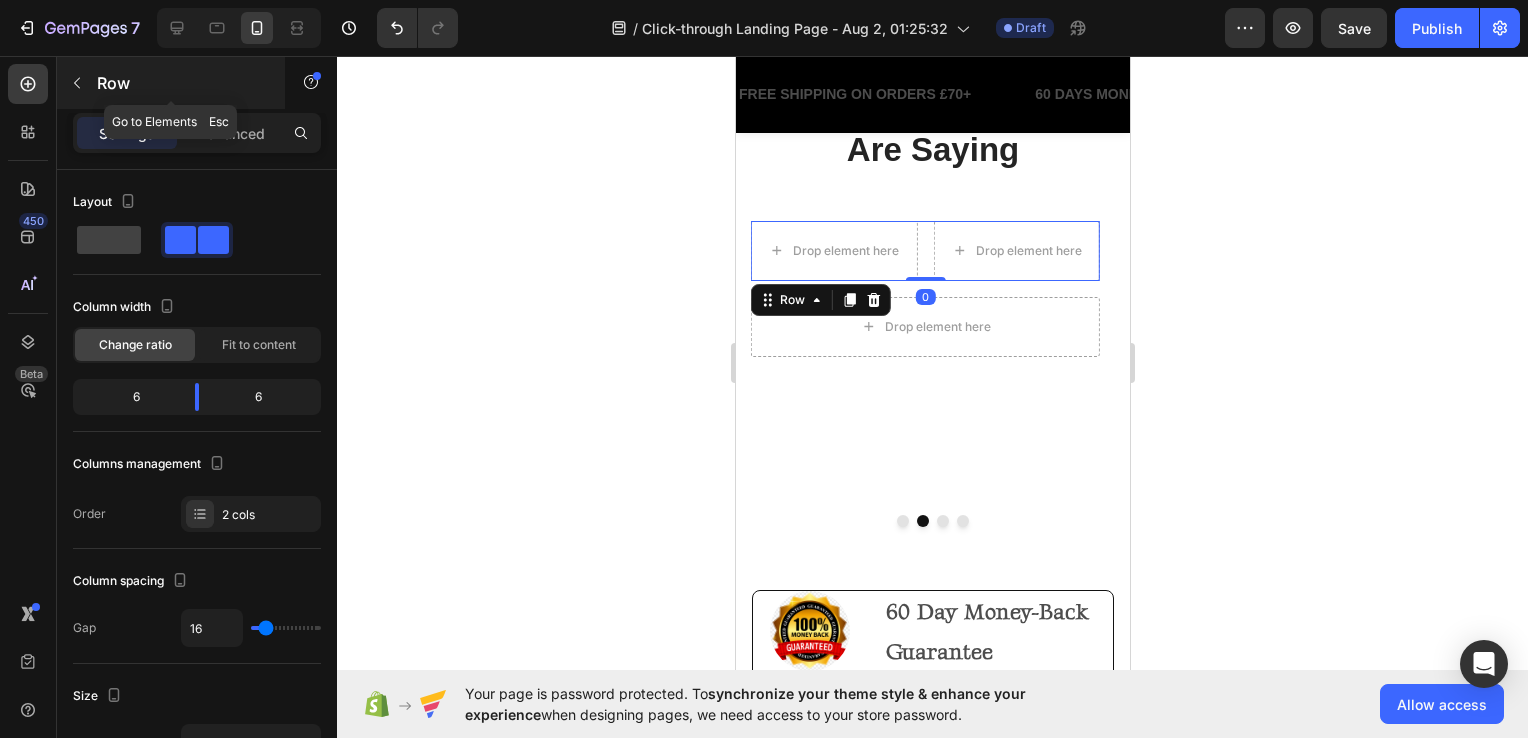 click 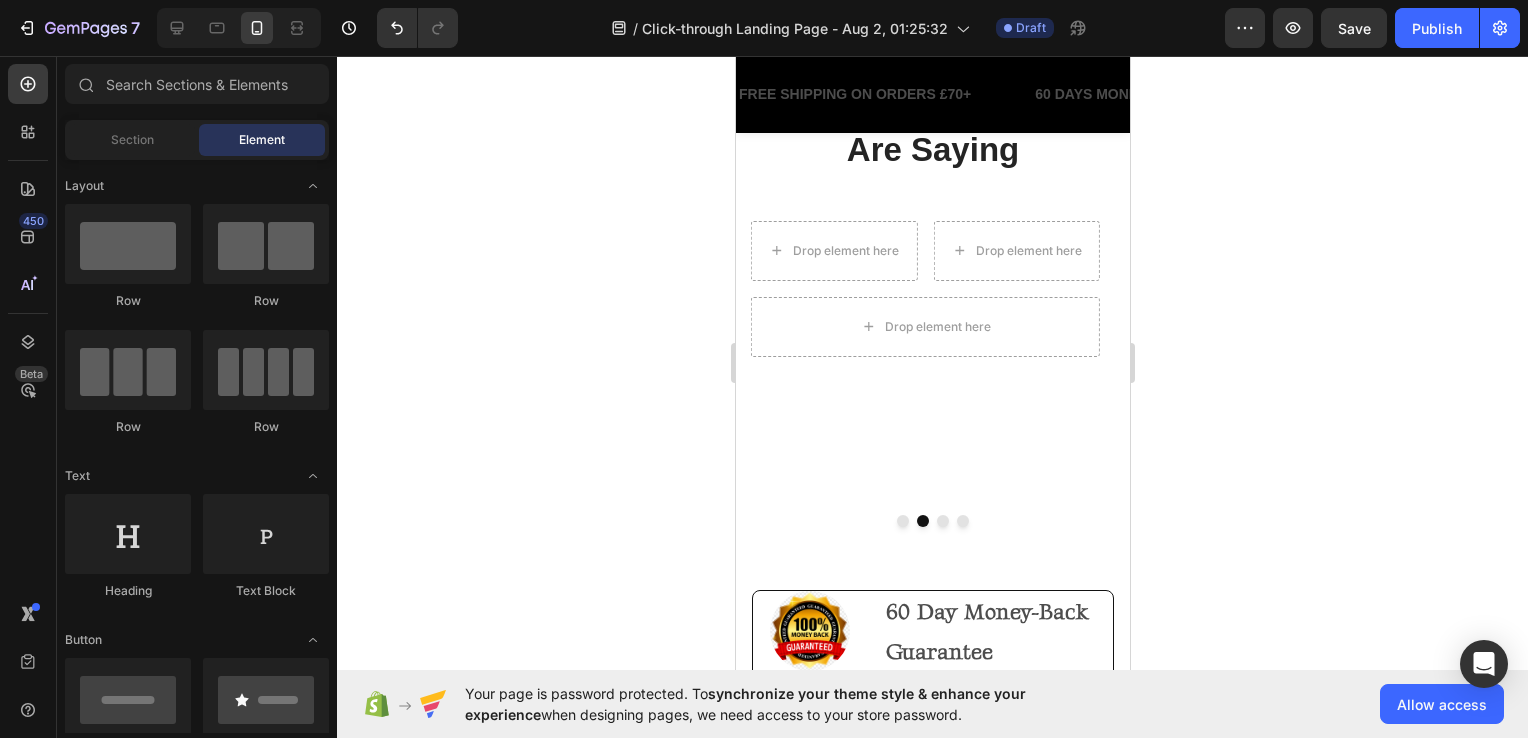 scroll, scrollTop: 400, scrollLeft: 0, axis: vertical 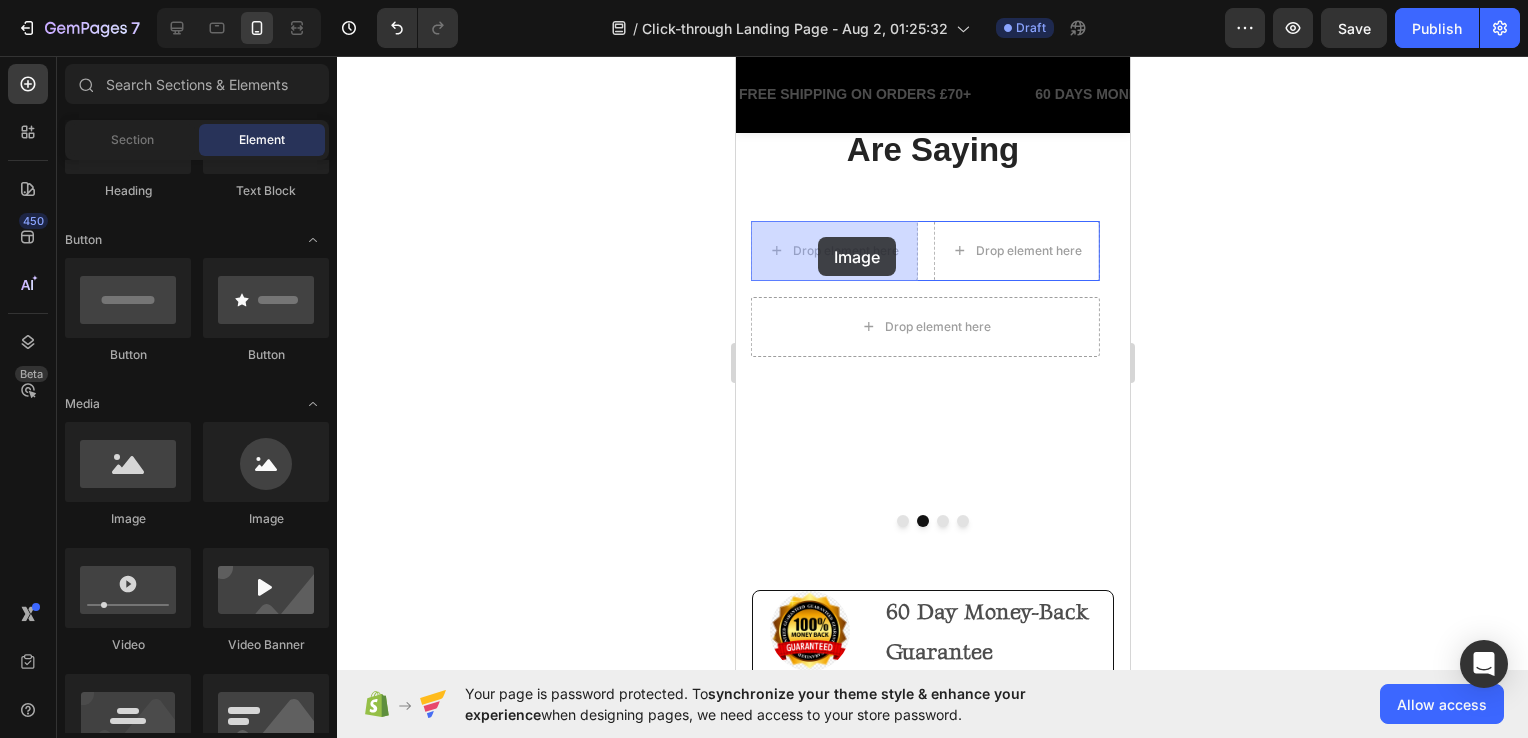drag, startPoint x: 998, startPoint y: 502, endPoint x: 1391, endPoint y: 338, distance: 425.84622 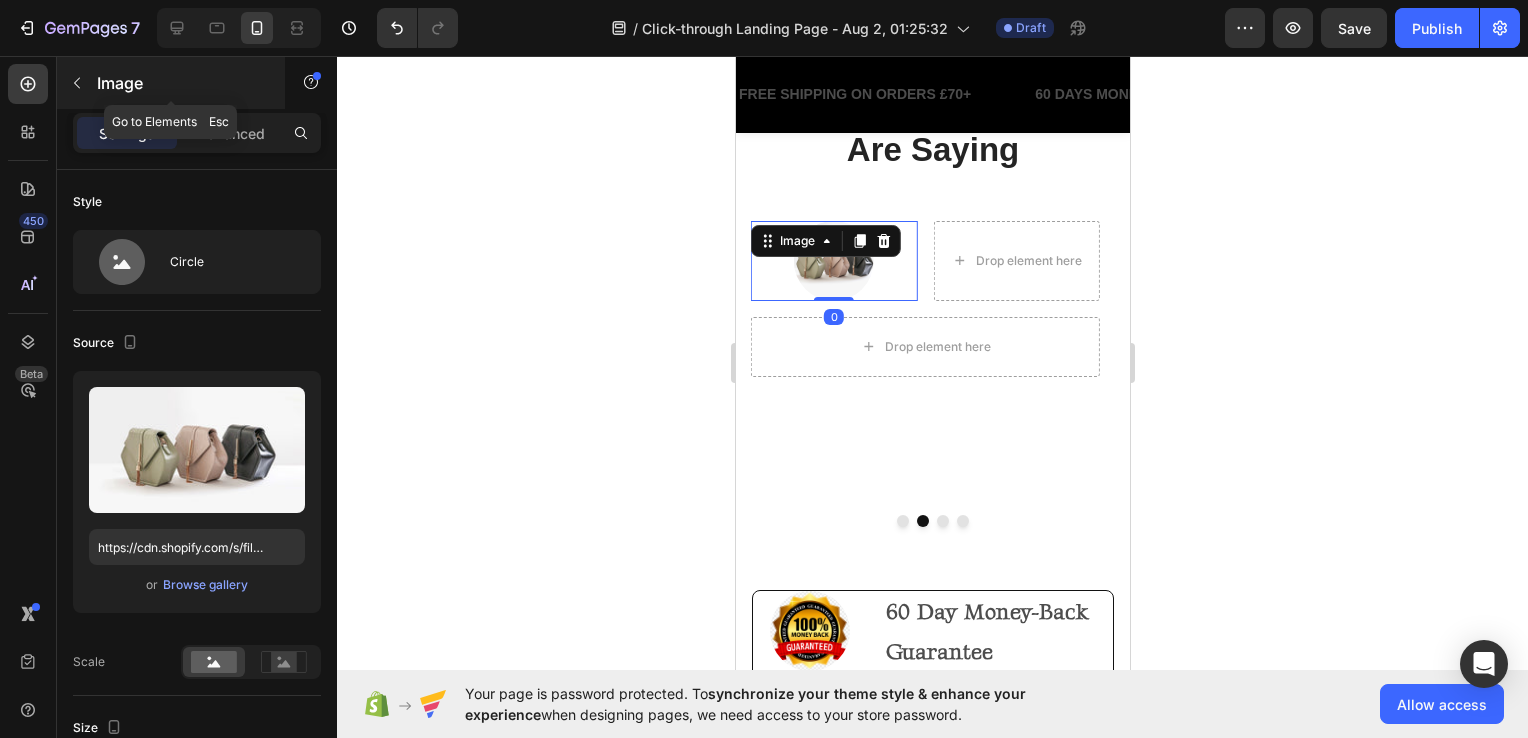 click on "Image" at bounding box center [182, 83] 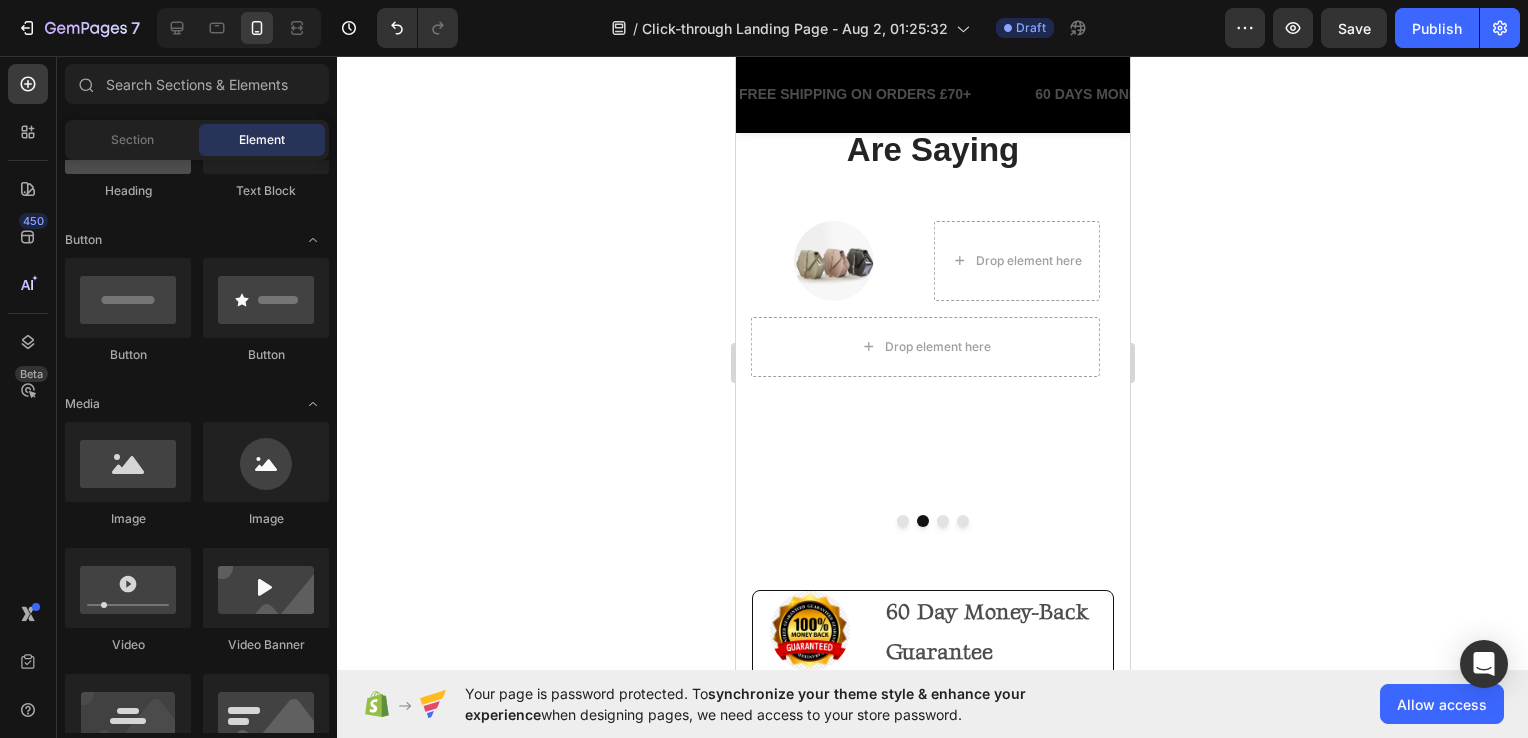 scroll, scrollTop: 200, scrollLeft: 0, axis: vertical 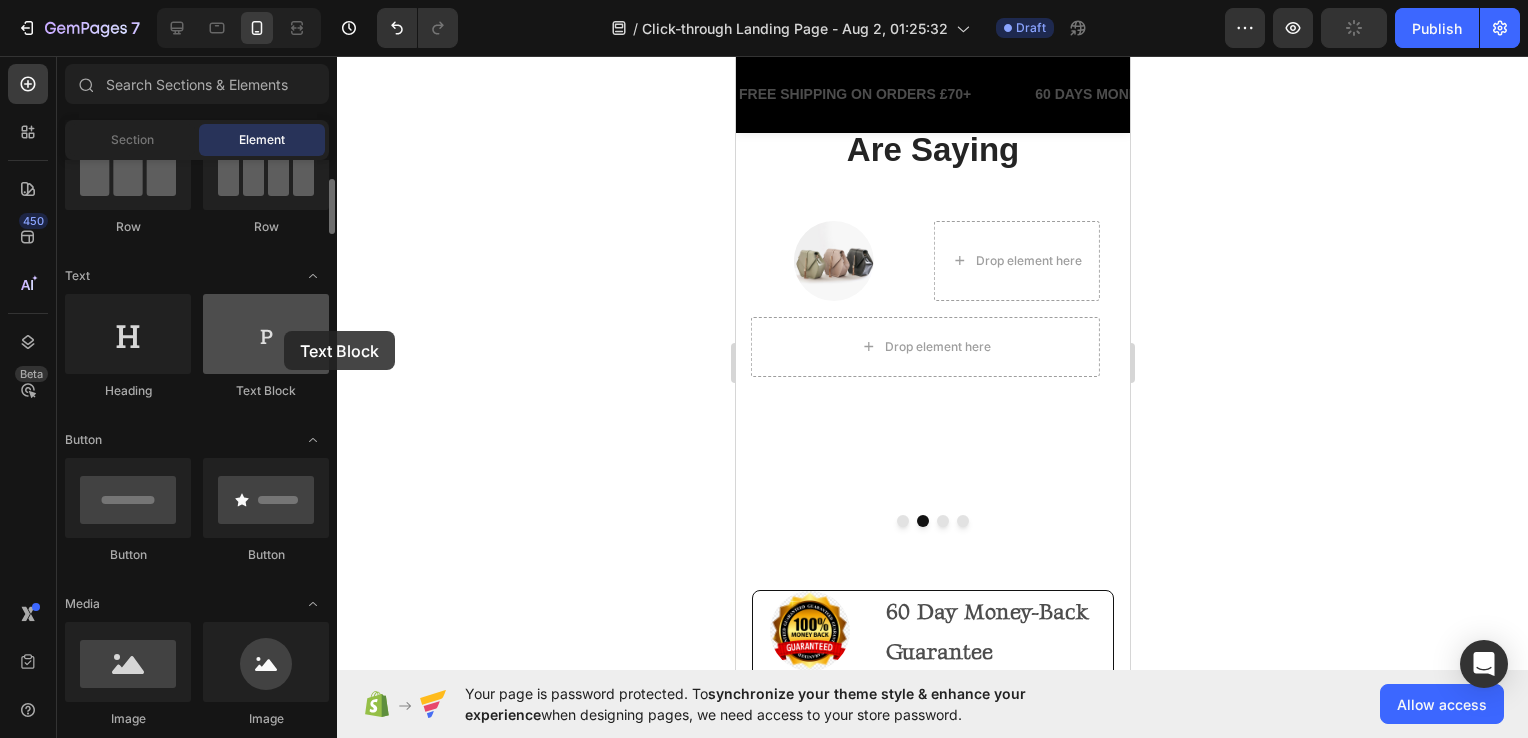 drag, startPoint x: 650, startPoint y: 260, endPoint x: 250, endPoint y: 310, distance: 403.11288 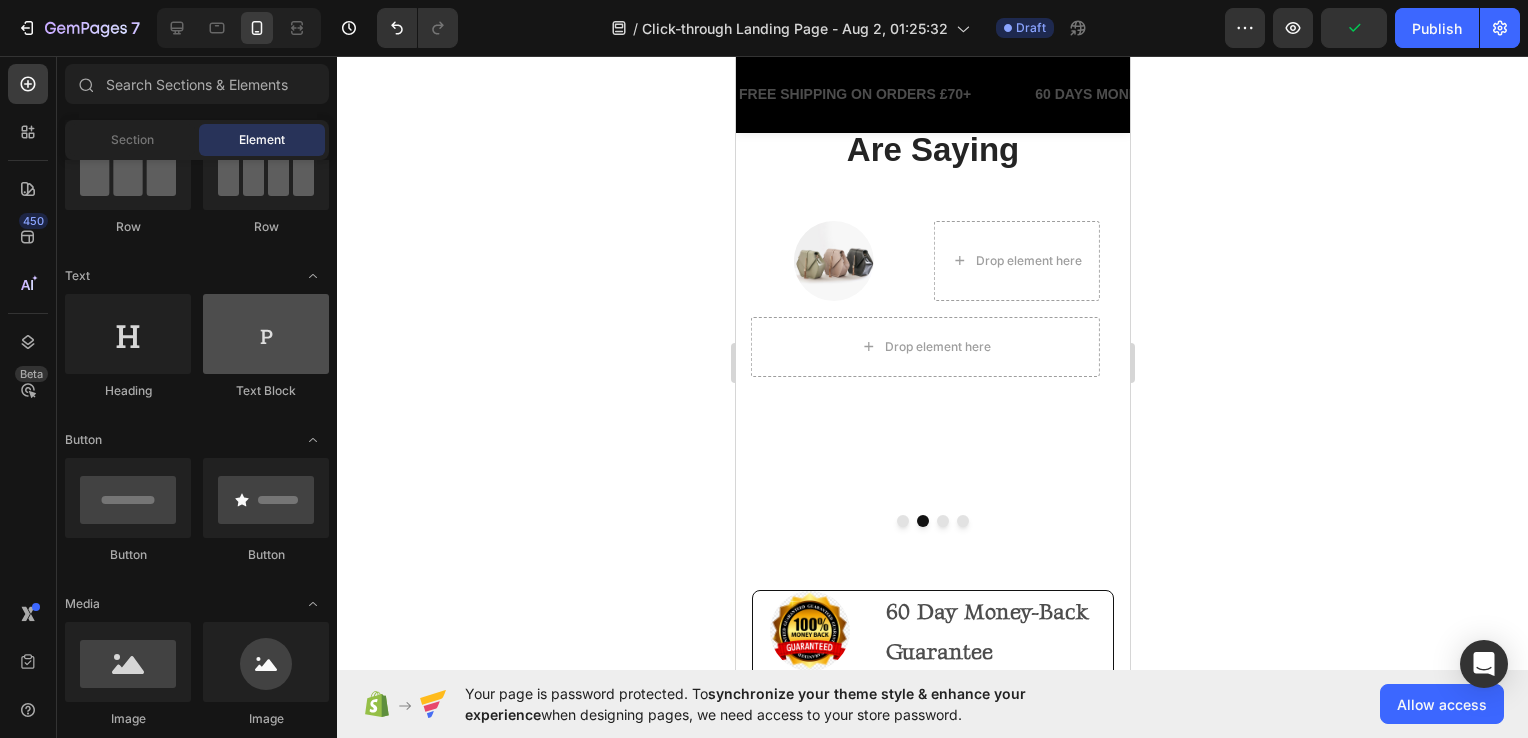 scroll, scrollTop: 0, scrollLeft: 0, axis: both 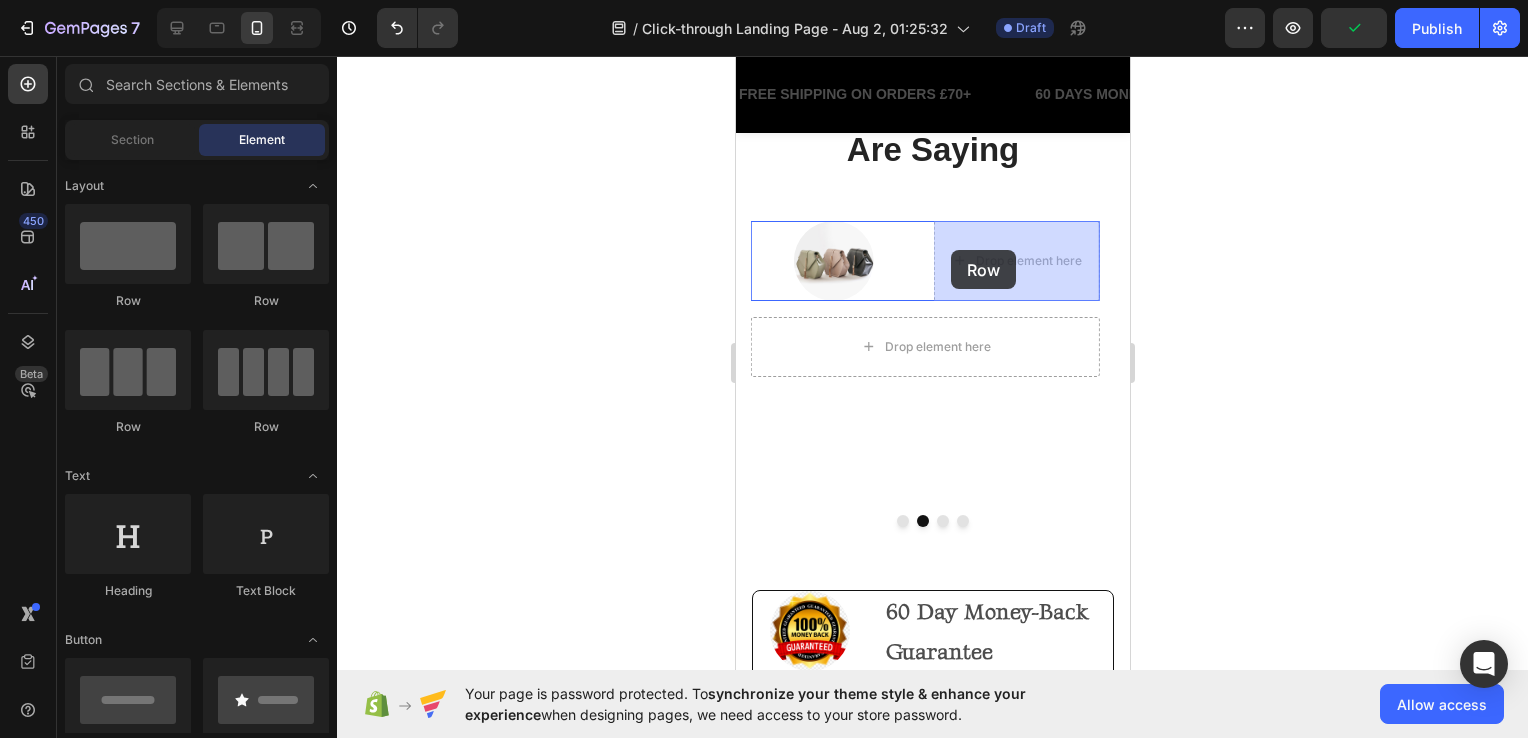 drag, startPoint x: 1224, startPoint y: 326, endPoint x: 950, endPoint y: 250, distance: 284.34485 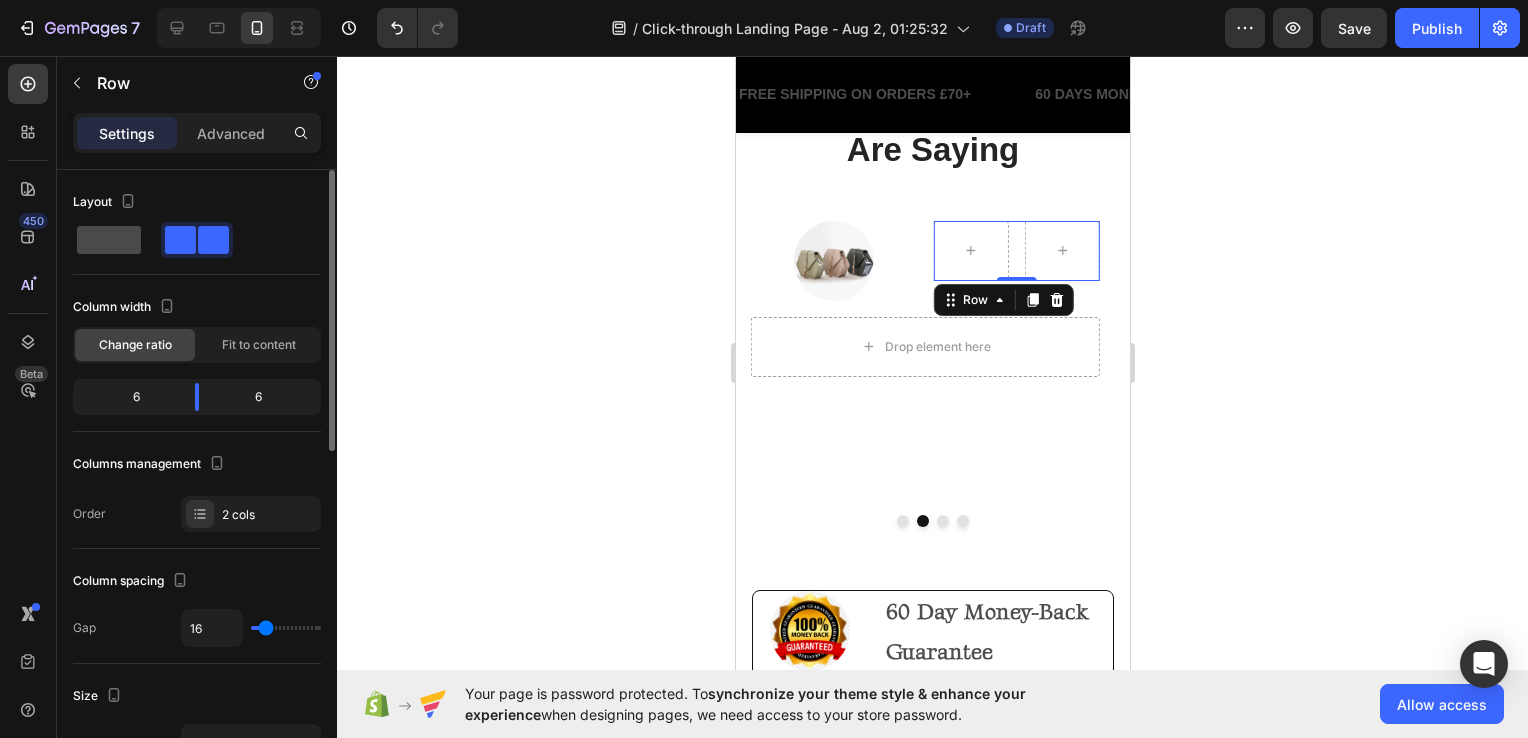 click 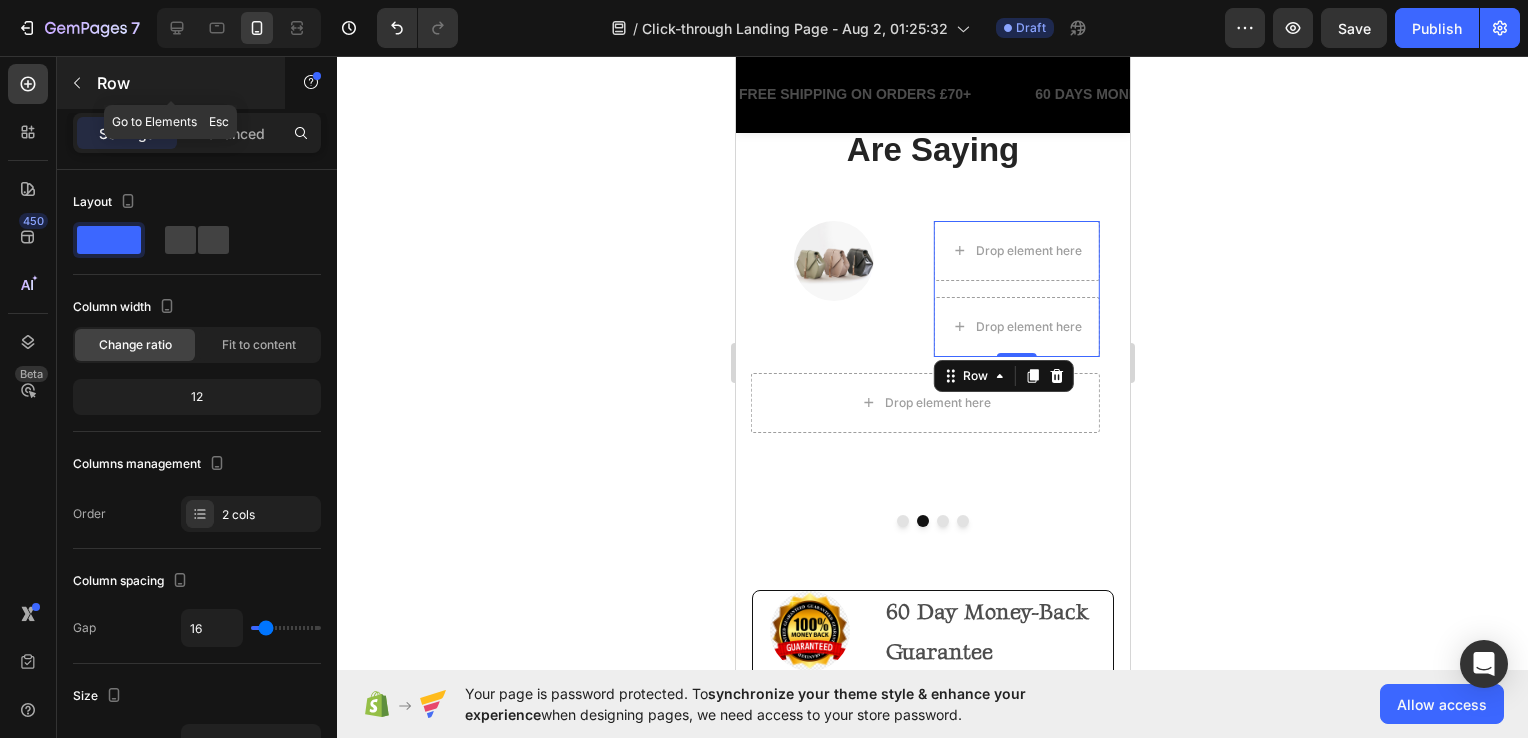 click at bounding box center (77, 83) 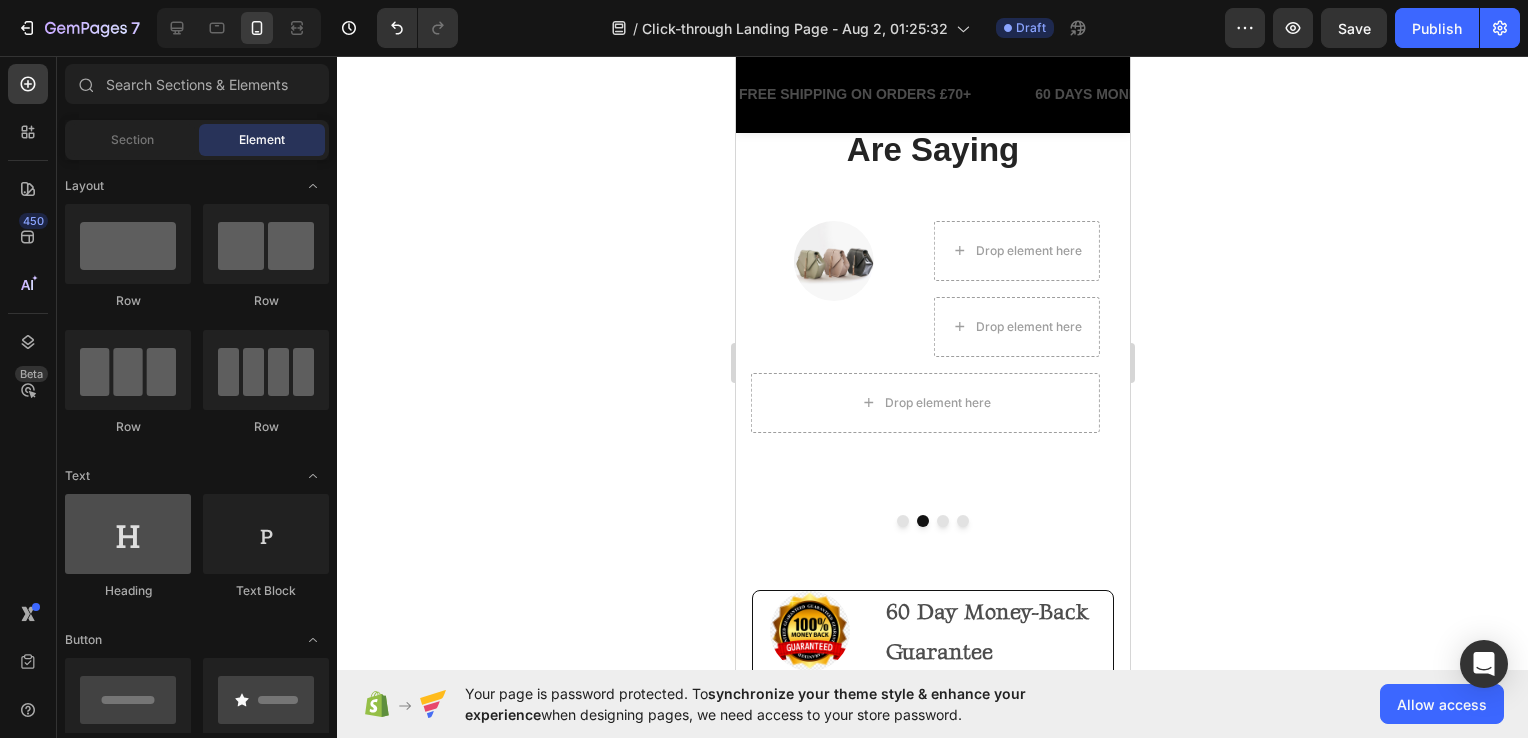 scroll, scrollTop: 200, scrollLeft: 0, axis: vertical 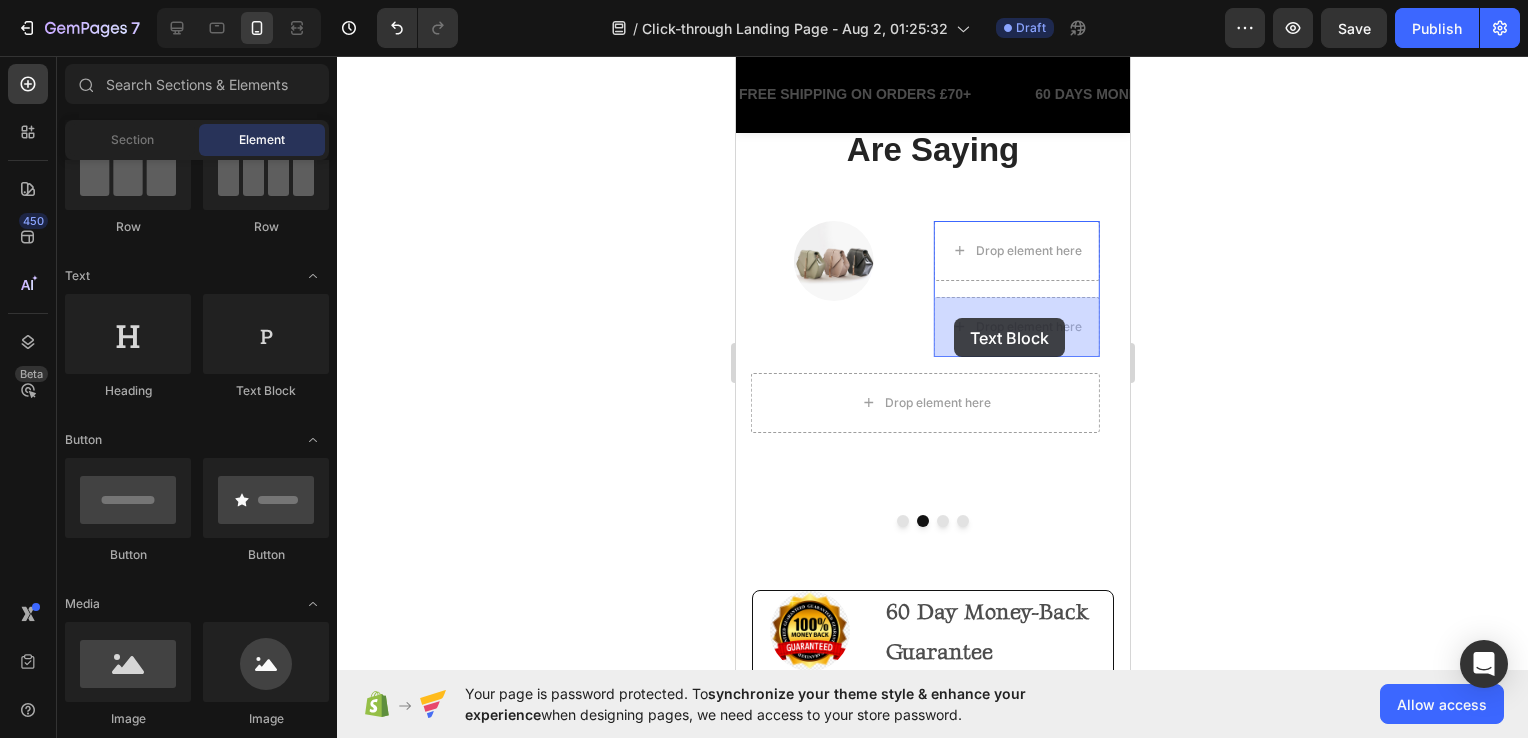 drag, startPoint x: 995, startPoint y: 406, endPoint x: 953, endPoint y: 318, distance: 97.50897 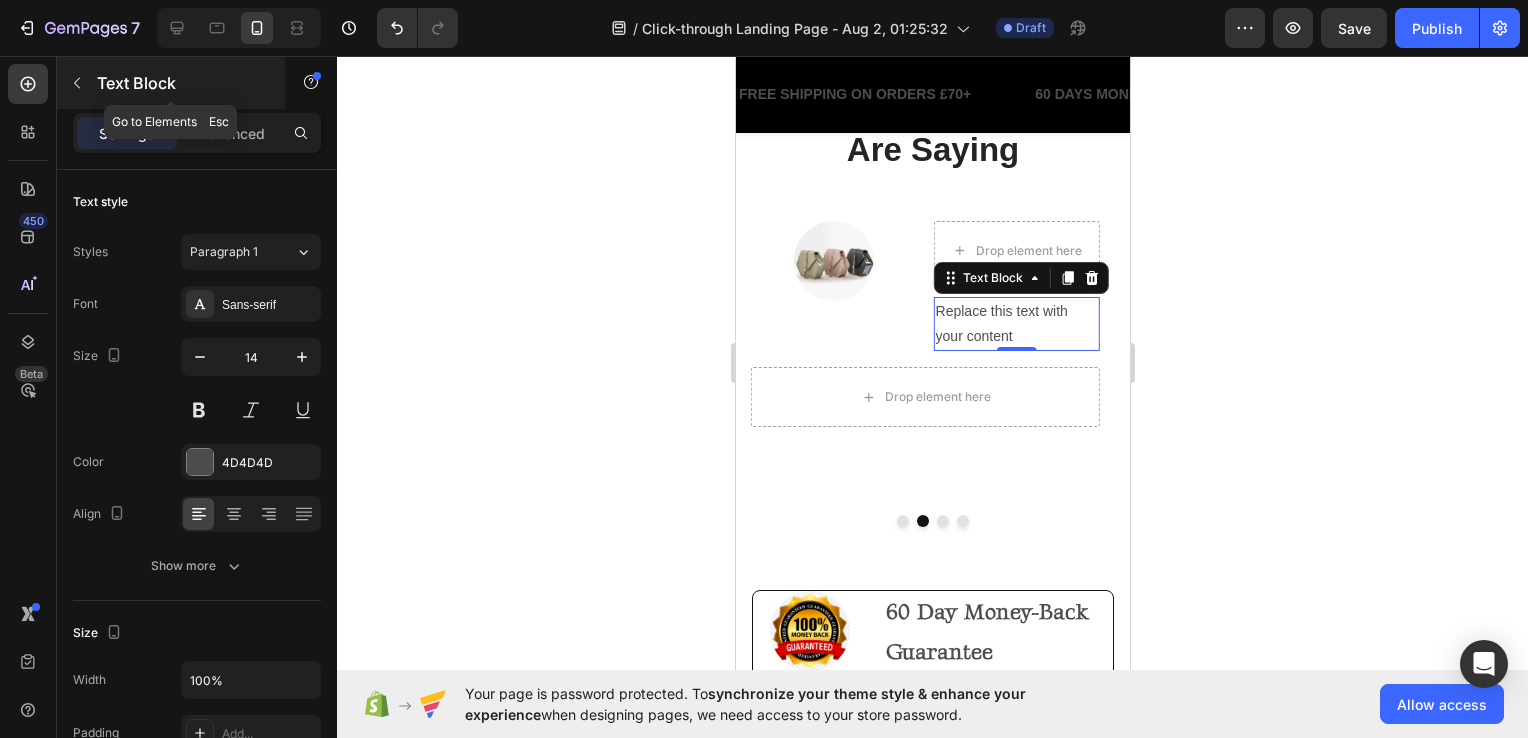 click on "Text Block" at bounding box center (182, 83) 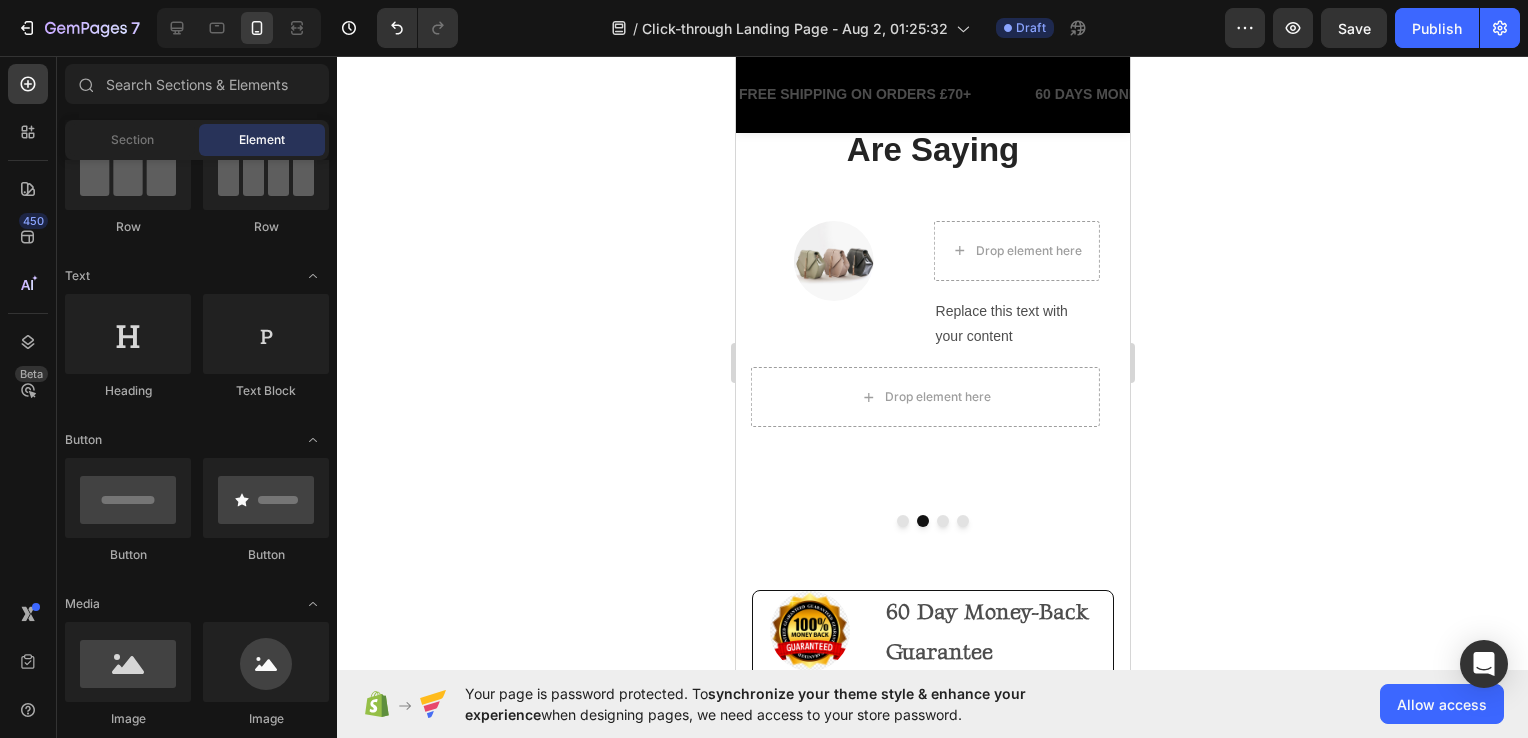 scroll, scrollTop: 0, scrollLeft: 0, axis: both 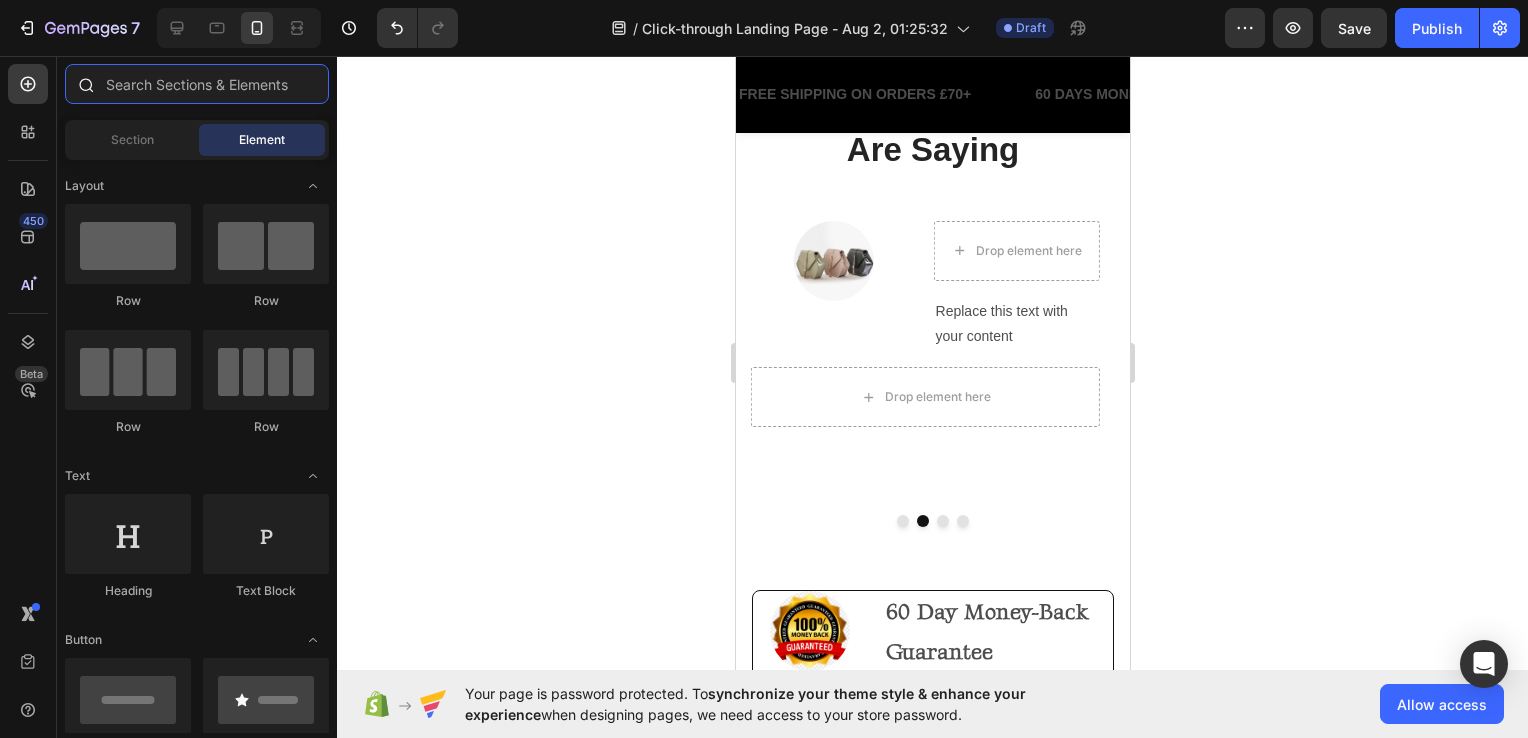 click at bounding box center (197, 84) 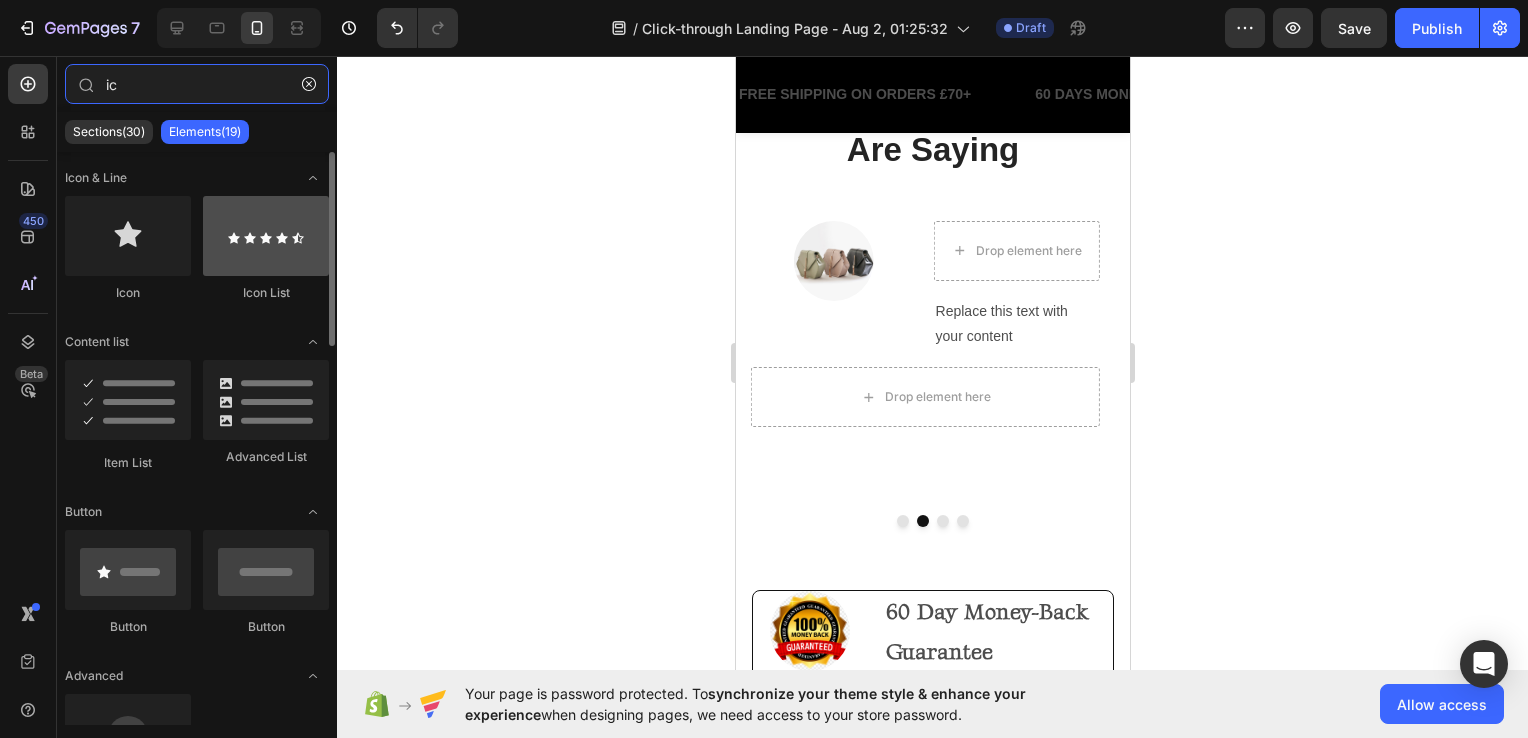 type on "ic" 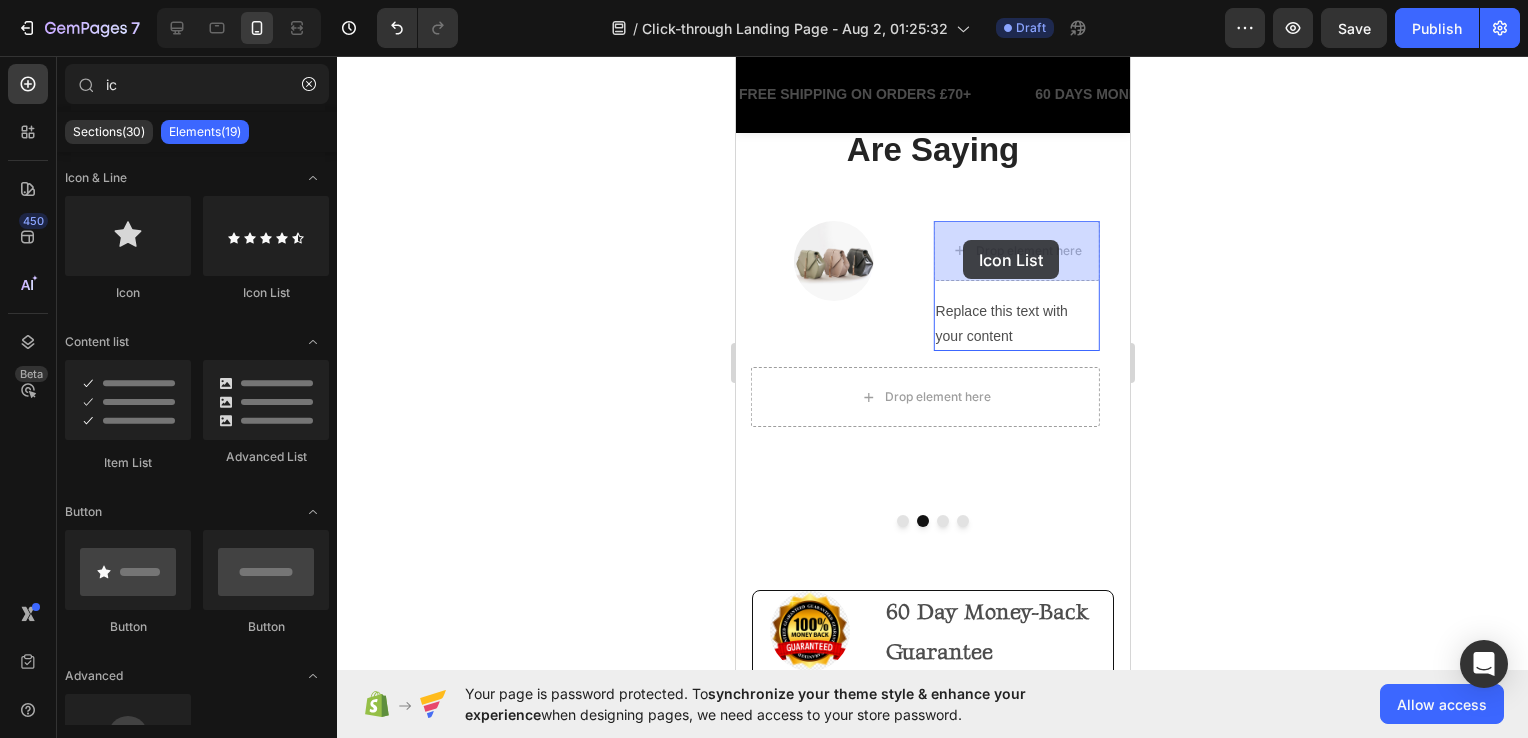 drag, startPoint x: 1019, startPoint y: 317, endPoint x: 967, endPoint y: 240, distance: 92.91394 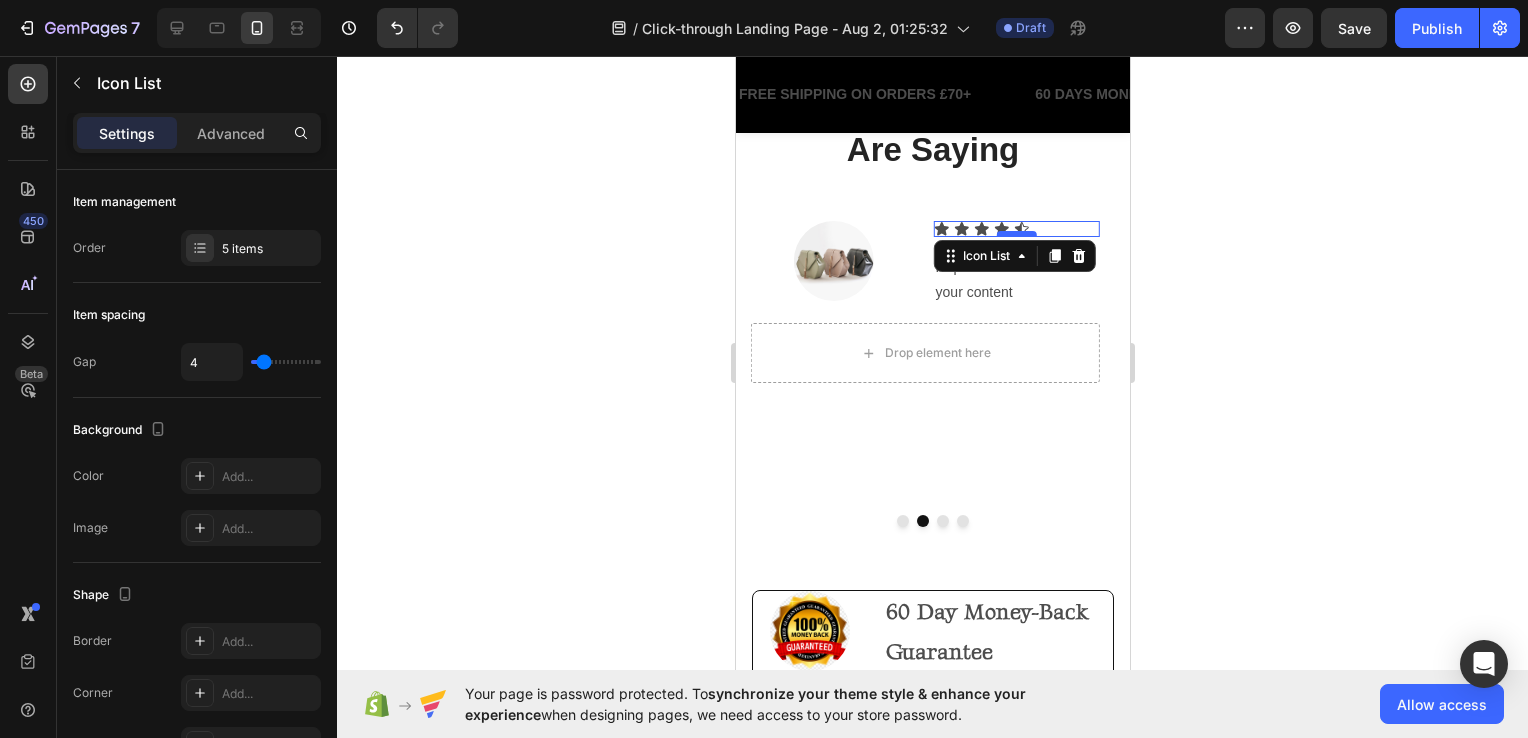 click at bounding box center [1016, 234] 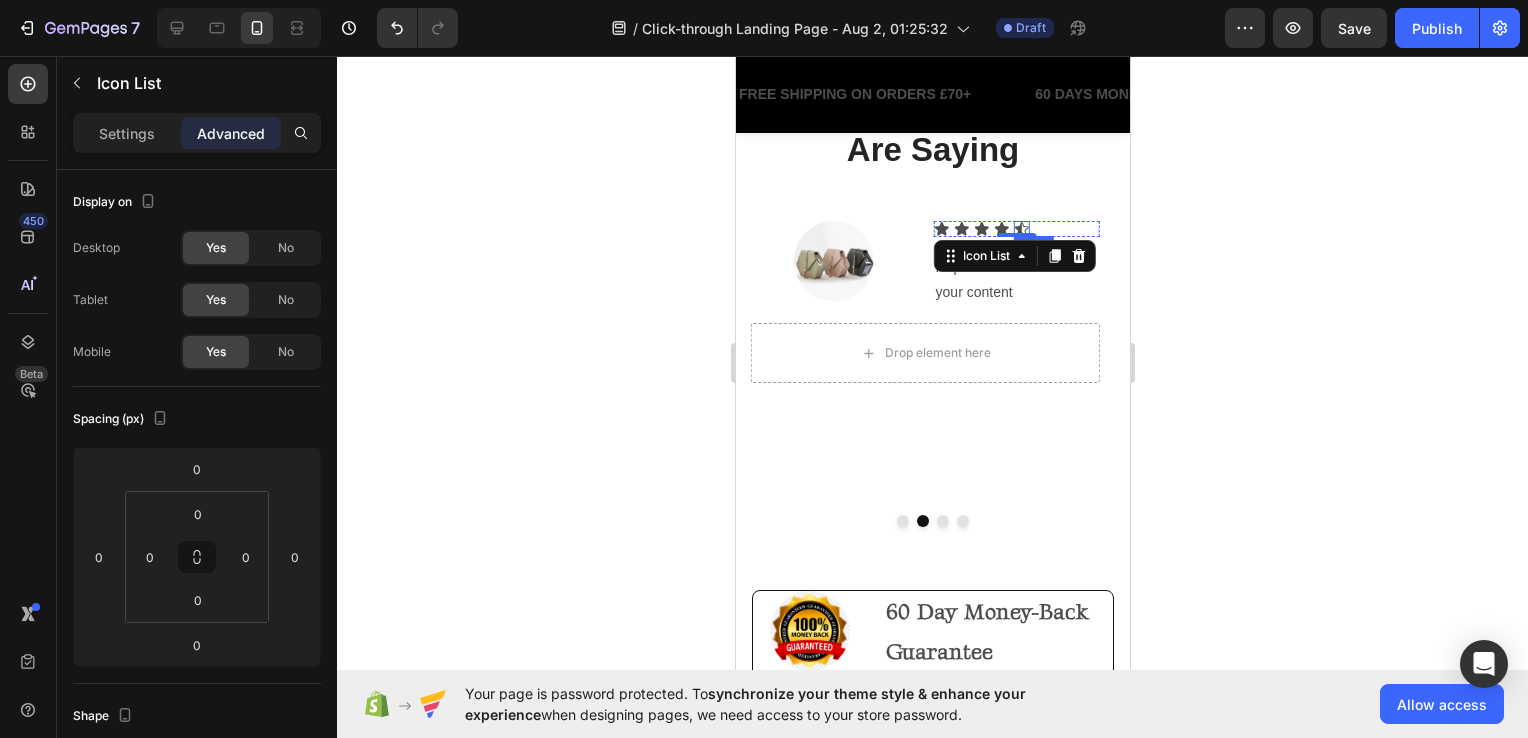 click 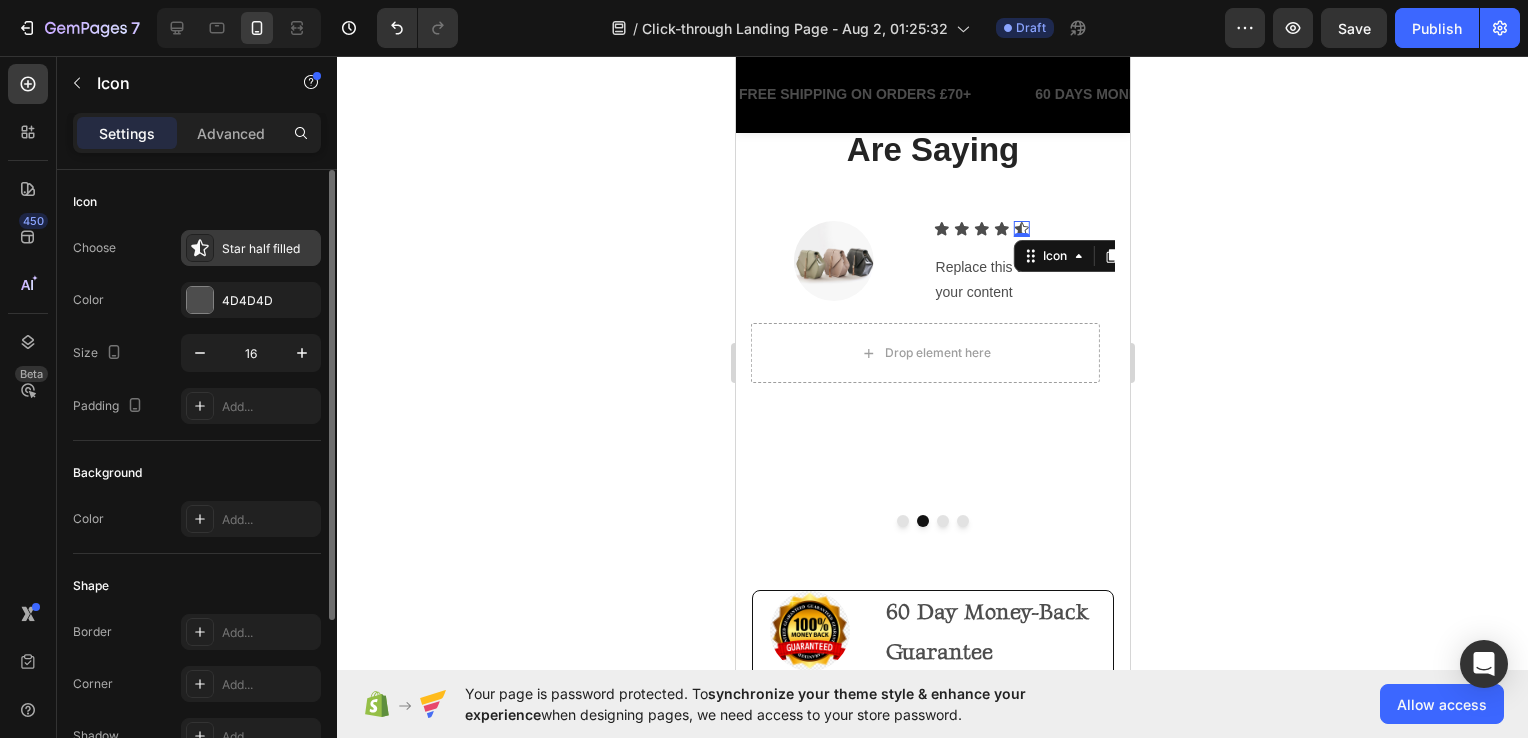 click on "Star half filled" at bounding box center [251, 248] 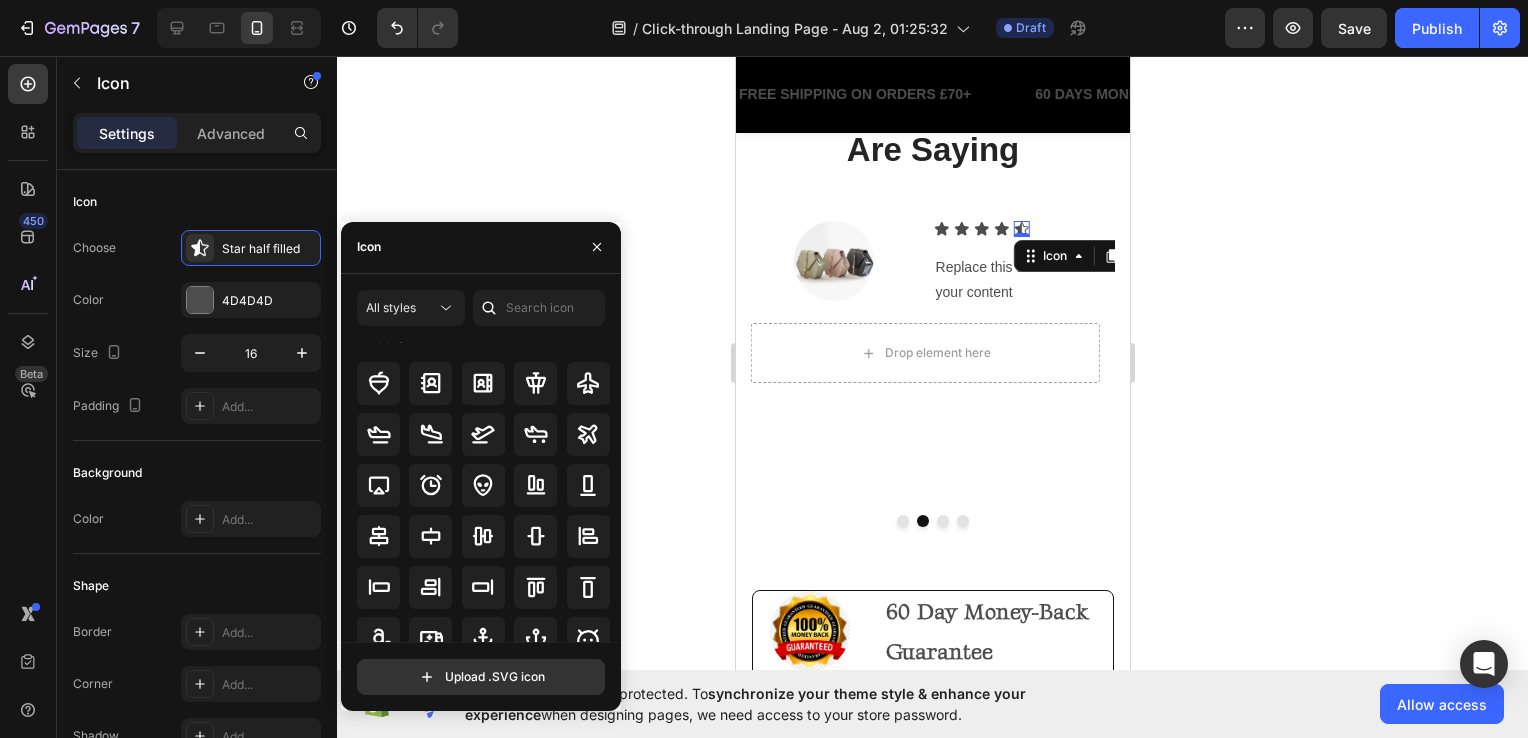 scroll, scrollTop: 13, scrollLeft: 0, axis: vertical 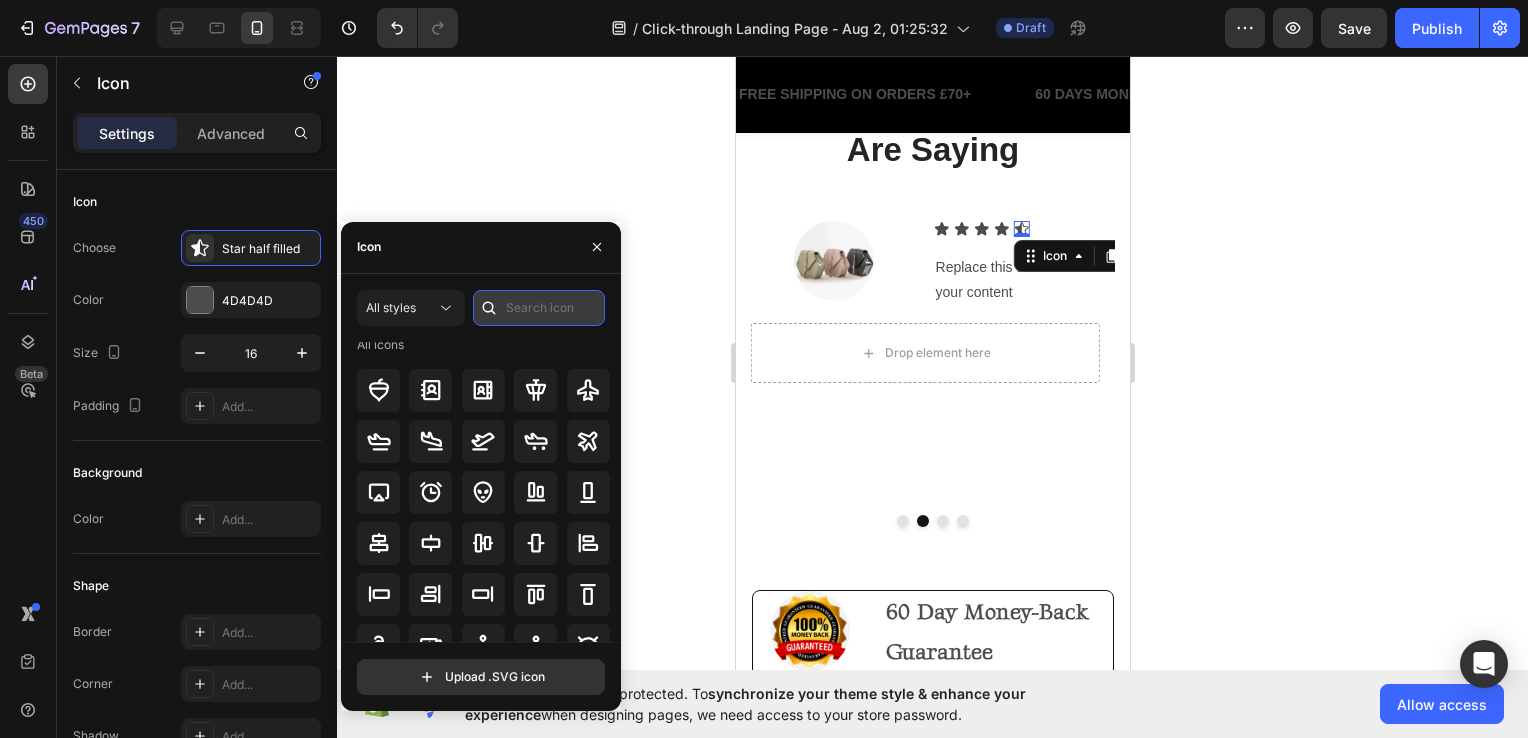 click at bounding box center [539, 308] 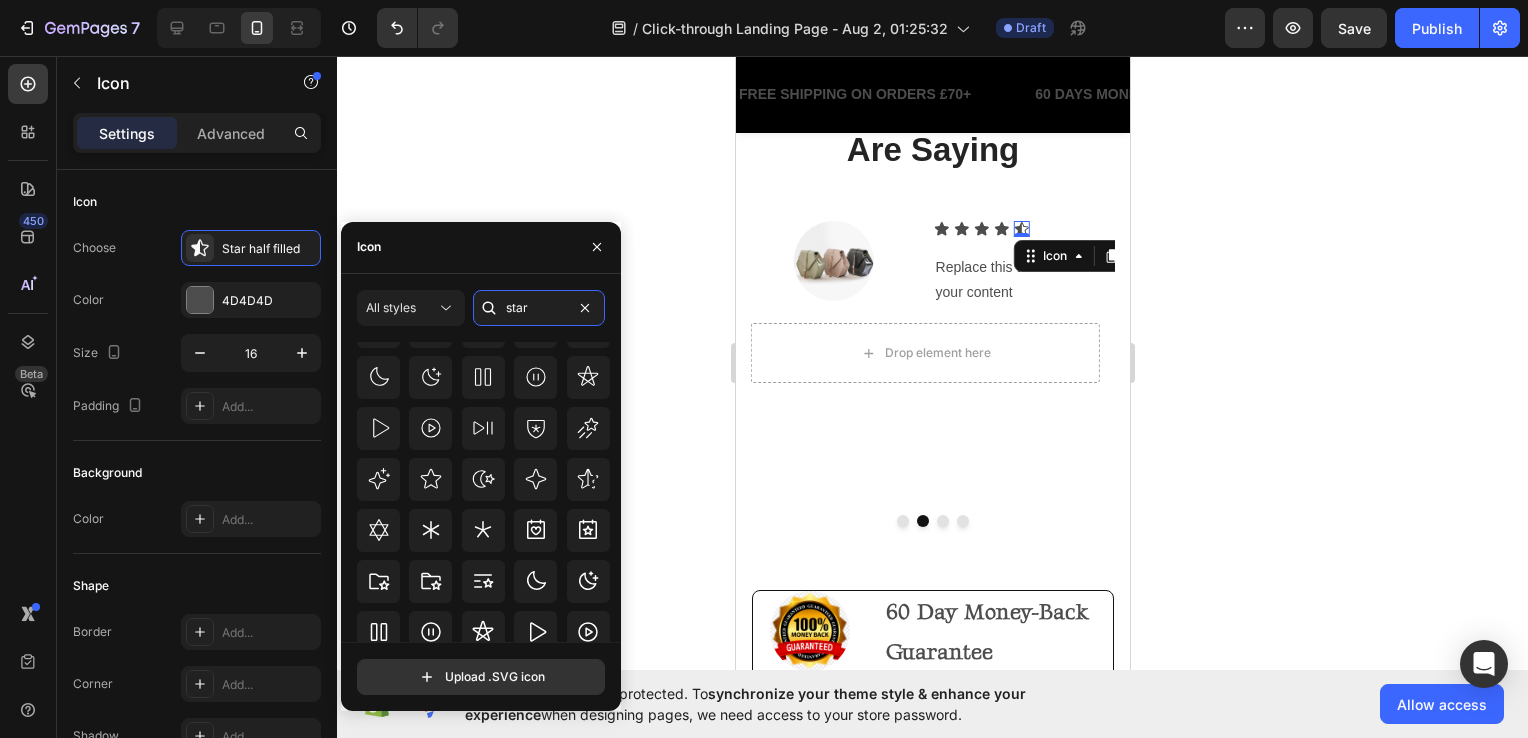 scroll, scrollTop: 599, scrollLeft: 0, axis: vertical 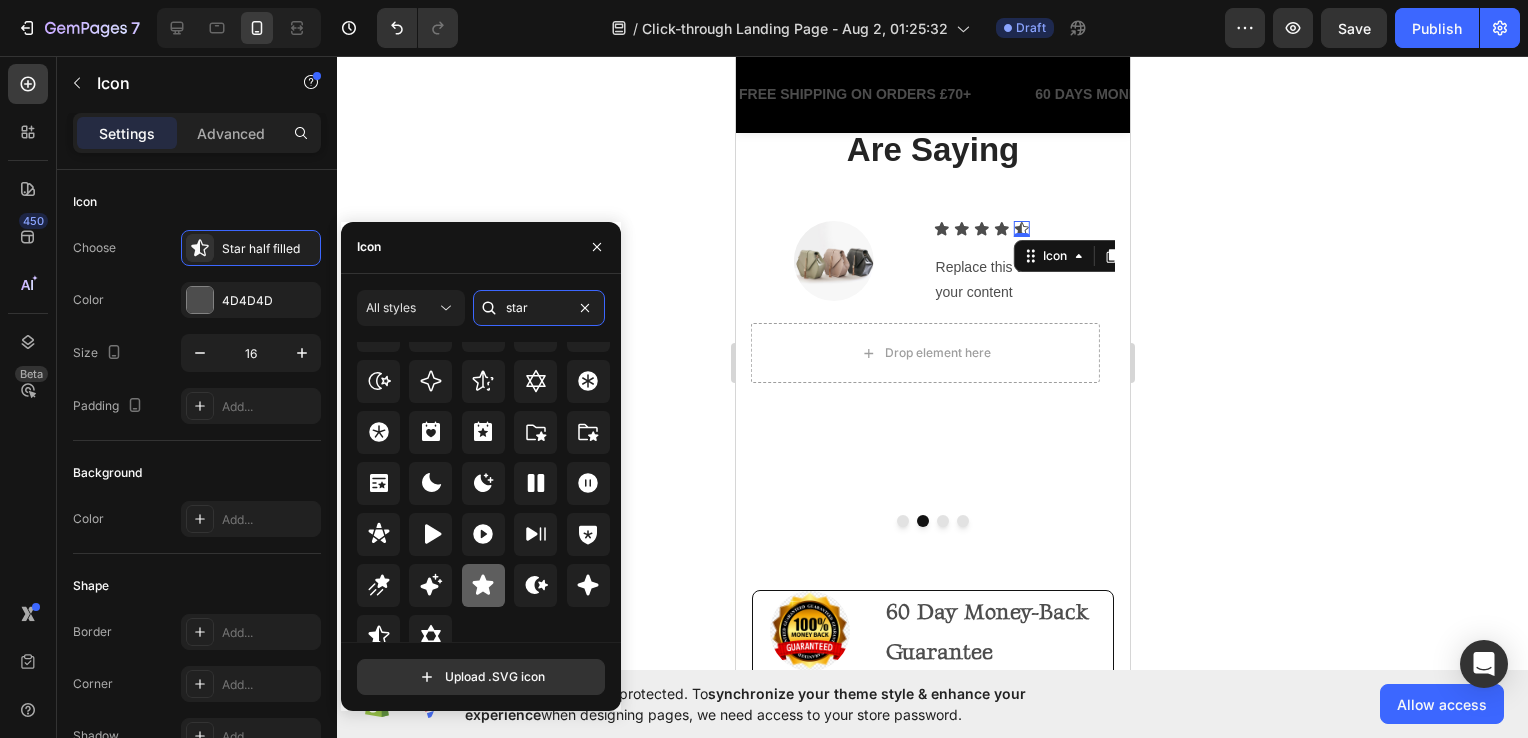 type on "star" 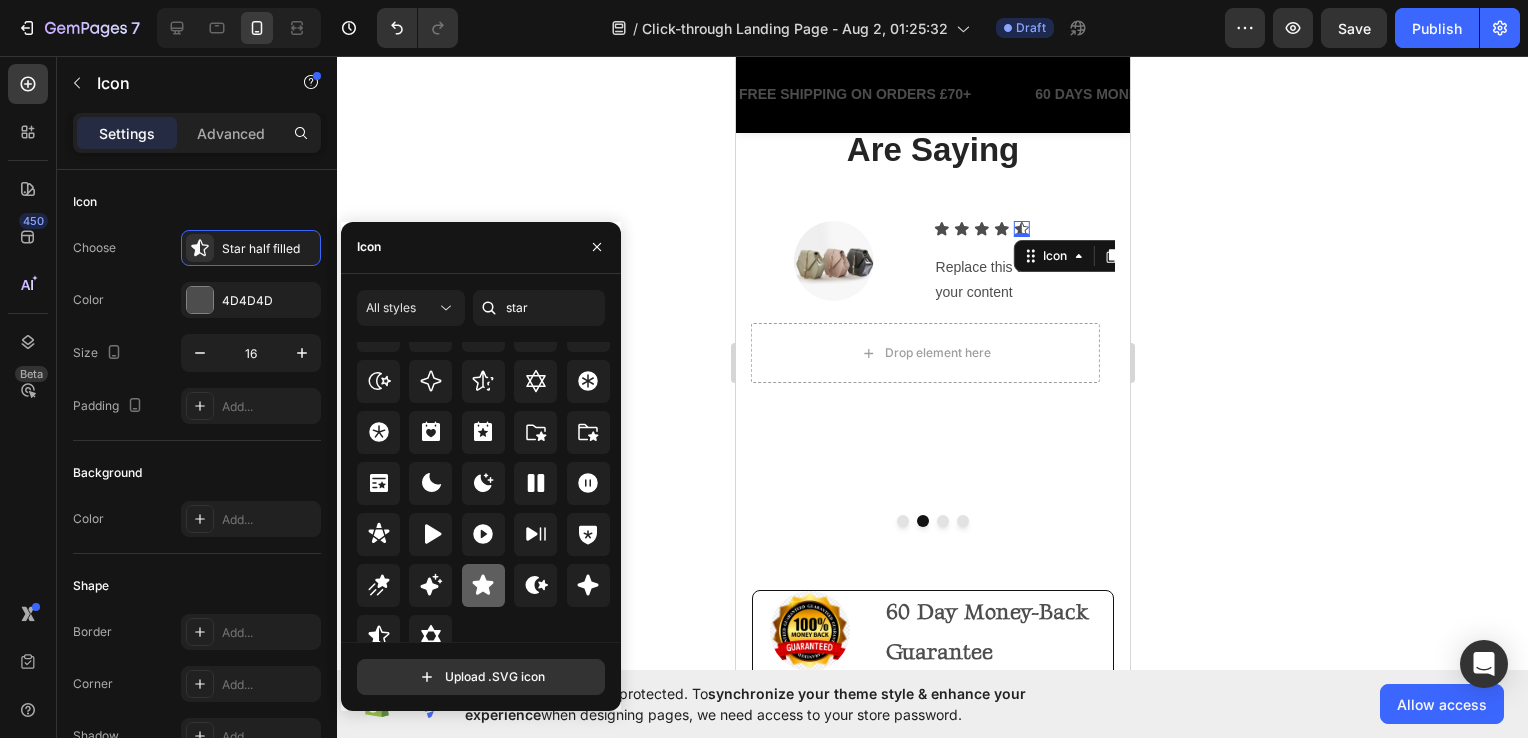 click 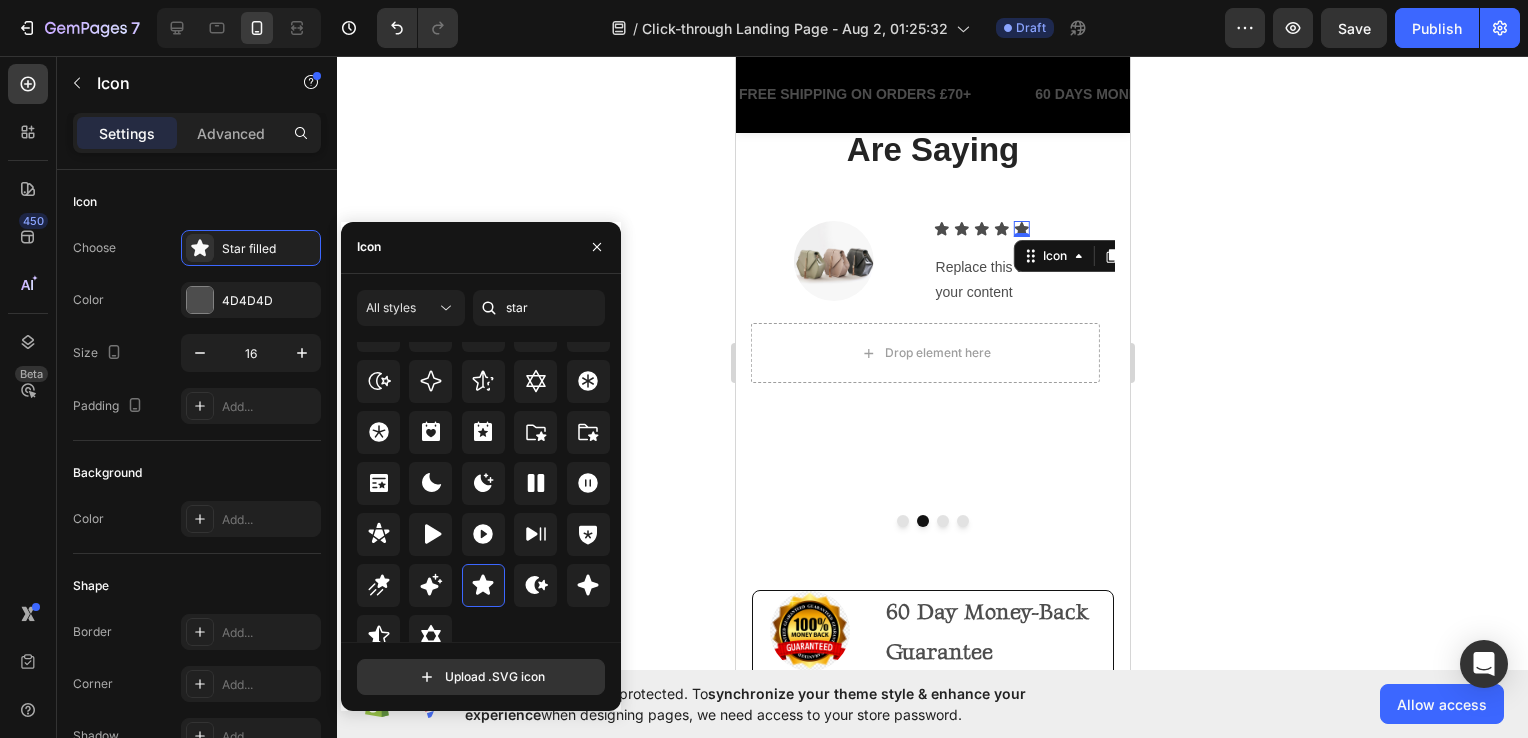 click 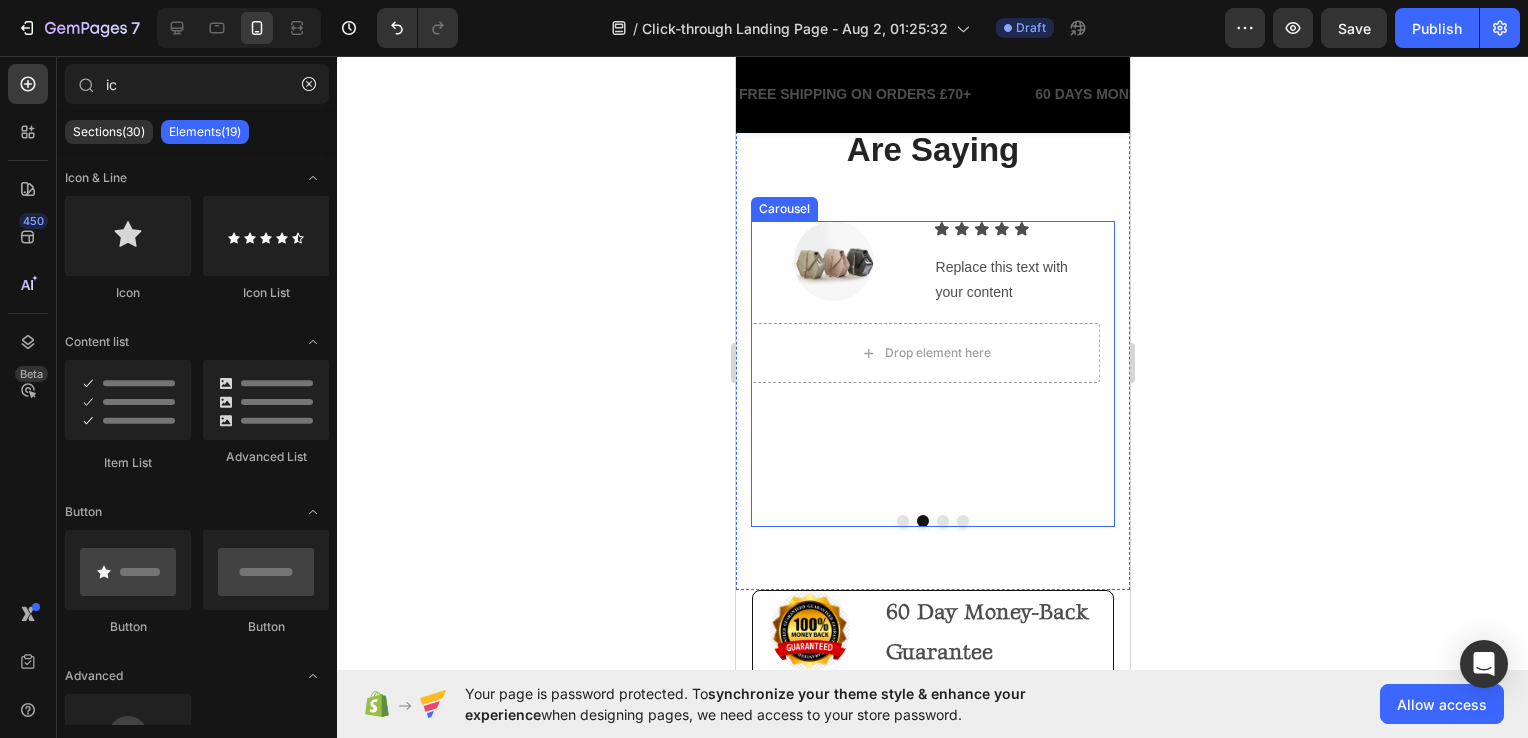 click 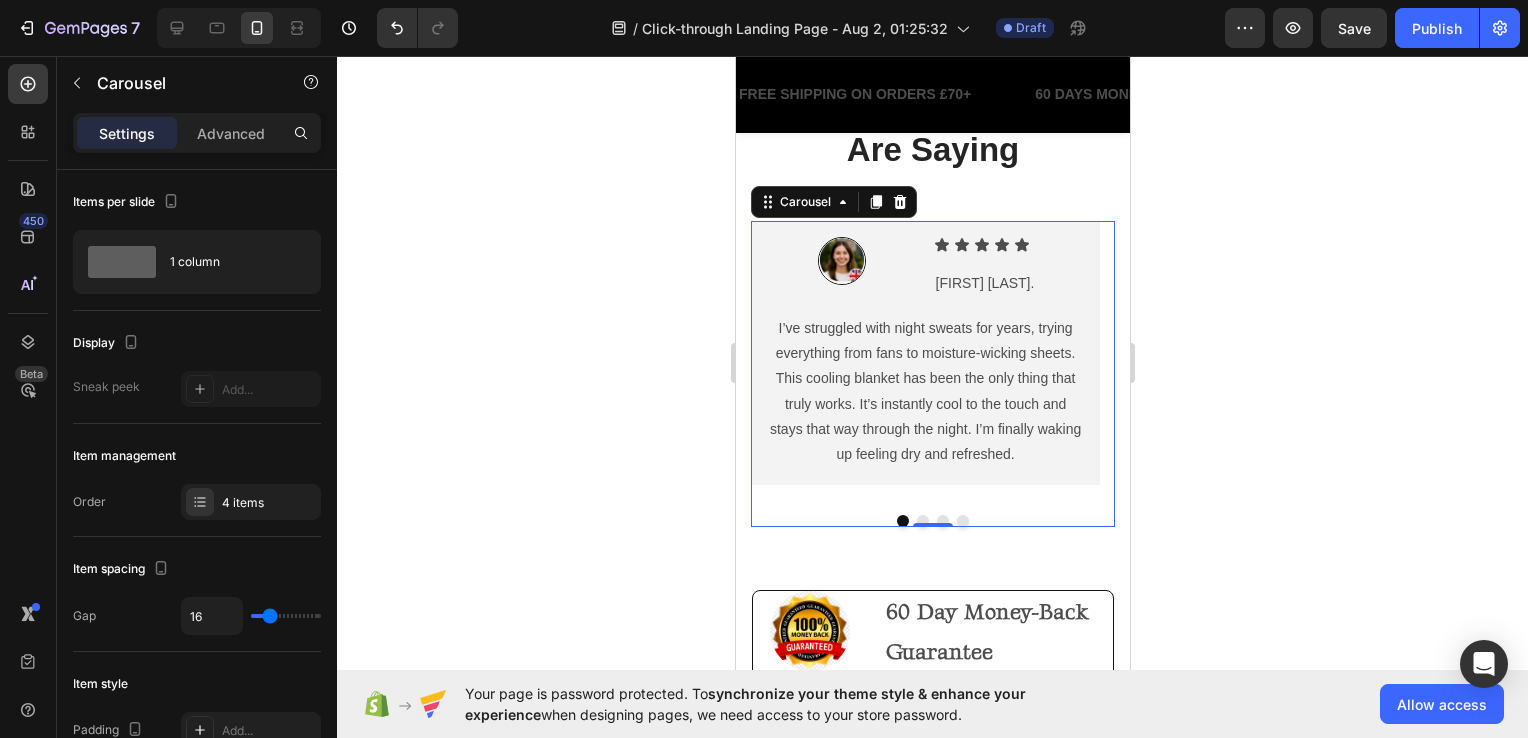 click 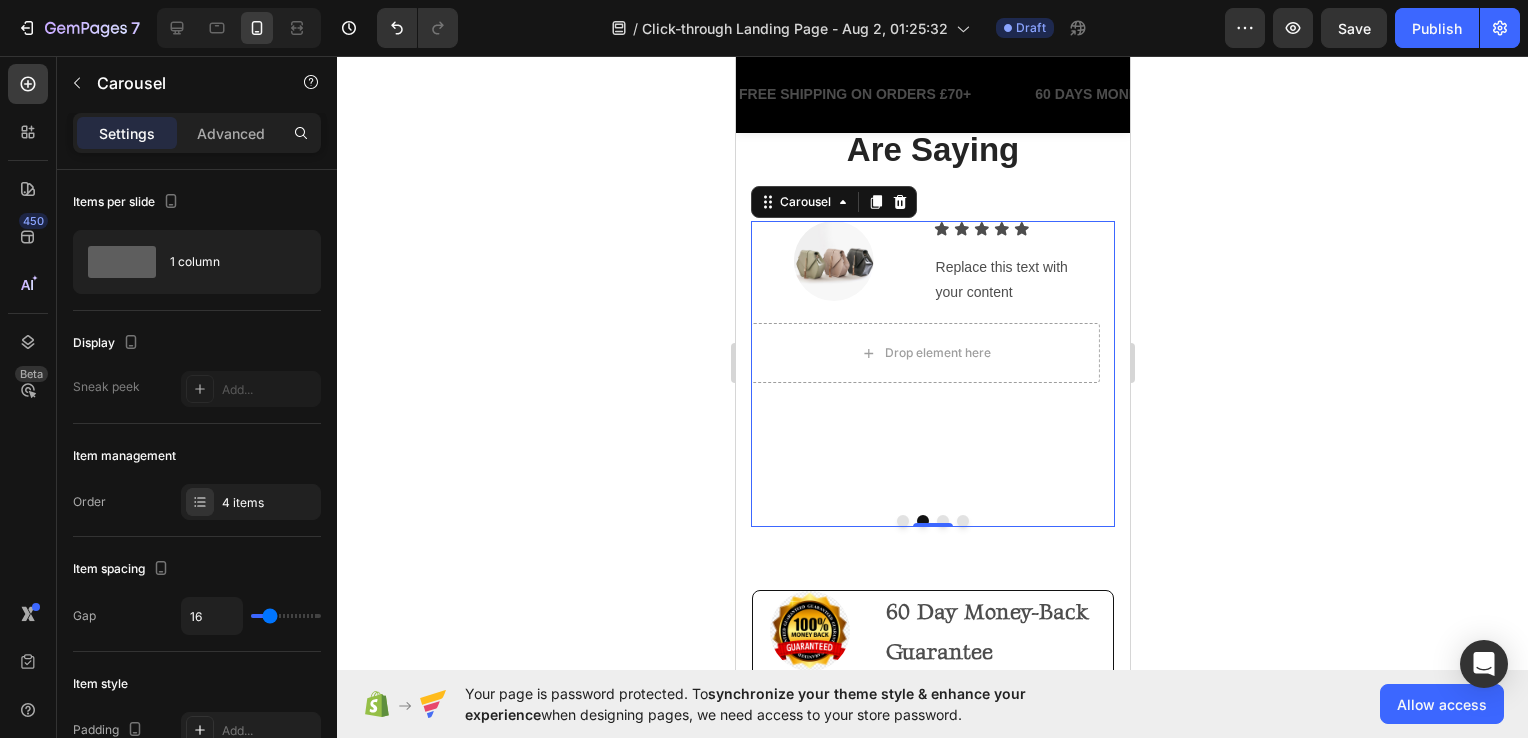 click 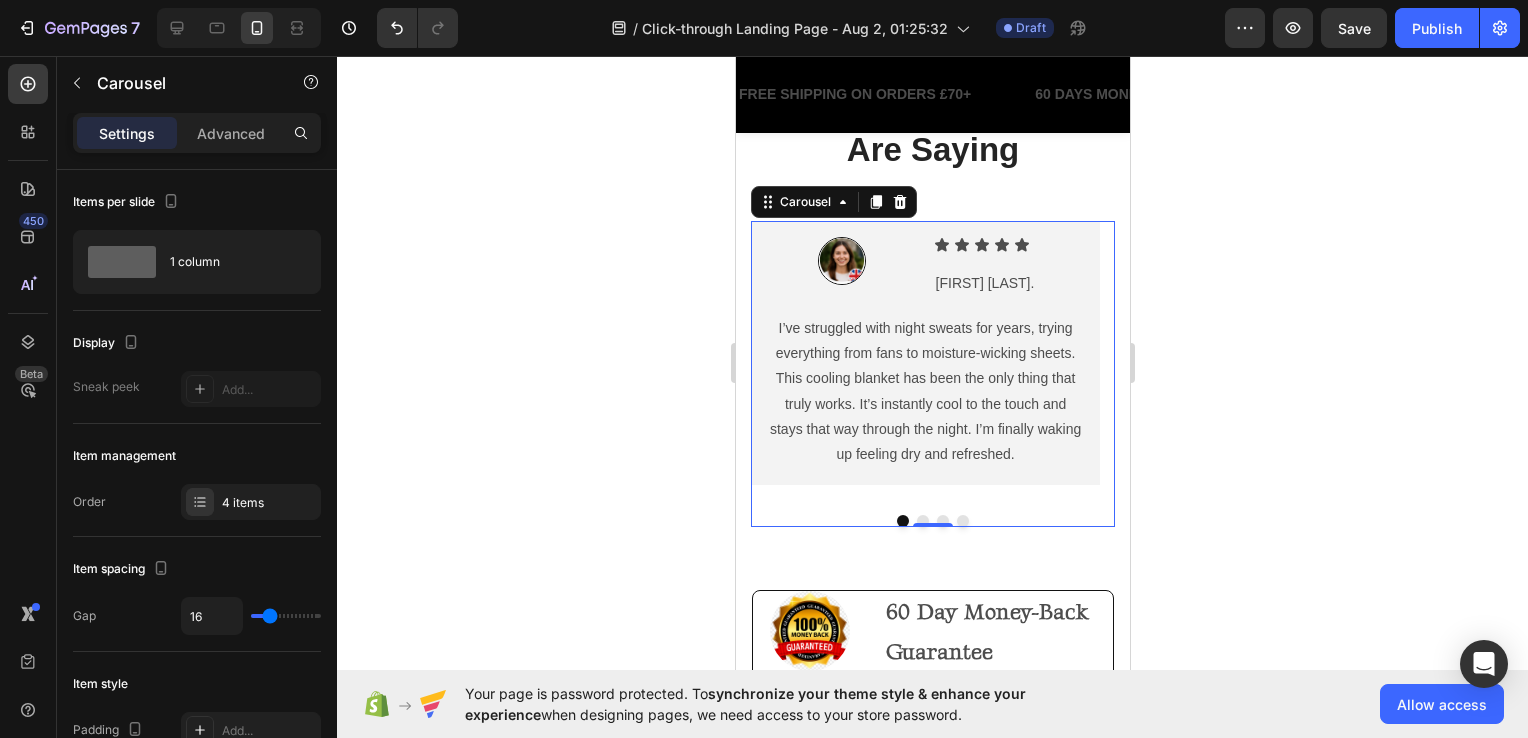 click 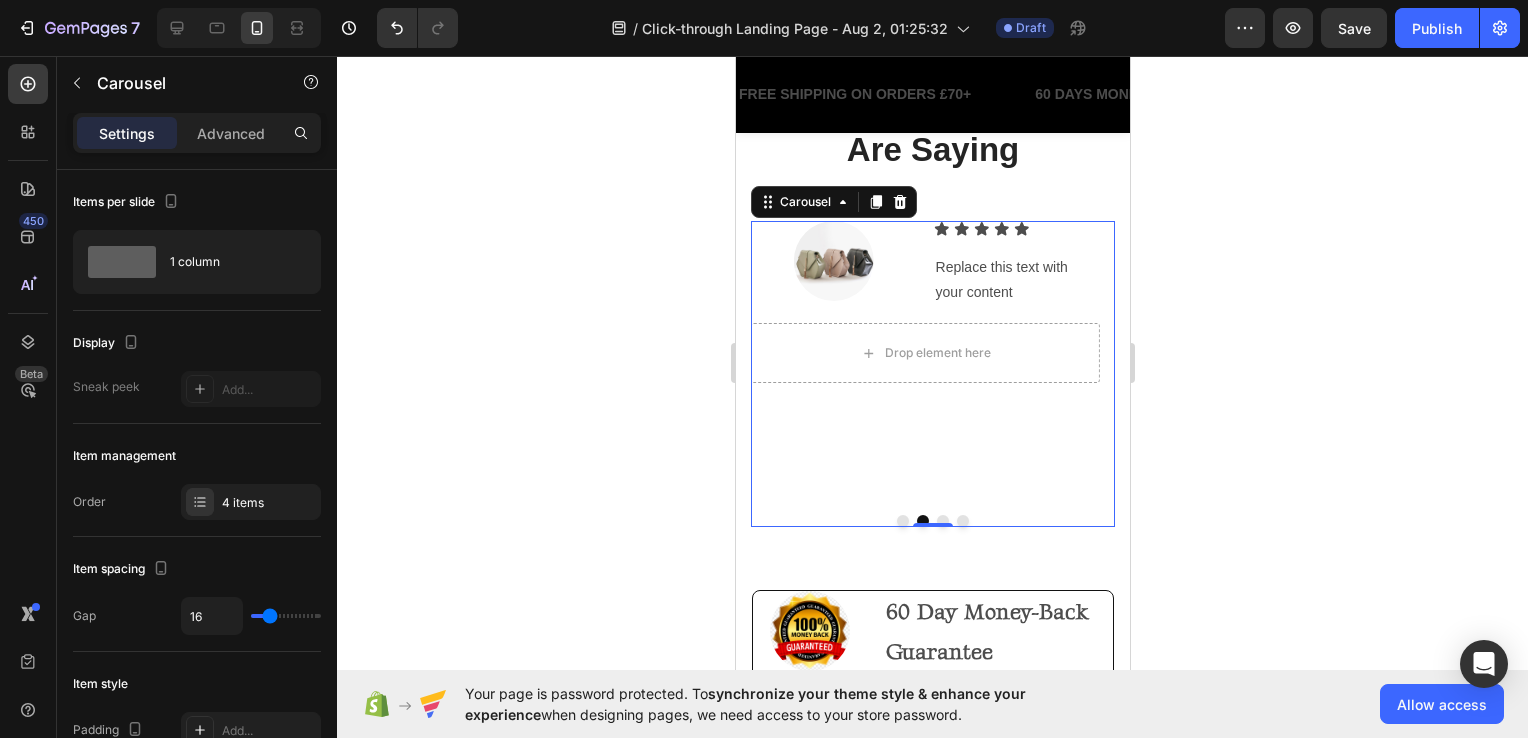 click 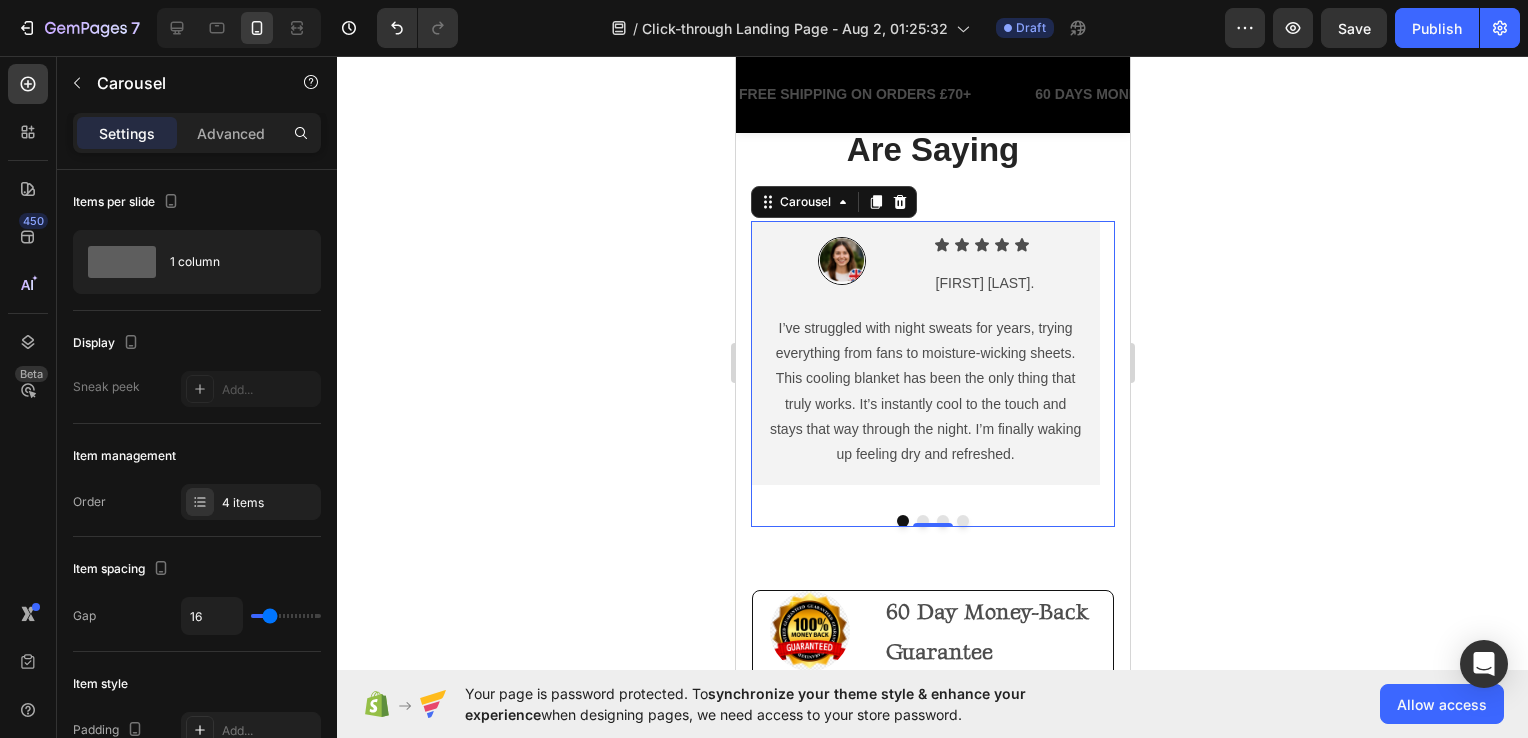 click 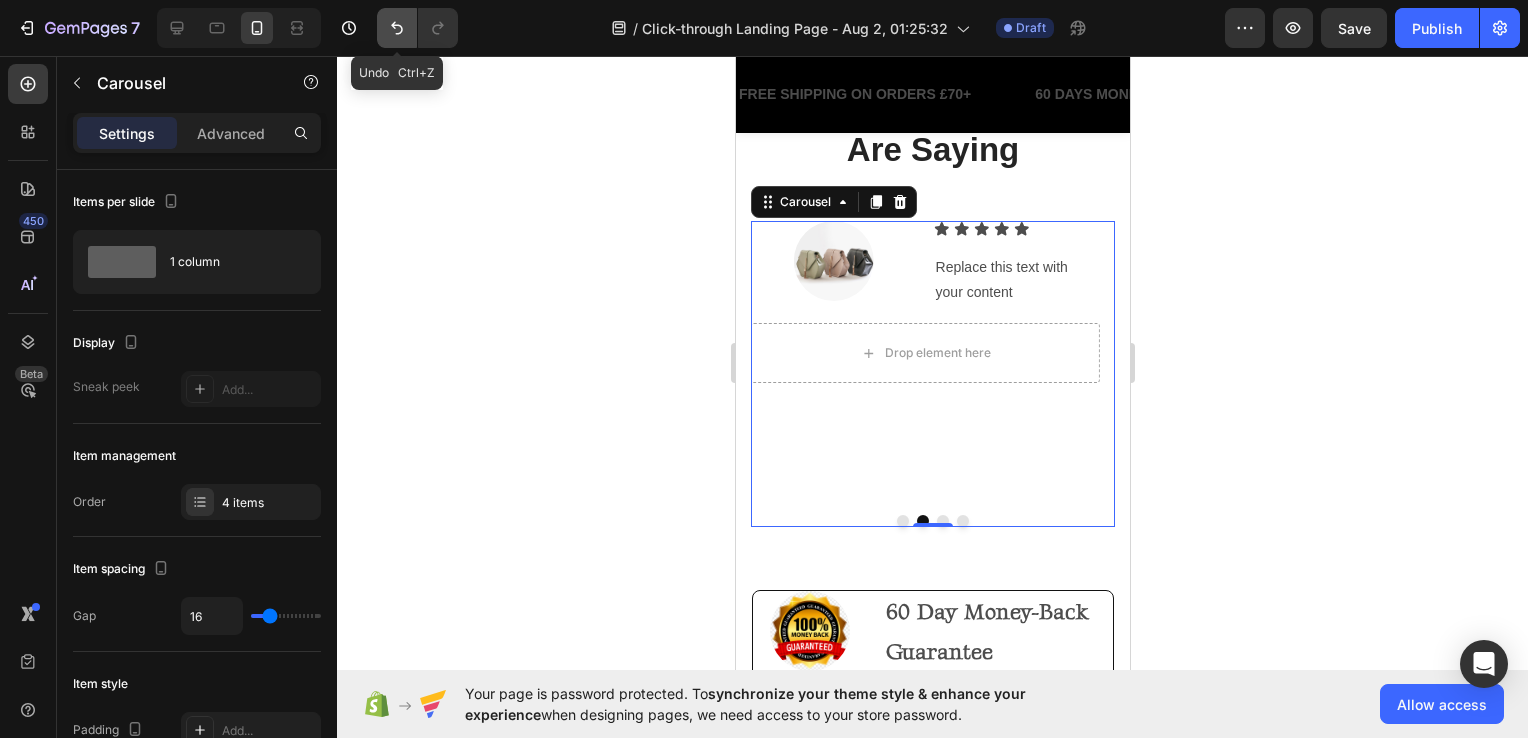 click 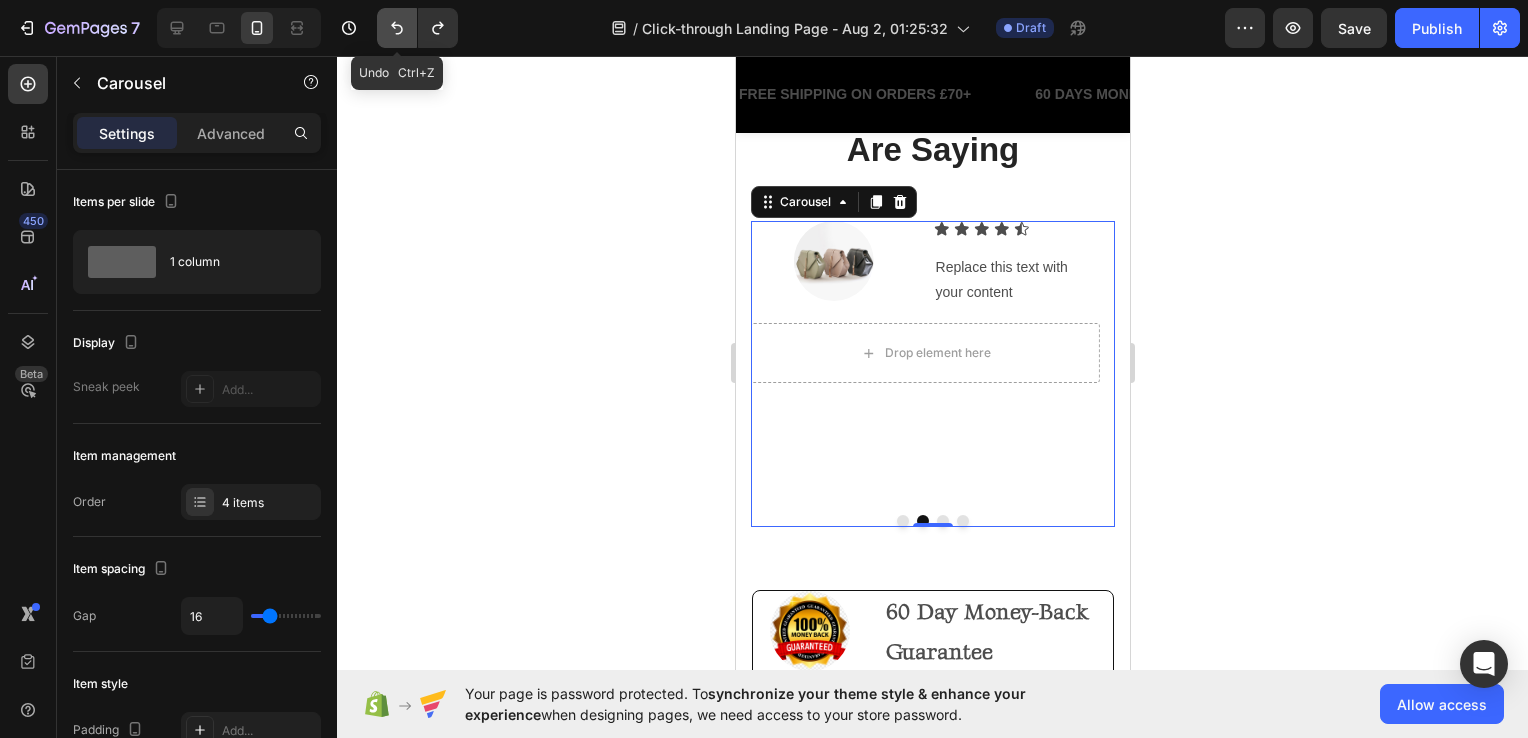 click 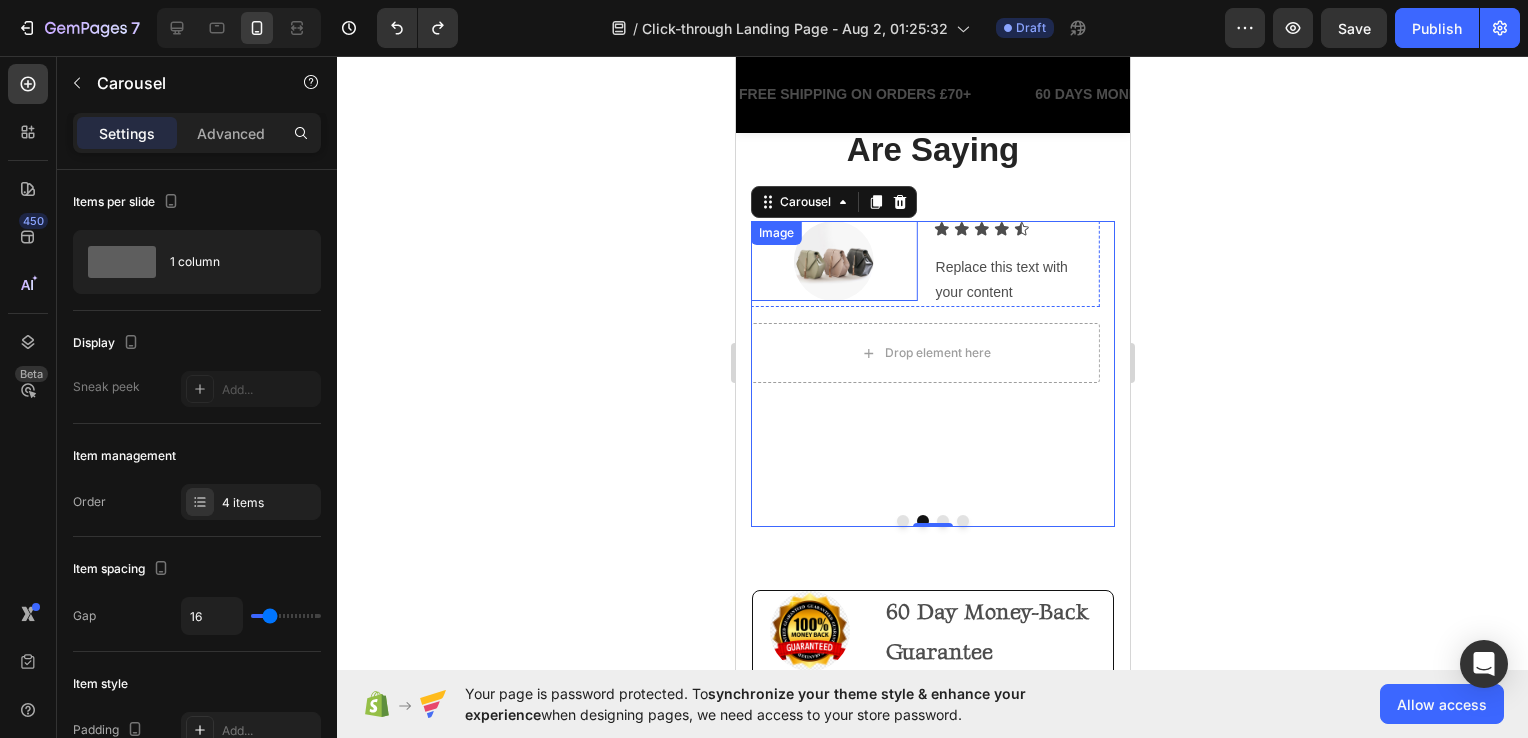 click at bounding box center [833, 261] 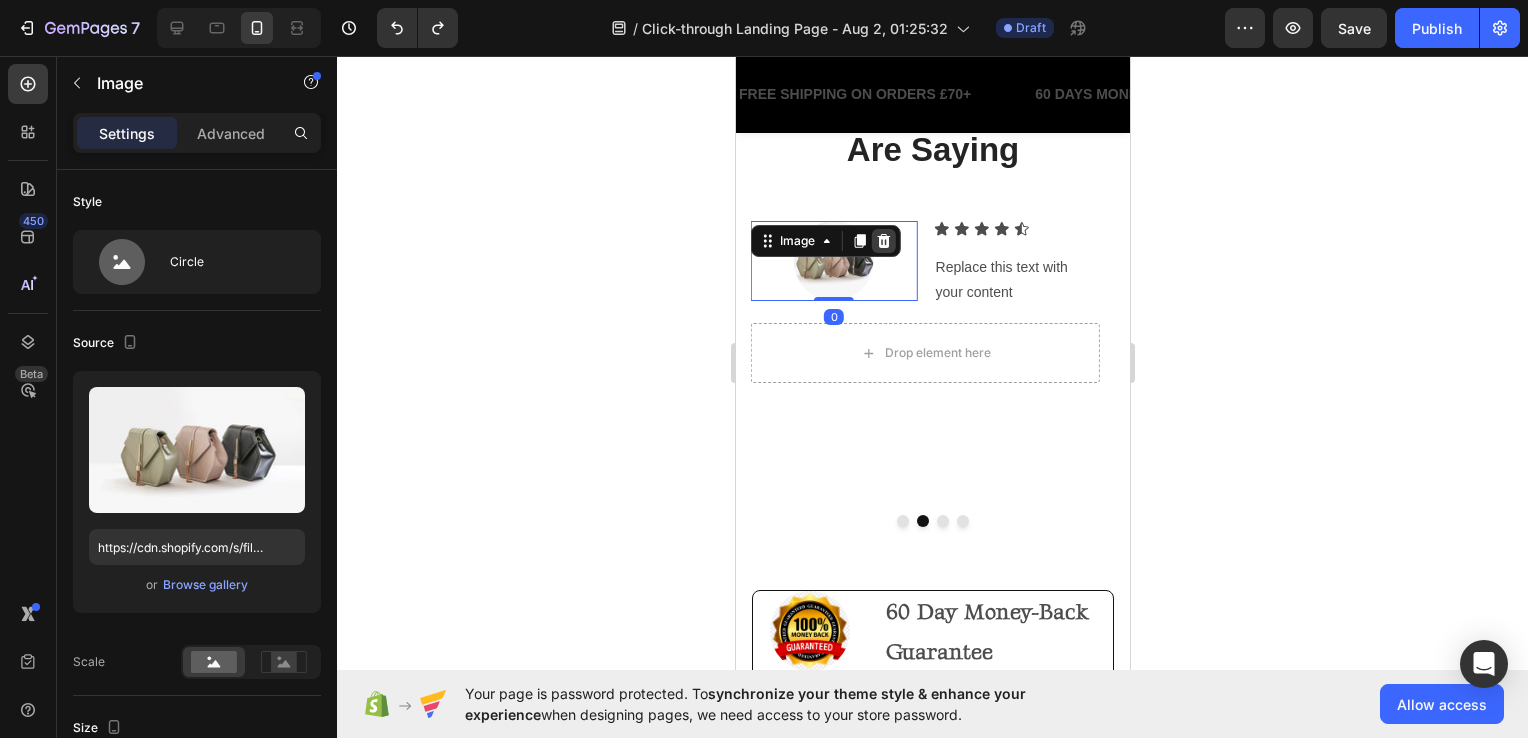 click 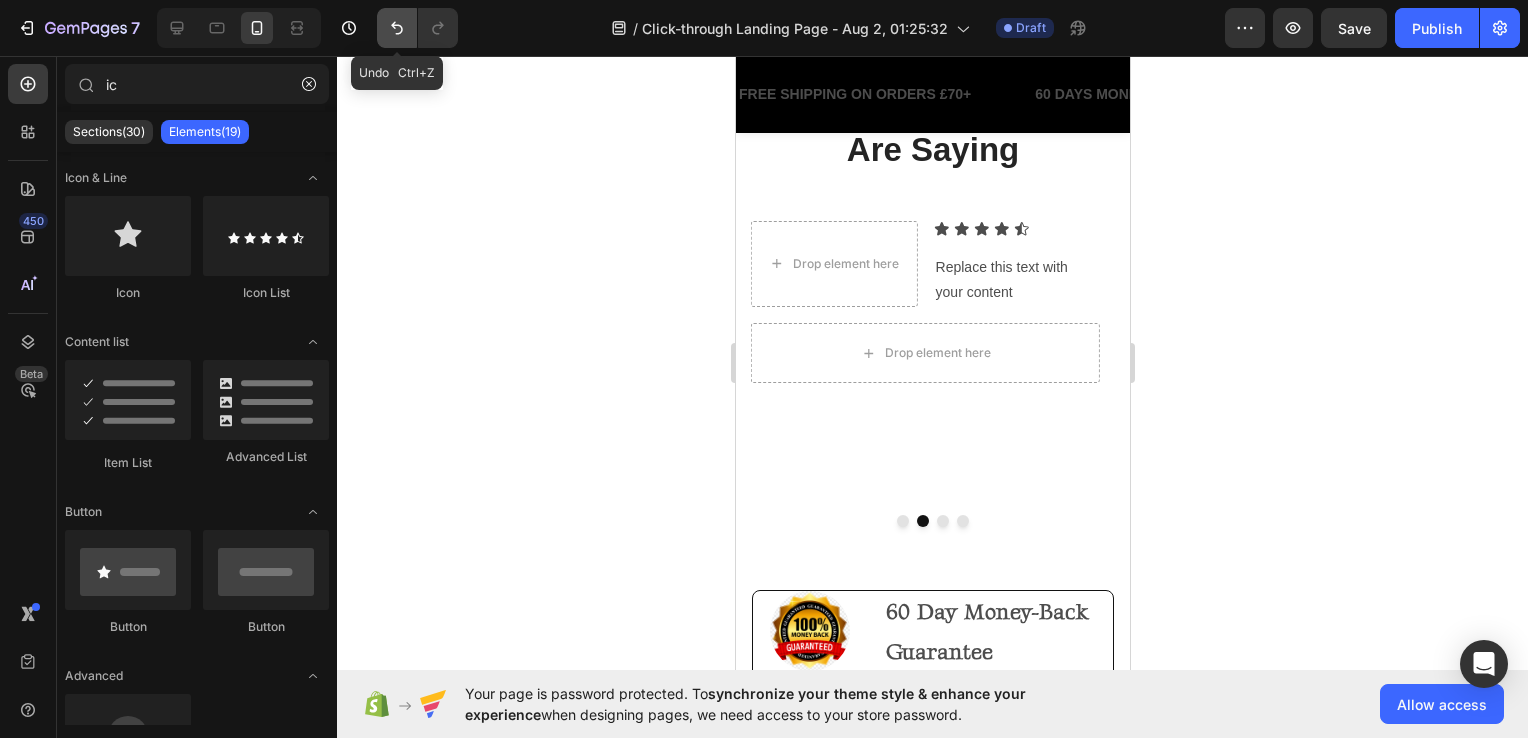 click 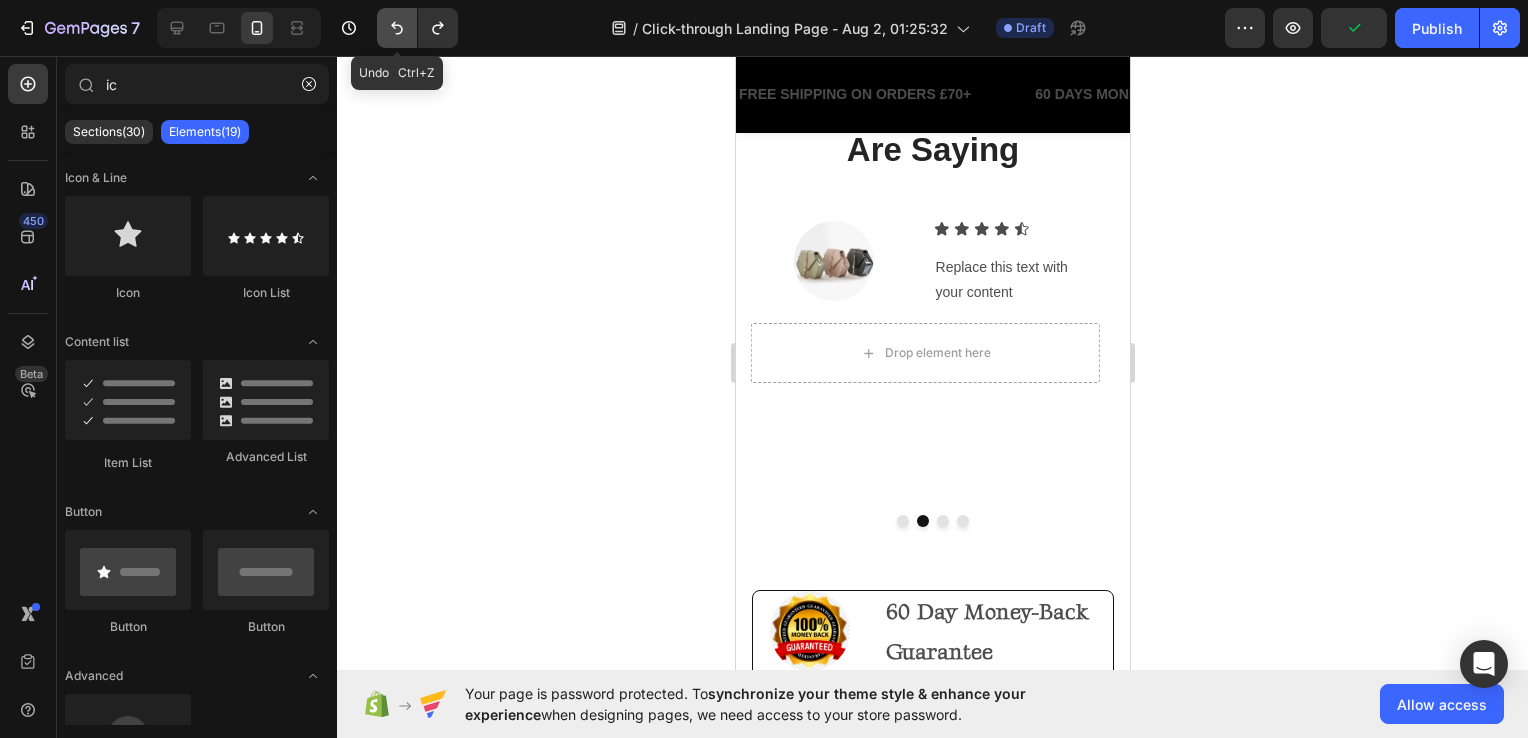 click 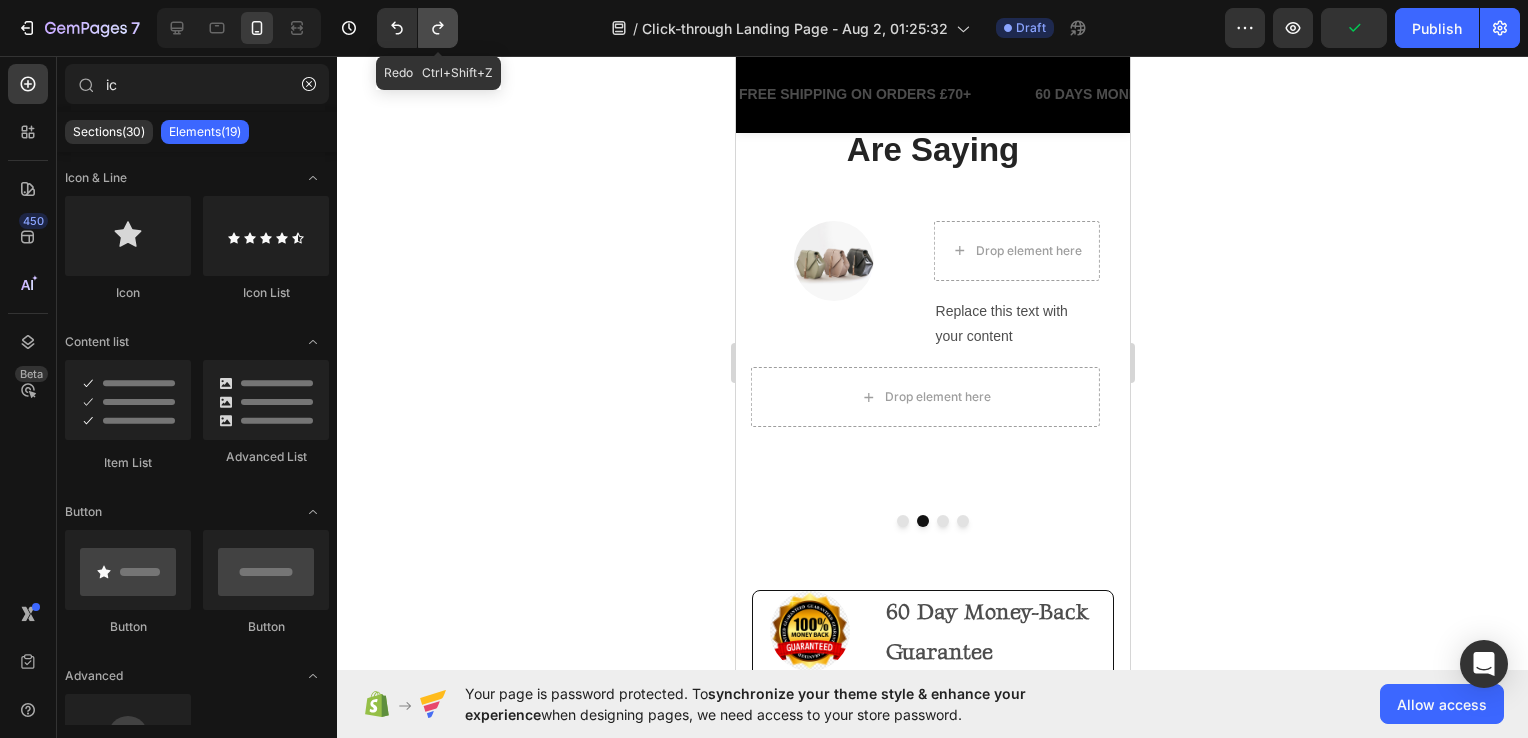click 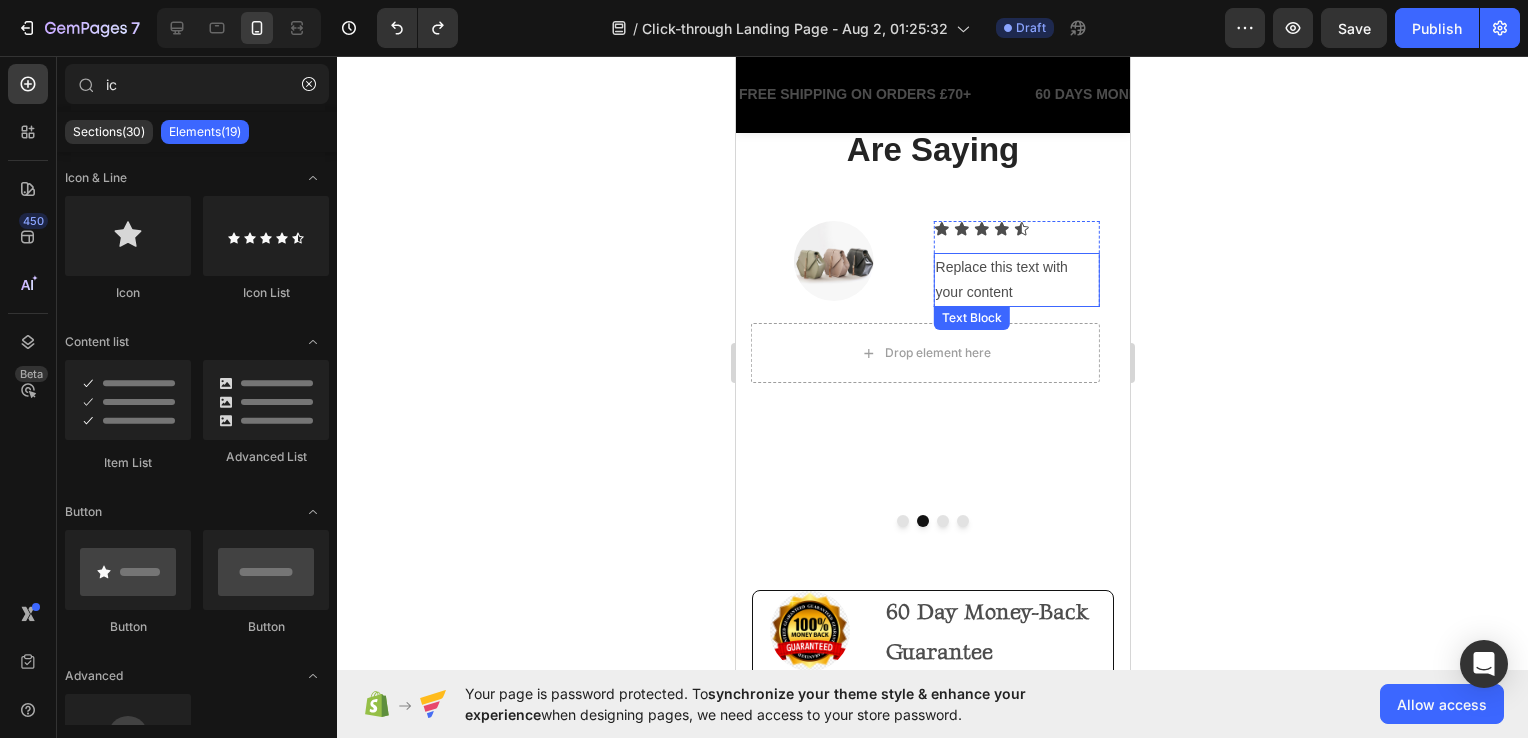 click on "Replace this text with your content" at bounding box center [1016, 280] 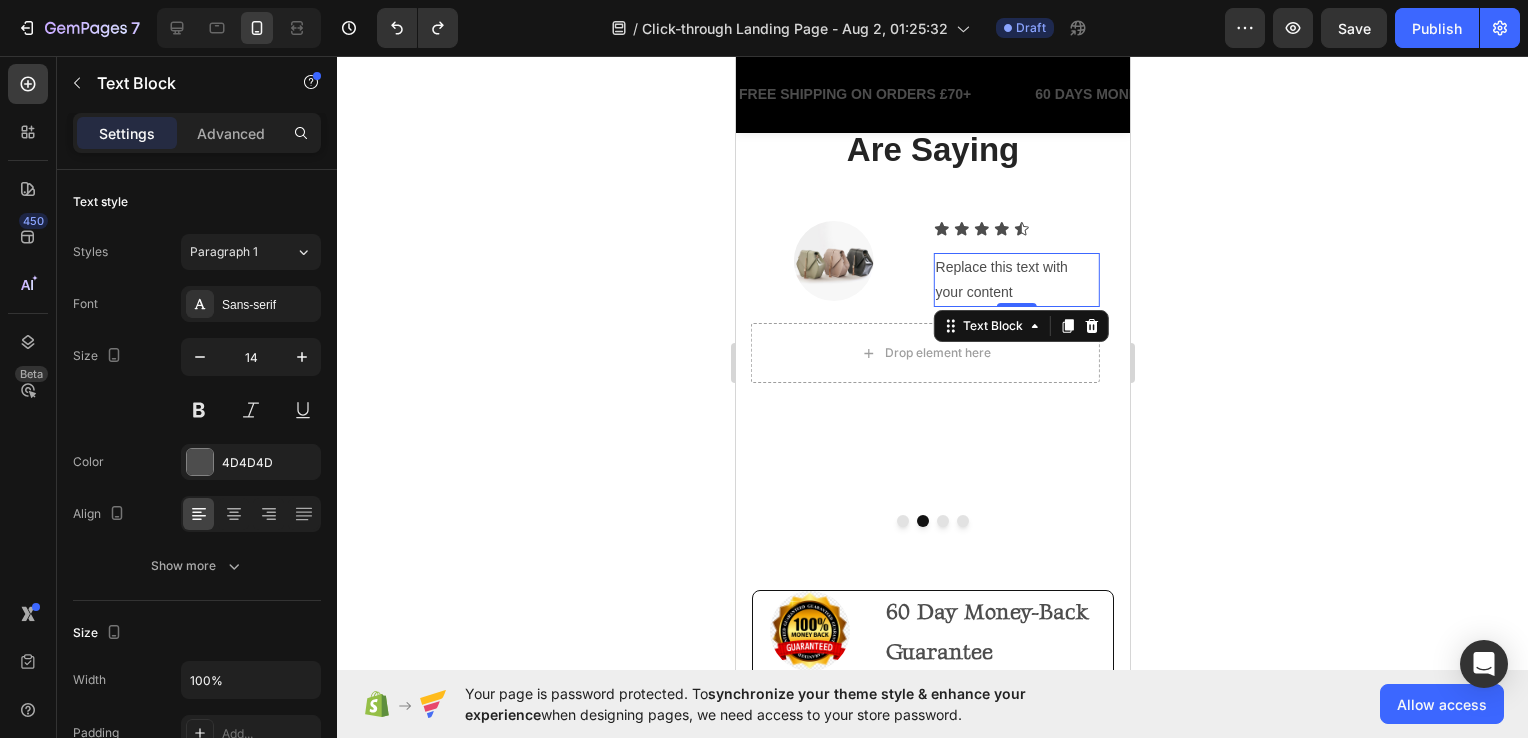 click on "Replace this text with your content" at bounding box center [1016, 280] 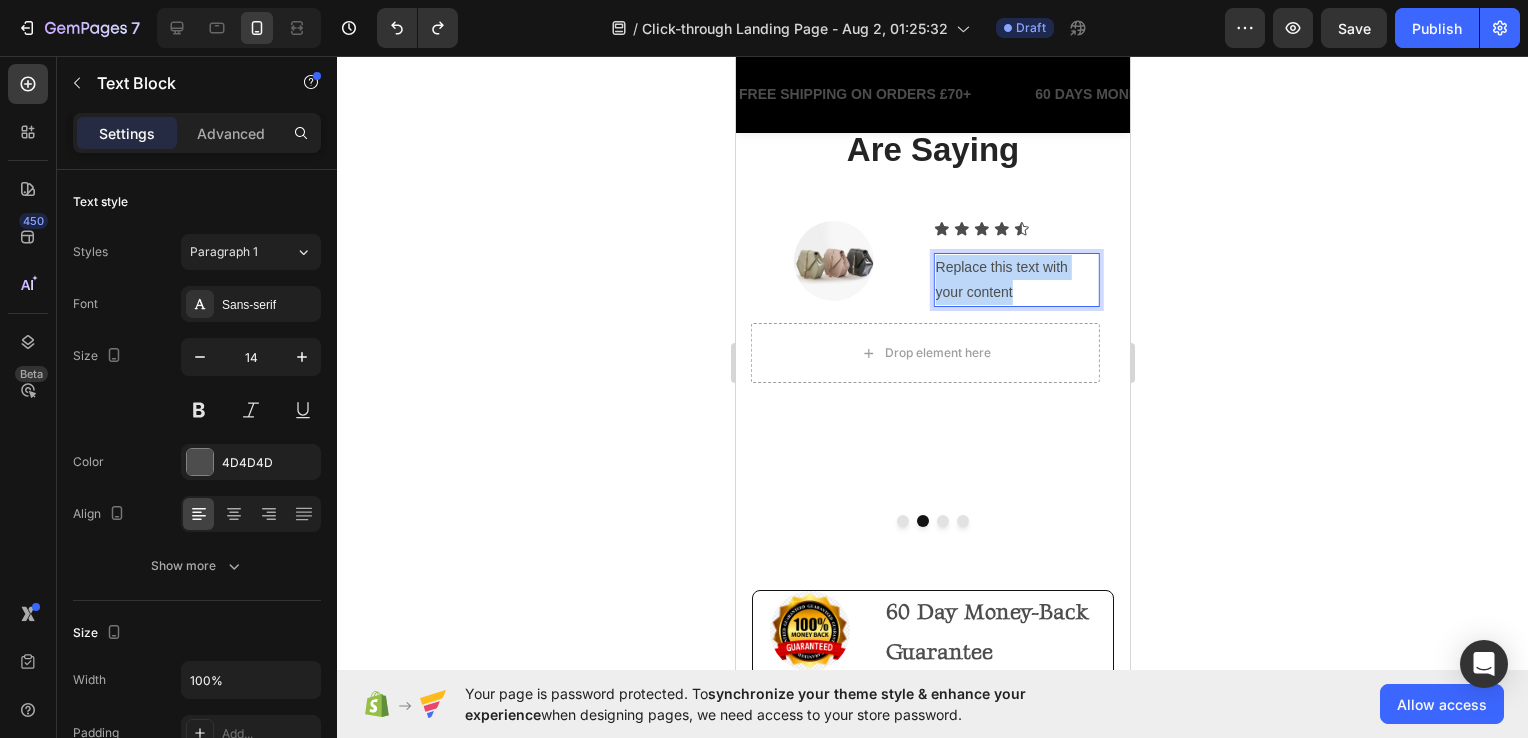 drag, startPoint x: 1014, startPoint y: 288, endPoint x: 932, endPoint y: 265, distance: 85.16454 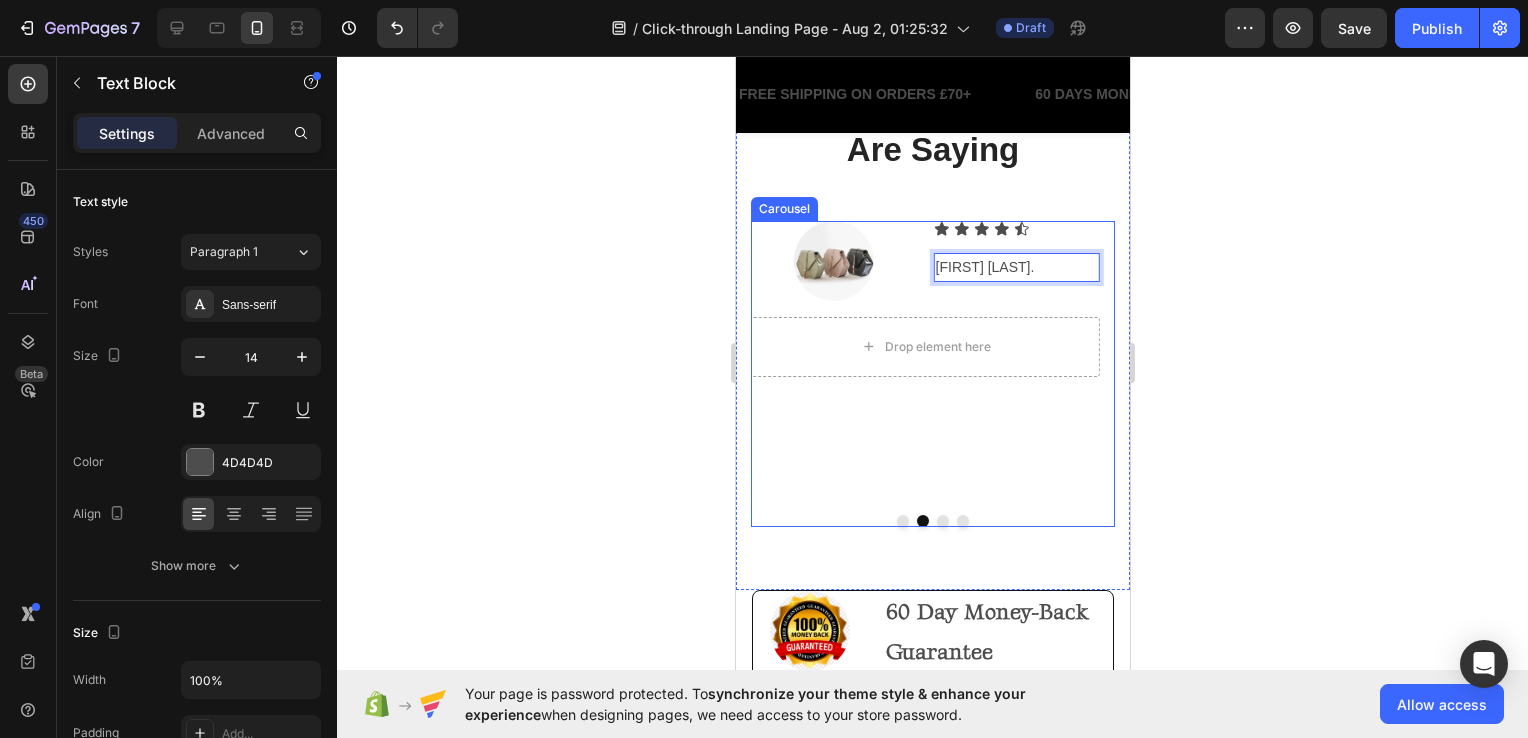 click 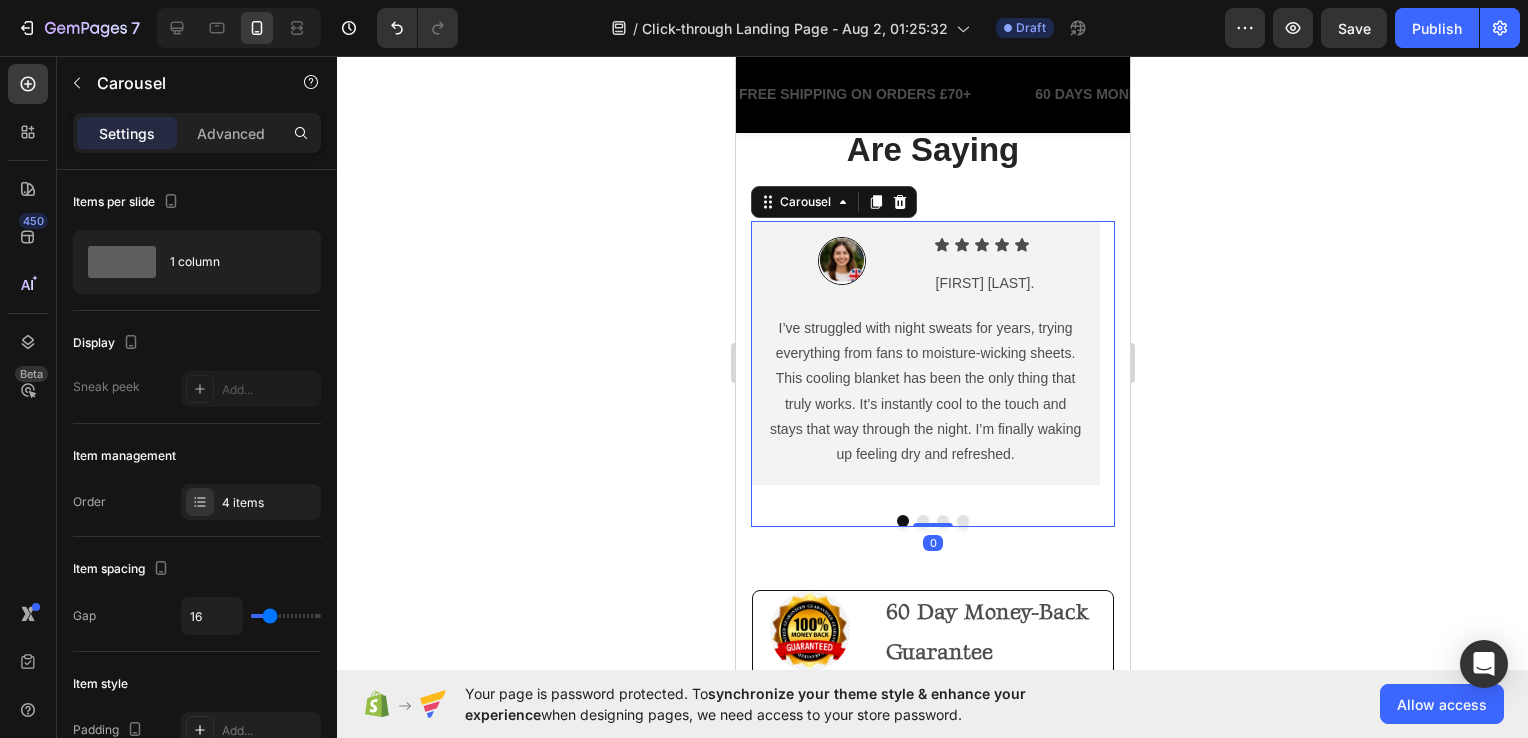 click 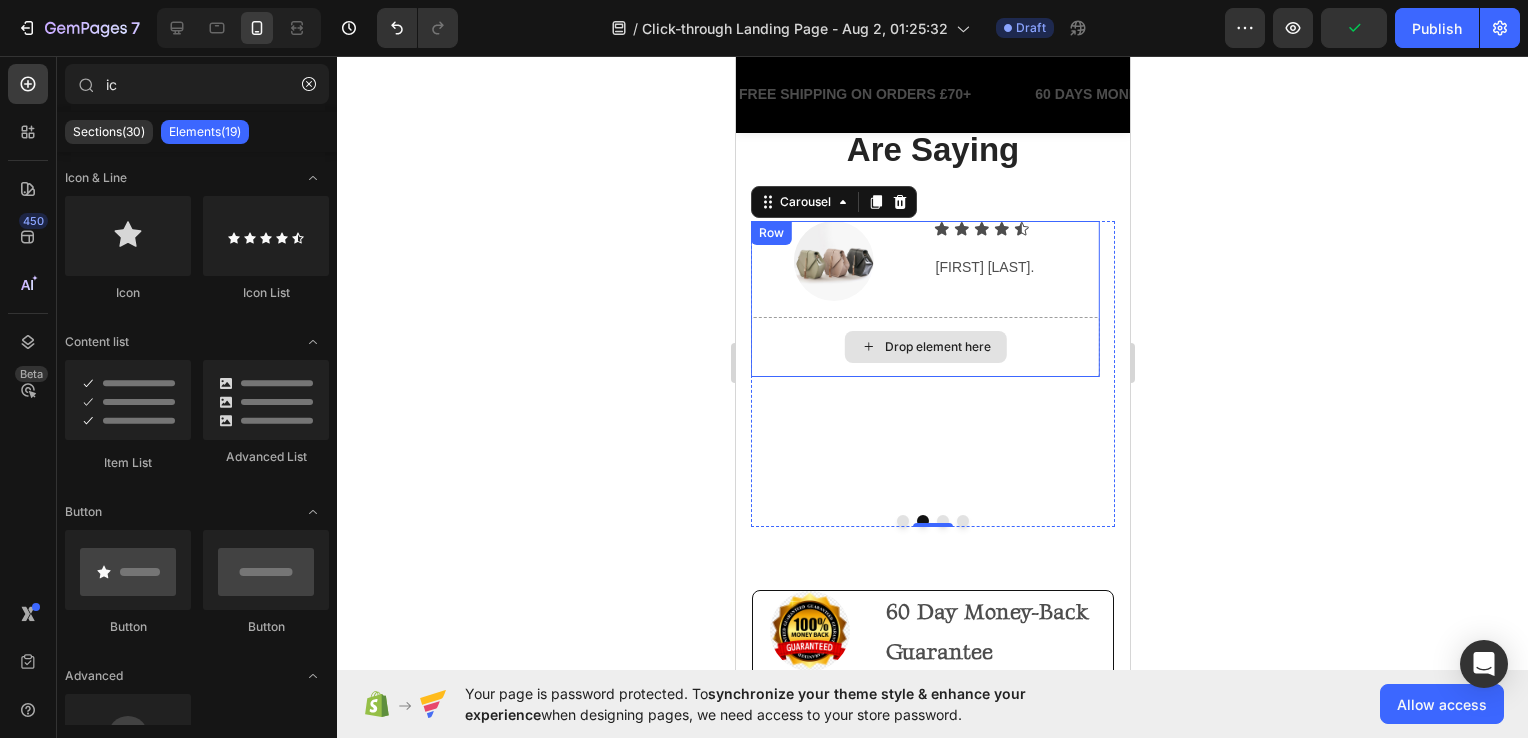 click on "Drop element here" at bounding box center (925, 347) 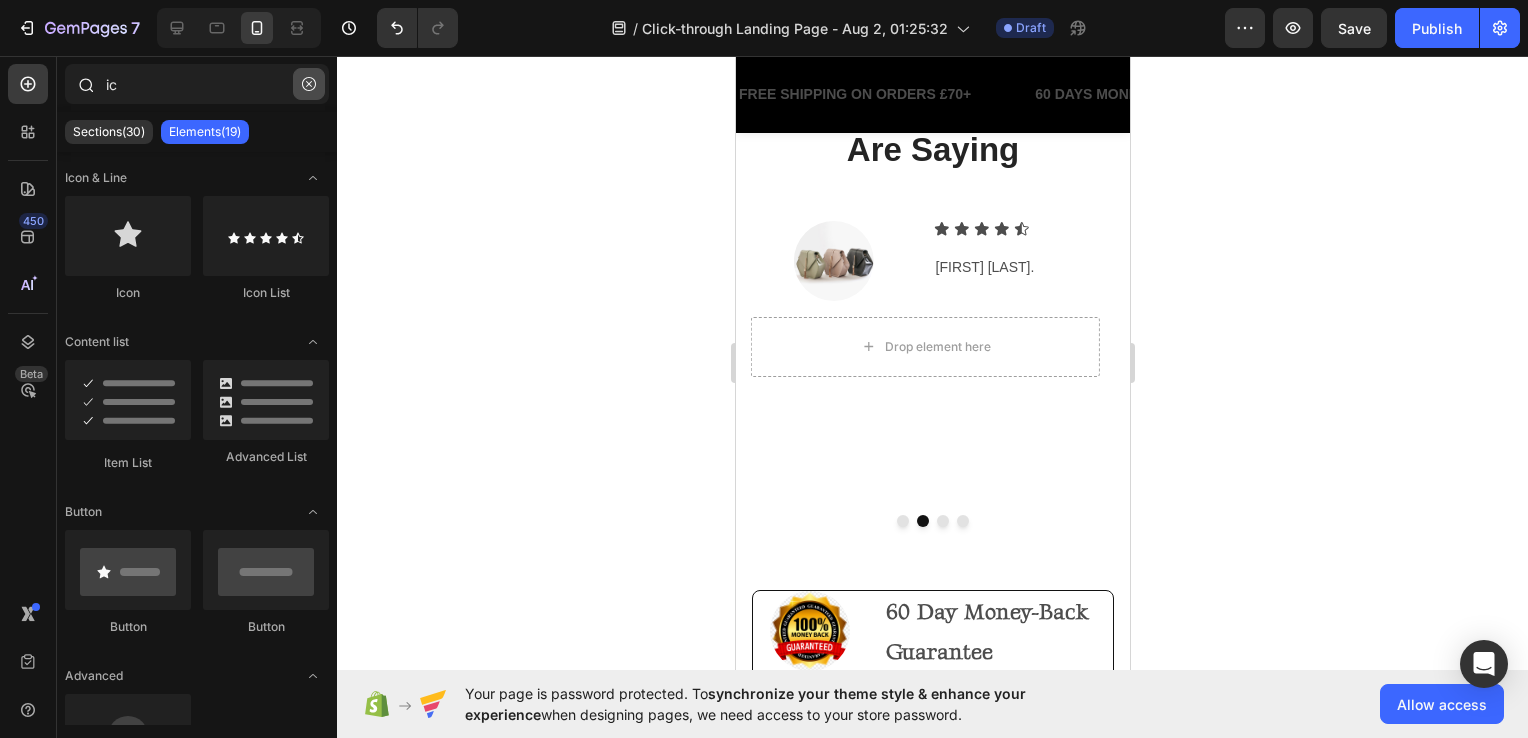 click 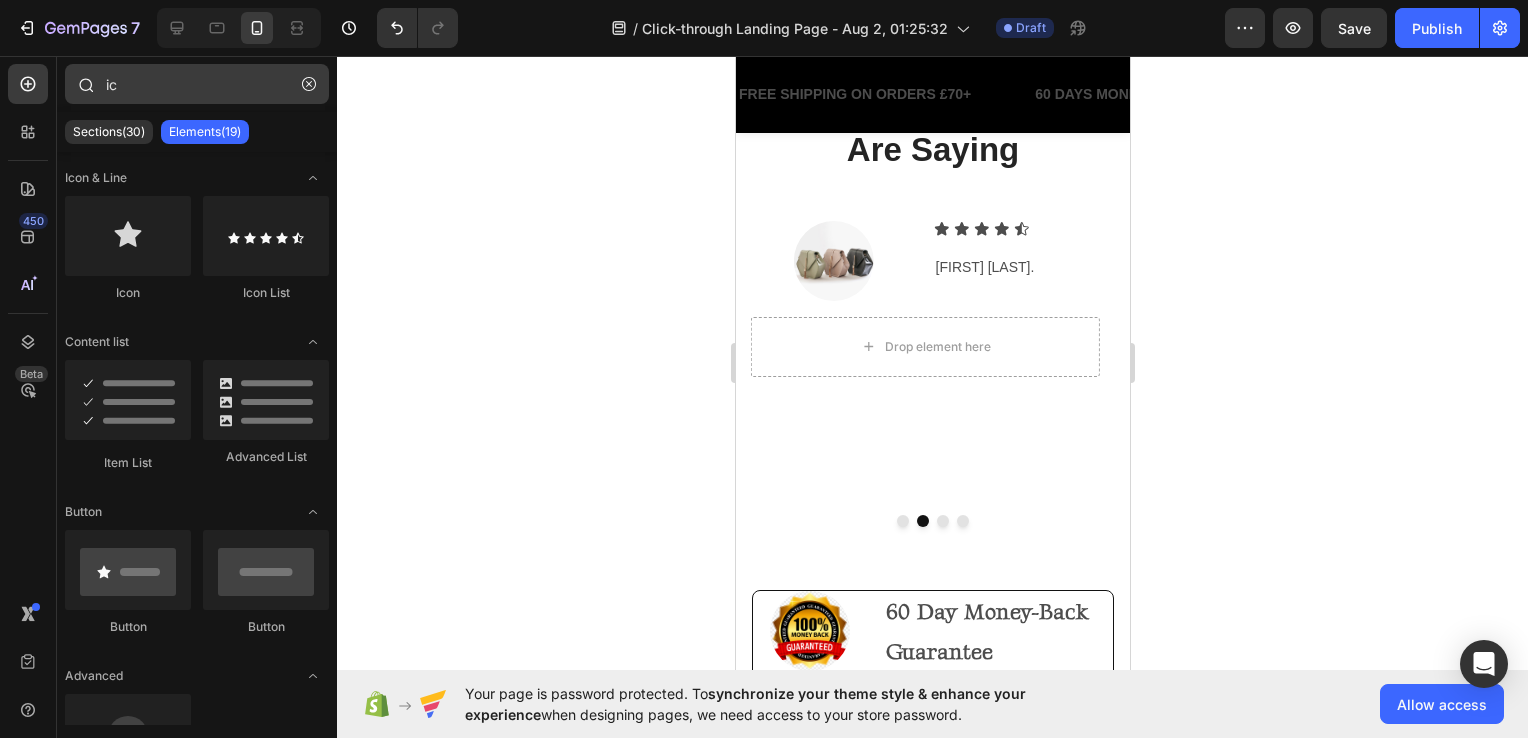 type 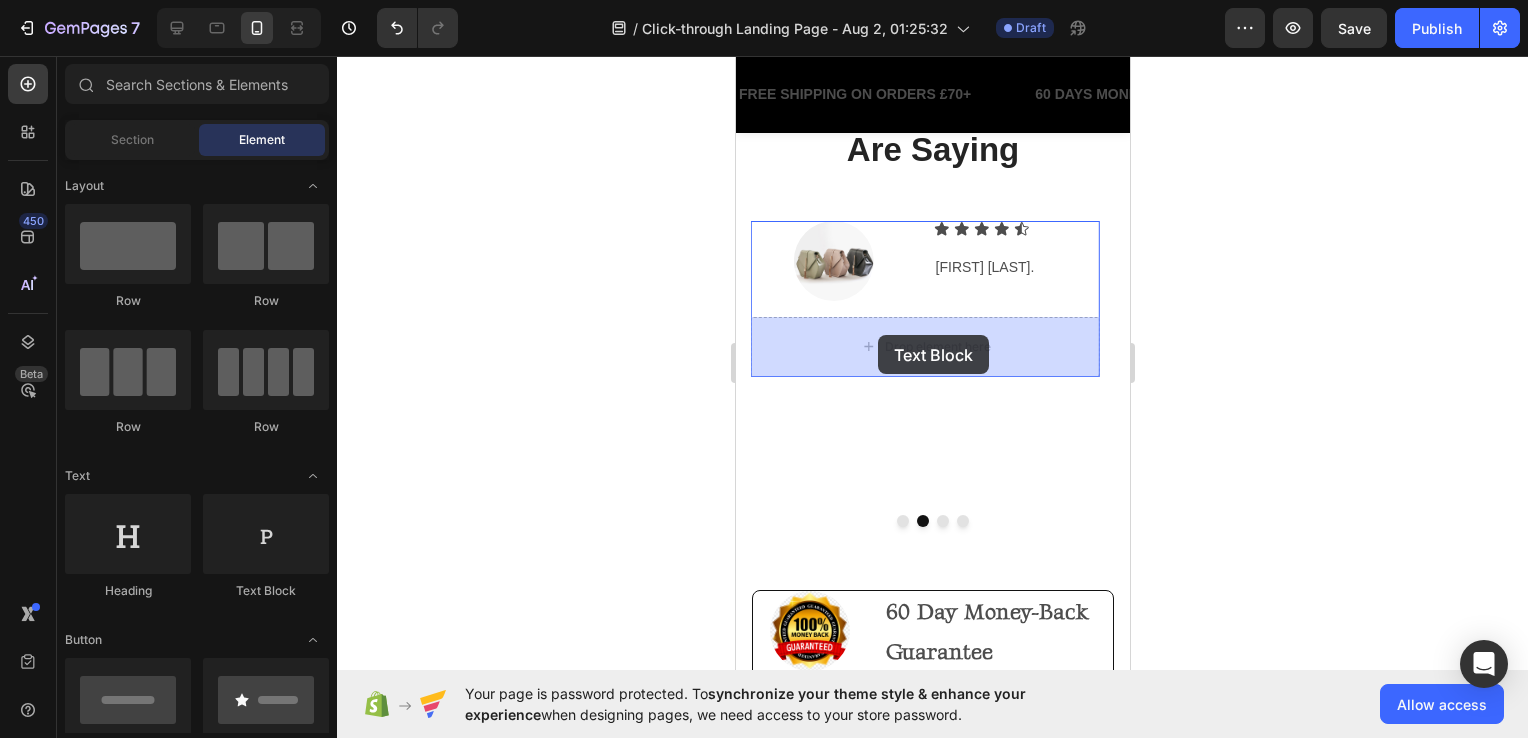 drag, startPoint x: 1440, startPoint y: 562, endPoint x: 877, endPoint y: 335, distance: 607.04034 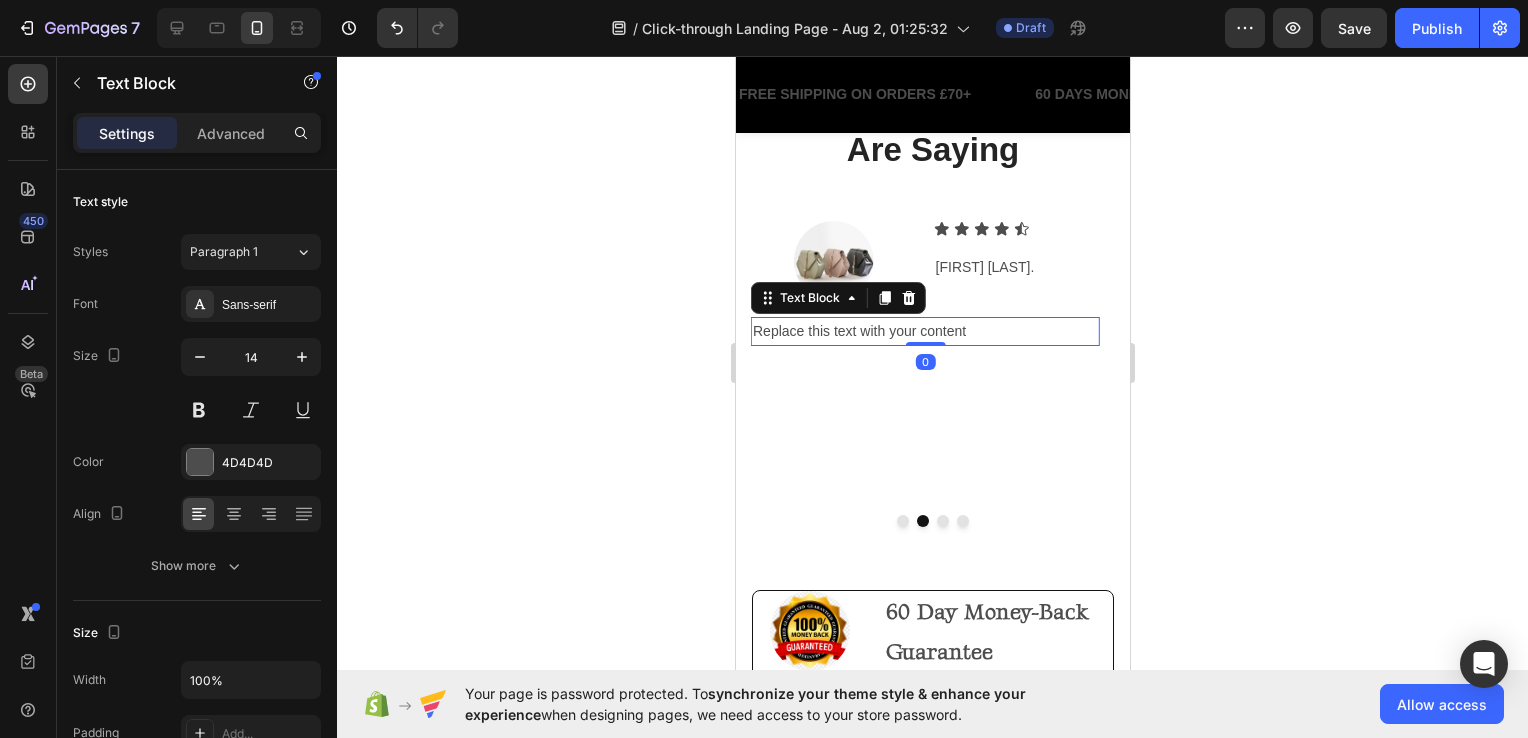 click on "Replace this text with your content" at bounding box center [924, 331] 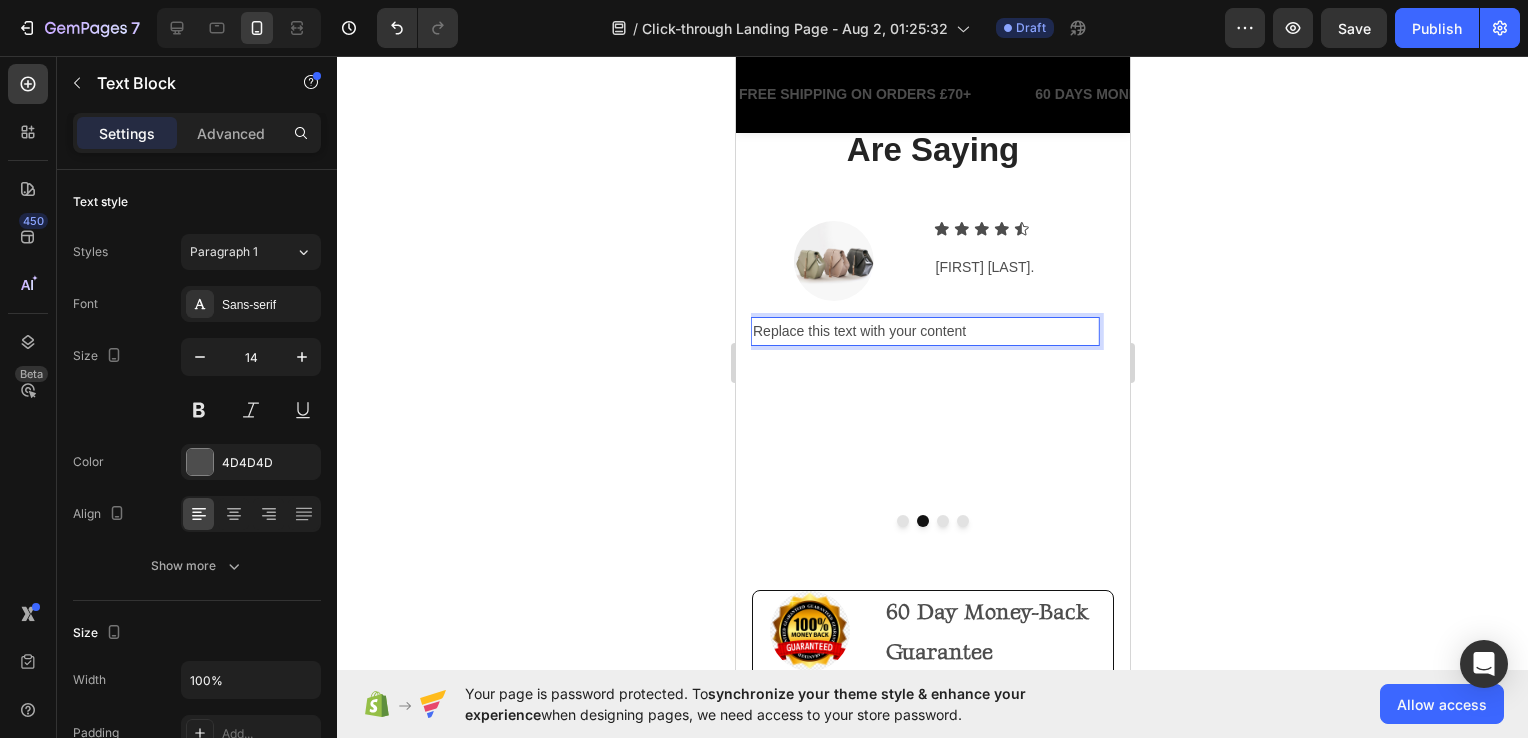 click on "Replace this text with your content" at bounding box center [924, 331] 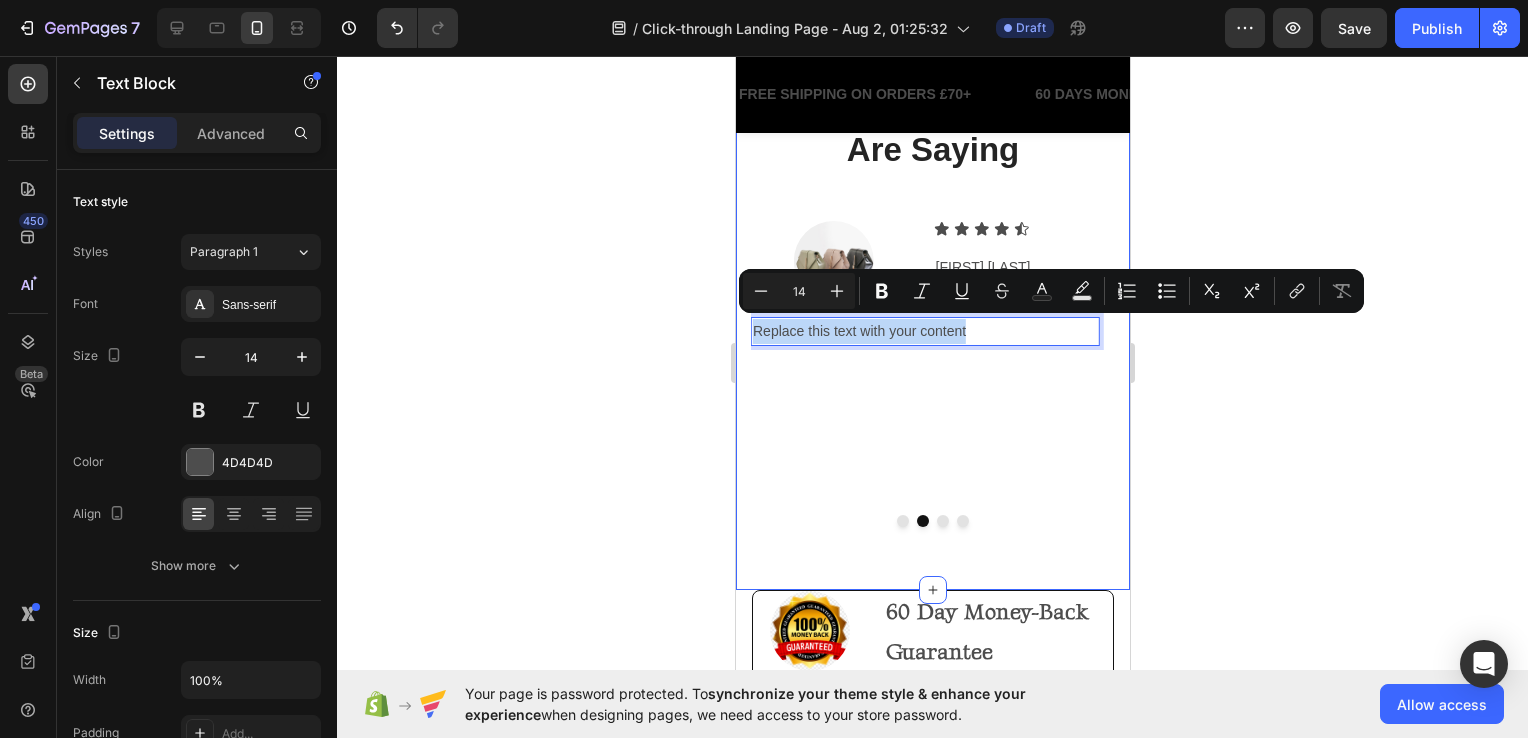drag, startPoint x: 976, startPoint y: 330, endPoint x: 749, endPoint y: 340, distance: 227.22015 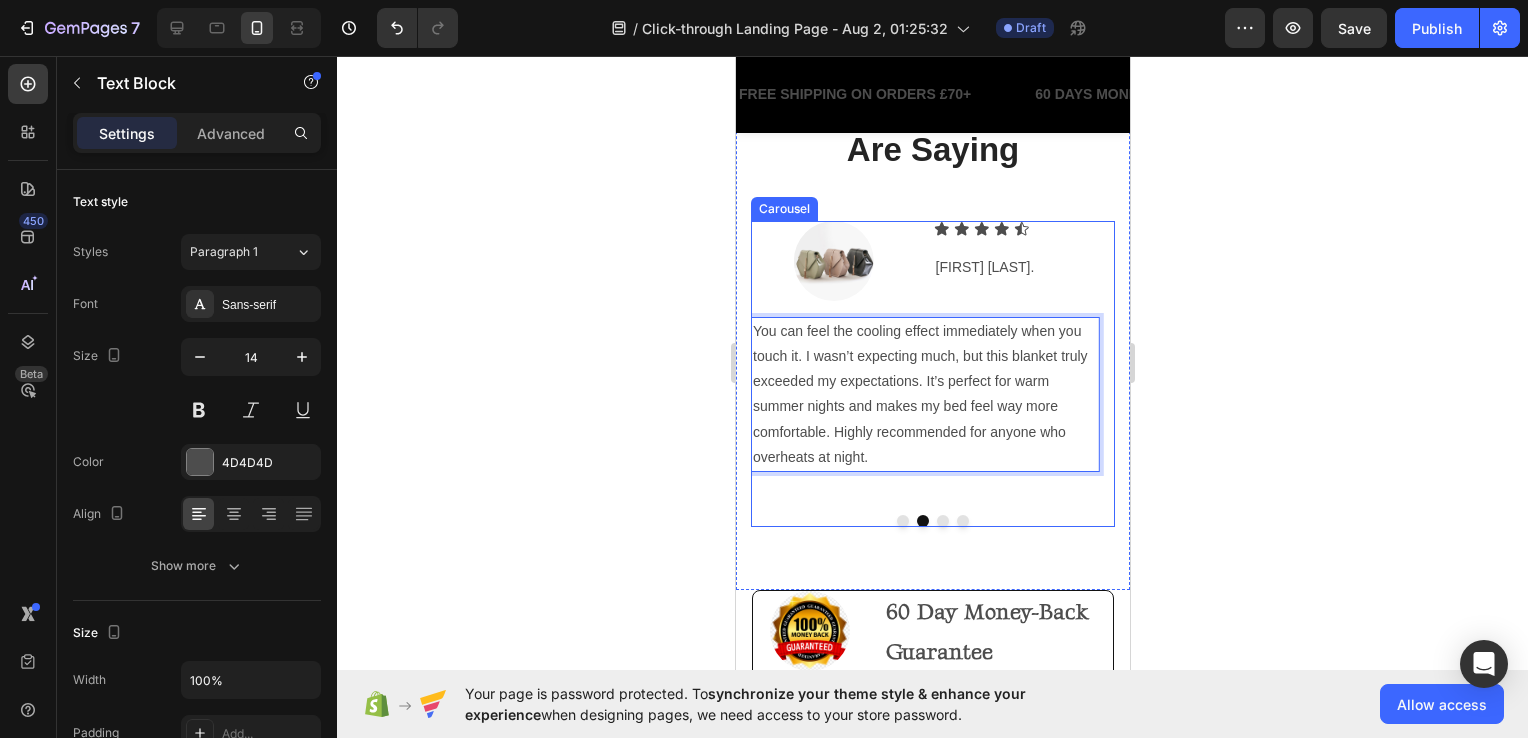 click 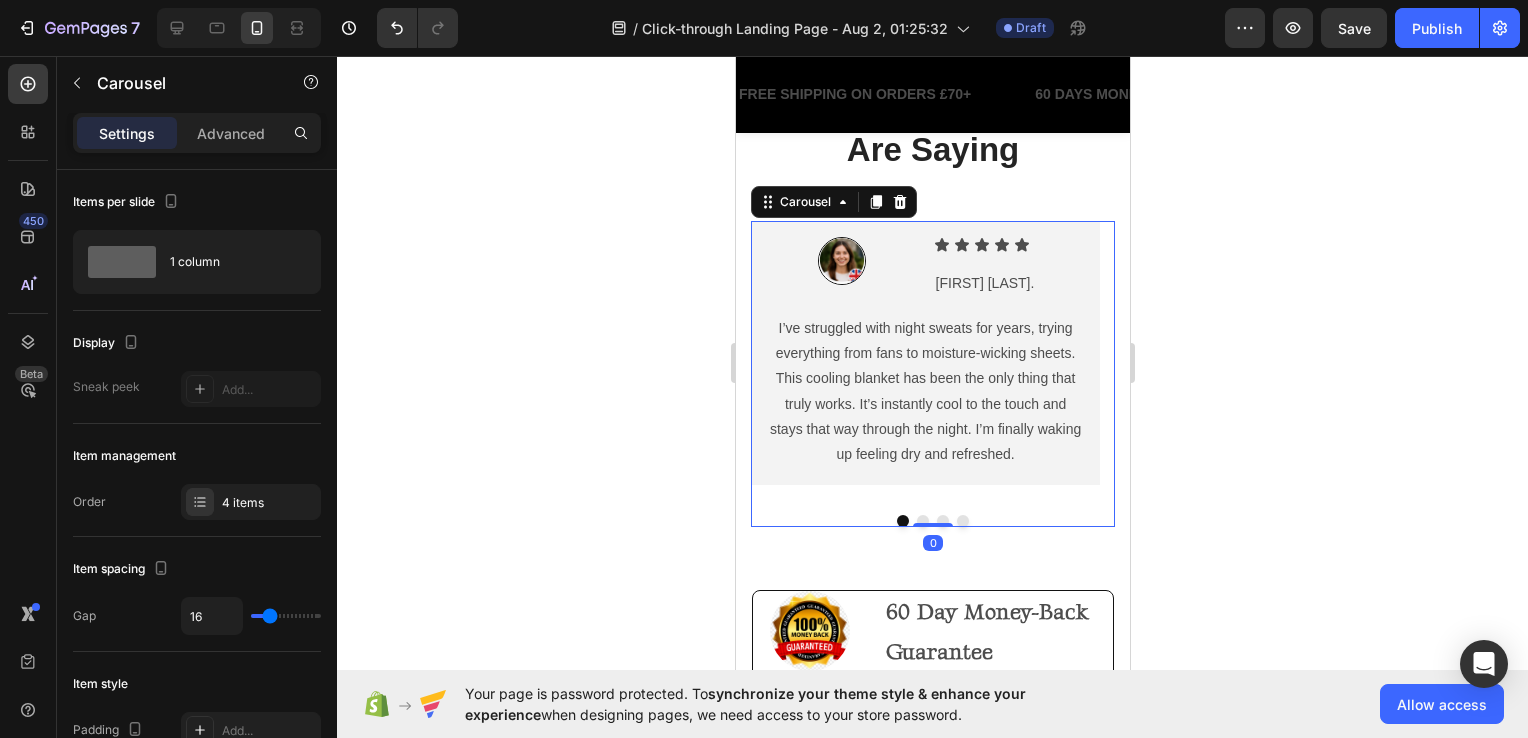 click 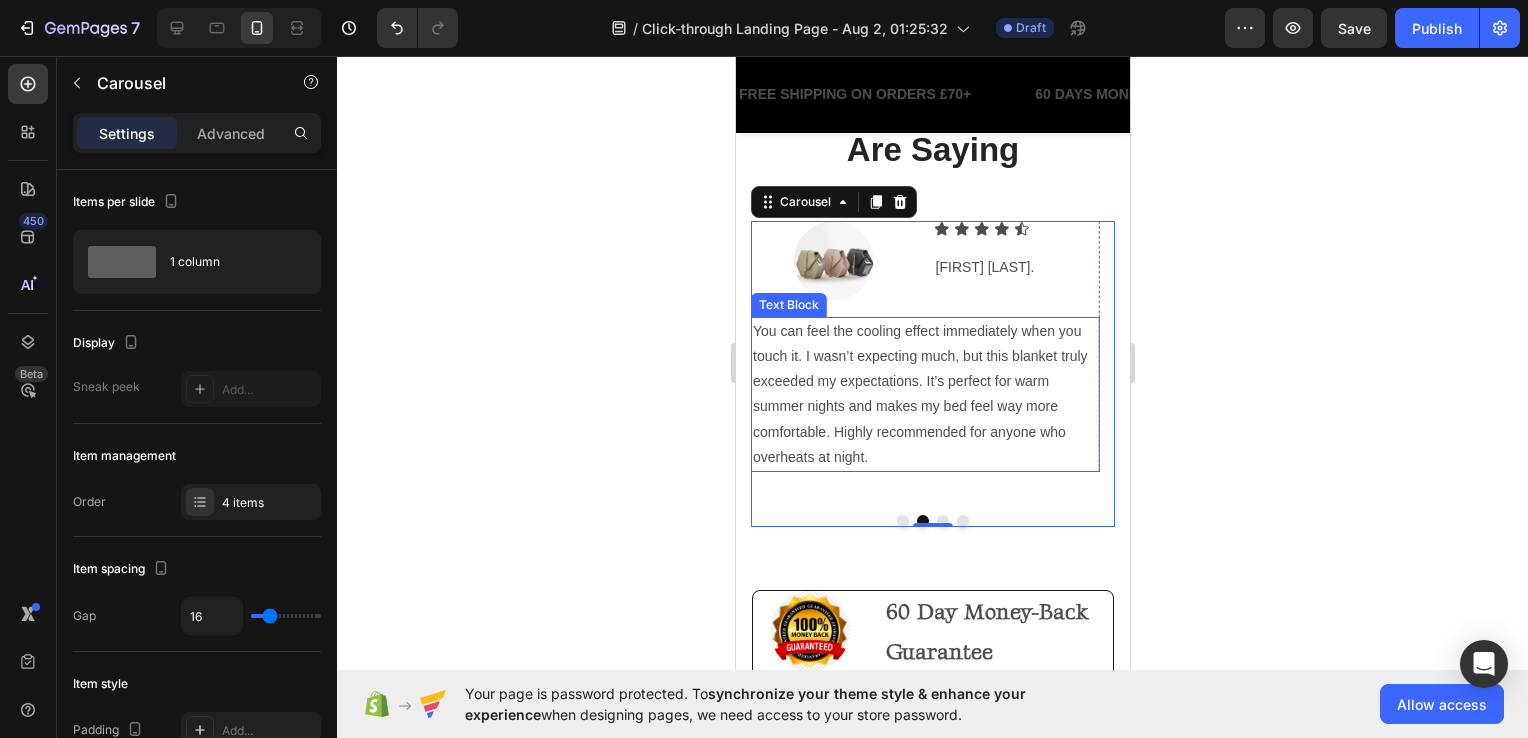click on "You can feel the cooling effect immediately when you touch it. I wasn’t expecting much, but this blanket truly exceeded my expectations. It’s perfect for warm summer nights and makes my bed feel way more comfortable. Highly recommended for anyone who overheats at night." at bounding box center (924, 394) 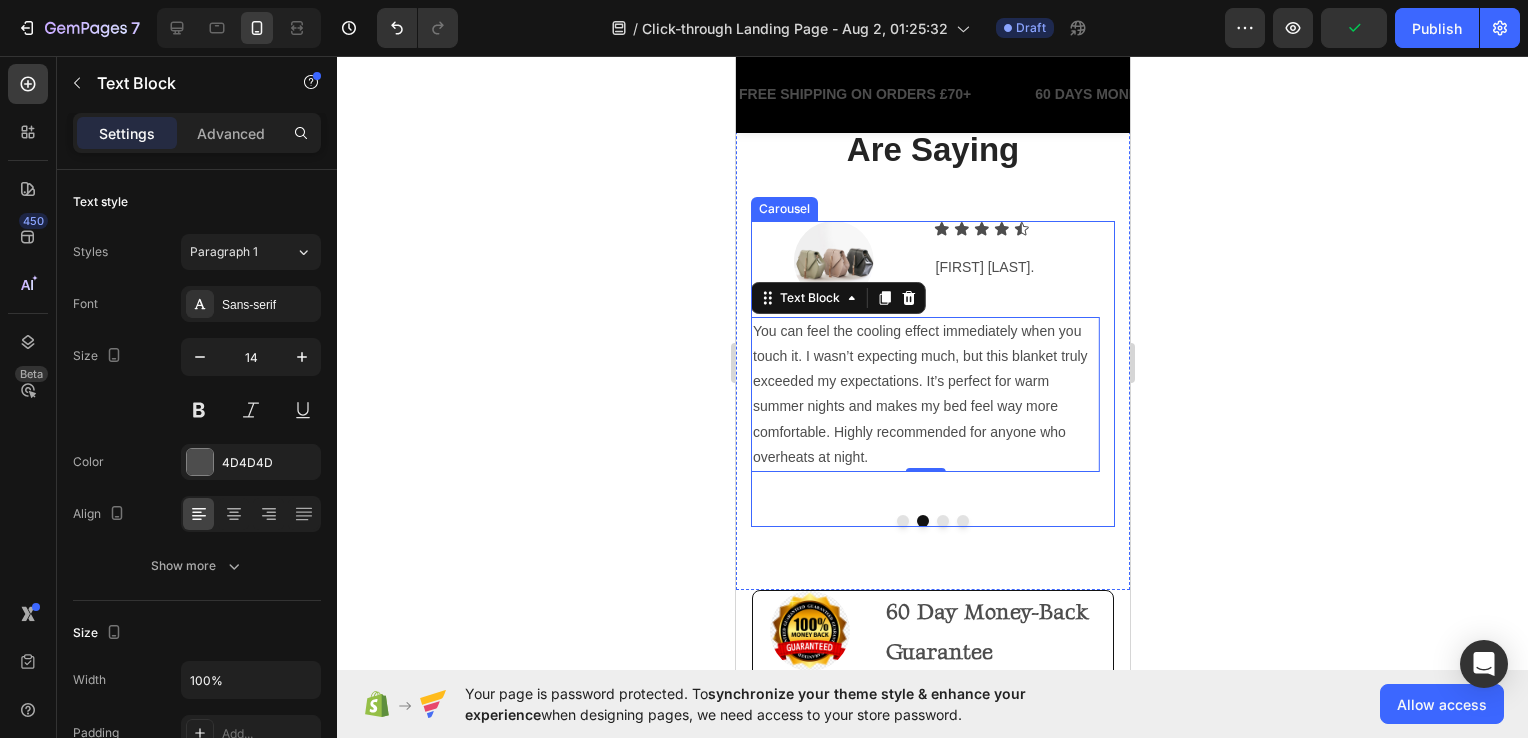 click 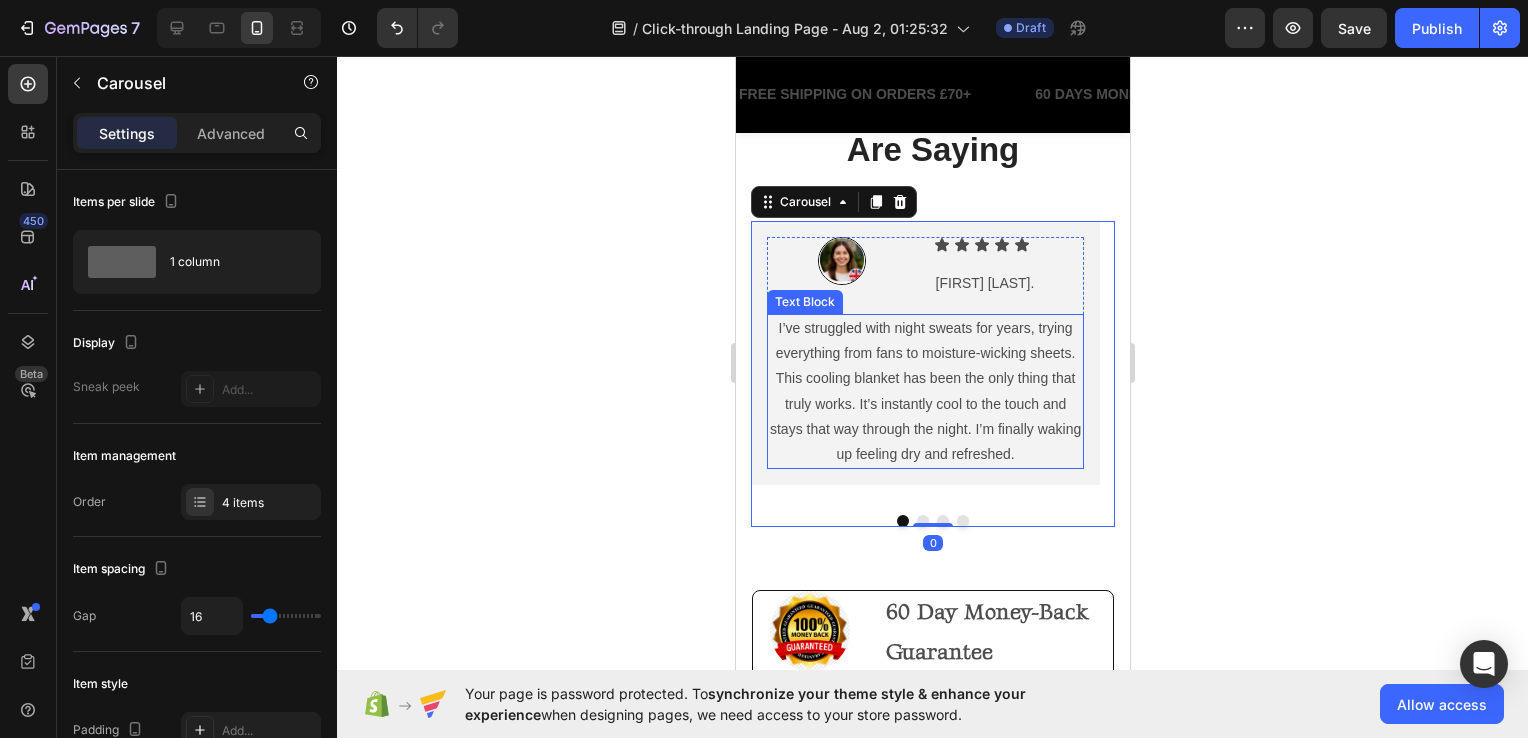click on "I’ve struggled with night sweats for years, trying everything from fans to moisture-wicking sheets. This cooling blanket has been the only thing that truly works. It’s instantly cool to the touch and stays that way through the night. I’m finally waking up feeling dry and refreshed." at bounding box center (924, 391) 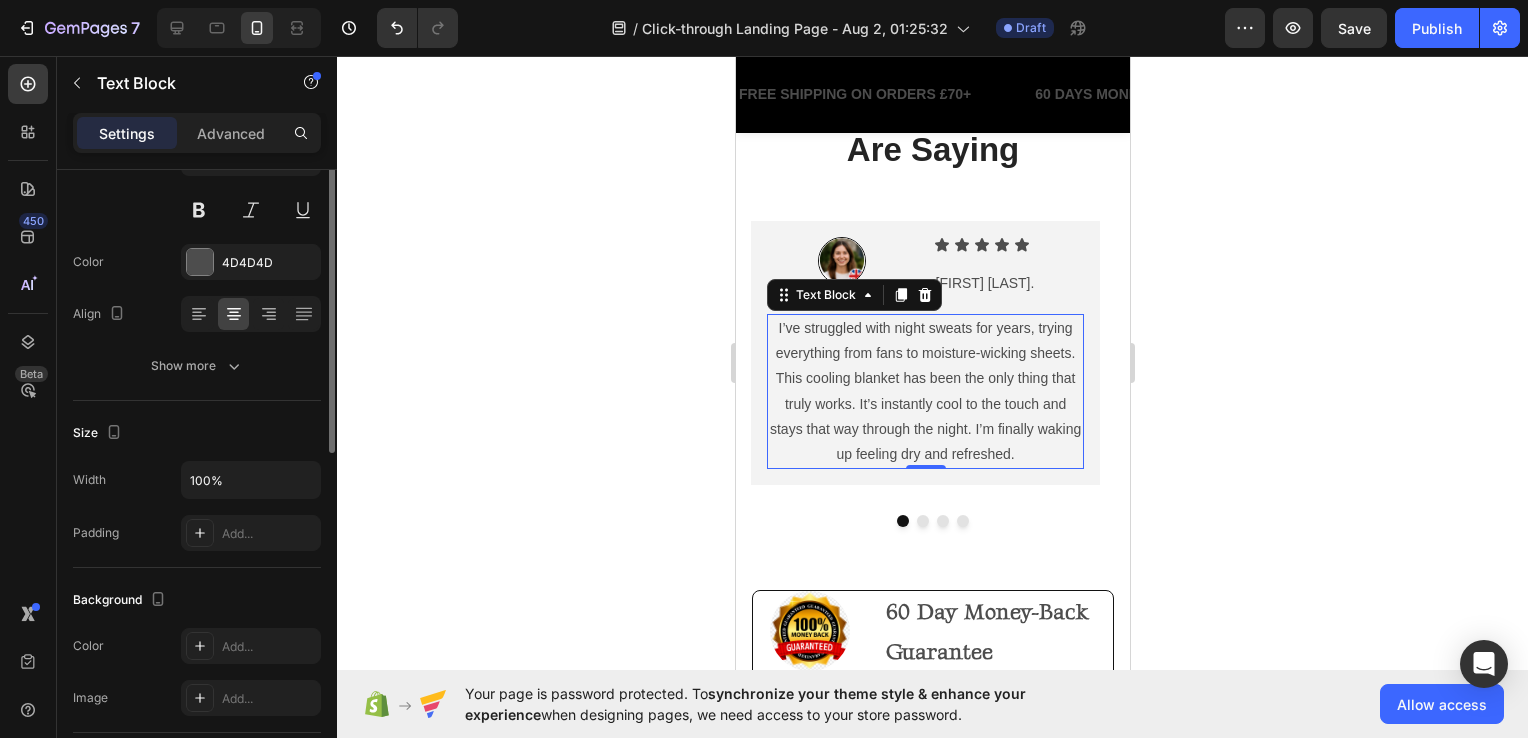 scroll, scrollTop: 300, scrollLeft: 0, axis: vertical 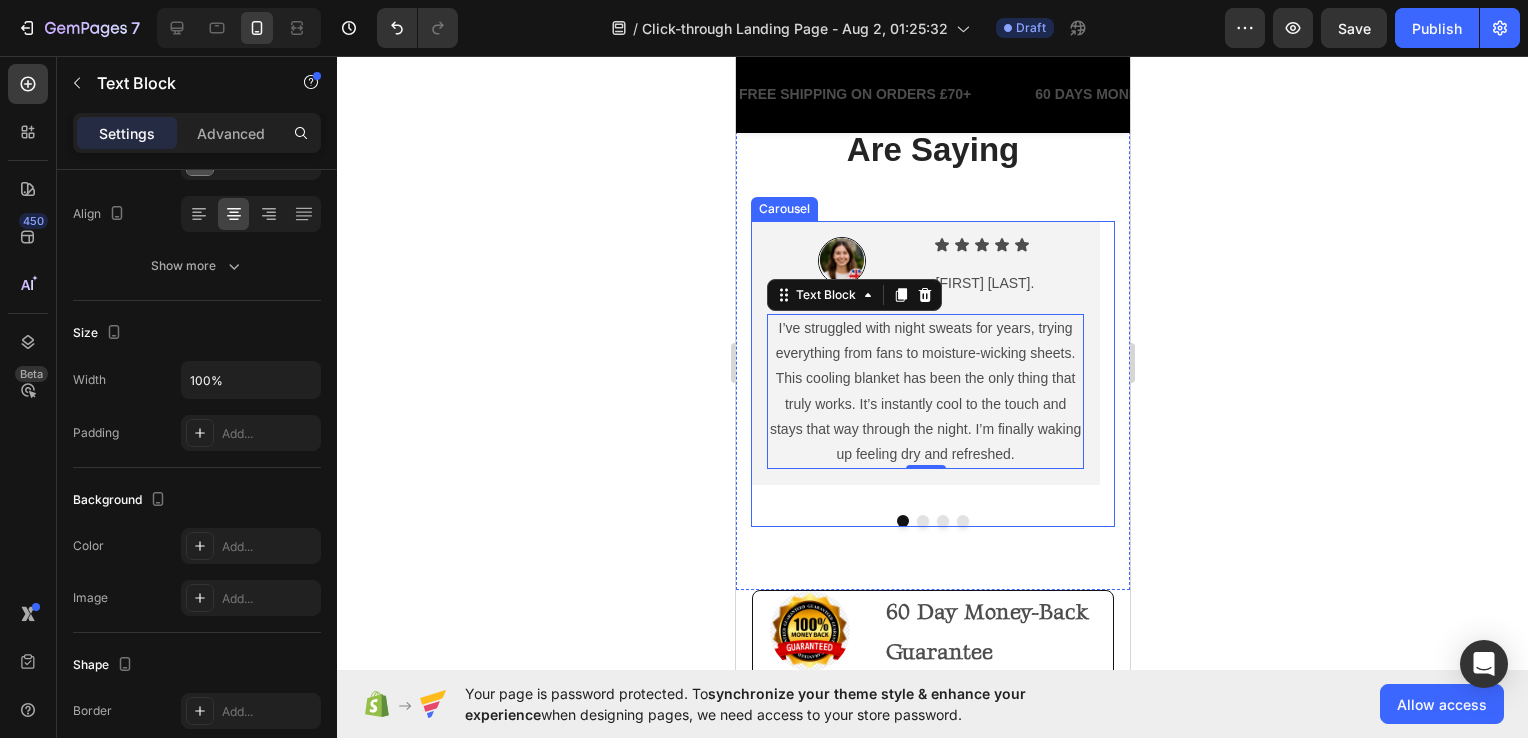 click 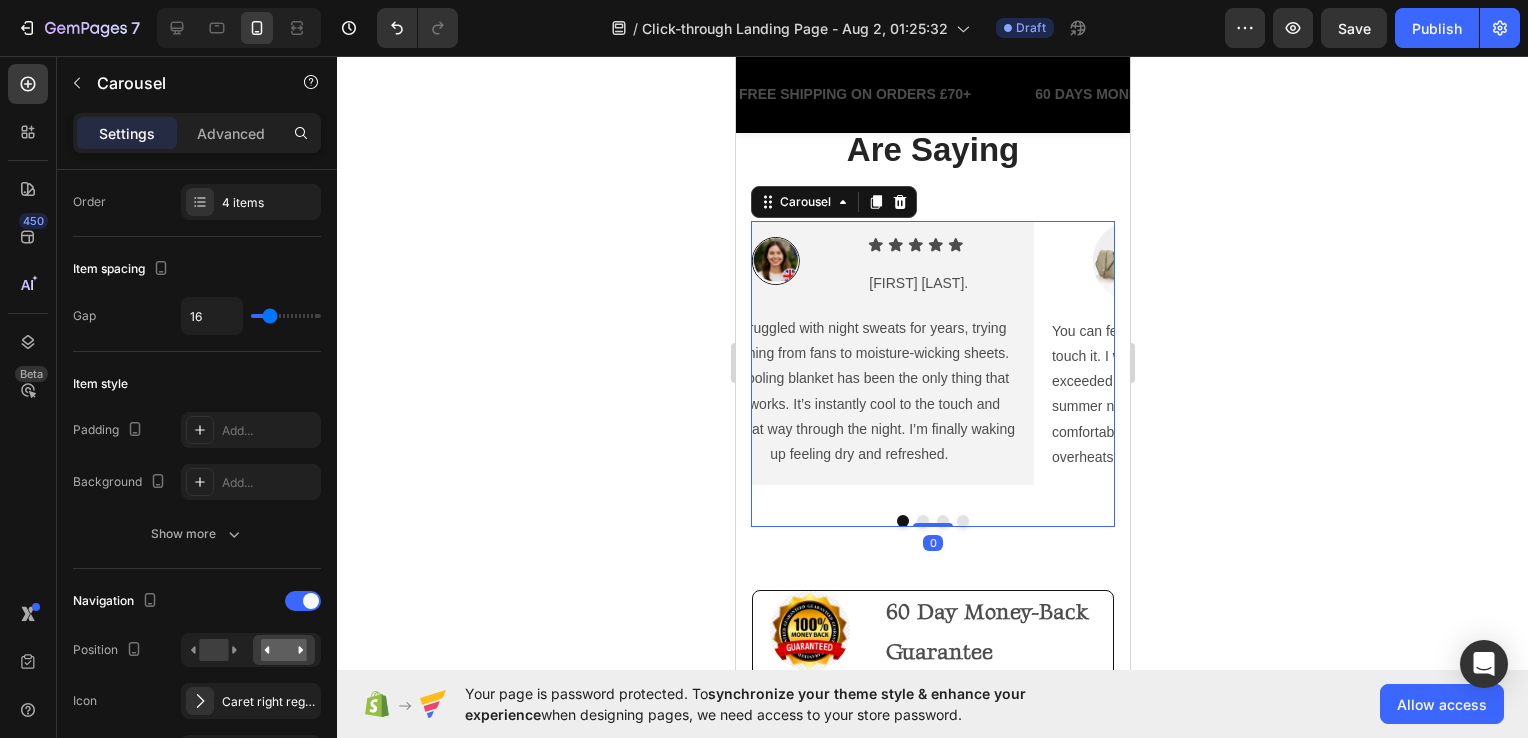scroll, scrollTop: 0, scrollLeft: 0, axis: both 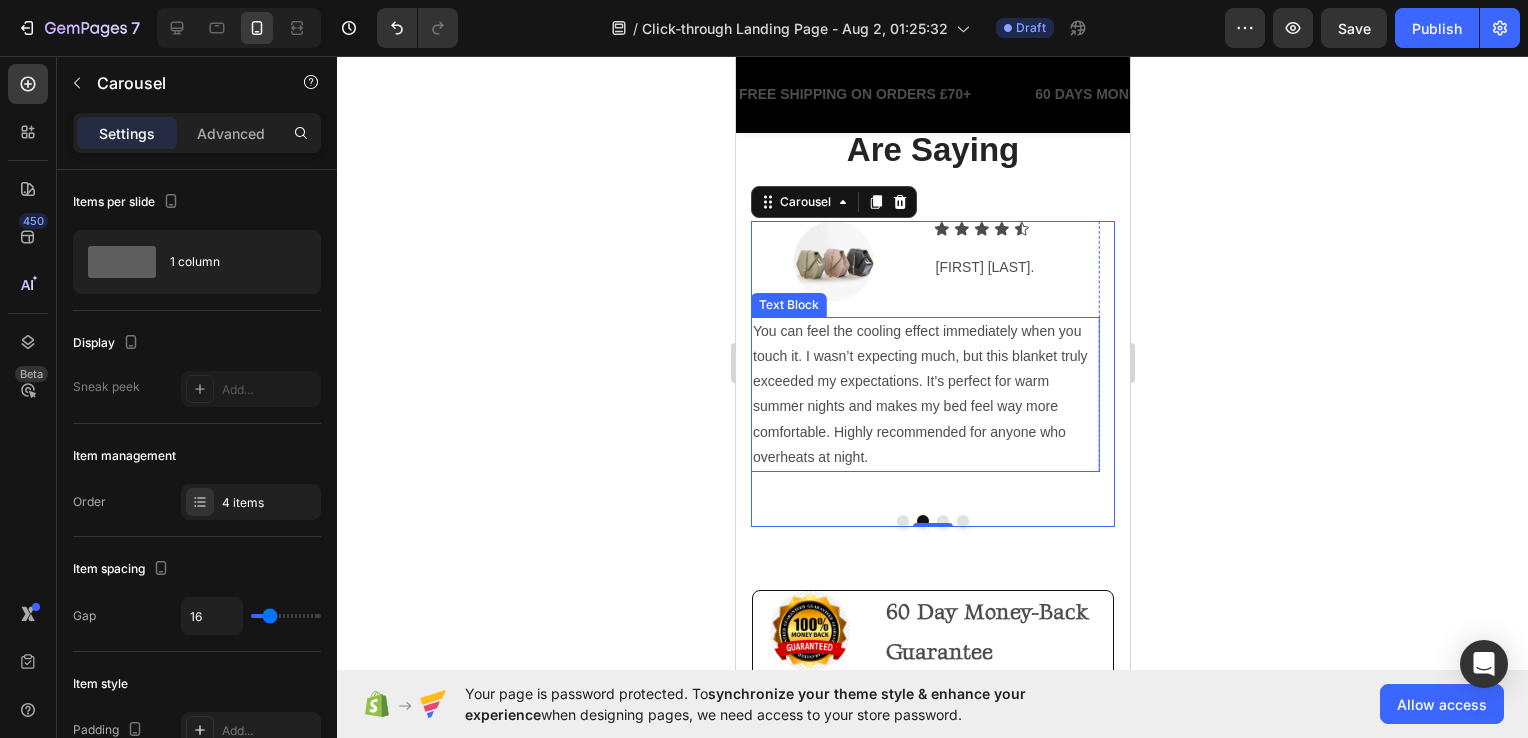 click on "You can feel the cooling effect immediately when you touch it. I wasn’t expecting much, but this blanket truly exceeded my expectations. It’s perfect for warm summer nights and makes my bed feel way more comfortable. Highly recommended for anyone who overheats at night." at bounding box center (924, 394) 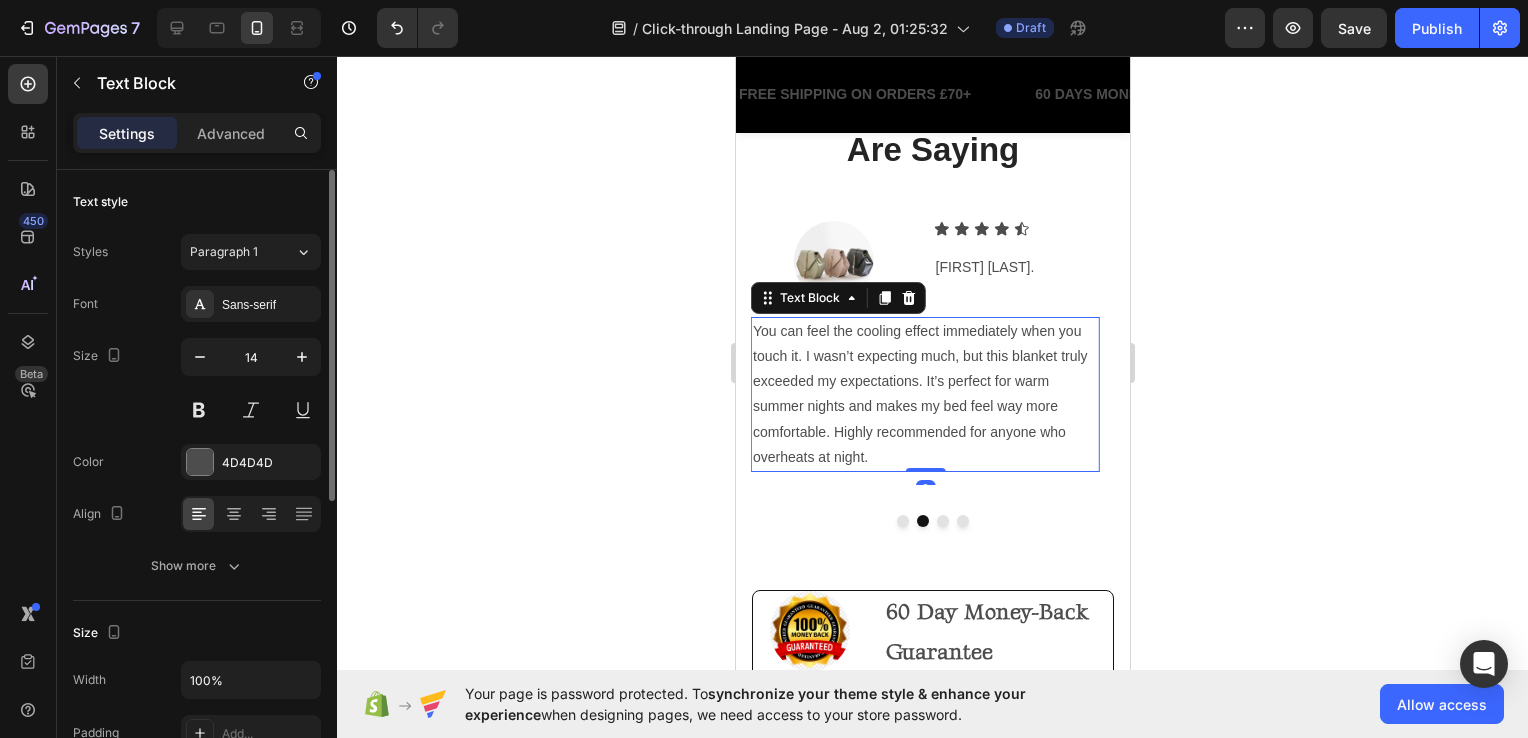 scroll, scrollTop: 200, scrollLeft: 0, axis: vertical 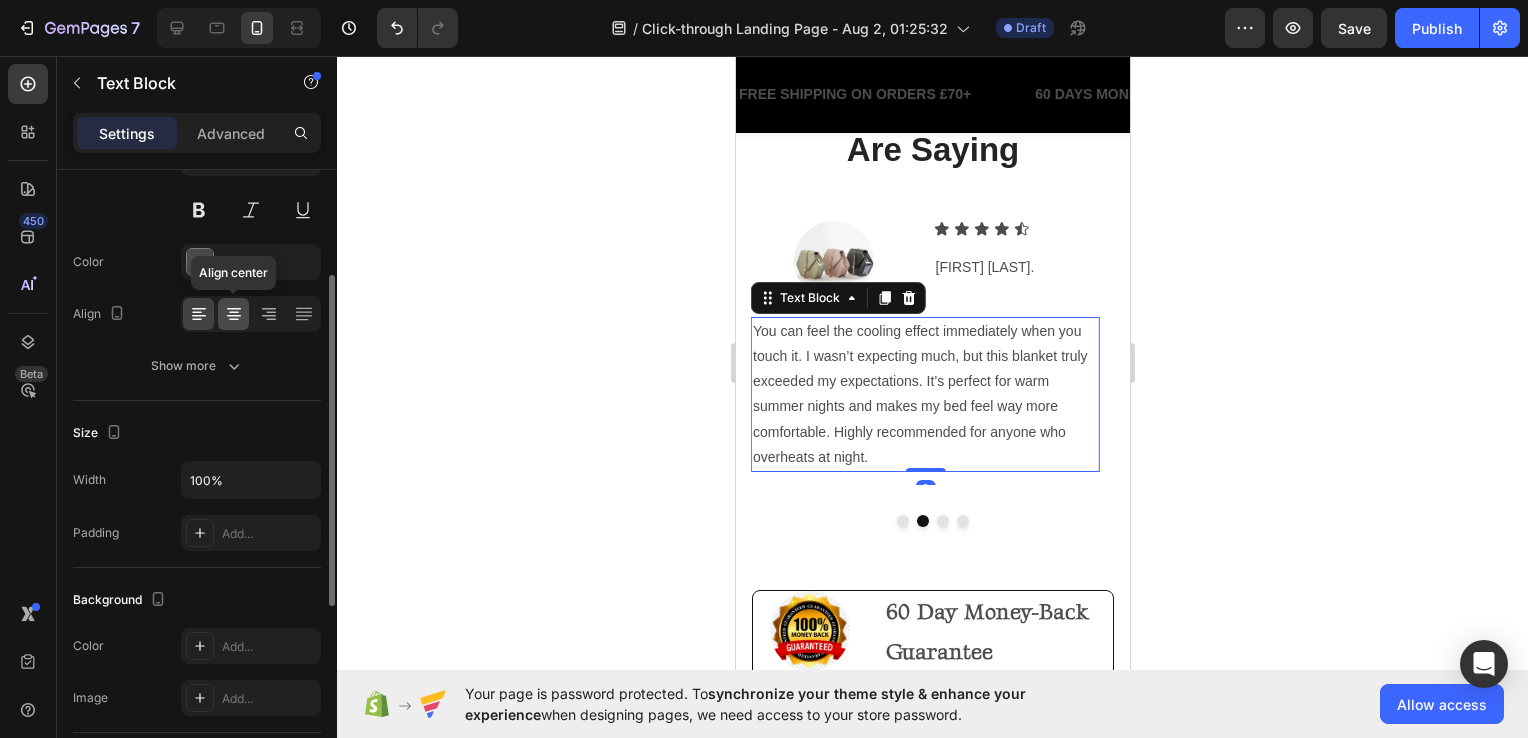 click 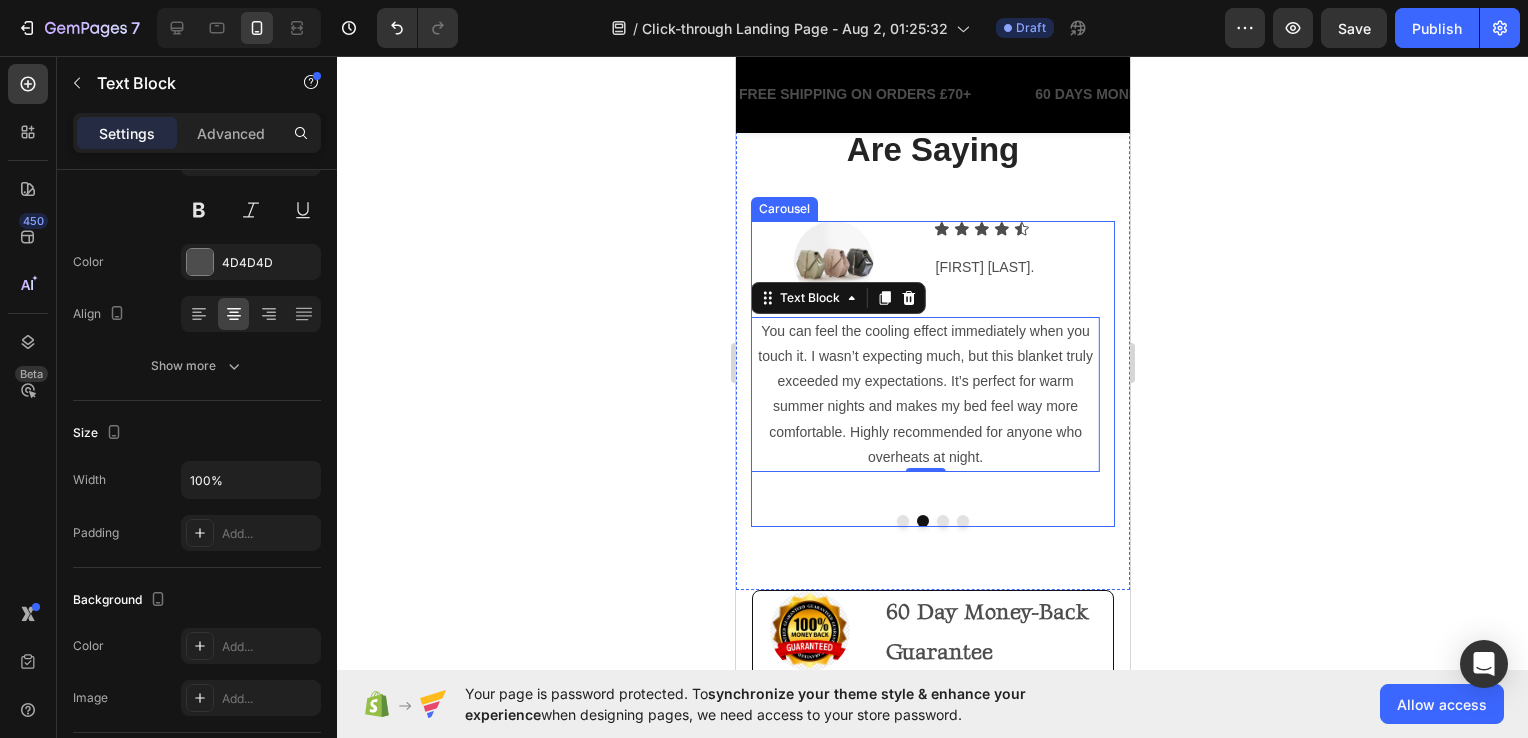 click 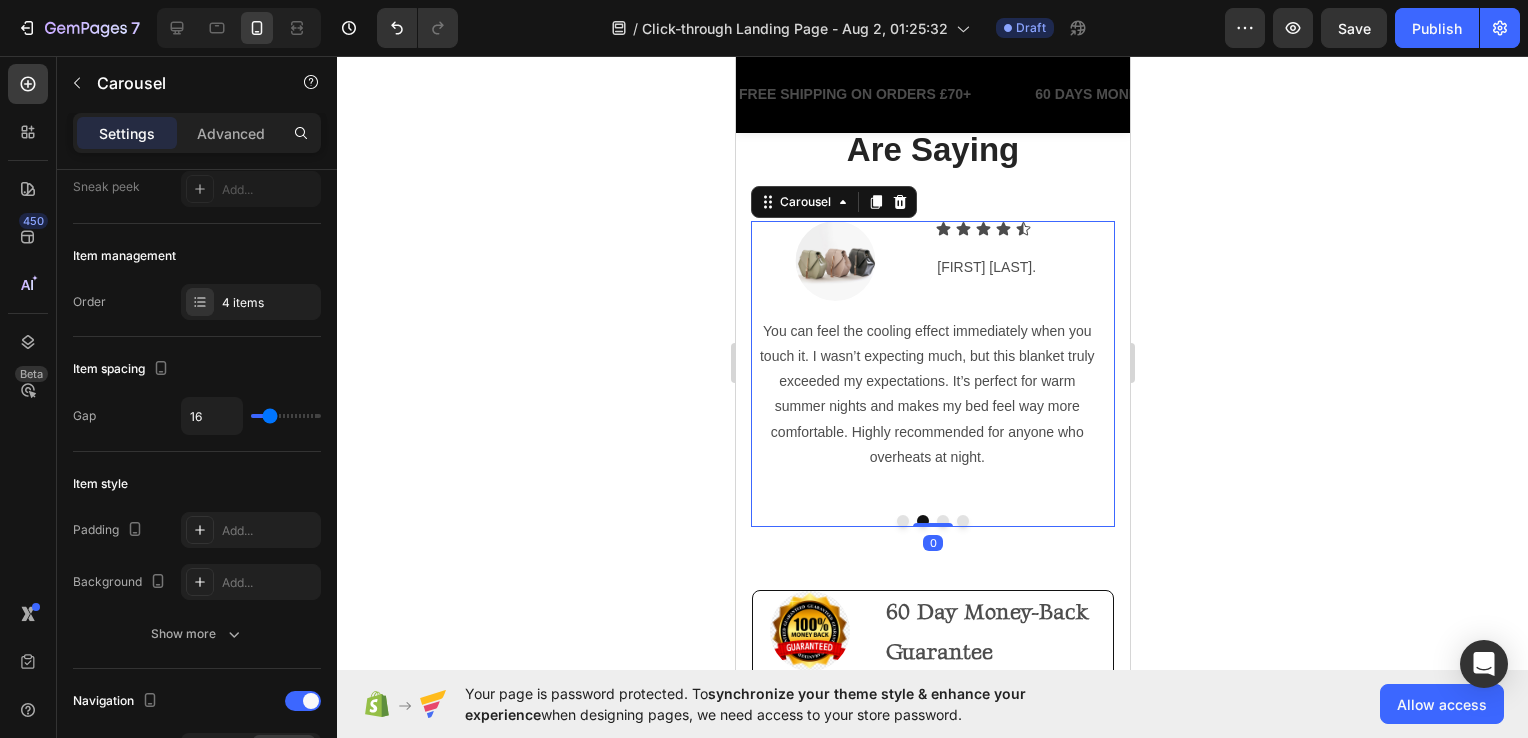scroll, scrollTop: 0, scrollLeft: 0, axis: both 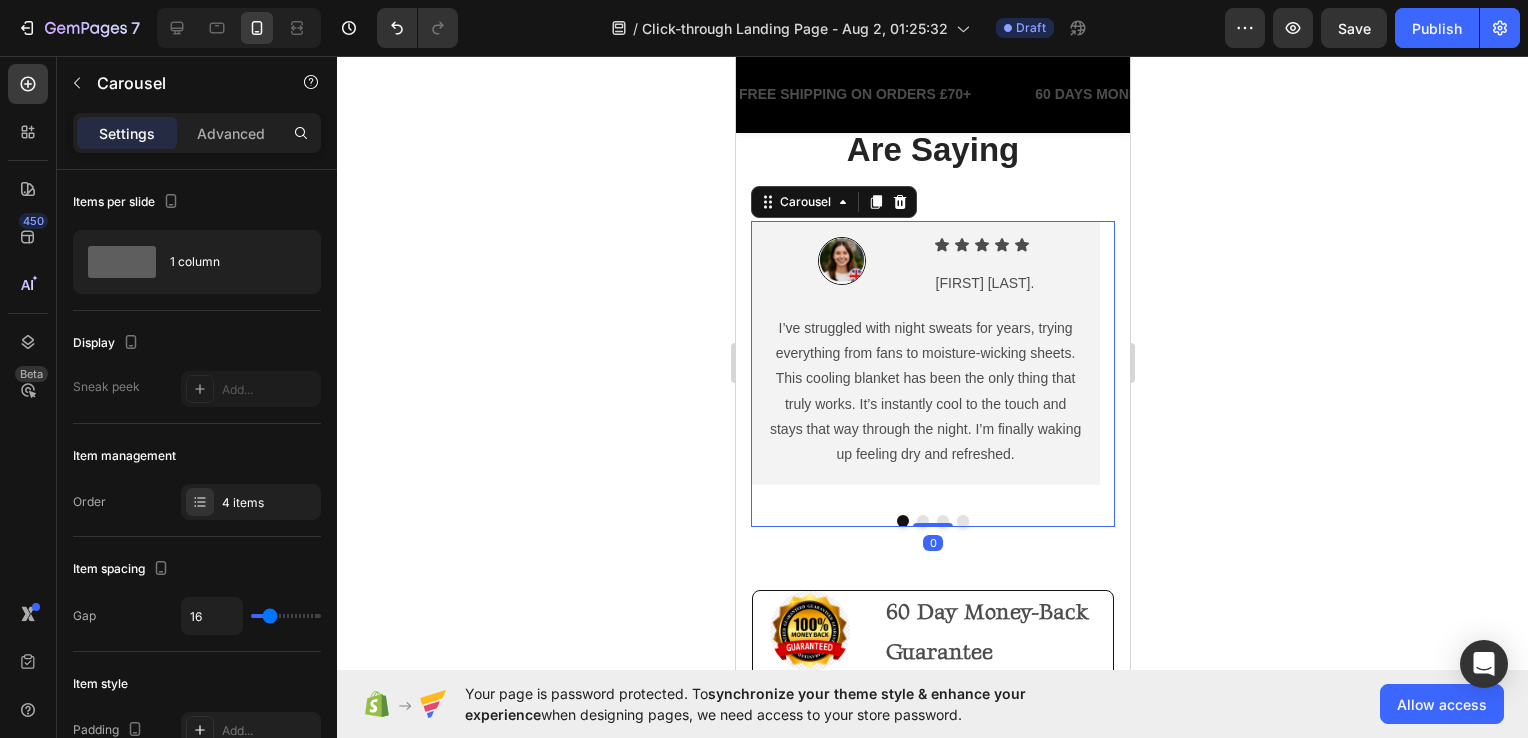 click 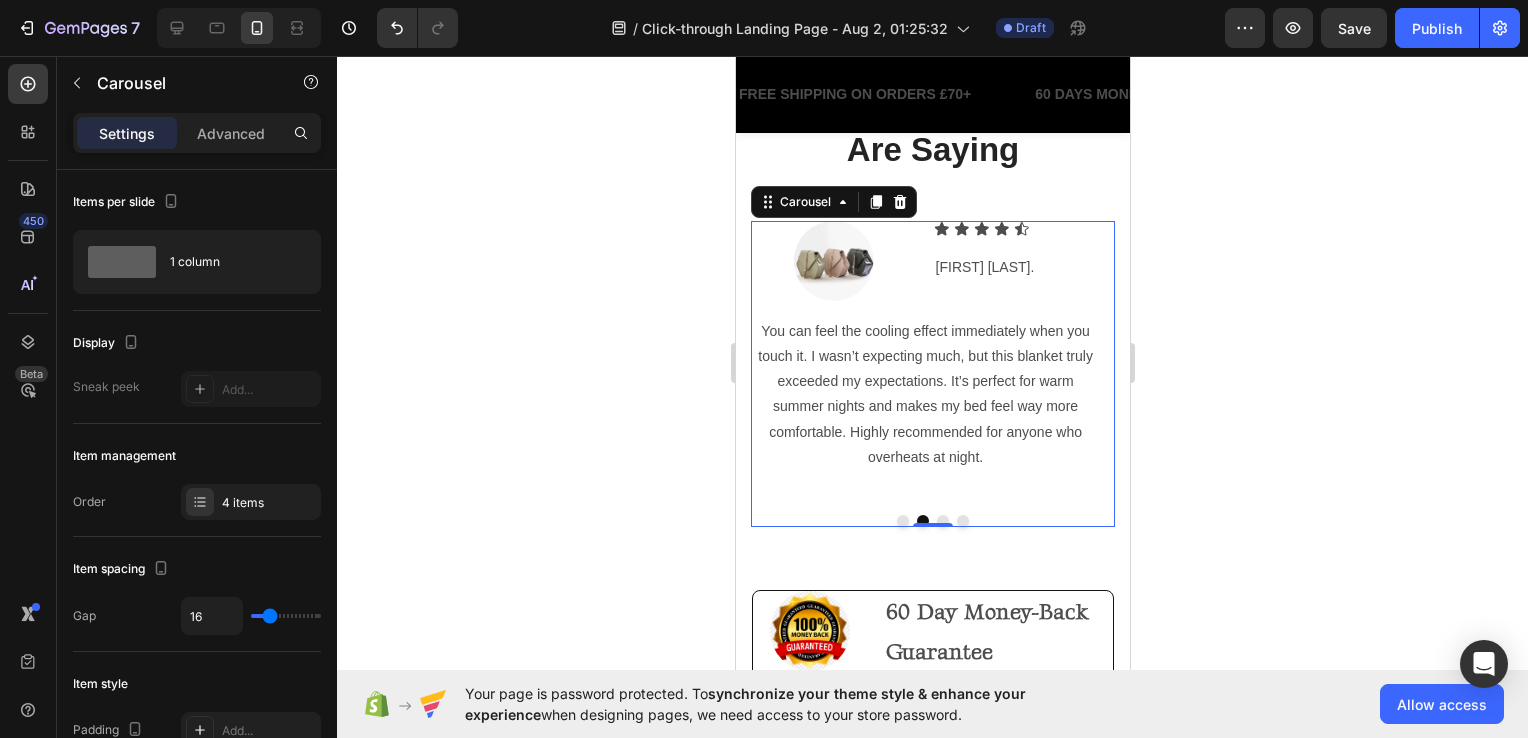 click 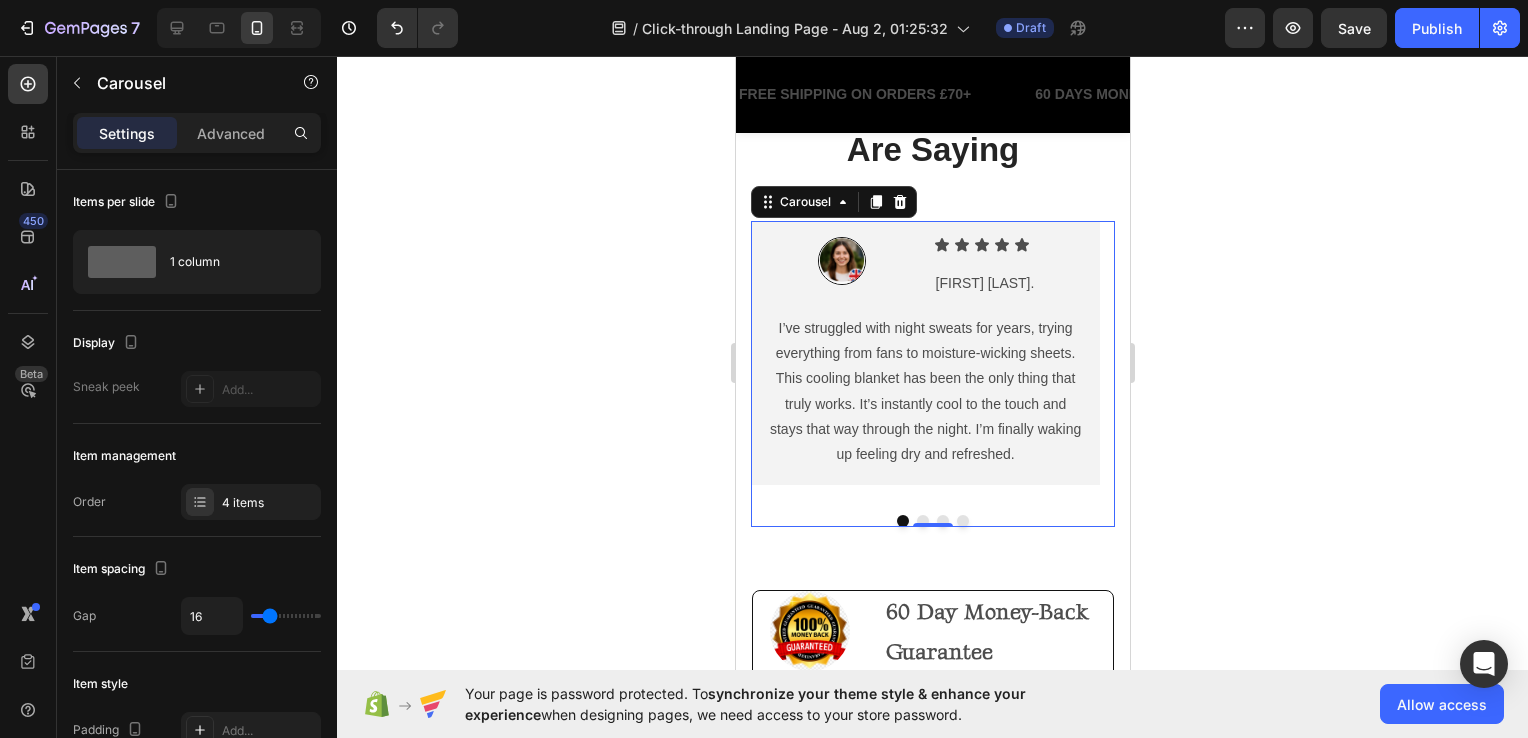 click 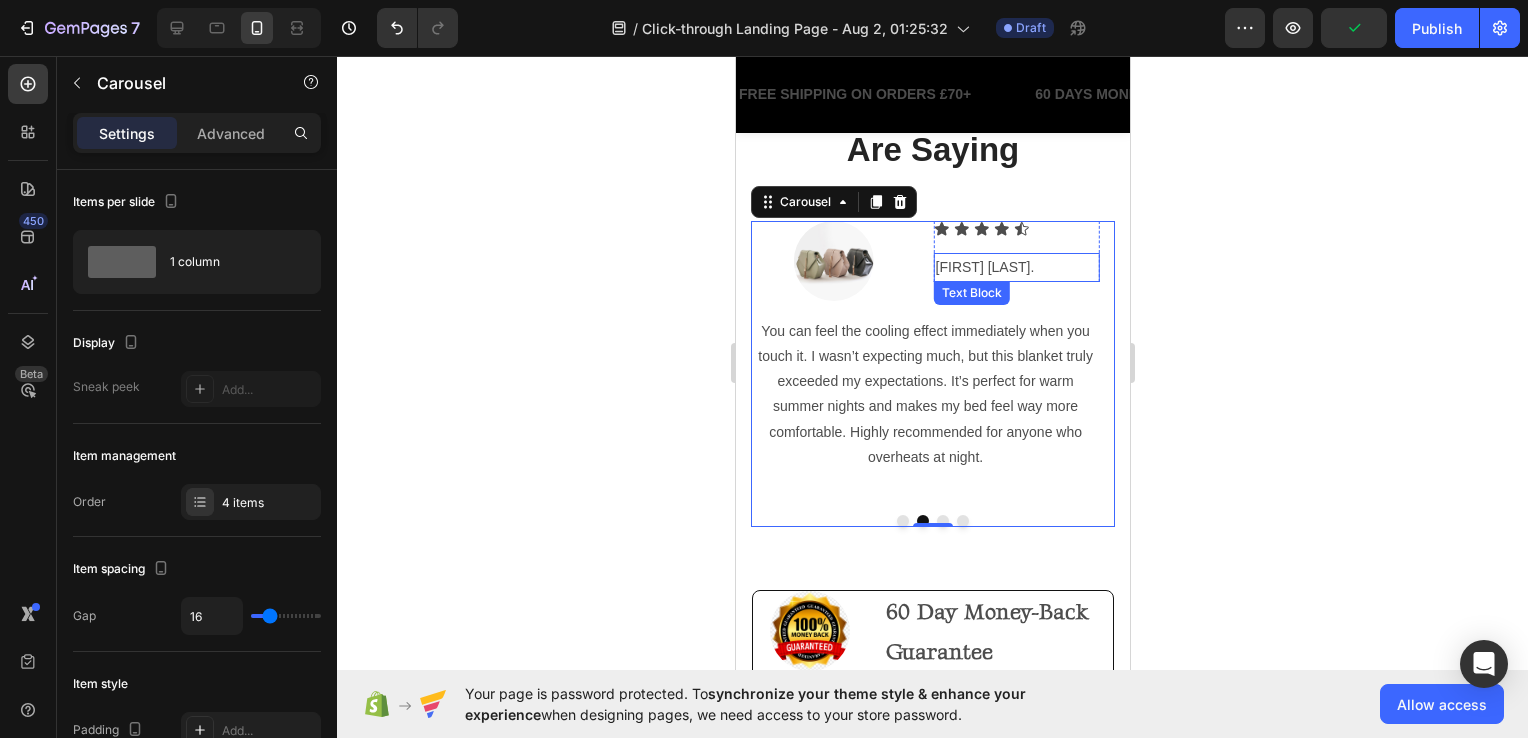 click on "[FIRST] [LAST]." at bounding box center [1016, 267] 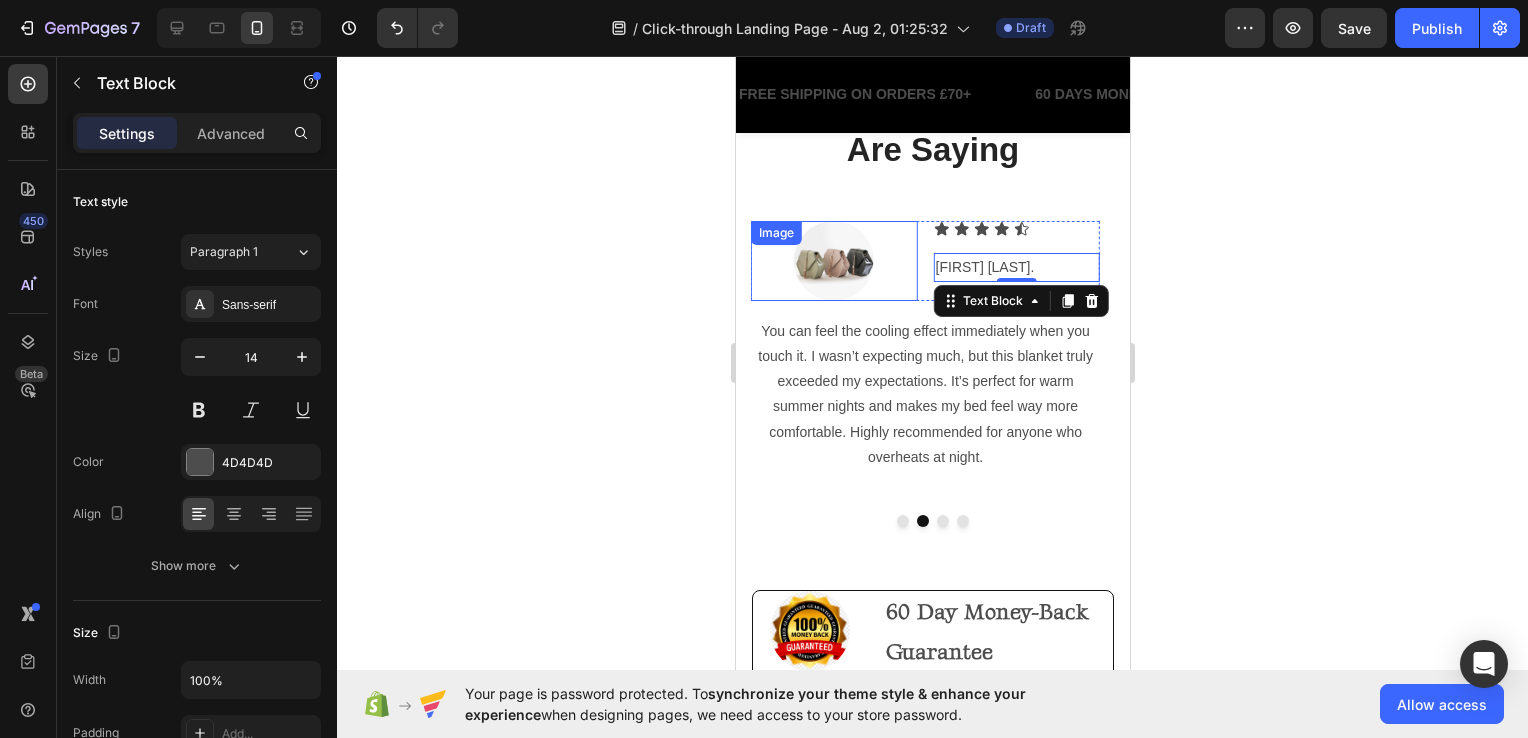 click at bounding box center [833, 261] 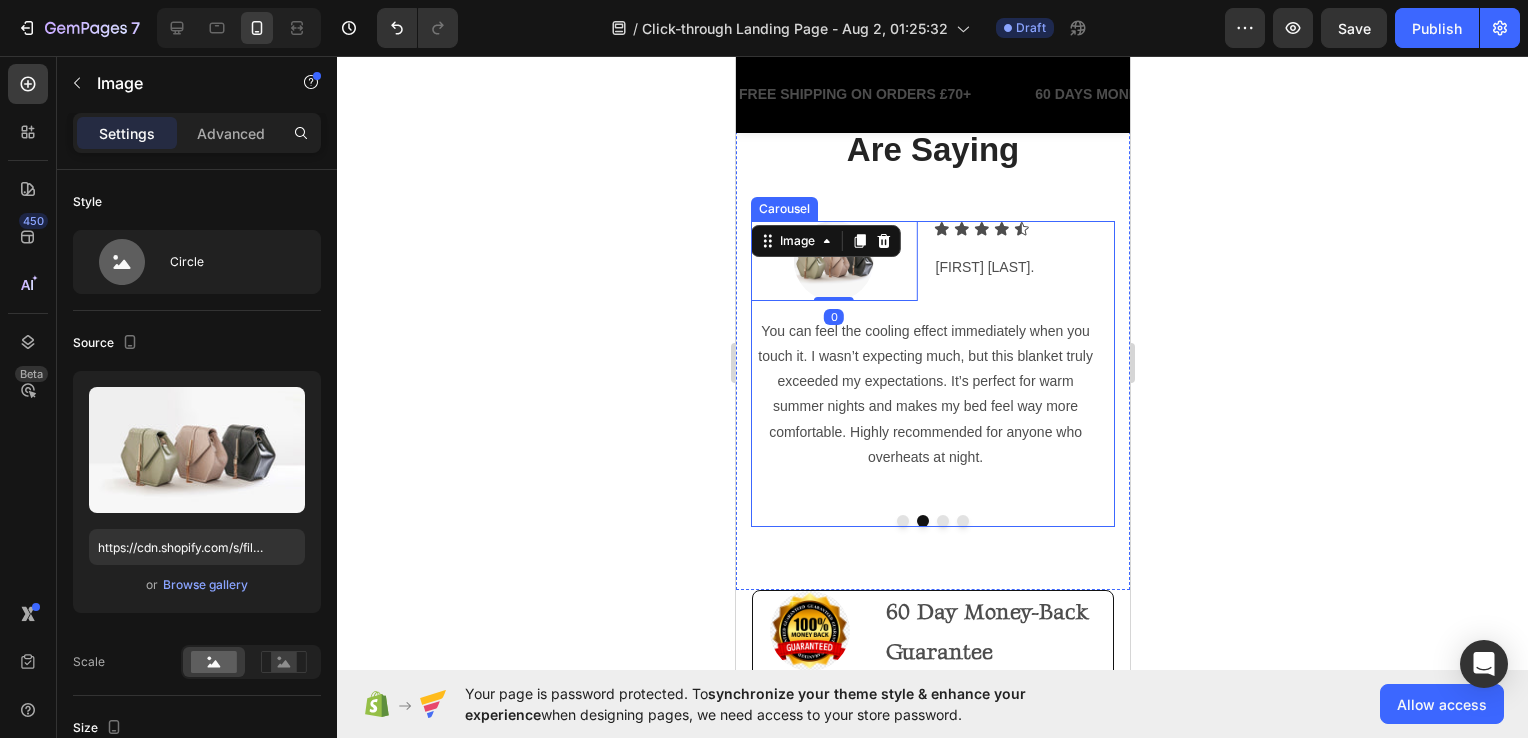 click 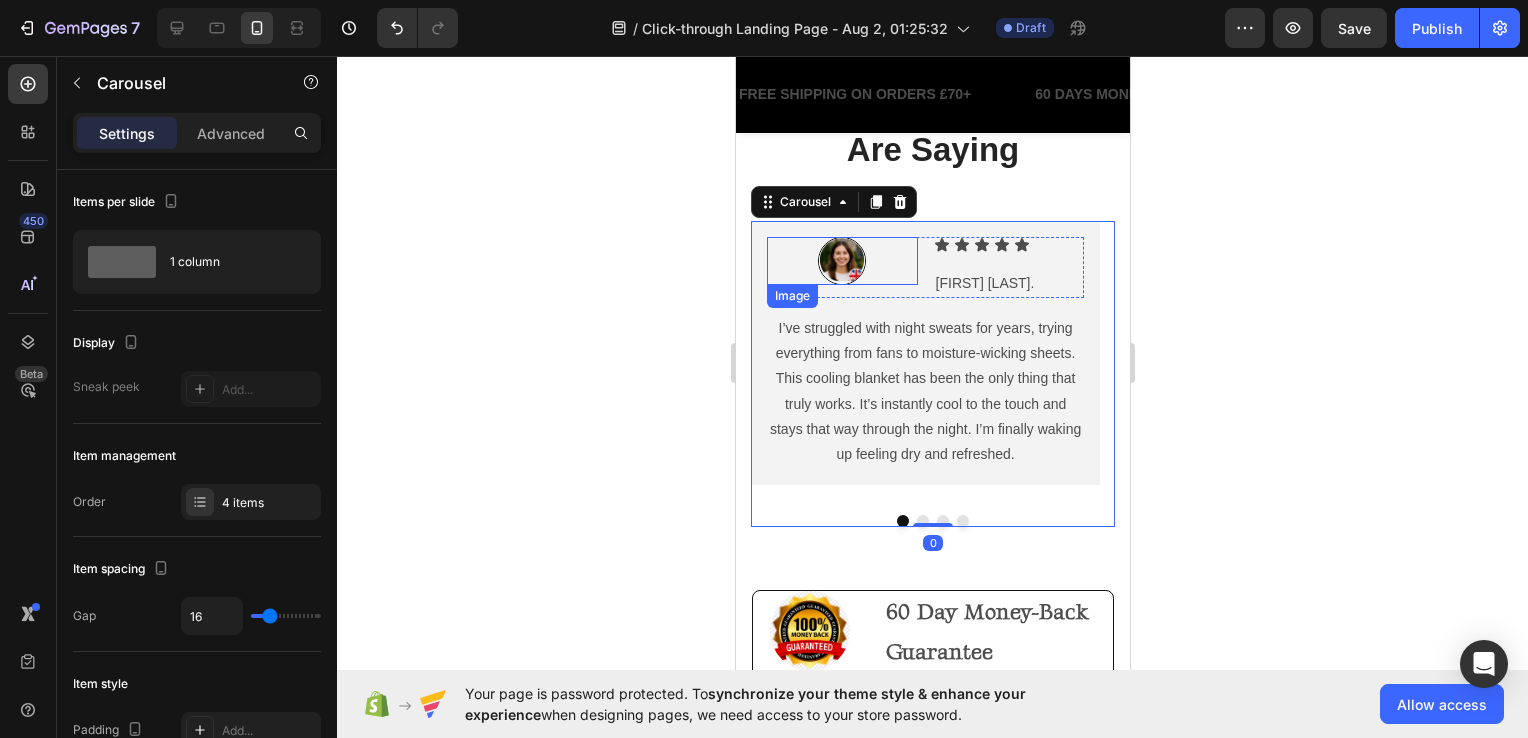 click at bounding box center [841, 261] 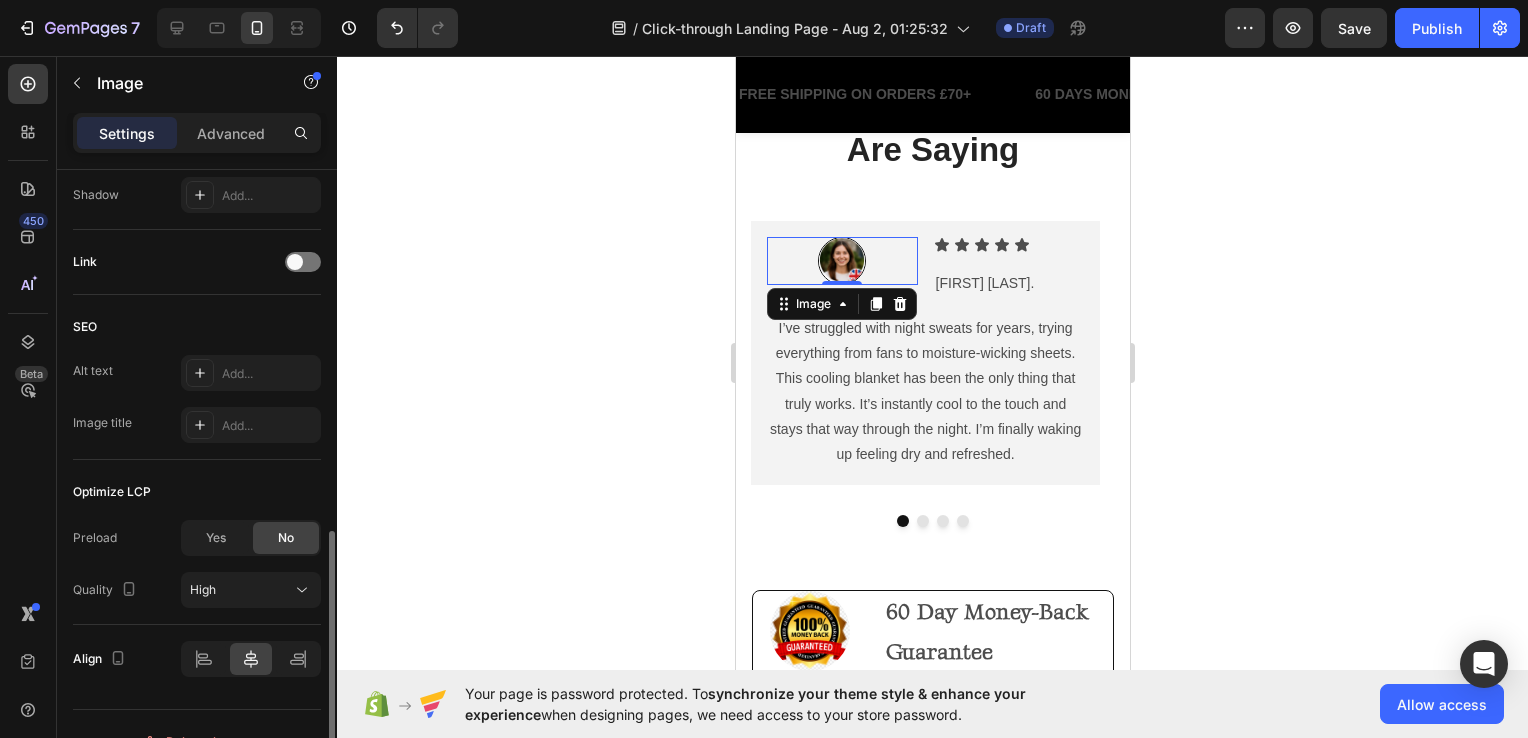 scroll, scrollTop: 700, scrollLeft: 0, axis: vertical 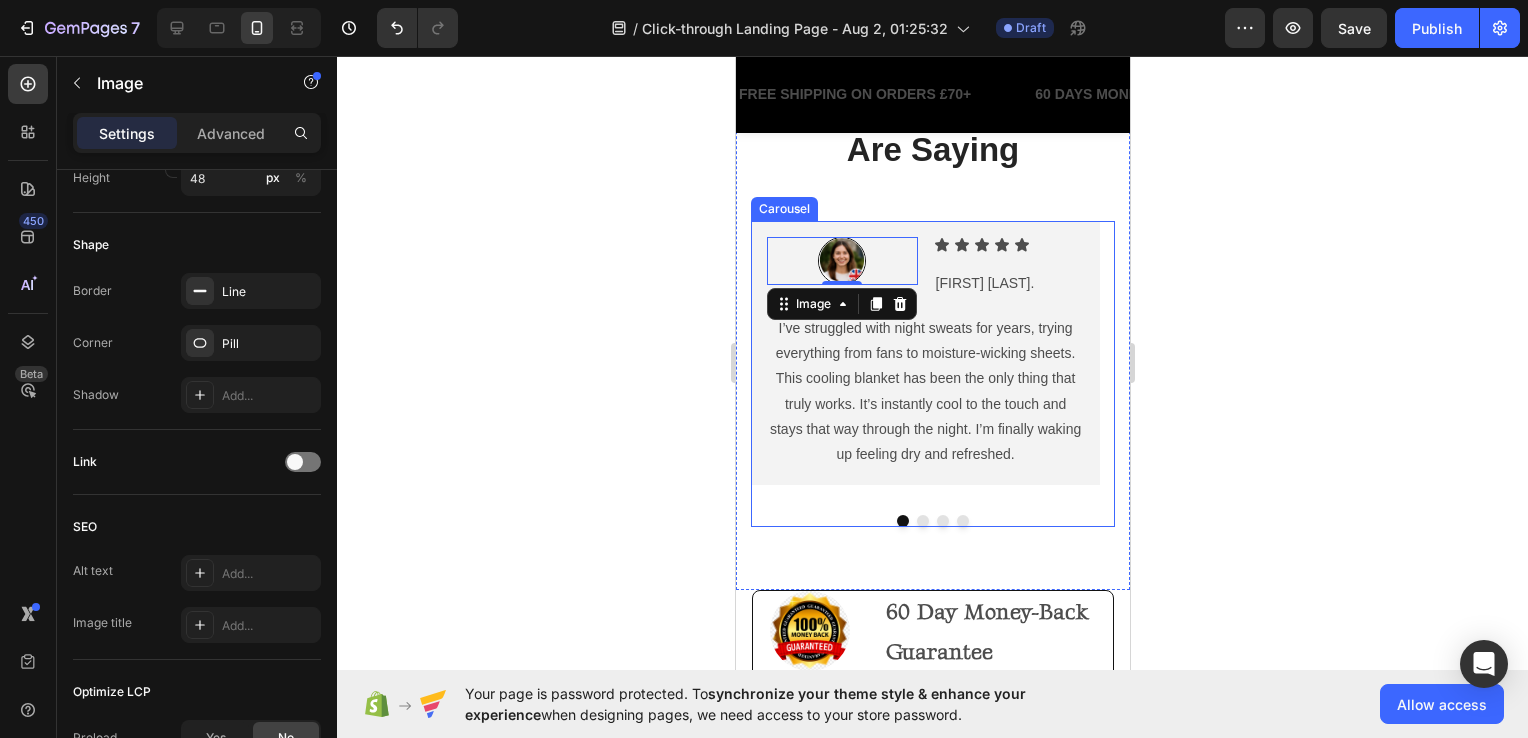 click 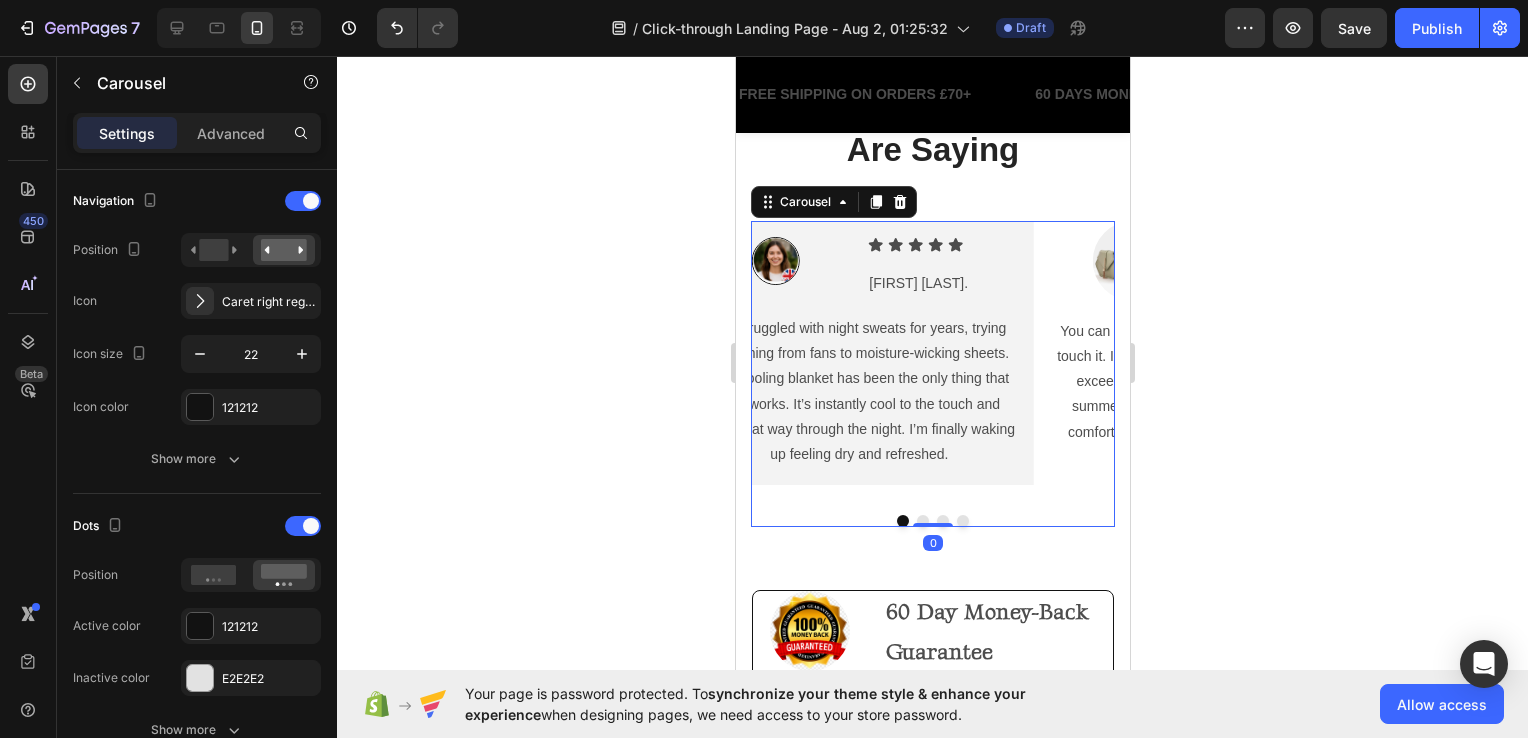 scroll, scrollTop: 0, scrollLeft: 0, axis: both 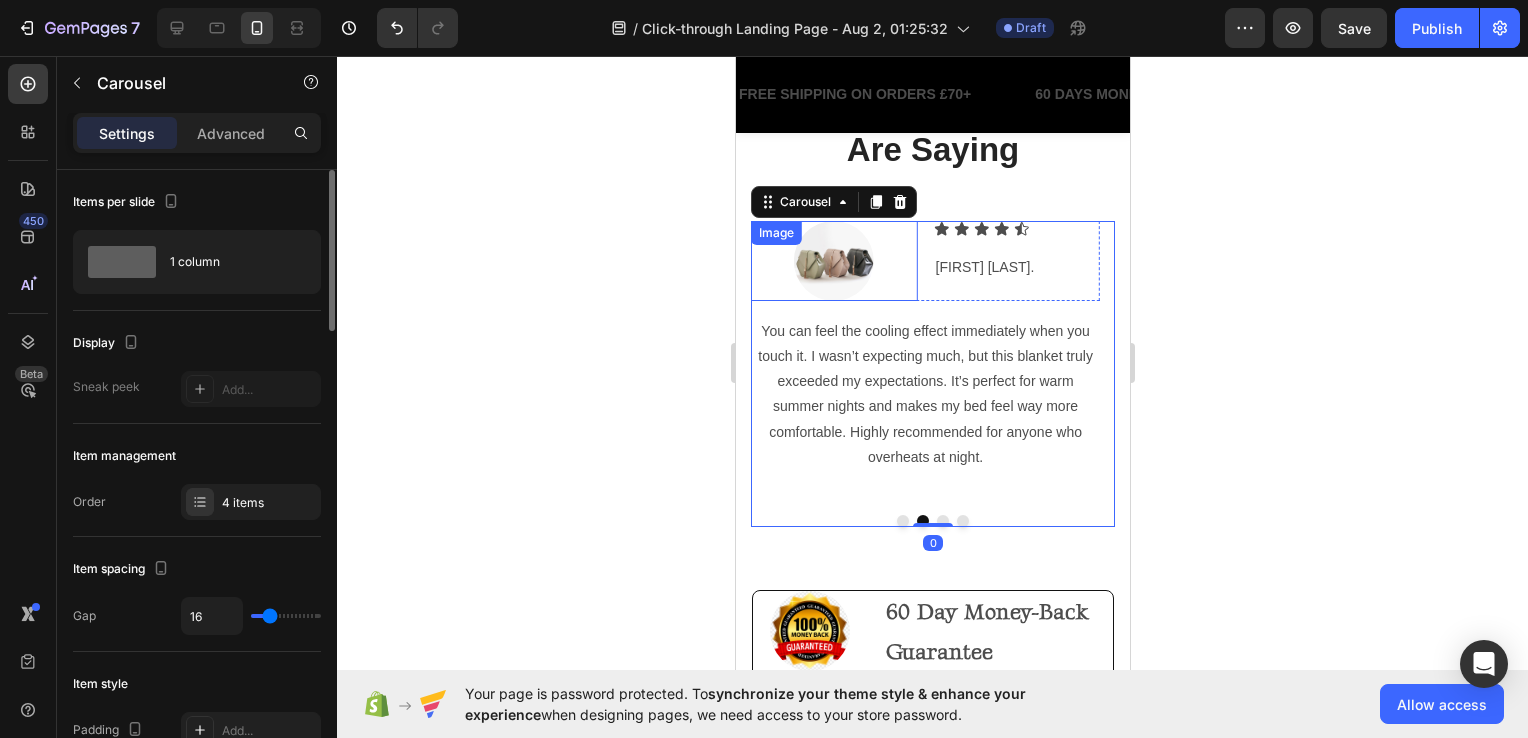 click at bounding box center [833, 261] 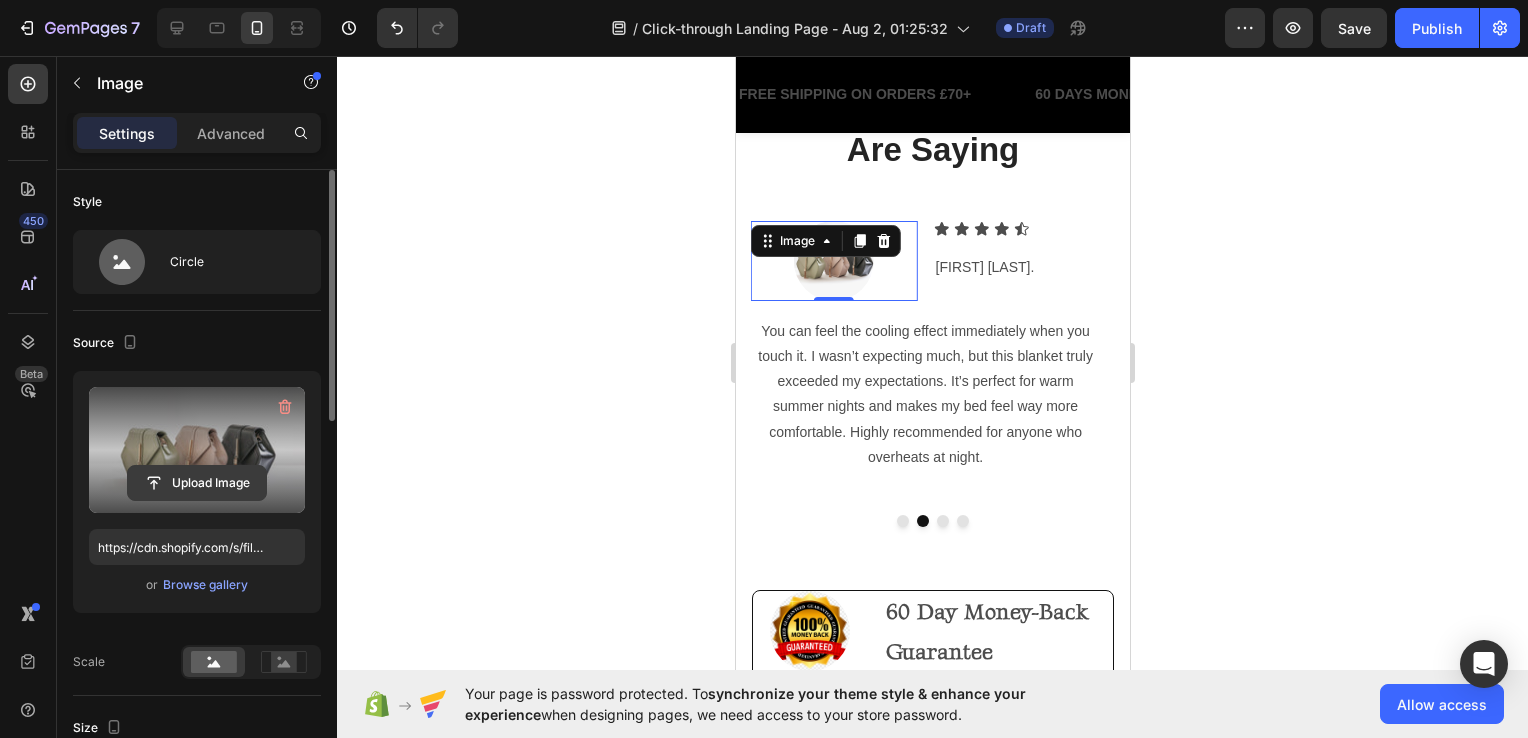 click 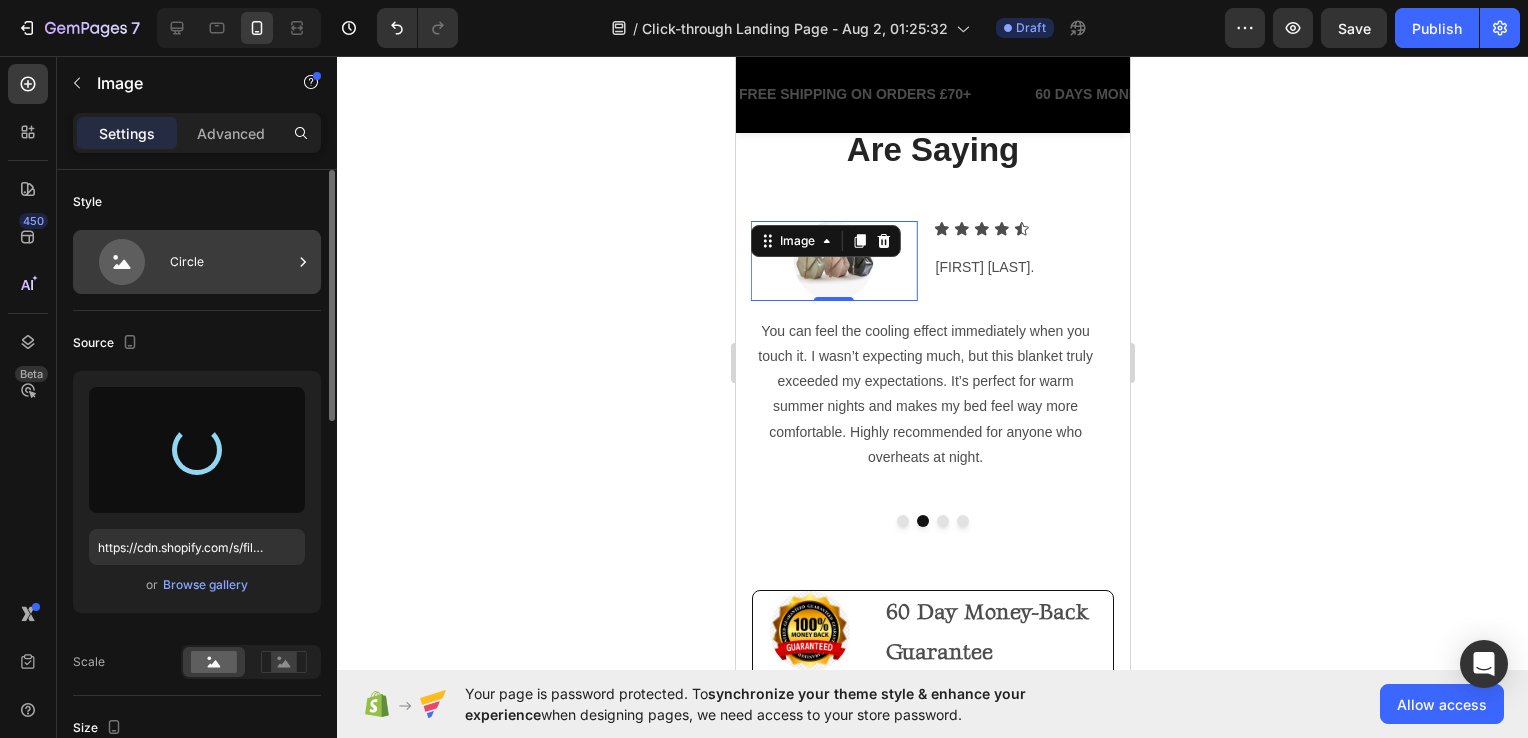 click on "Circle" at bounding box center [231, 262] 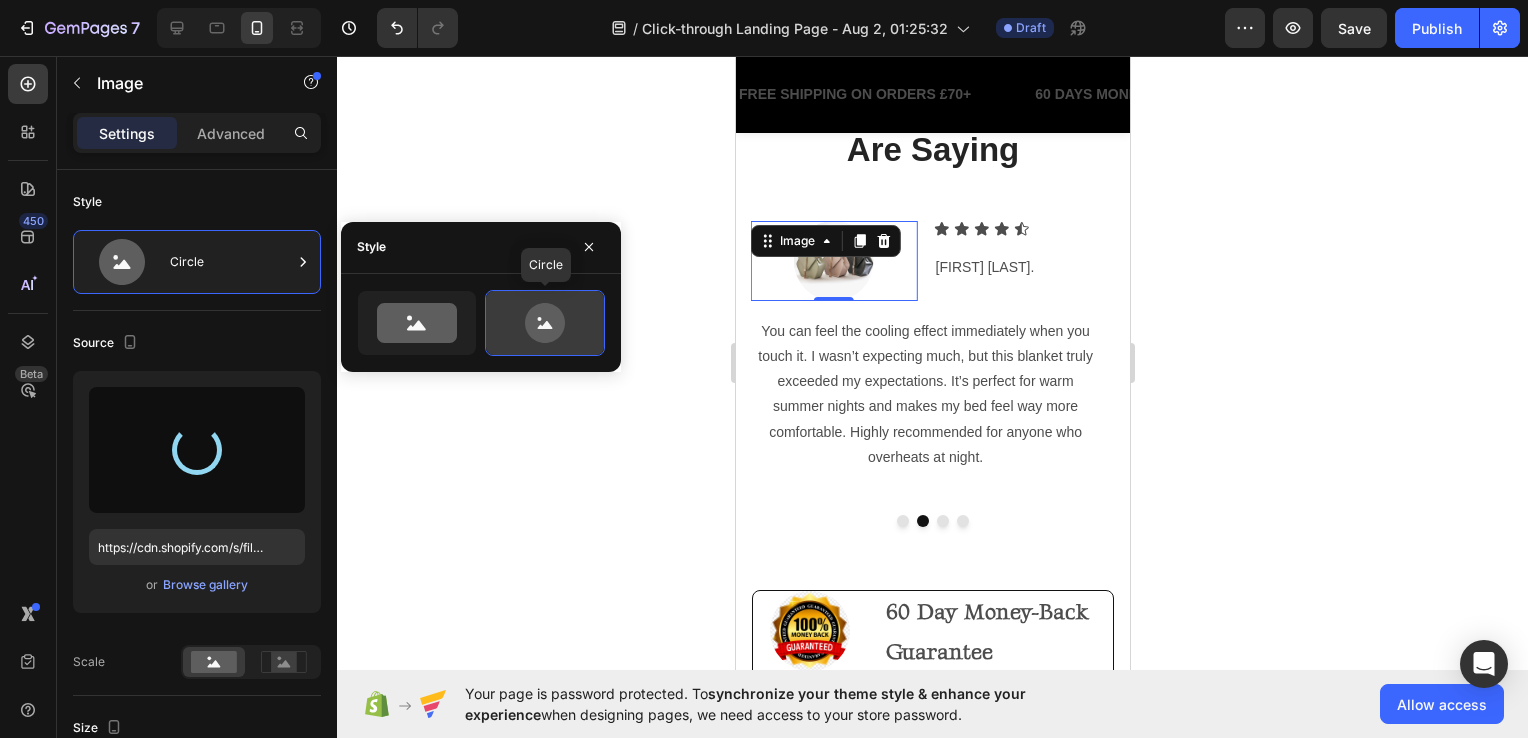 click 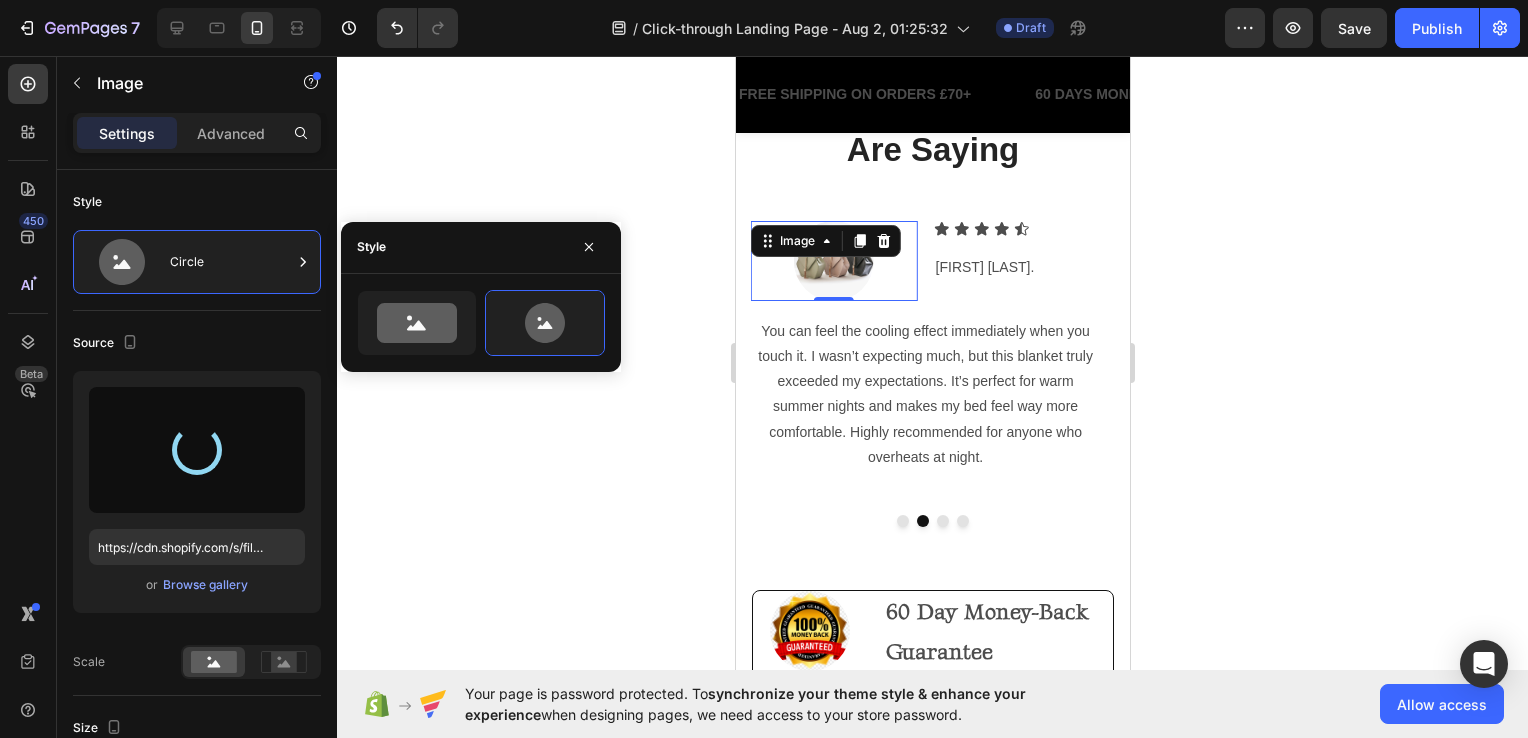 click 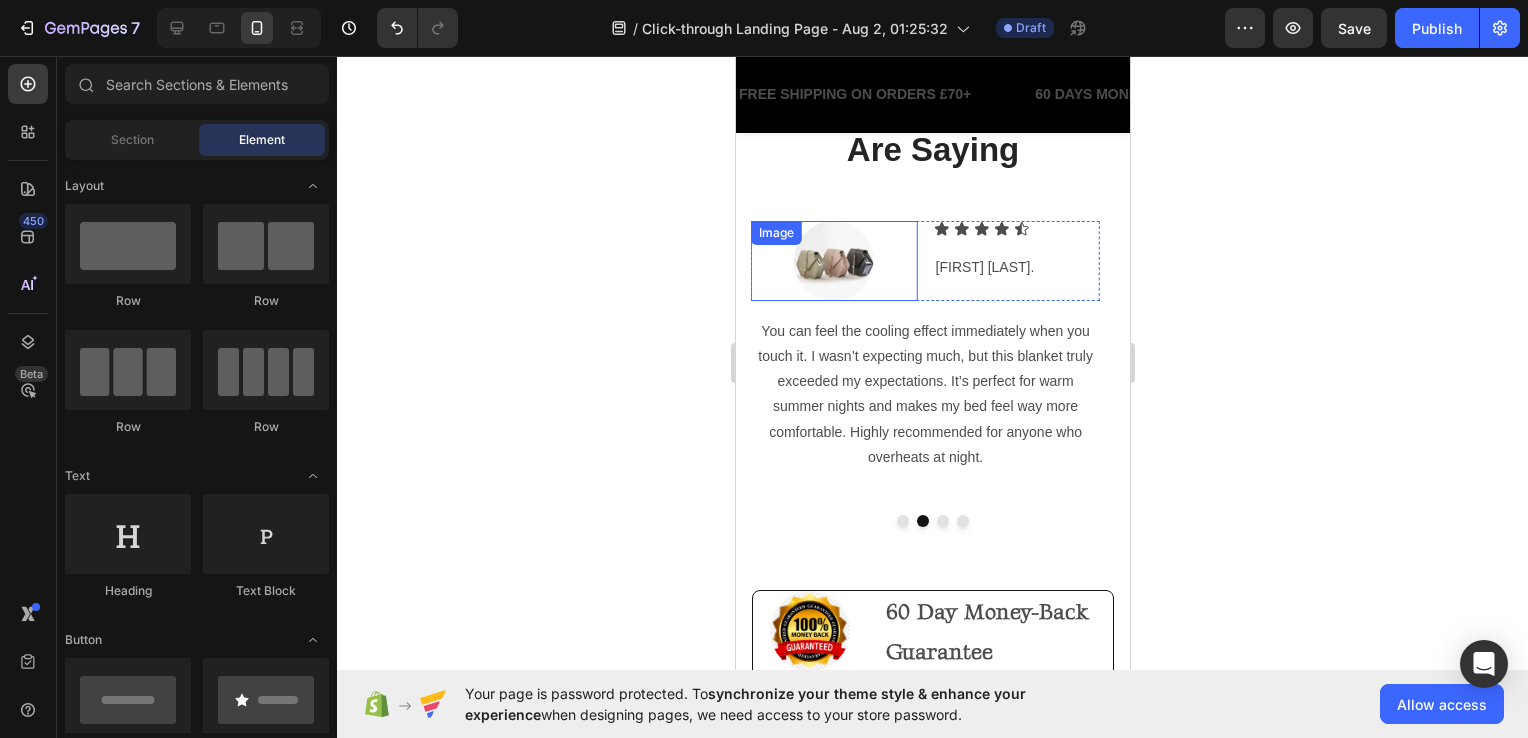 click at bounding box center (833, 261) 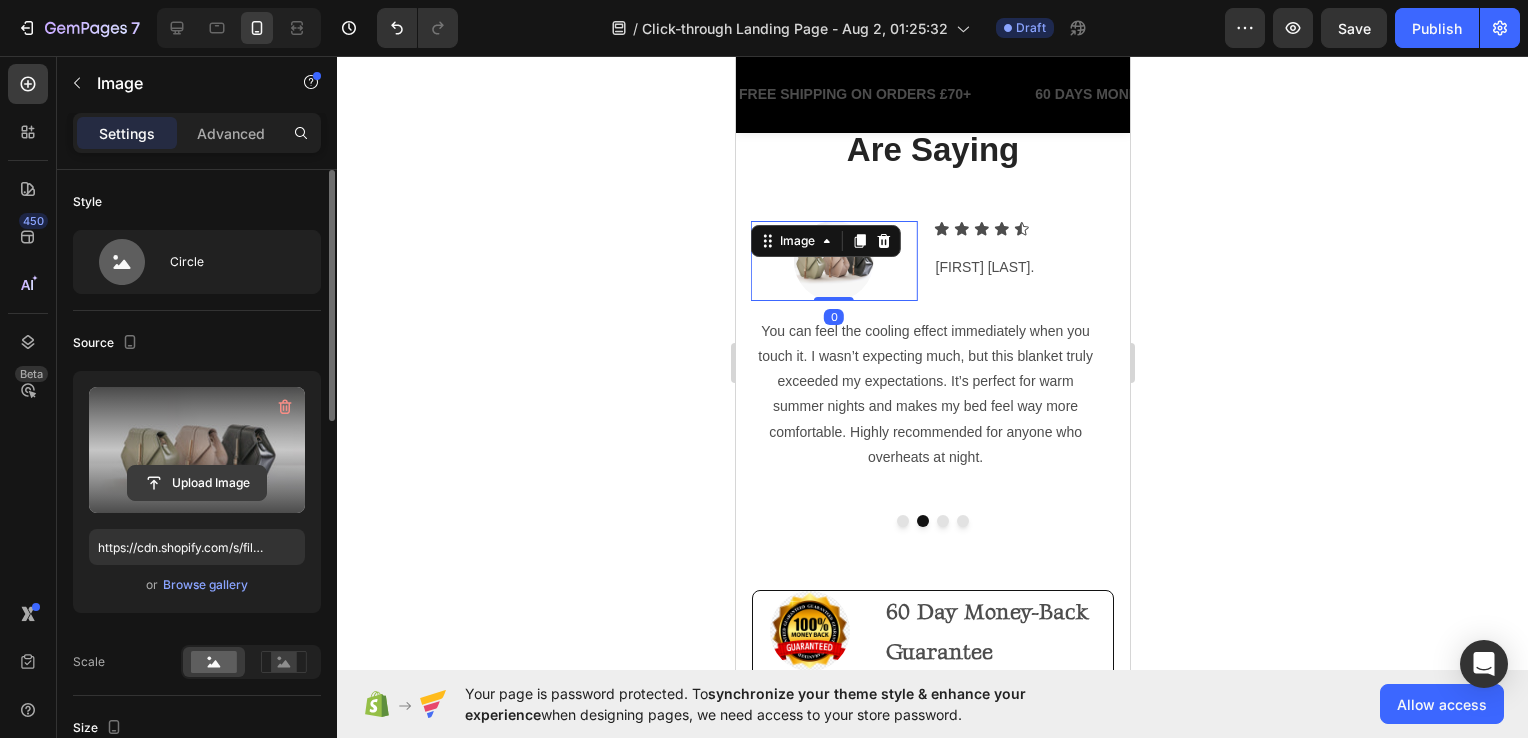click 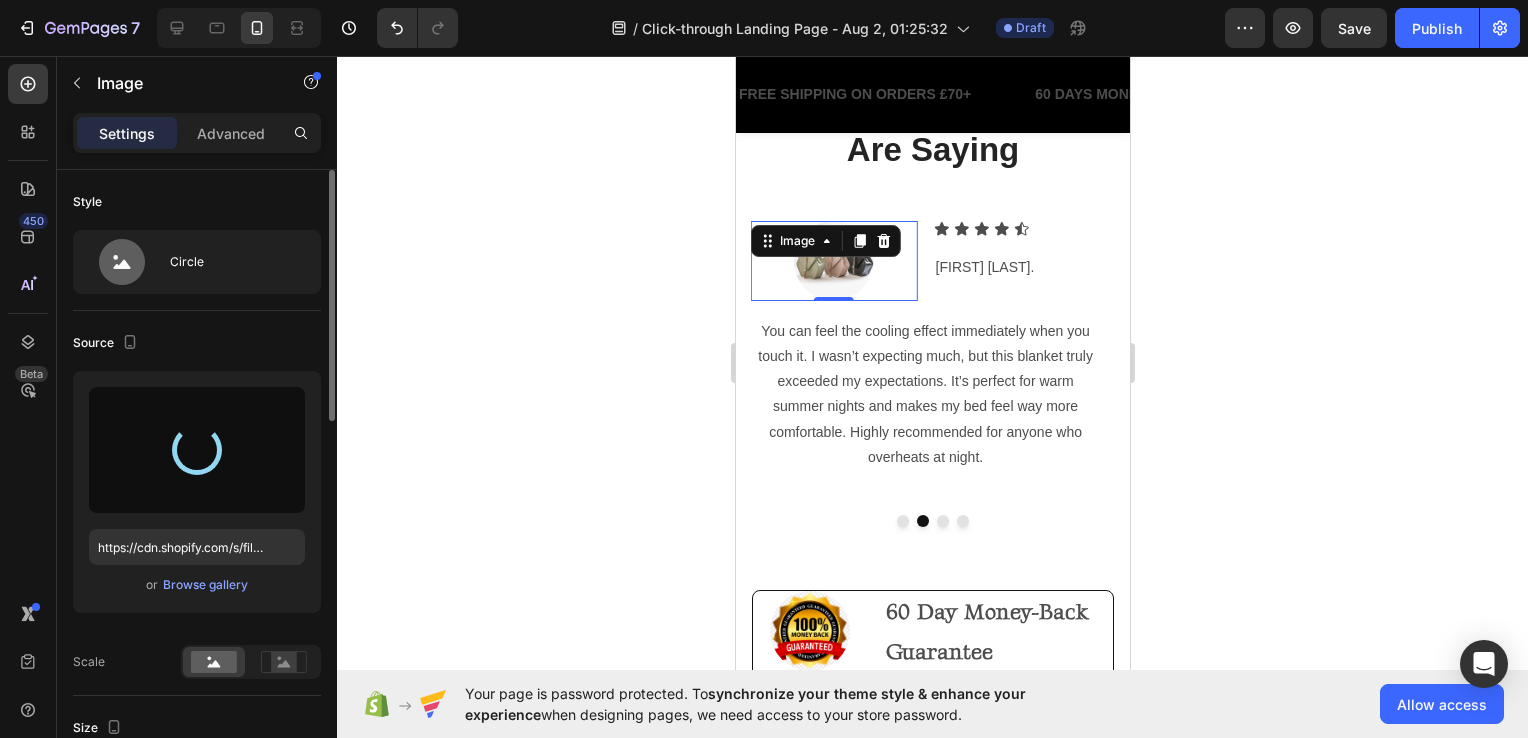 type on "https://cdn.shopify.com/s/files/1/0967/1367/0981/files/gempages_576895170746778363-f4a99790-59f0-49d7-99ee-5b9a2606736a.png" 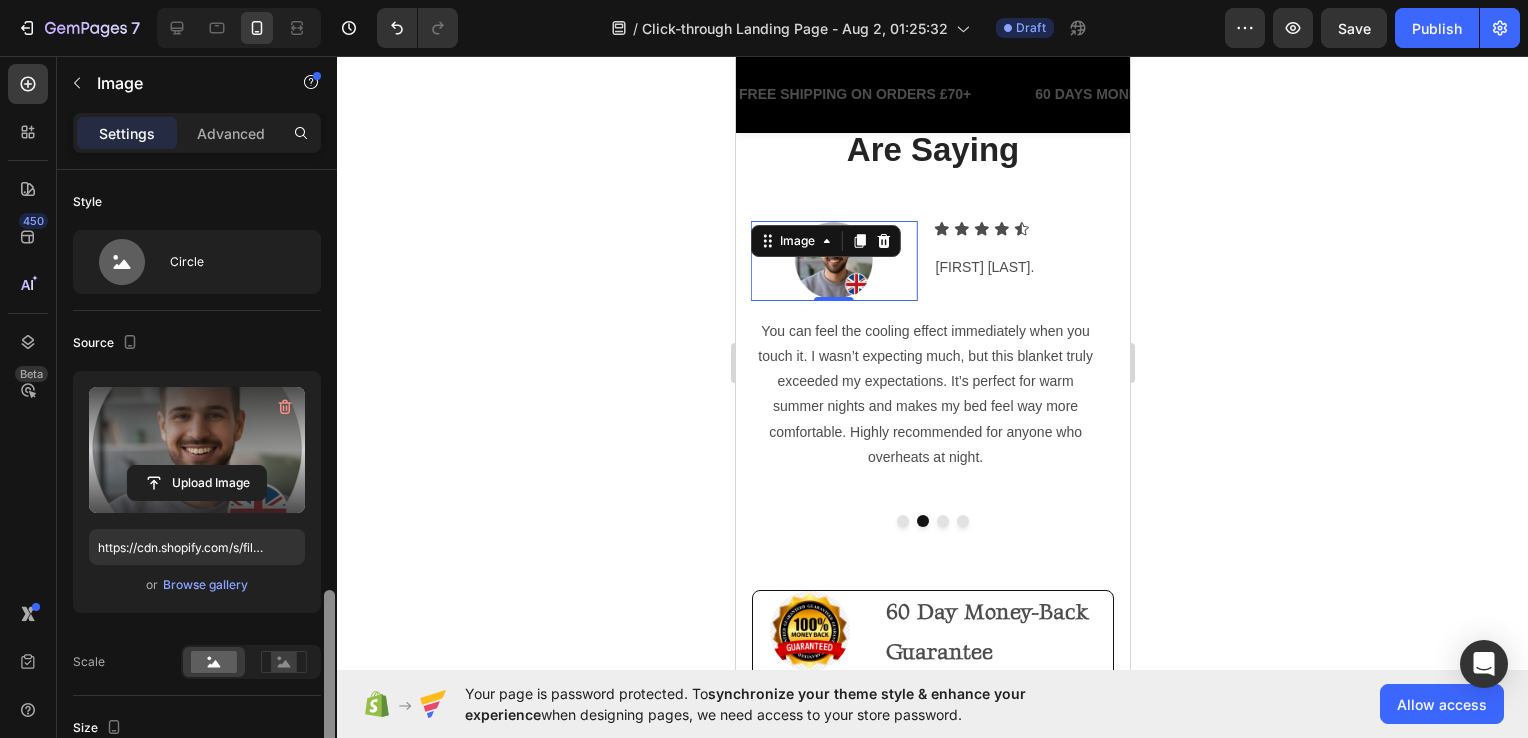 scroll, scrollTop: 300, scrollLeft: 0, axis: vertical 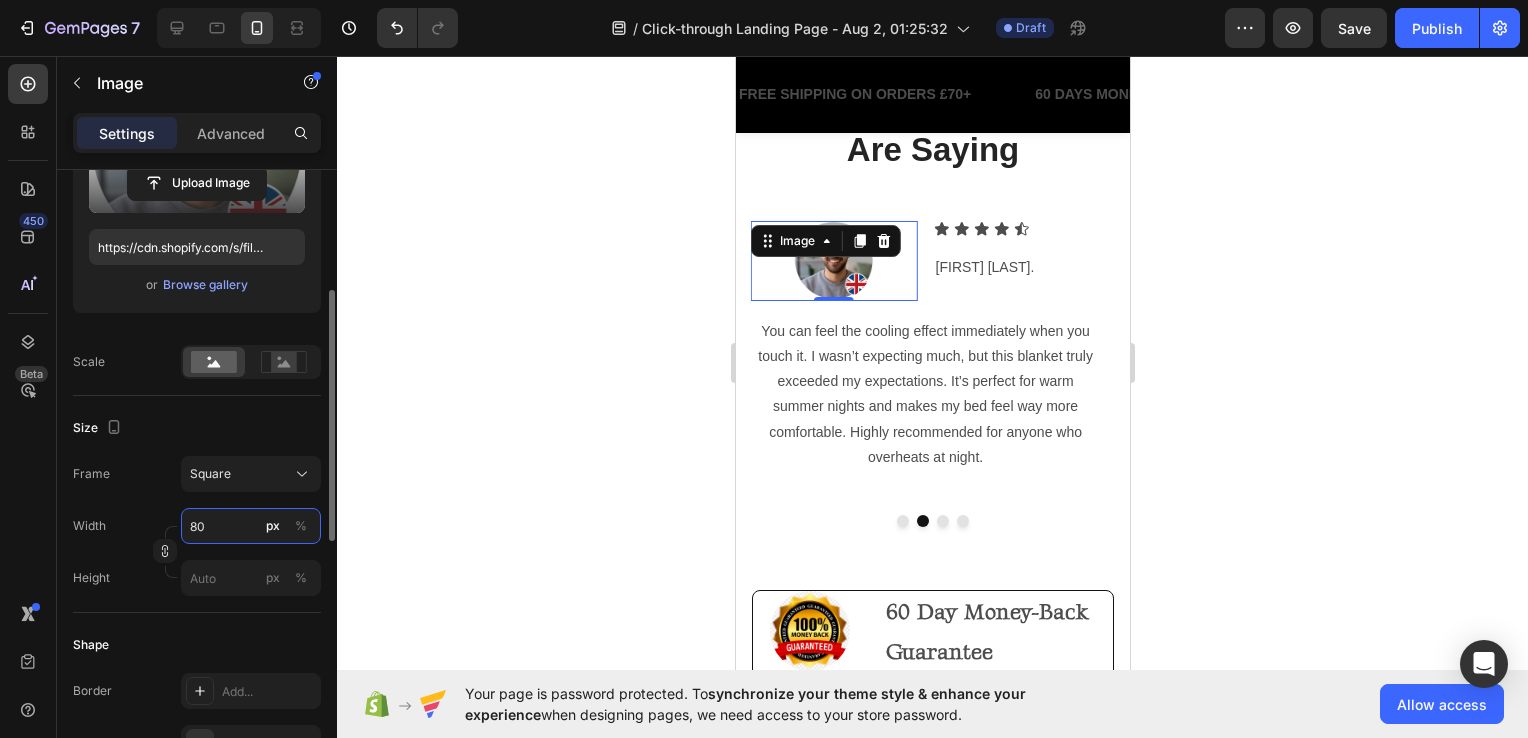 click on "80" at bounding box center (251, 526) 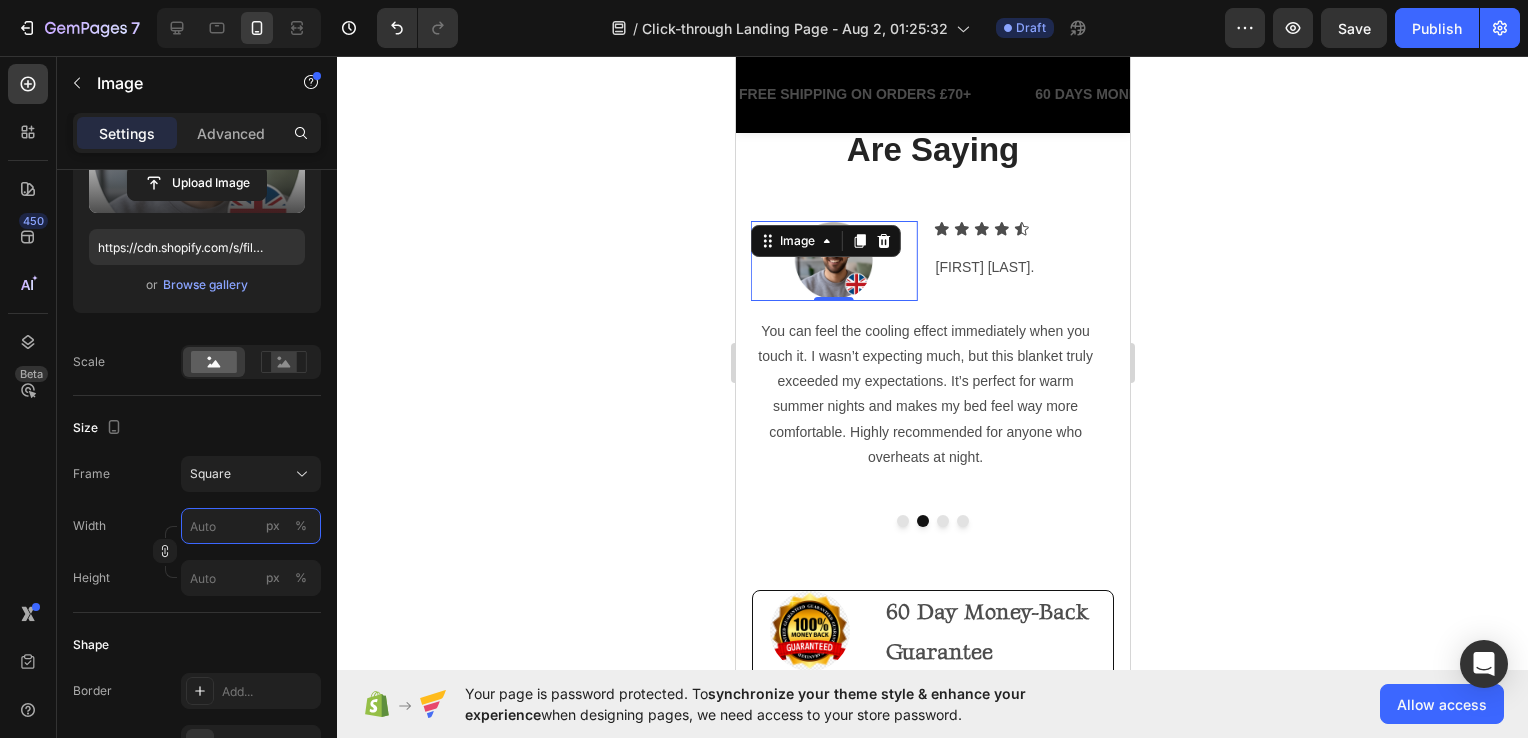 type on "4" 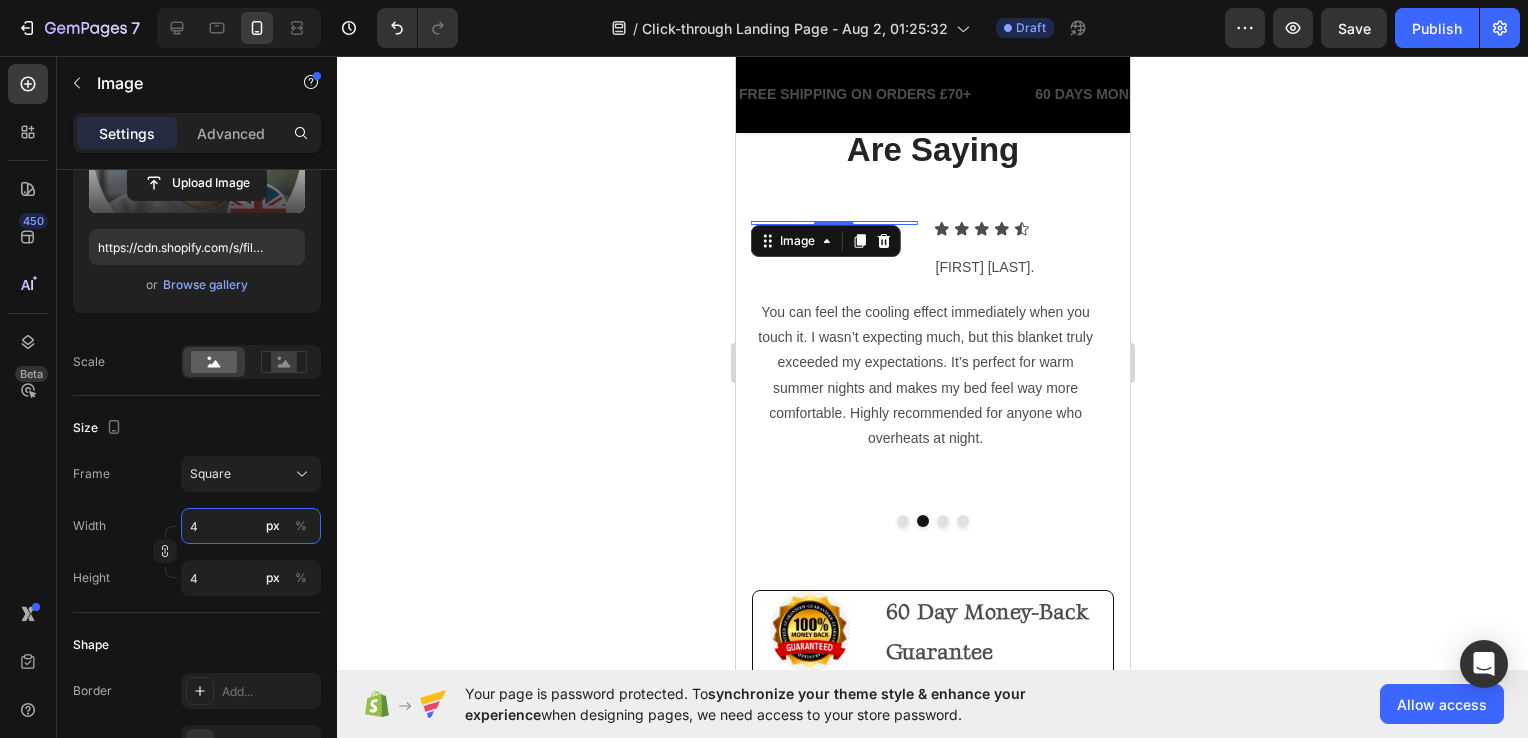 type on "48" 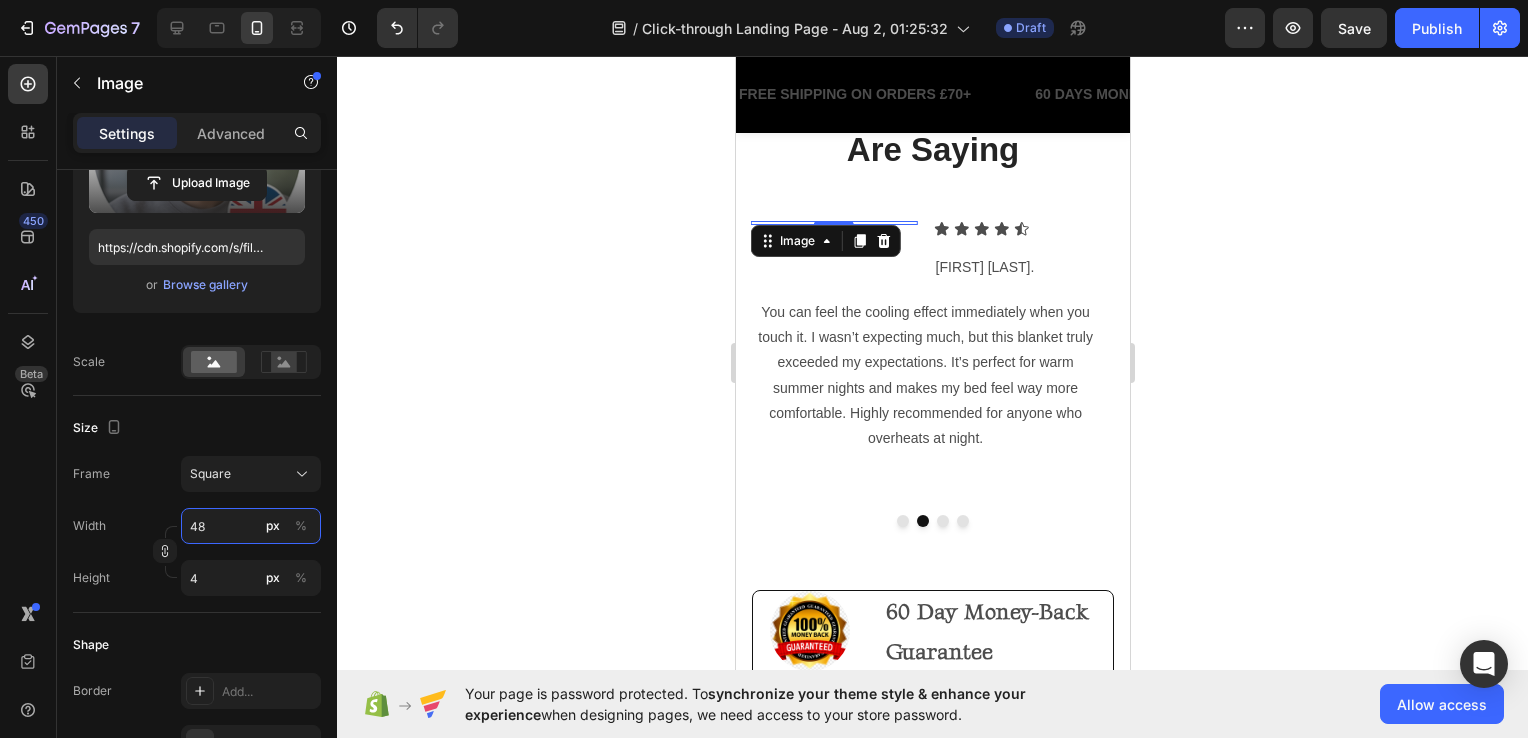 type on "48" 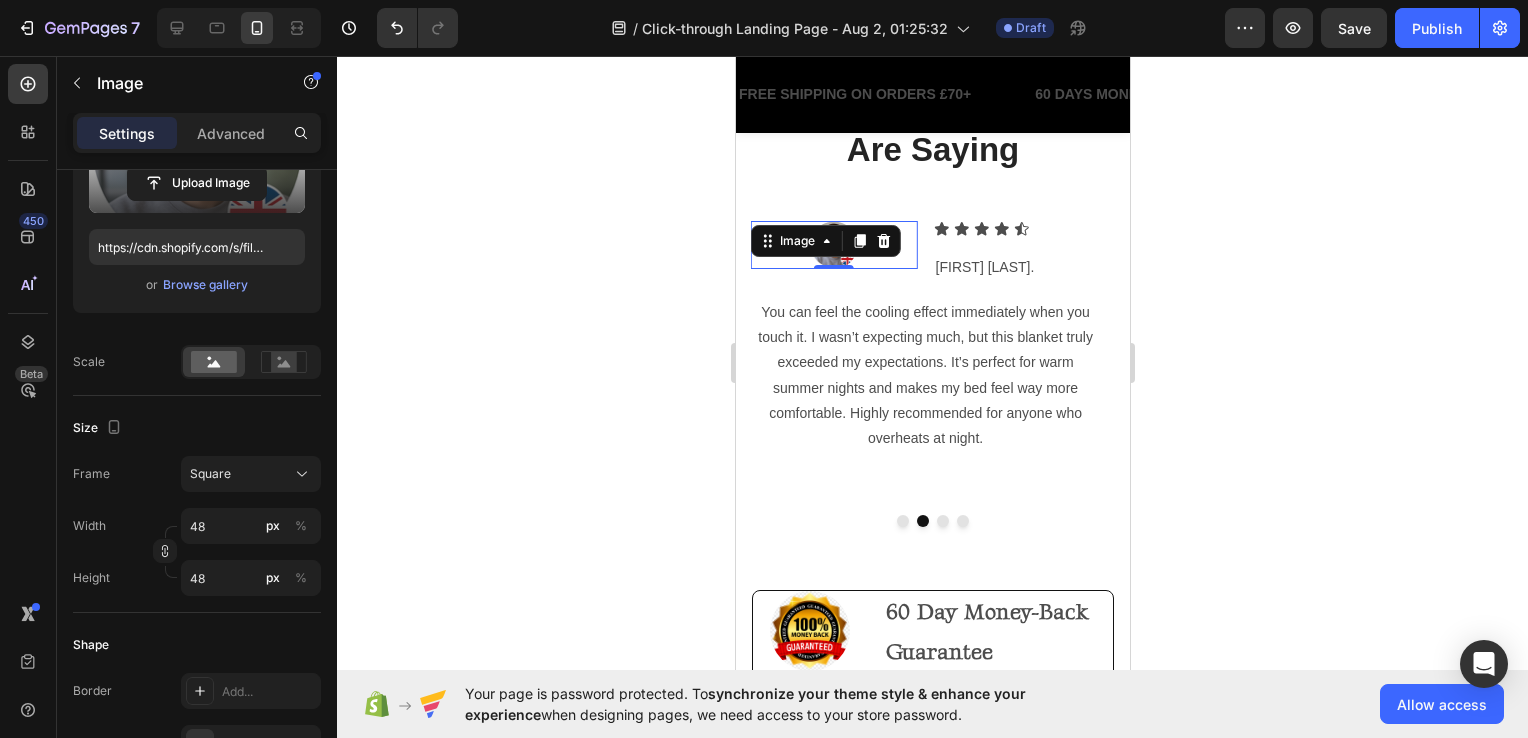 click 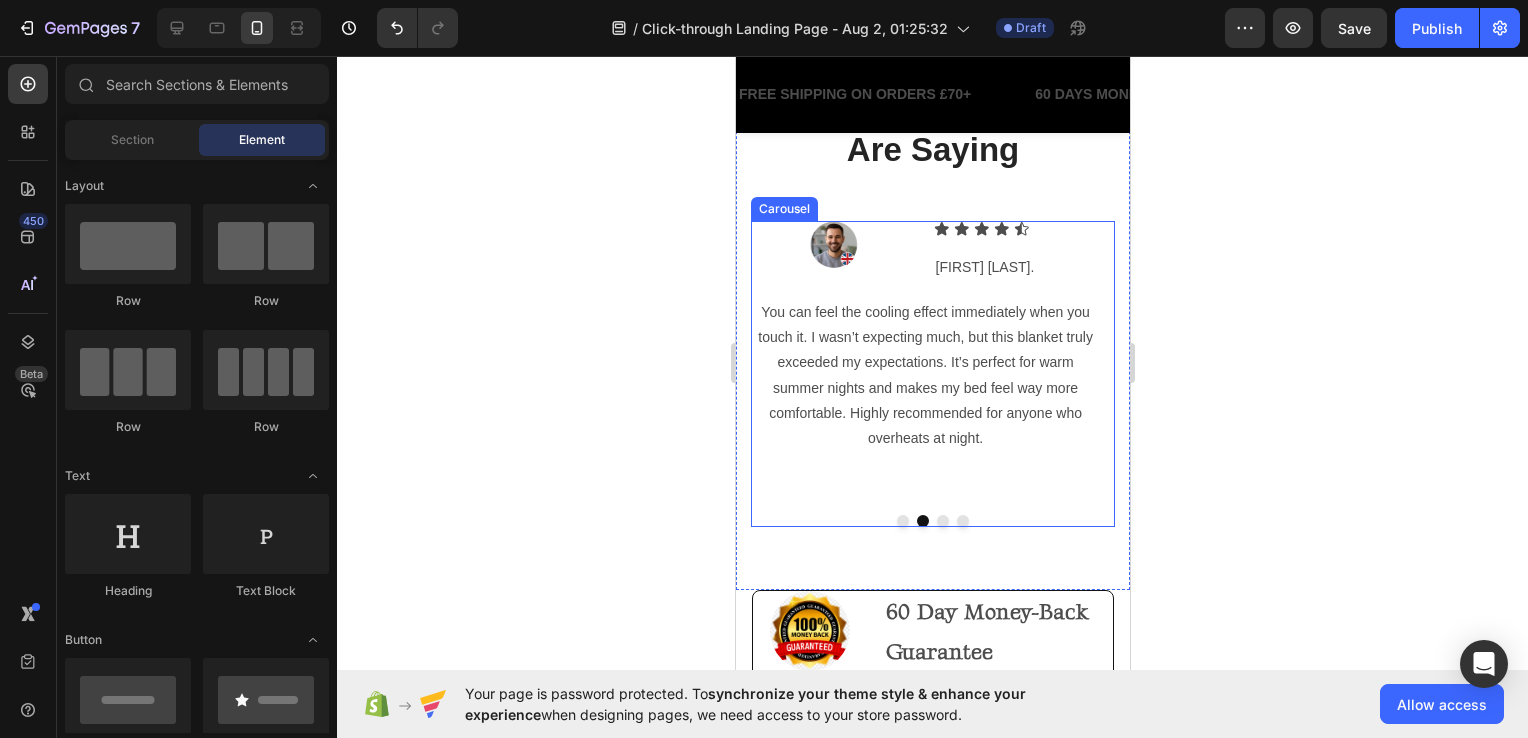 click 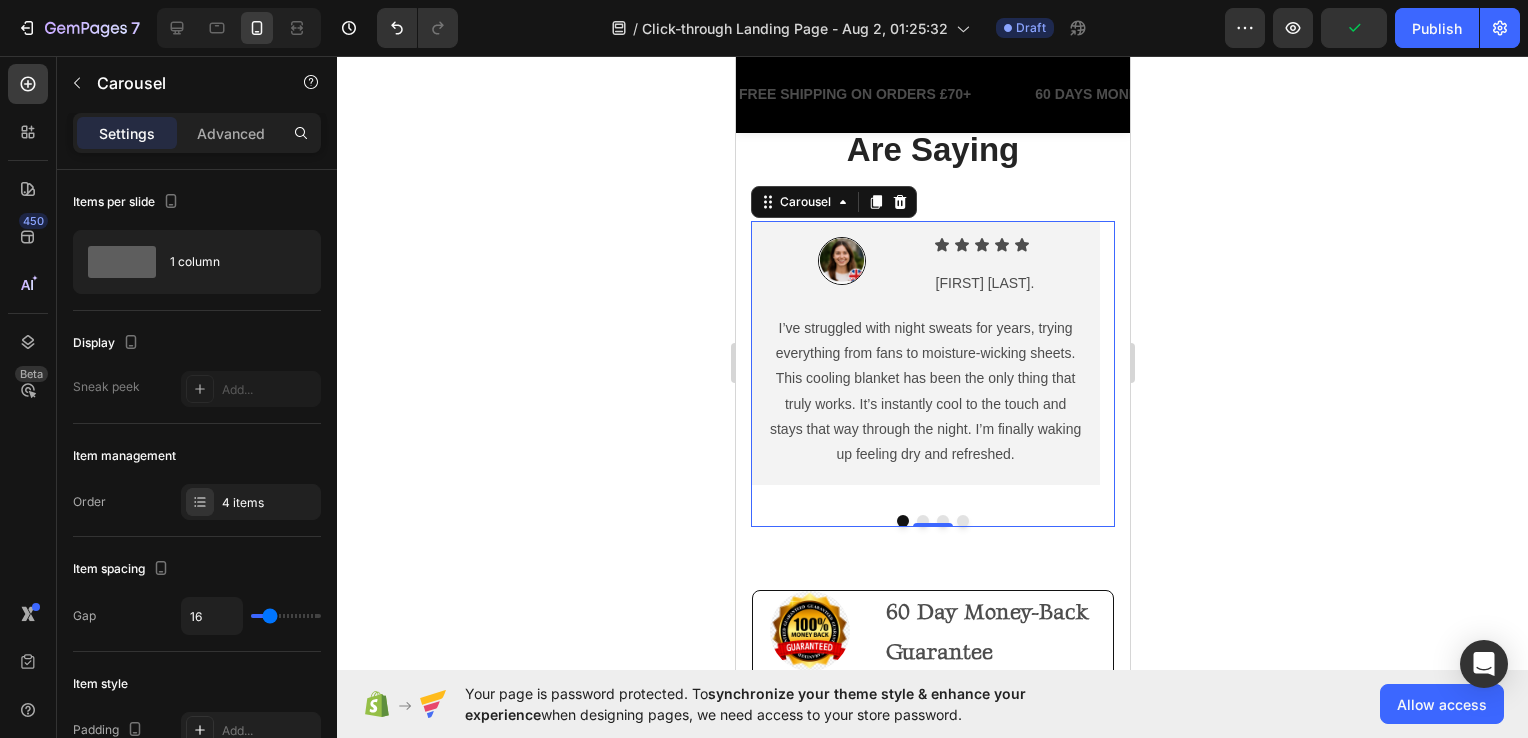 click 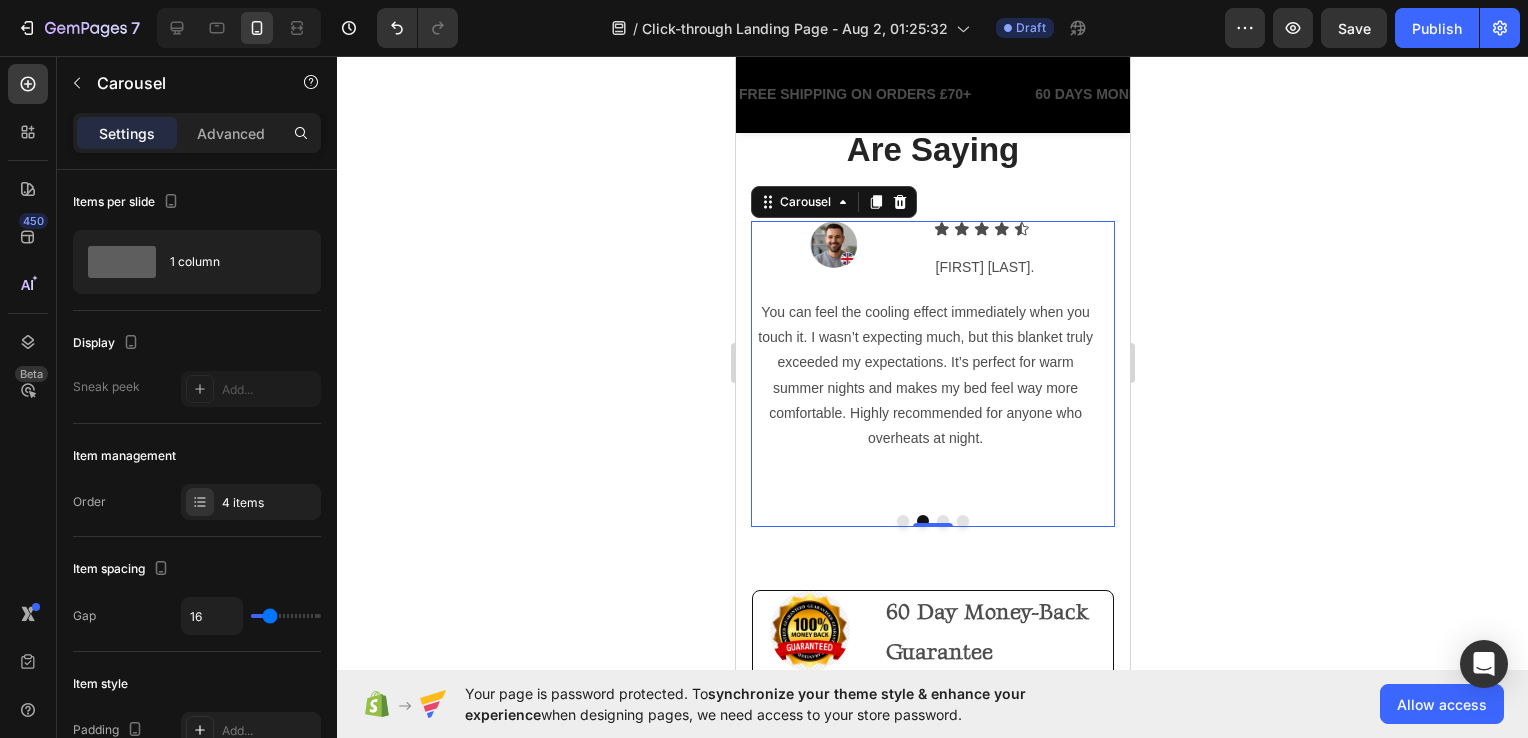 click 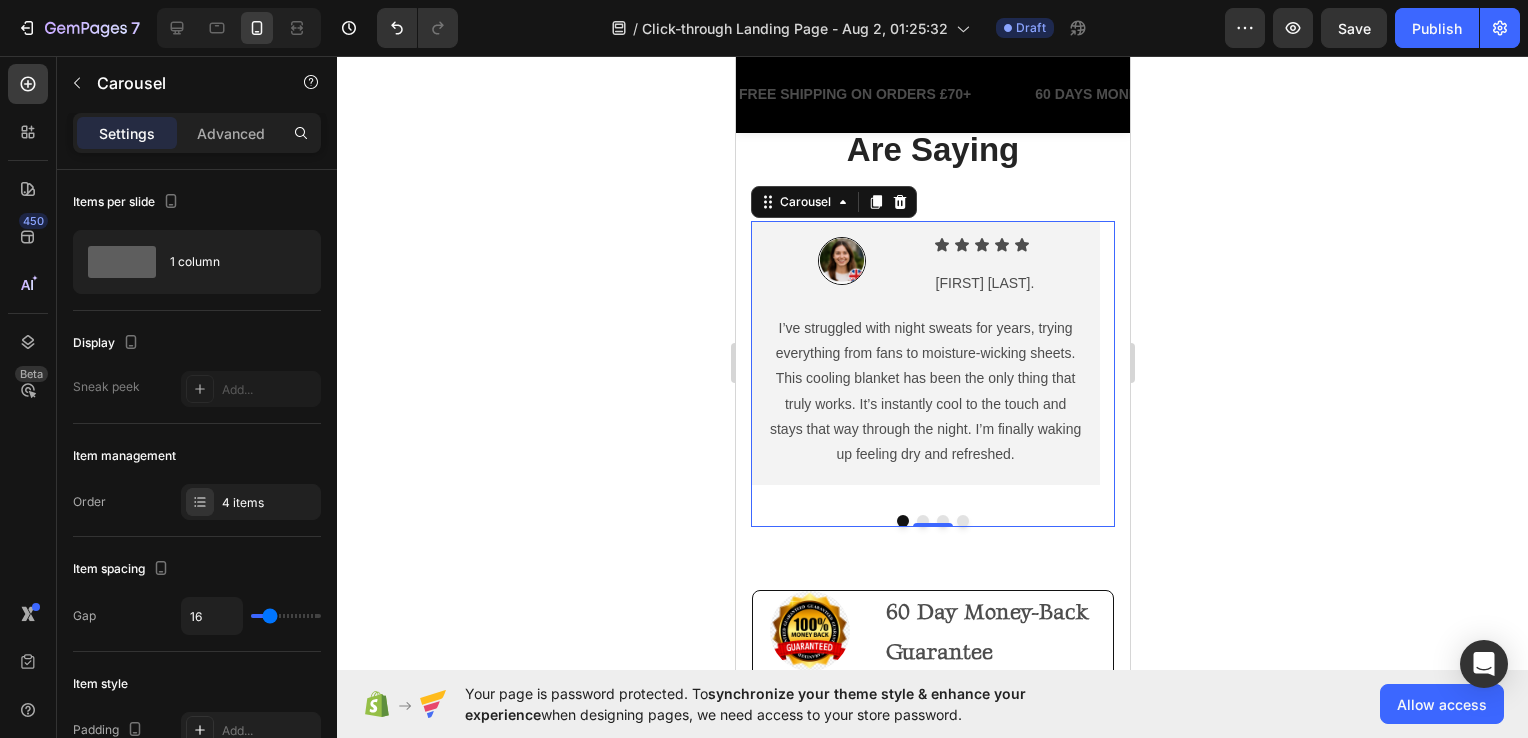 click 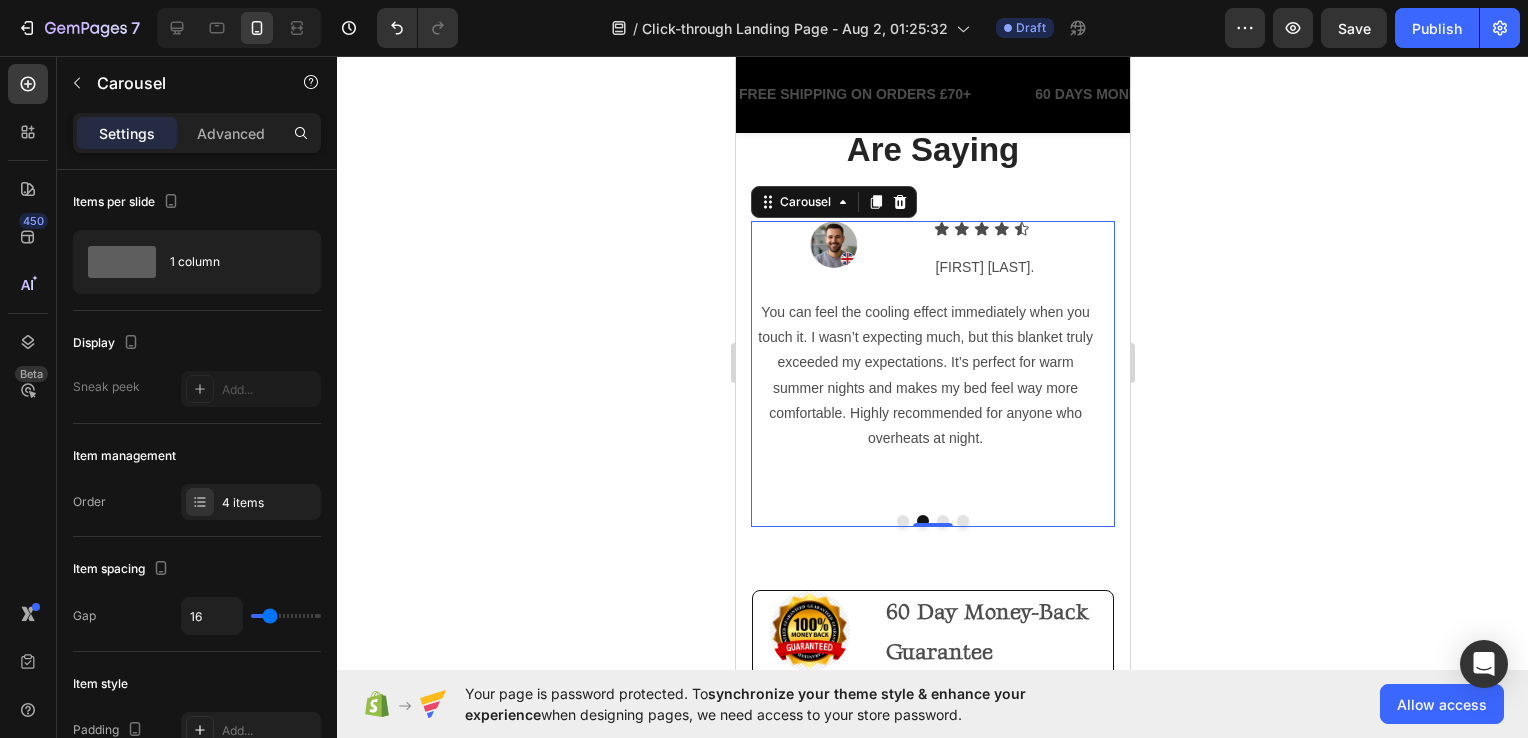 click on "Image Icon Icon Icon Icon Icon Icon List [FIRST] [LAST]. Text Block Row Row You can feel the cooling effect immediately when you touch it. I wasn’t expecting much, but this blanket truly exceeded my expectations. It’s perfect for warm summer nights and makes my bed feel way more comfortable. Highly recommended for anyone who overheats at night. Text Block Row" at bounding box center [924, 353] 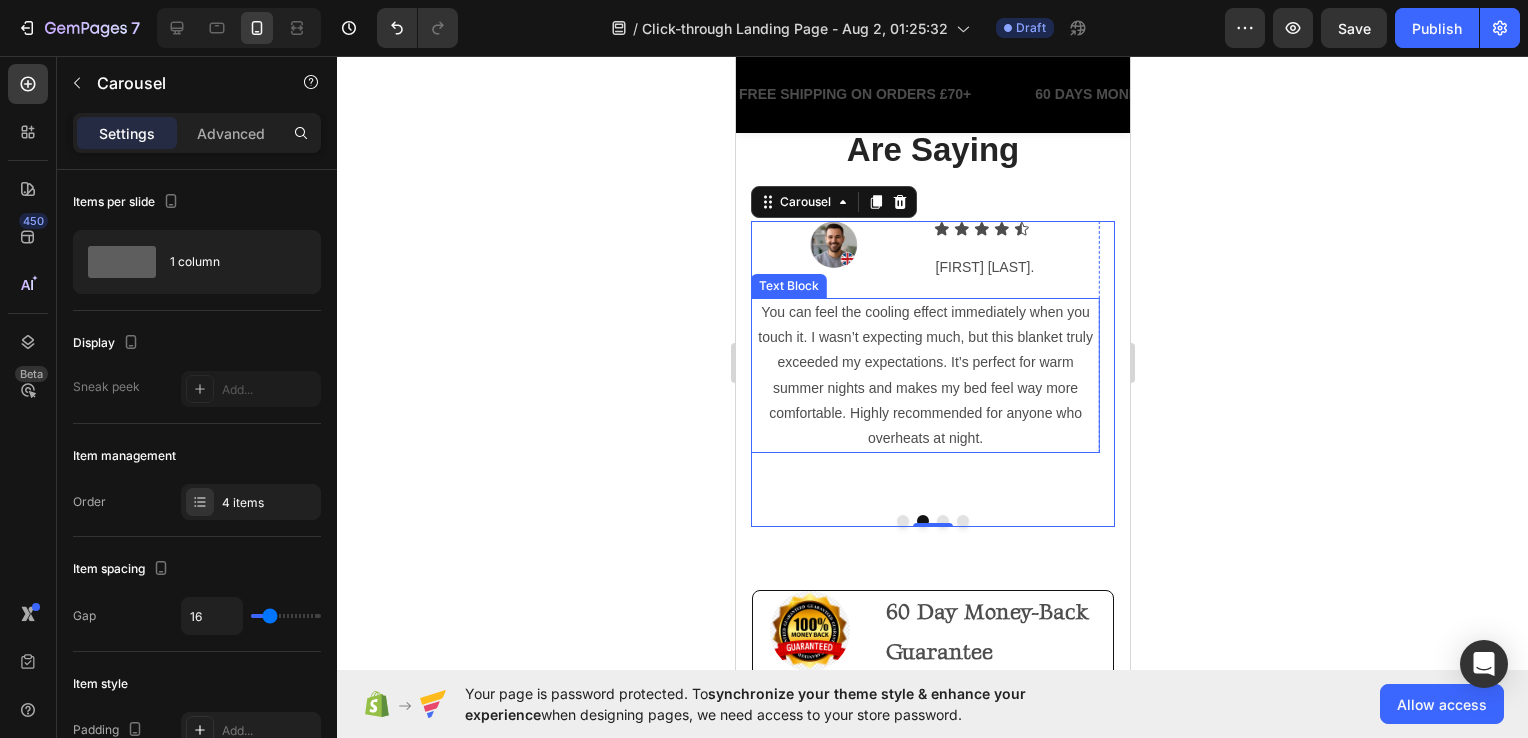click on "You can feel the cooling effect immediately when you touch it. I wasn’t expecting much, but this blanket truly exceeded my expectations. It’s perfect for warm summer nights and makes my bed feel way more comfortable. Highly recommended for anyone who overheats at night." at bounding box center [924, 375] 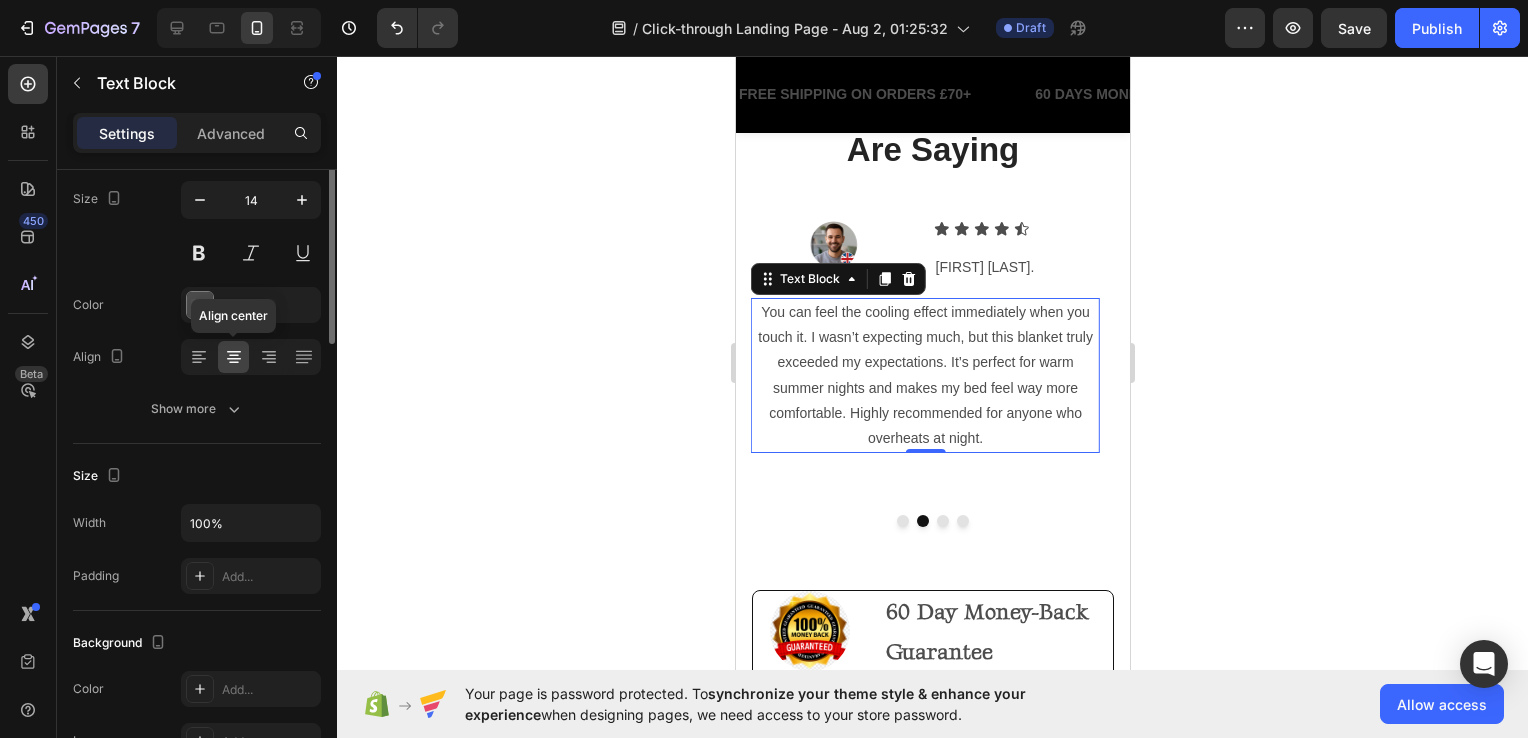 scroll, scrollTop: 0, scrollLeft: 0, axis: both 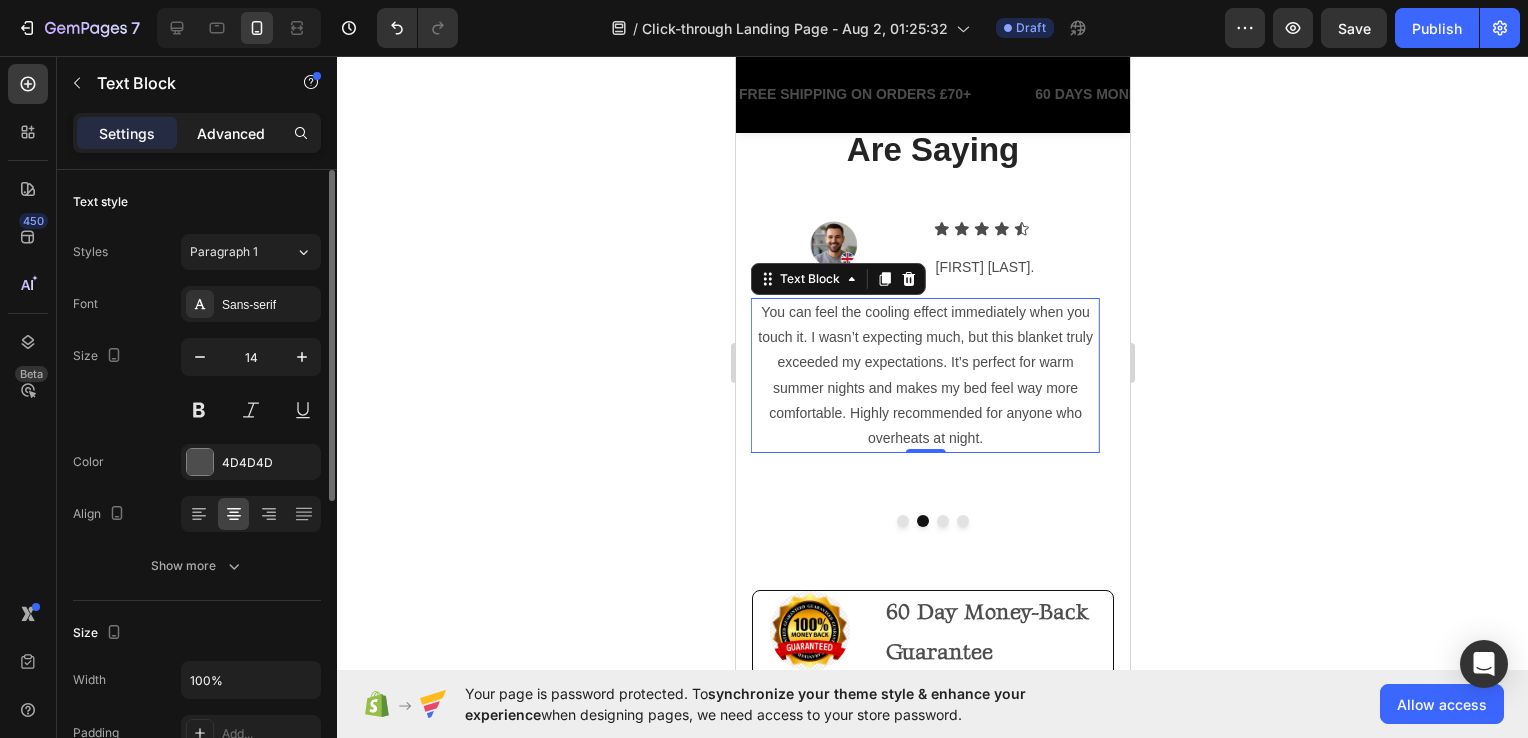 click on "Advanced" at bounding box center (231, 133) 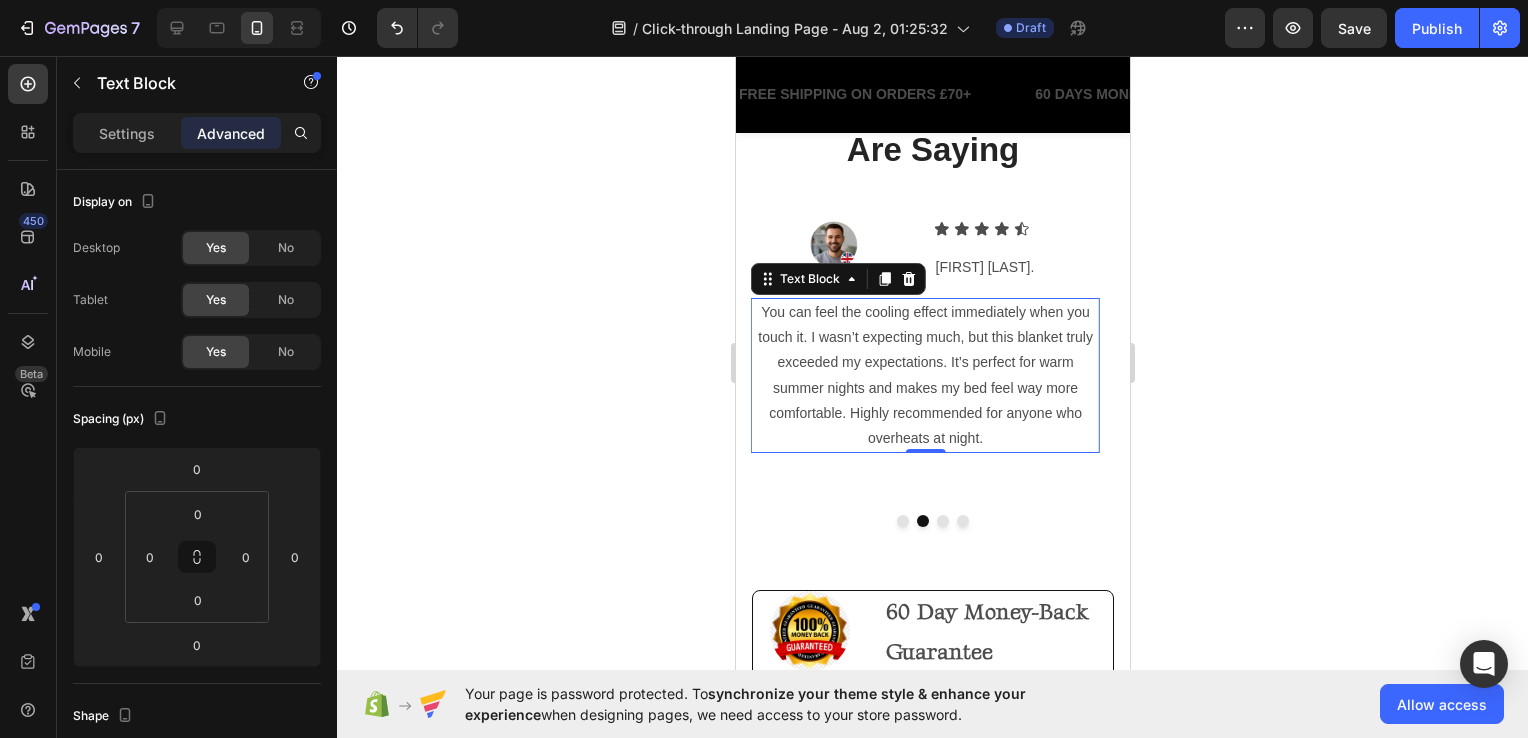 scroll, scrollTop: 760, scrollLeft: 0, axis: vertical 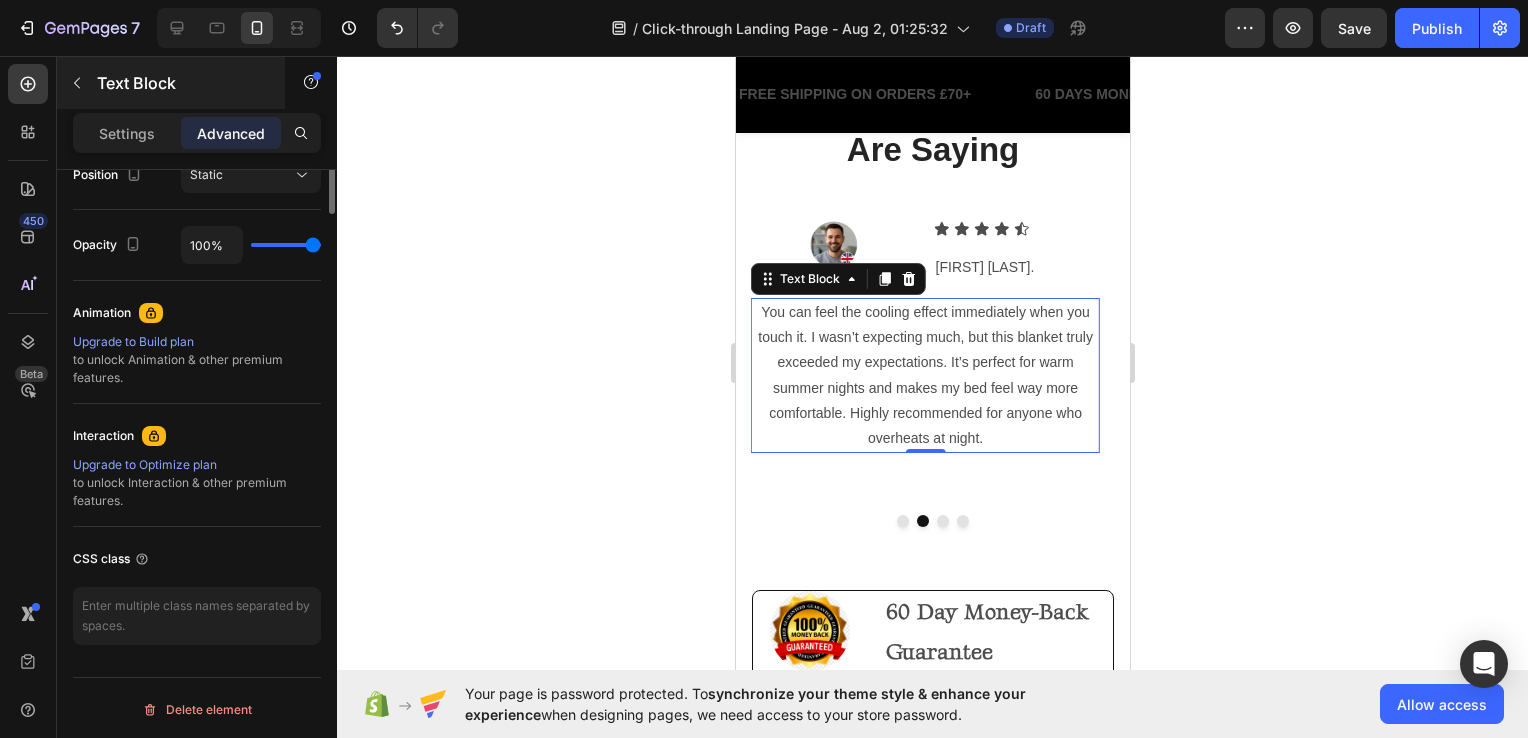 drag, startPoint x: 140, startPoint y: 94, endPoint x: 148, endPoint y: 126, distance: 32.984844 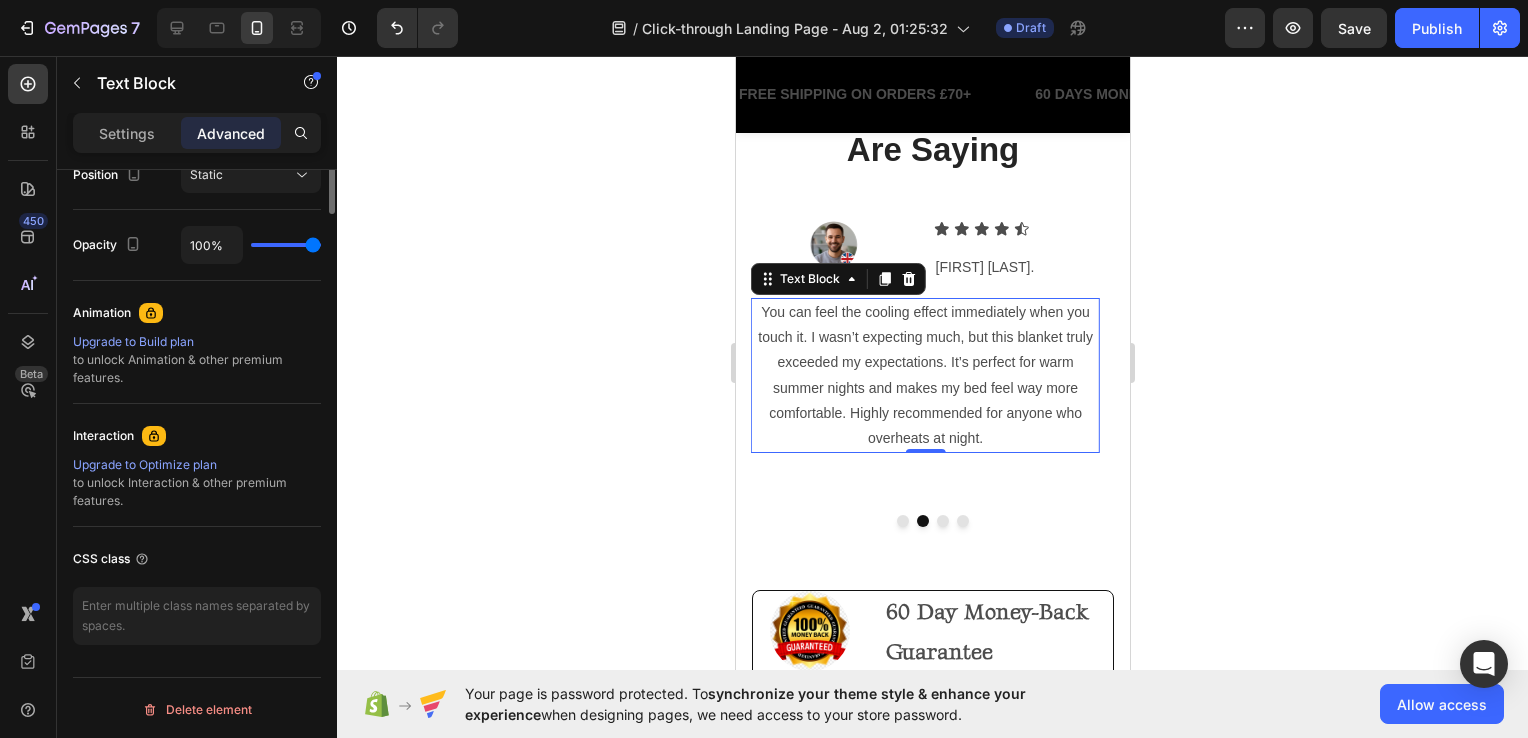 click on "Text Block" at bounding box center (182, 83) 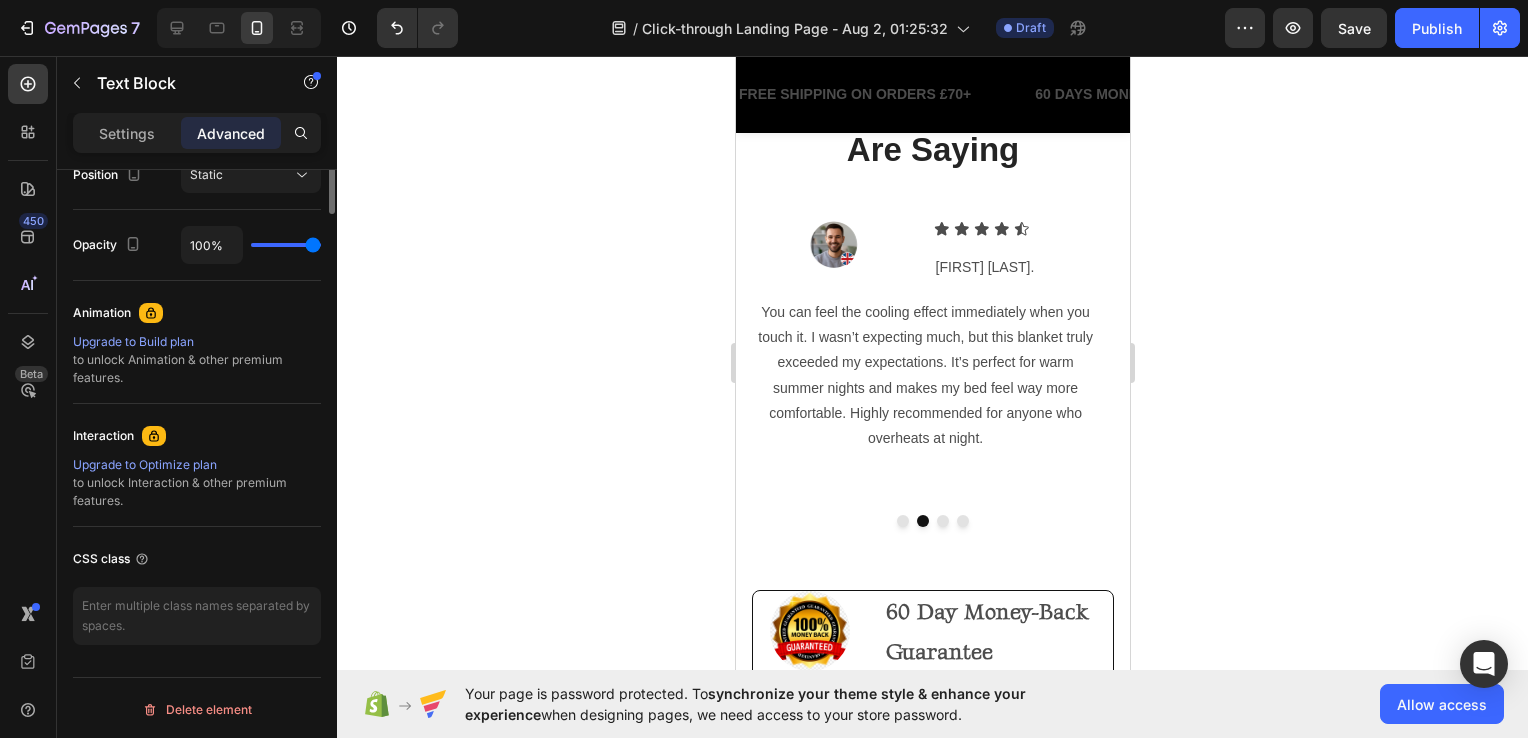 scroll, scrollTop: 0, scrollLeft: 0, axis: both 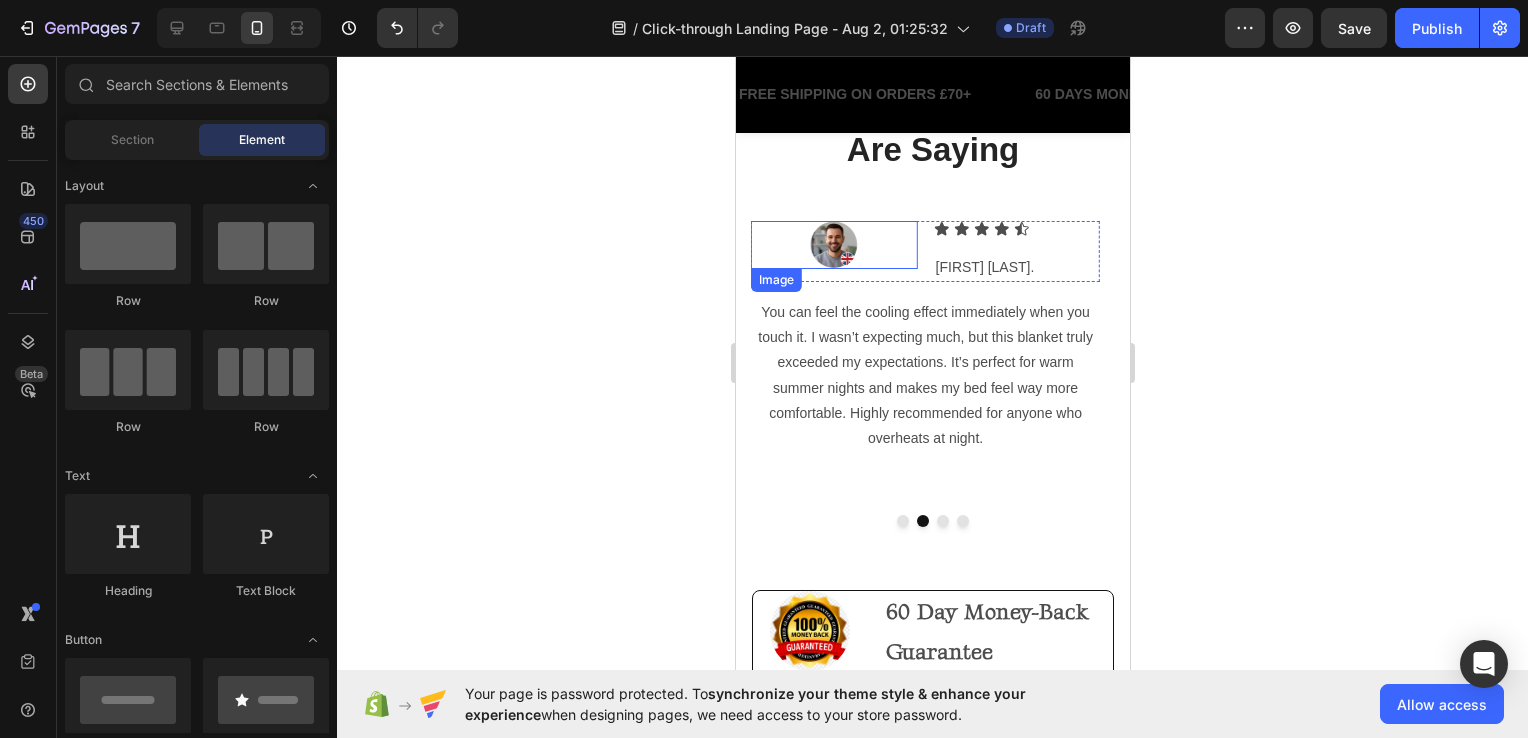 click at bounding box center (833, 245) 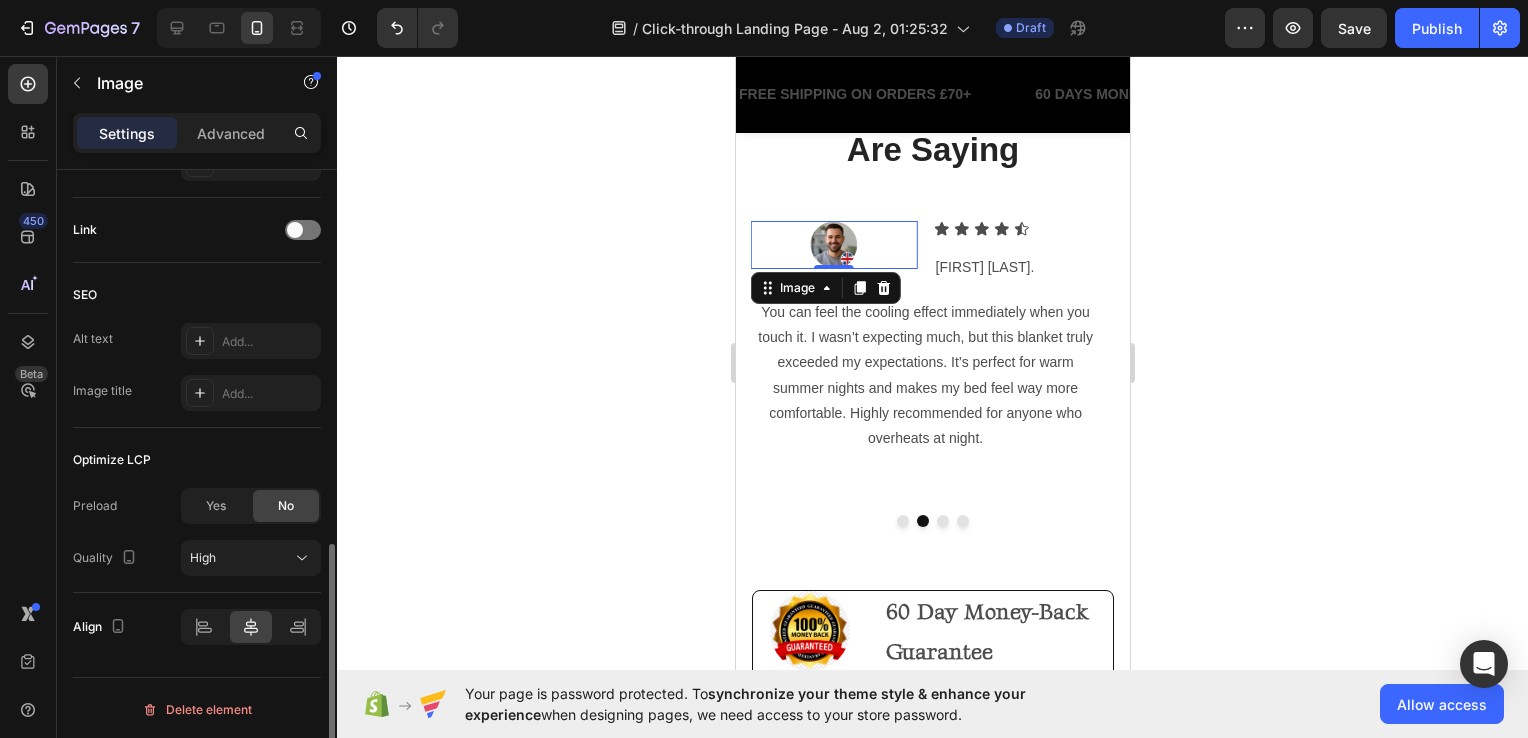 scroll, scrollTop: 432, scrollLeft: 0, axis: vertical 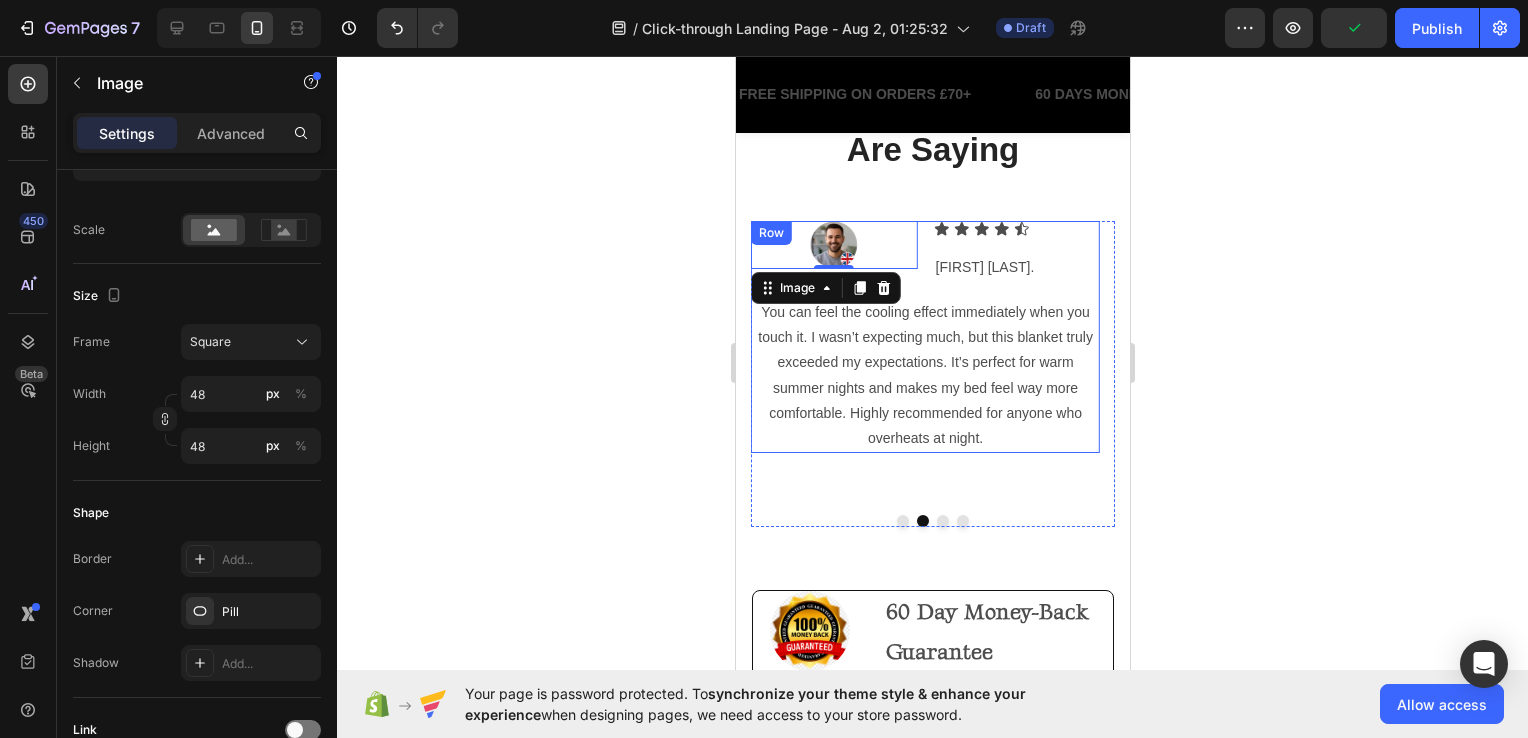 click on "Image   0 Icon Icon Icon Icon Icon Icon List [FIRST] [LAST]. Text Block Row Row You can feel the cooling effect immediately when you touch it. I wasn’t expecting much, but this blanket truly exceeded my expectations. It’s perfect for warm summer nights and makes my bed feel way more comfortable. Highly recommended for anyone who overheats at night. Text Block Row" at bounding box center [924, 337] 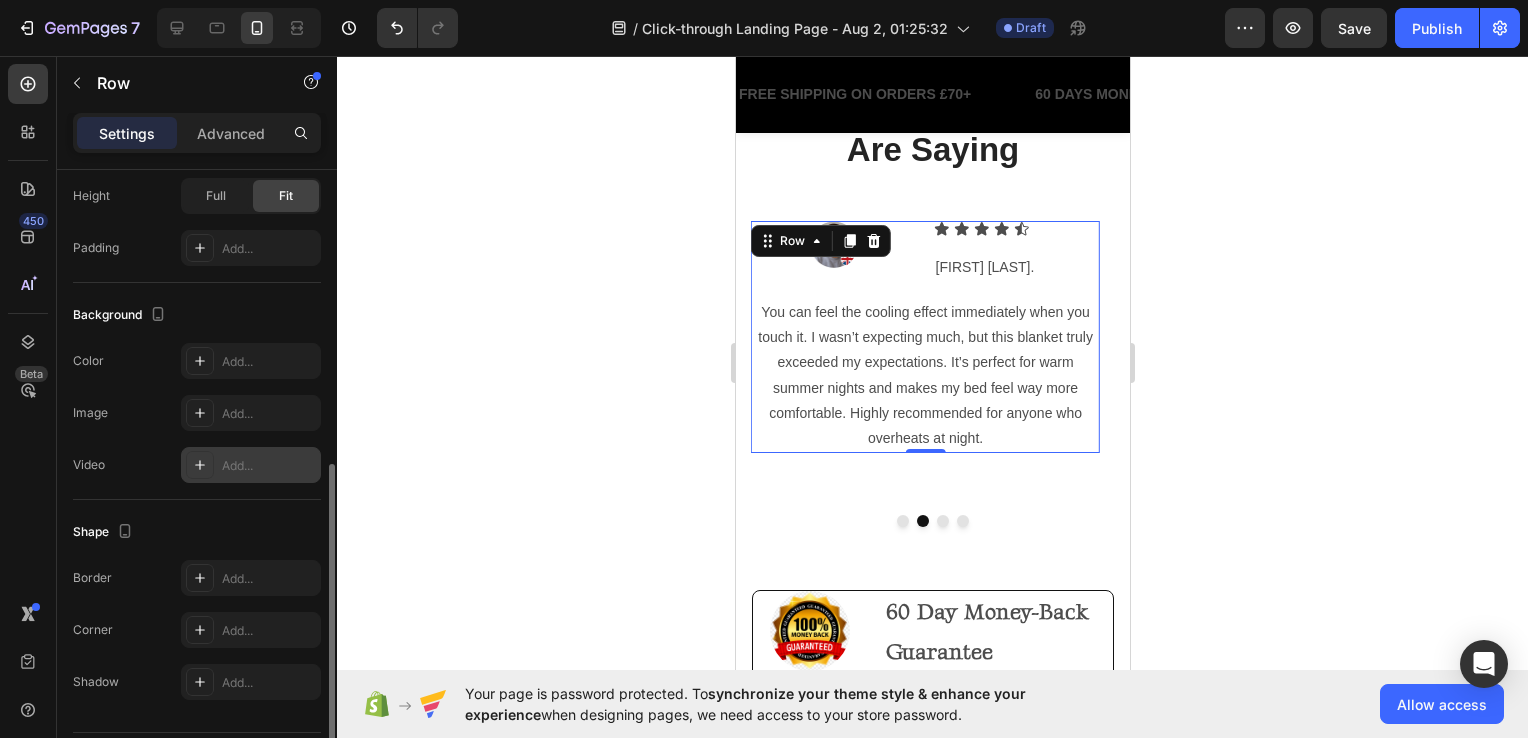 scroll, scrollTop: 655, scrollLeft: 0, axis: vertical 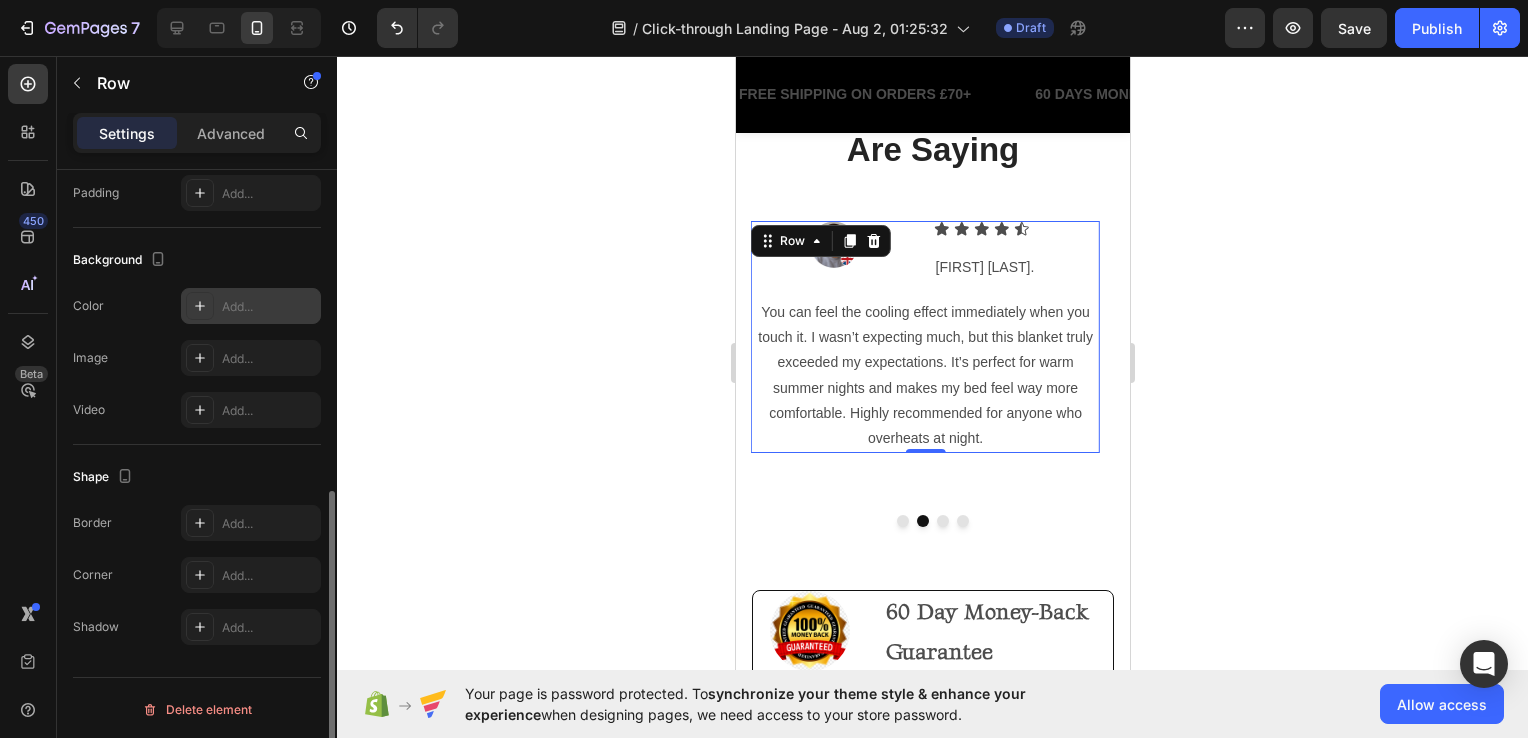 click on "Add..." at bounding box center [269, 307] 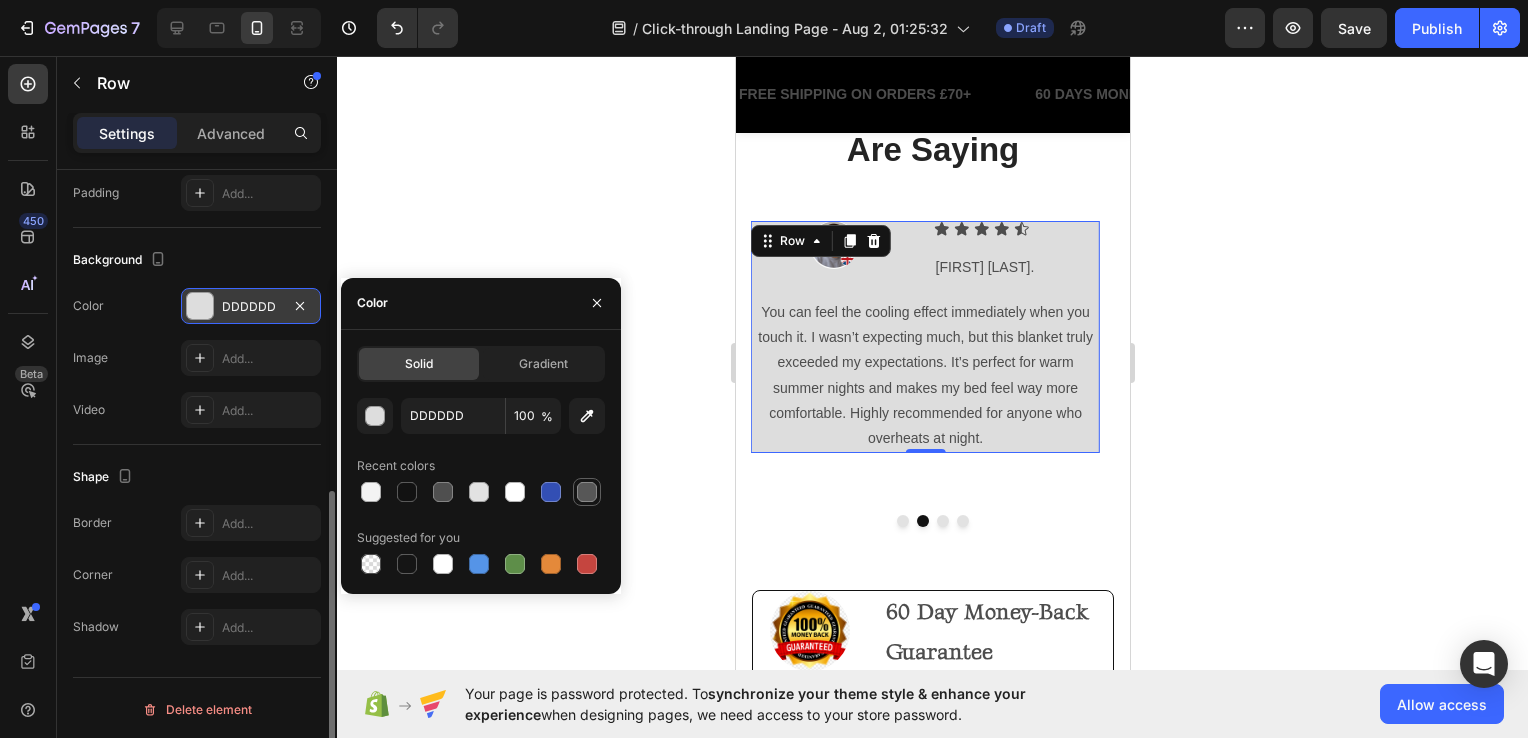 click at bounding box center [587, 492] 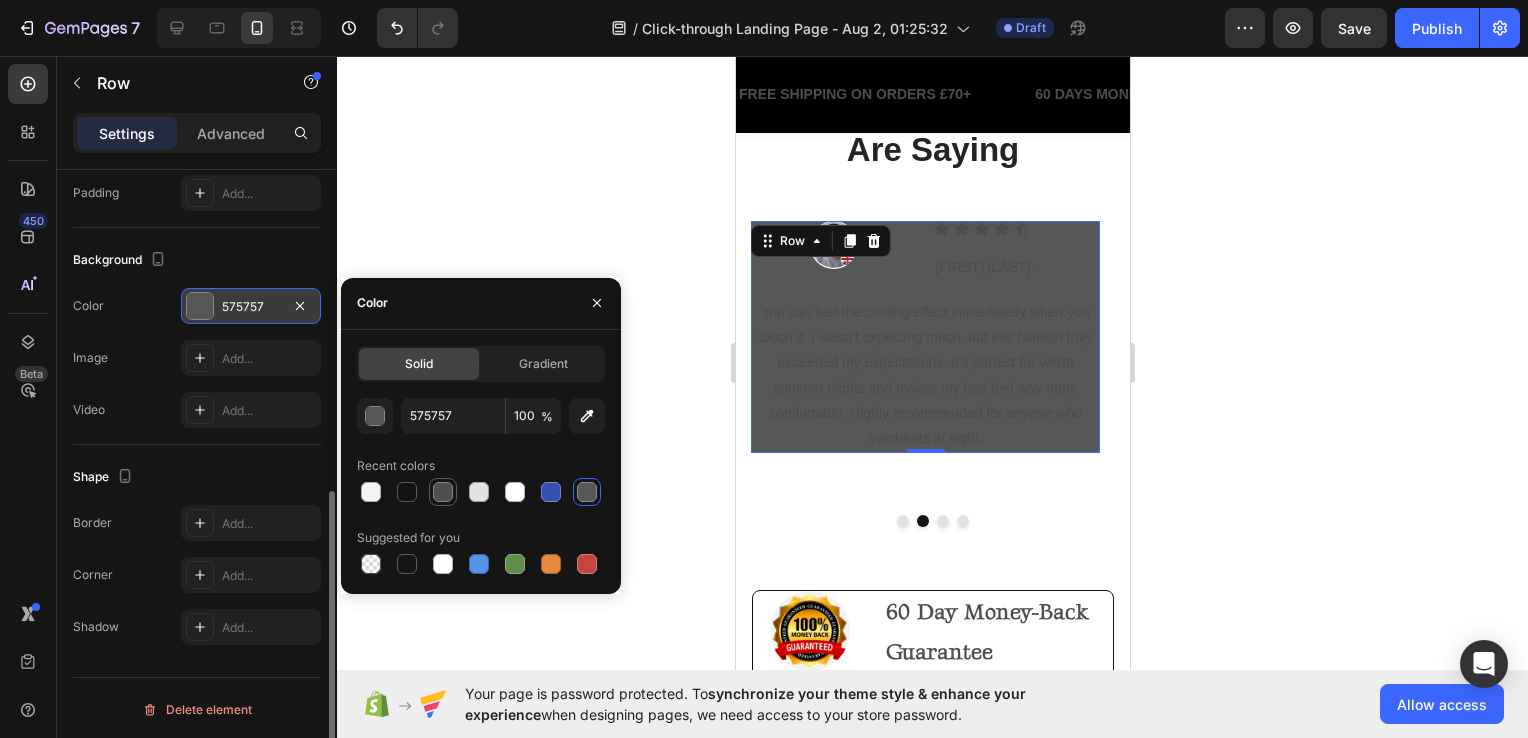 click at bounding box center [443, 492] 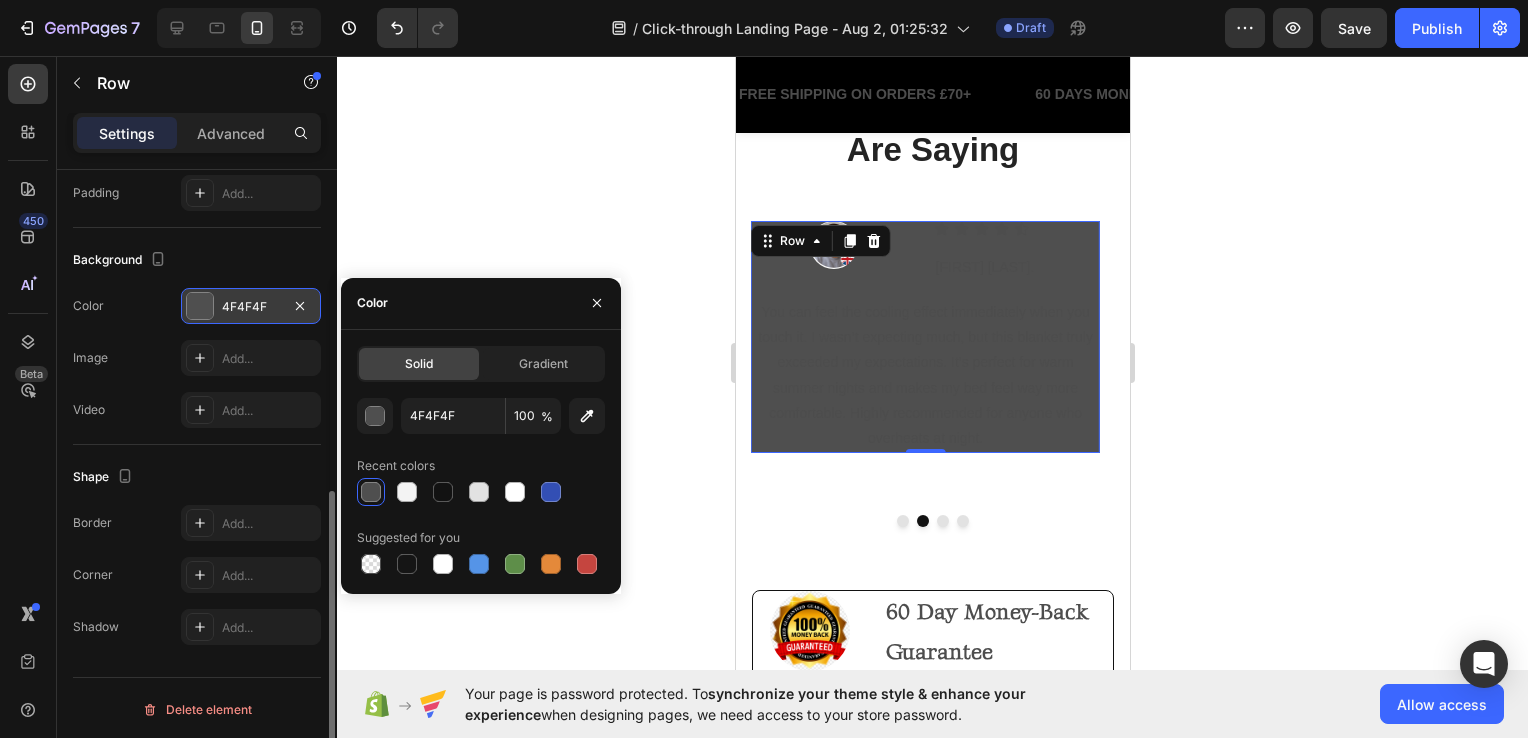 click at bounding box center [371, 492] 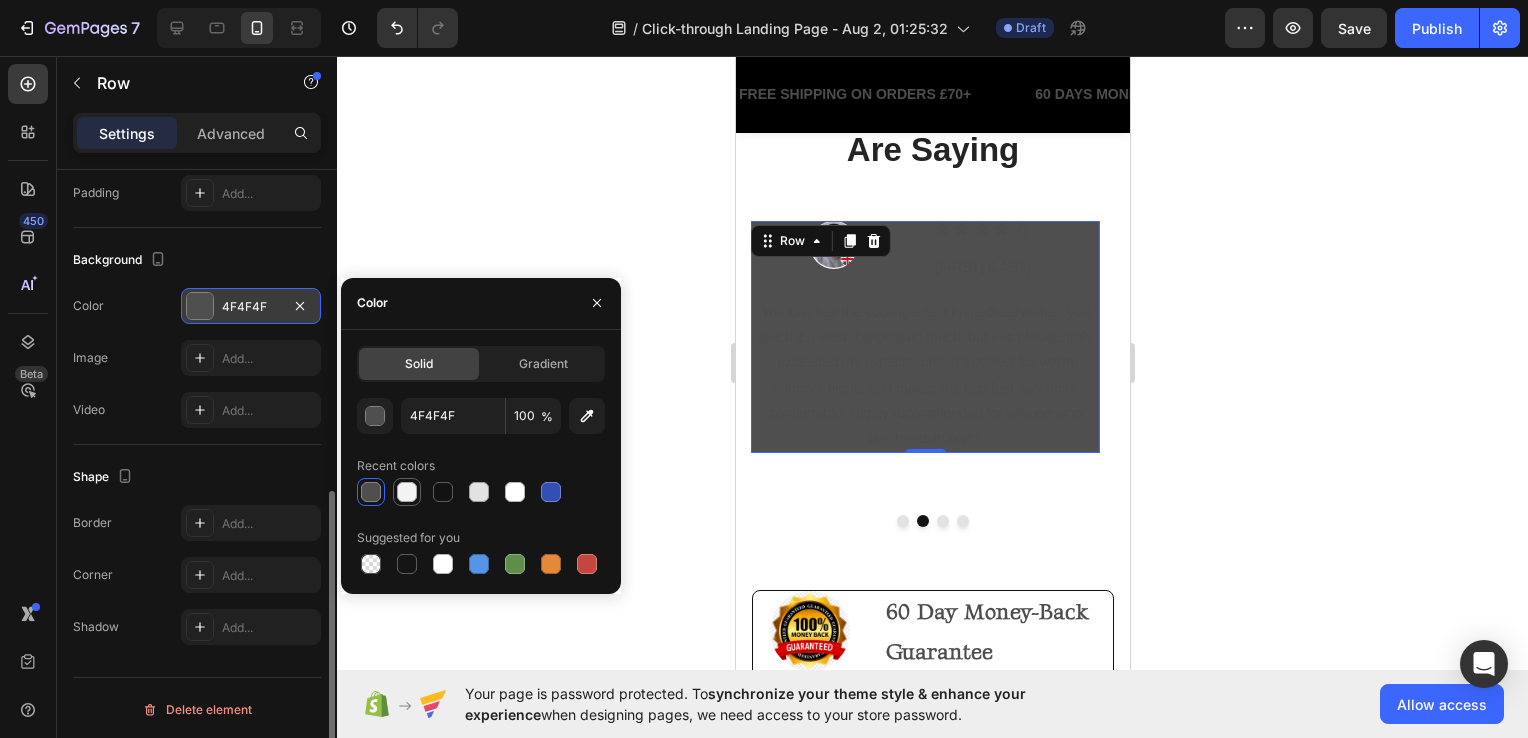 click at bounding box center [407, 492] 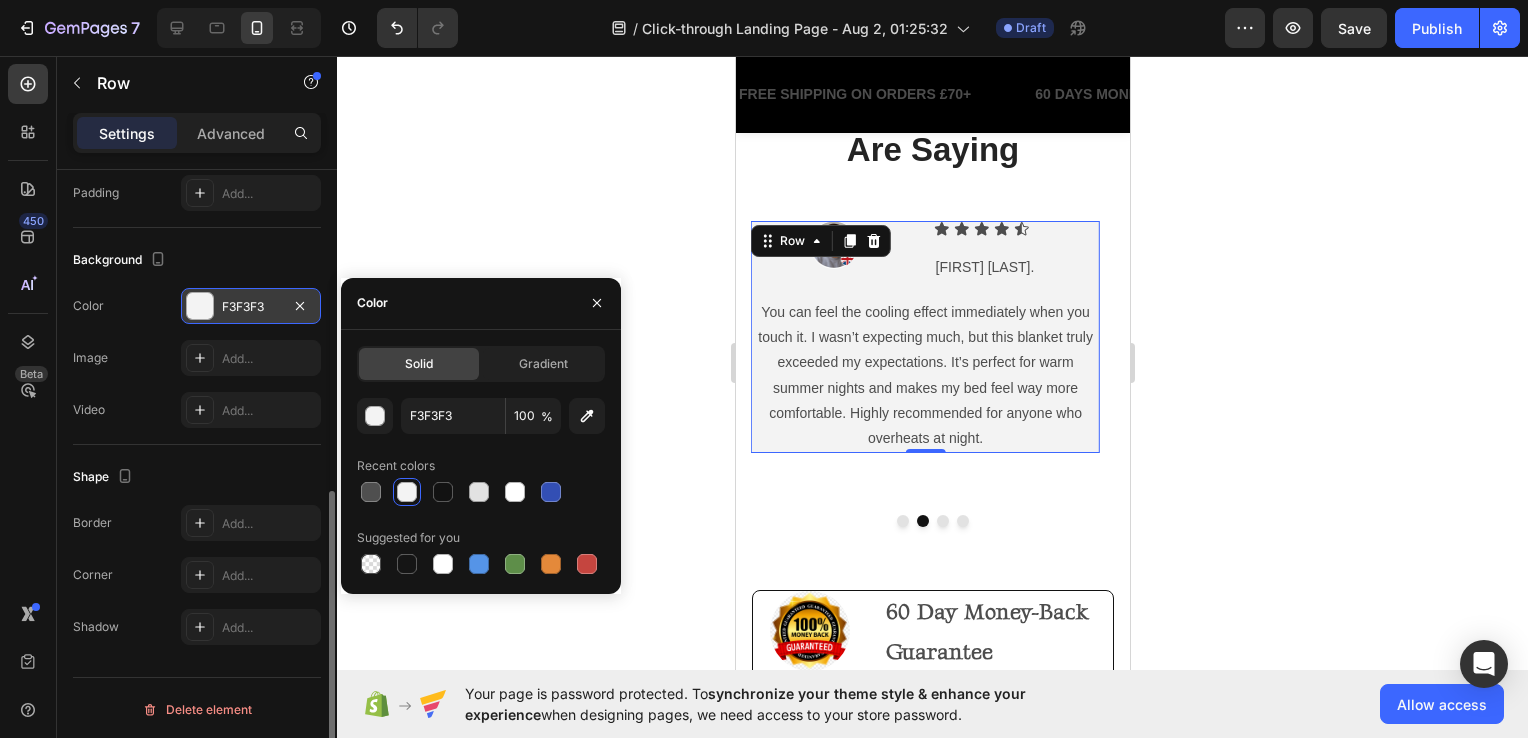 click 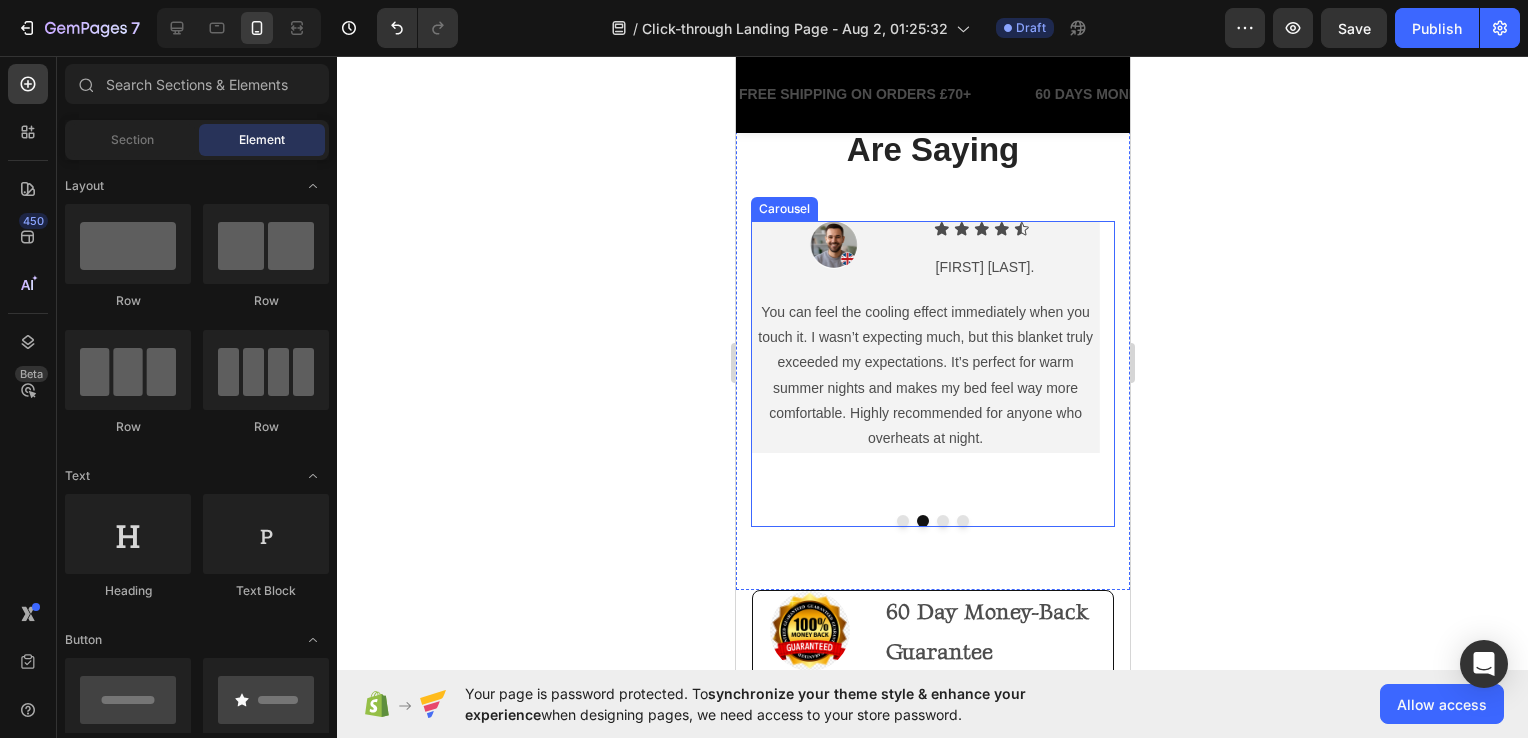 click 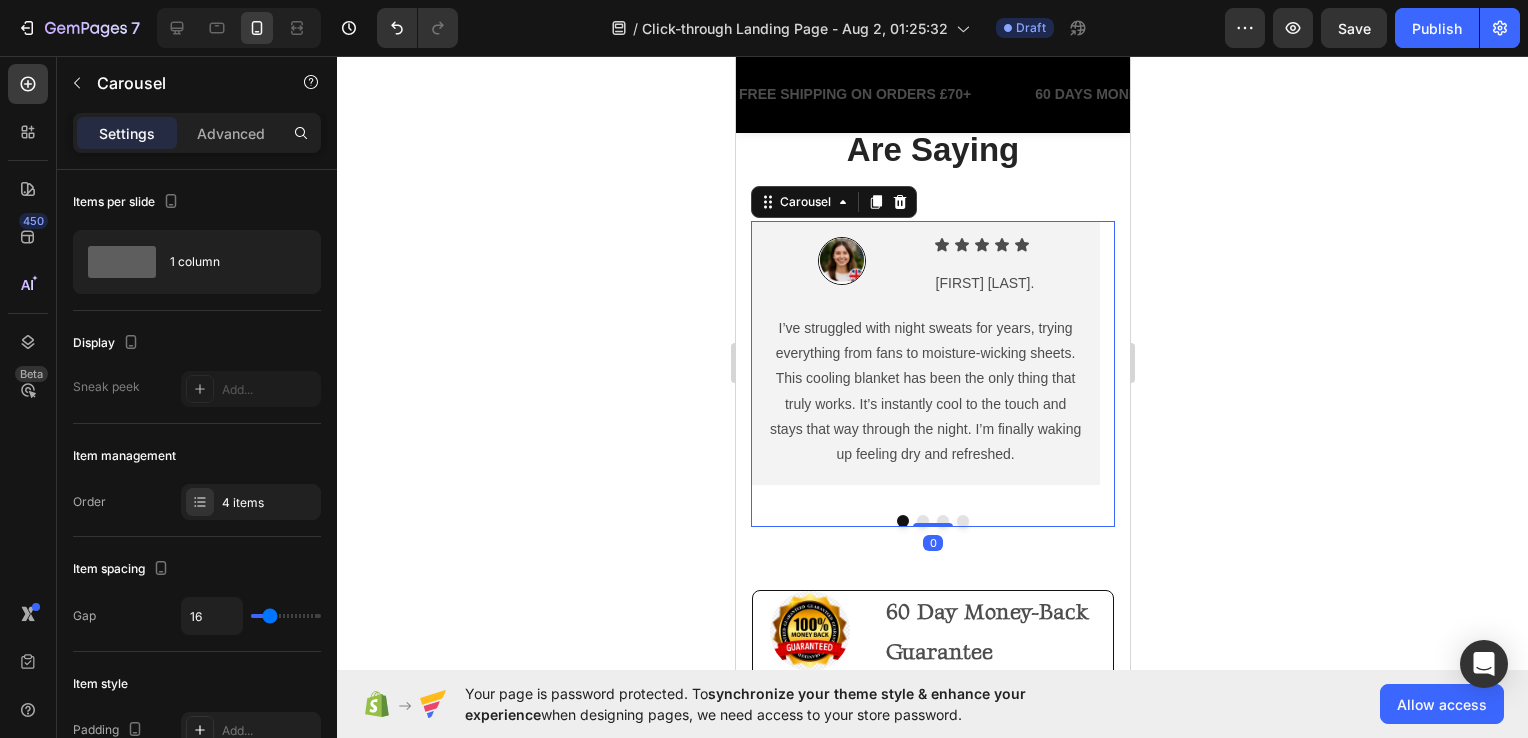 click 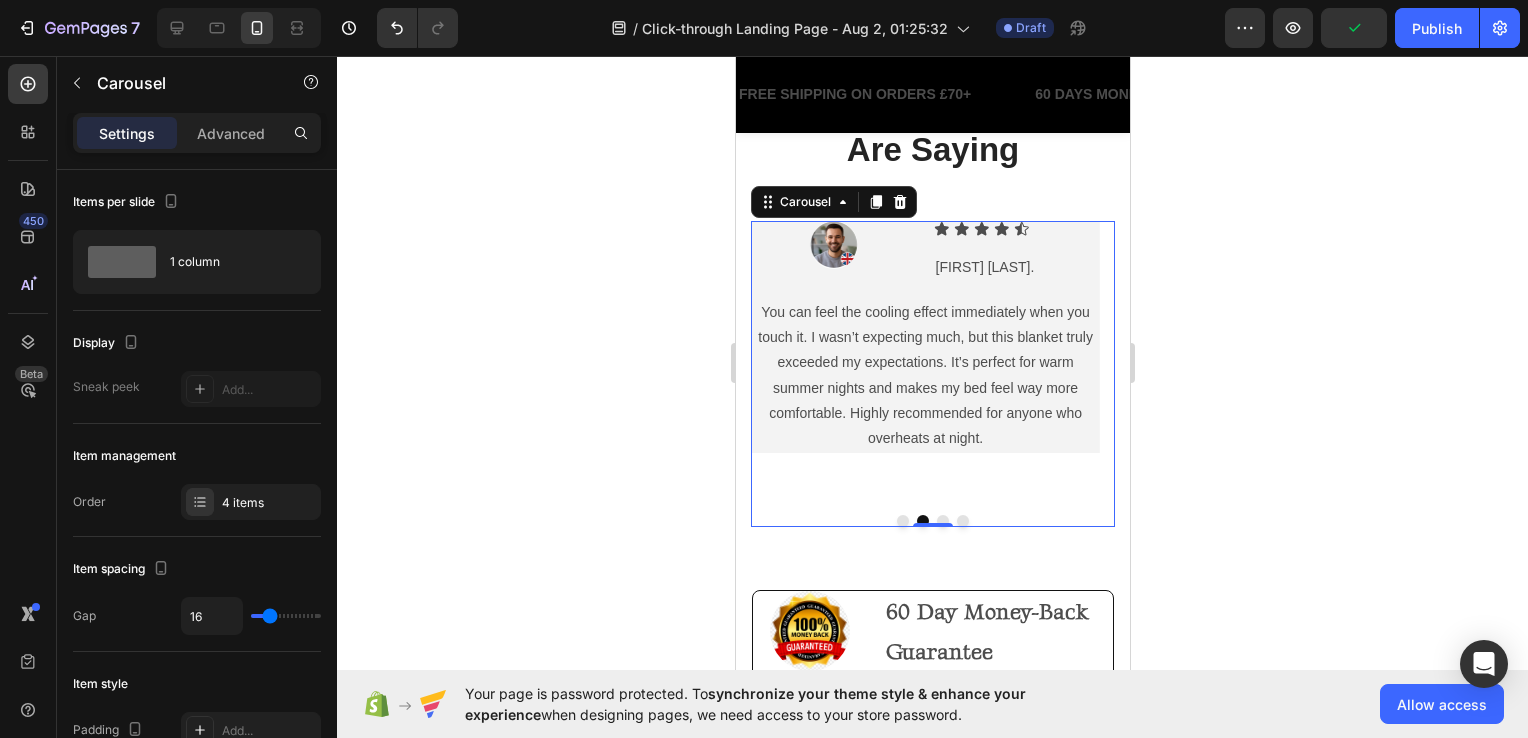 click 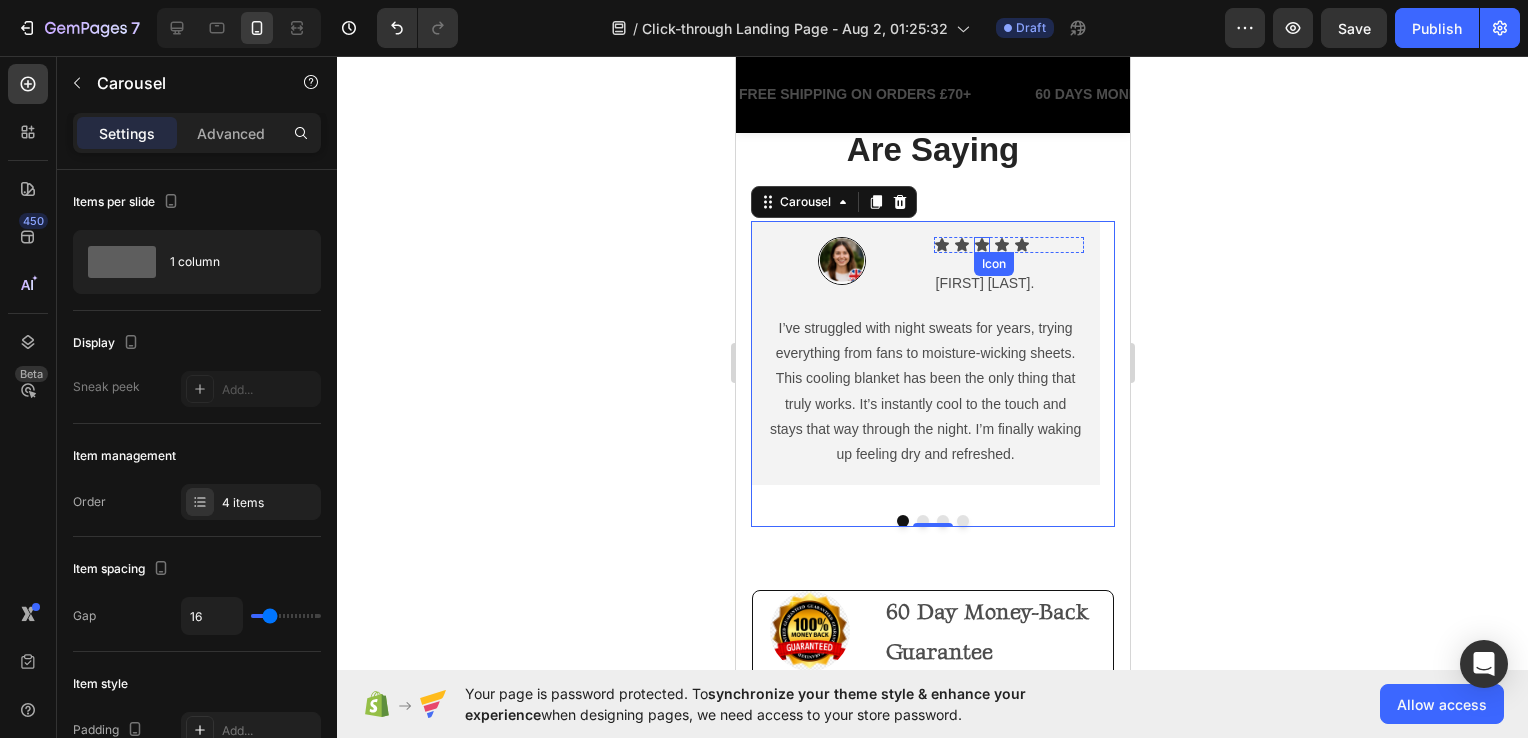 click 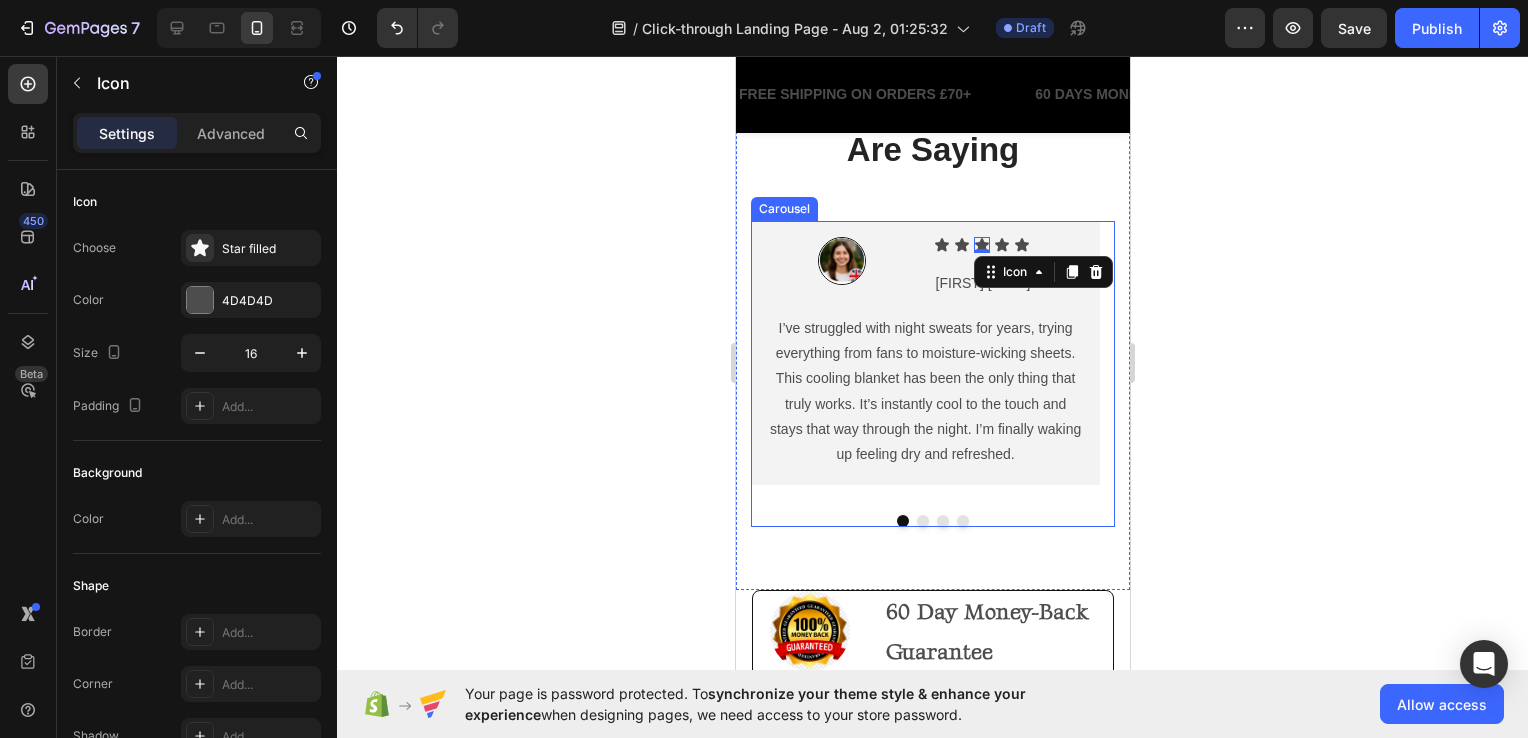 click 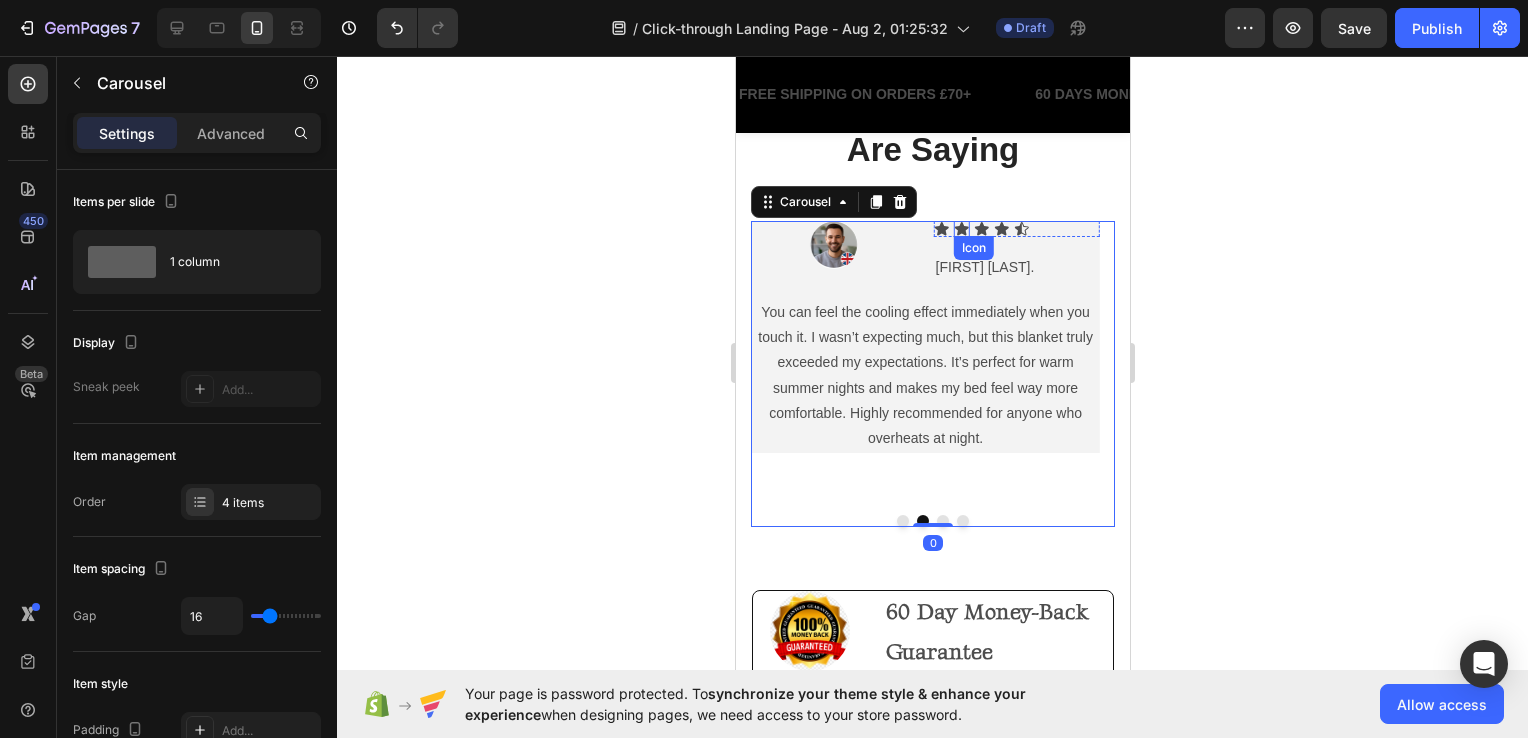 click 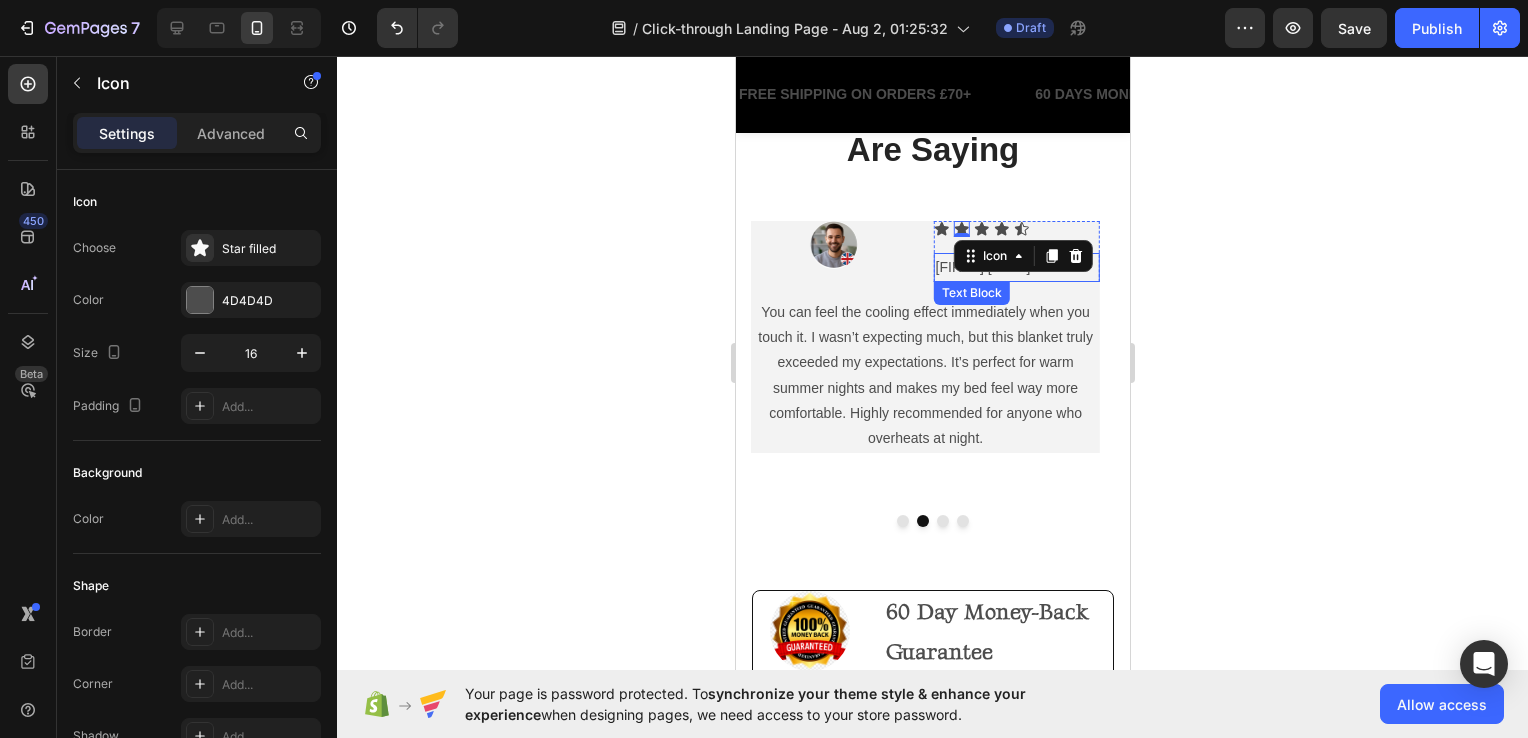 click on "[FIRST] [LAST]." at bounding box center (1016, 267) 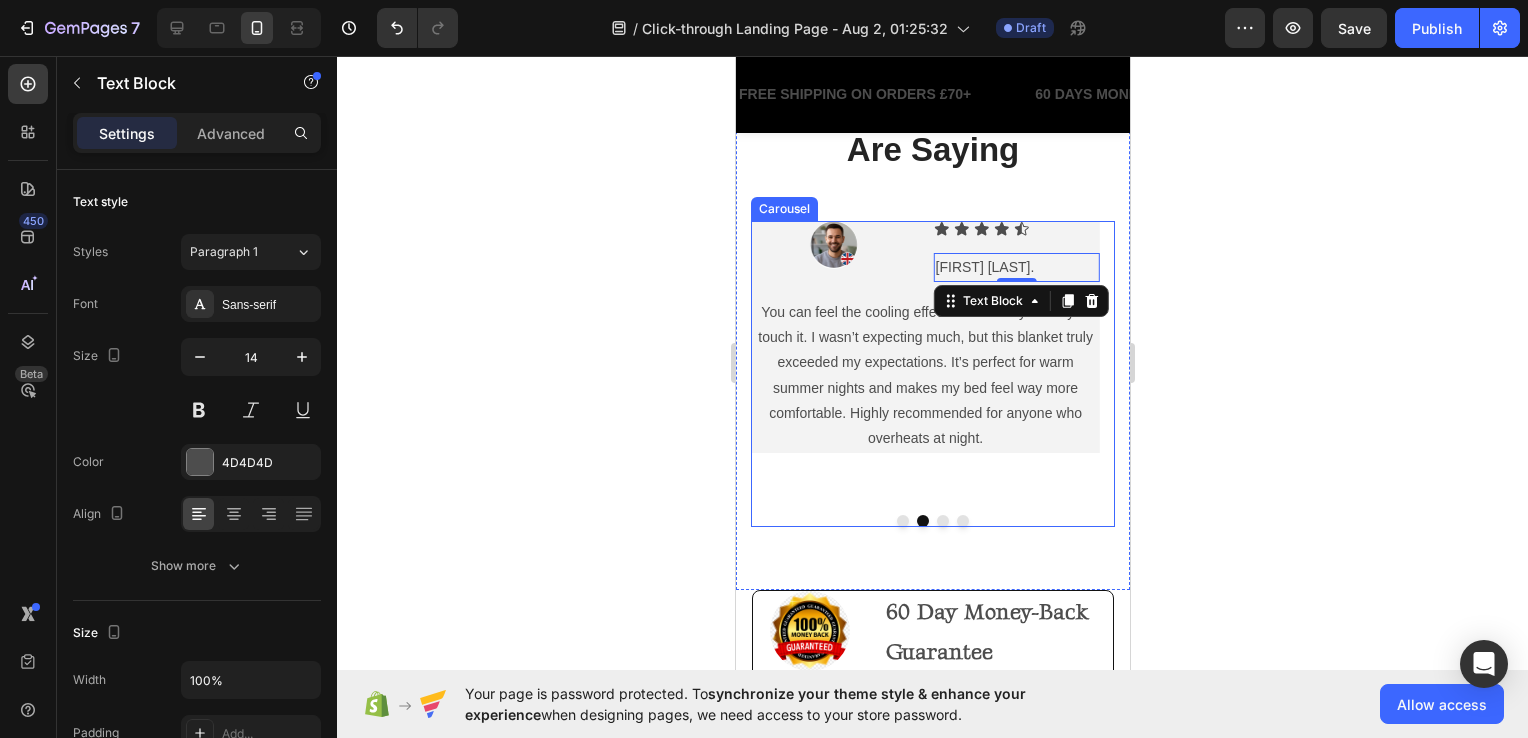 drag, startPoint x: 770, startPoint y: 358, endPoint x: 785, endPoint y: 352, distance: 16.155495 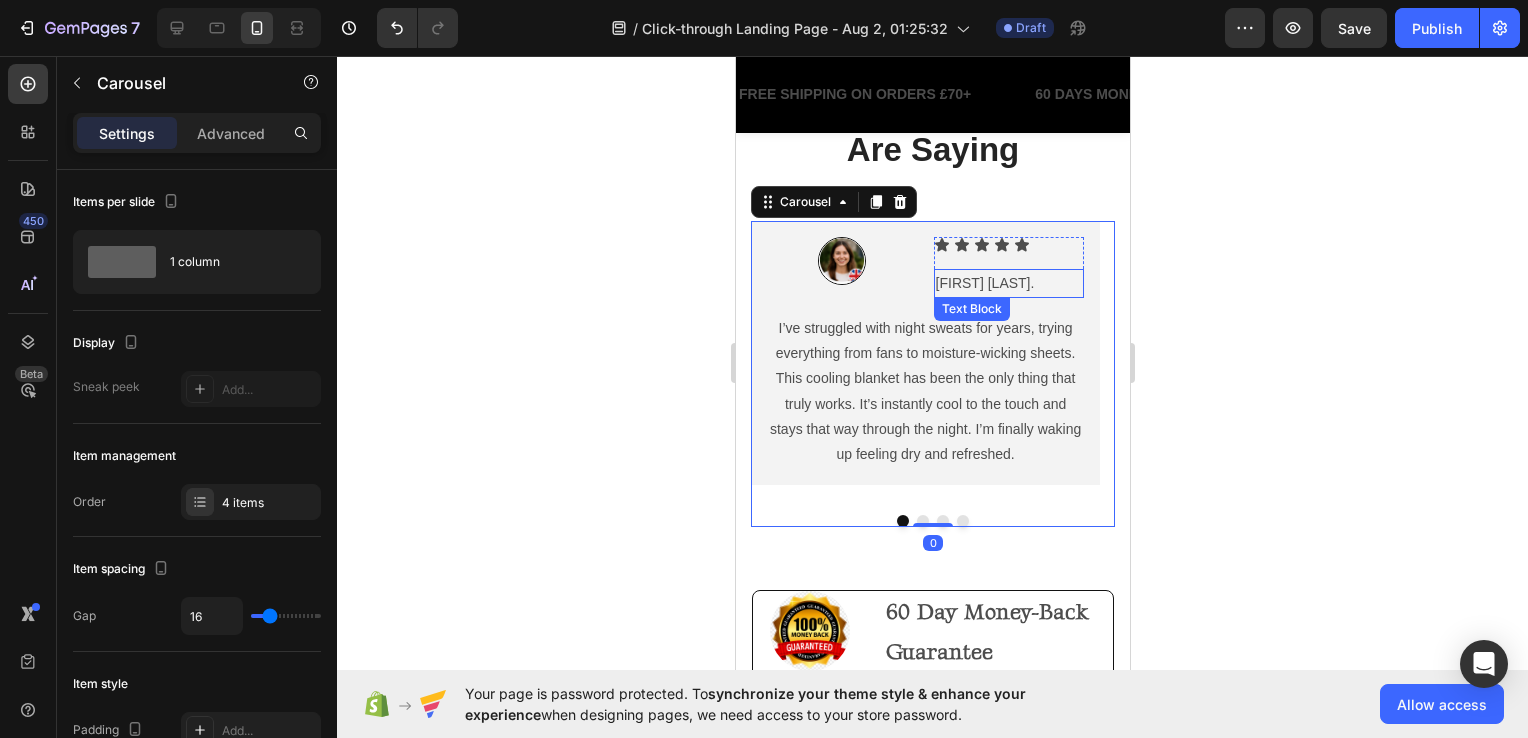 click on "[FIRST] [LAST]." at bounding box center (1008, 283) 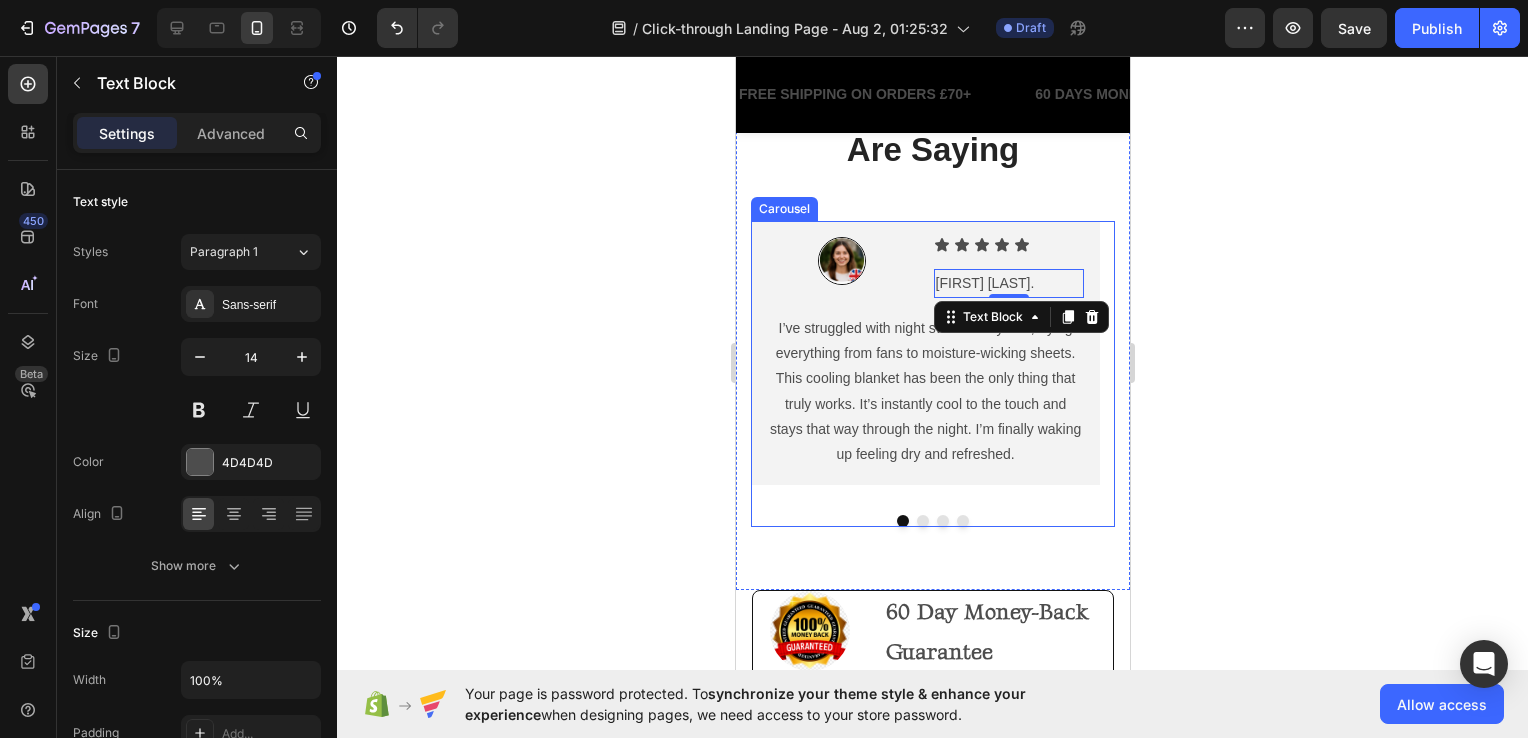 click 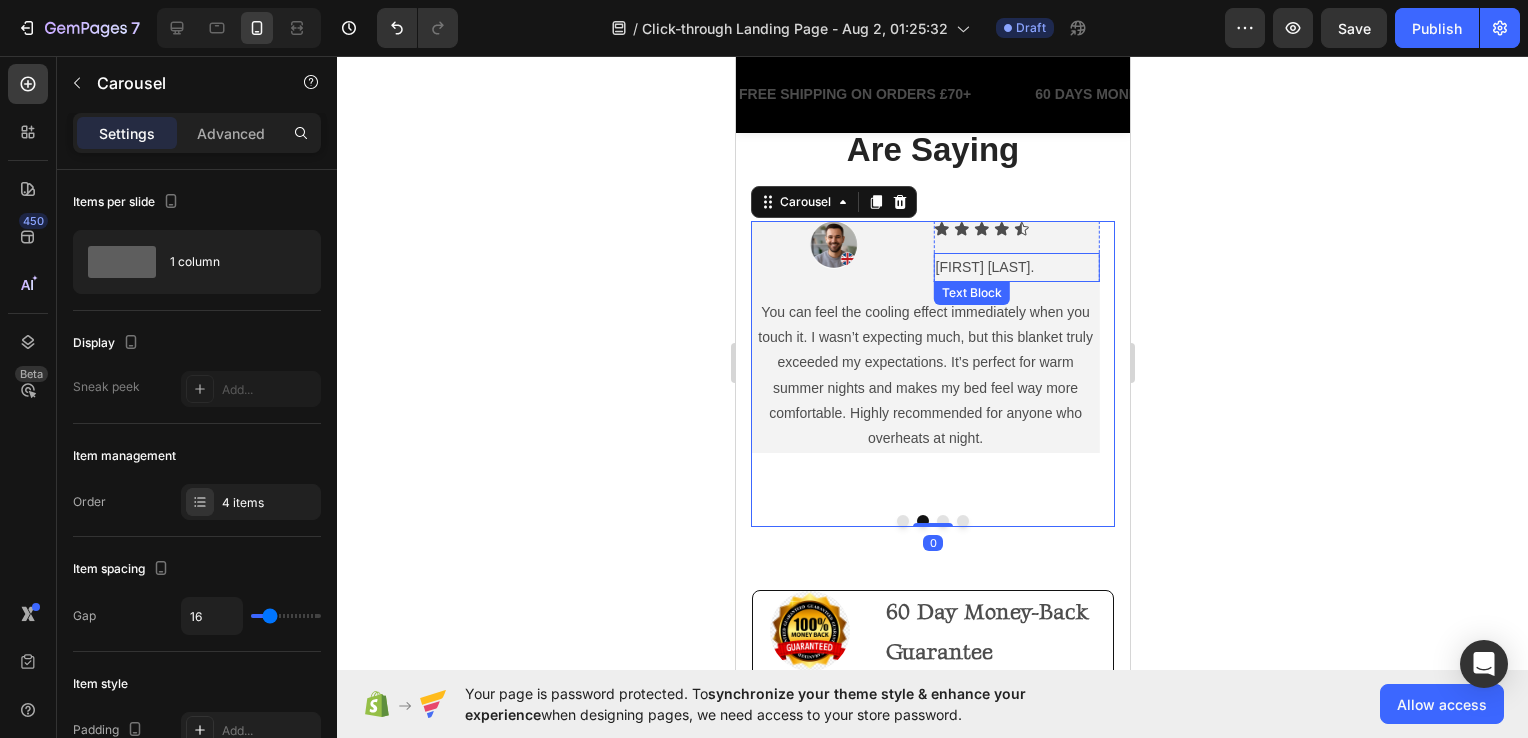 click on "[FIRST] [LAST]." at bounding box center (1016, 267) 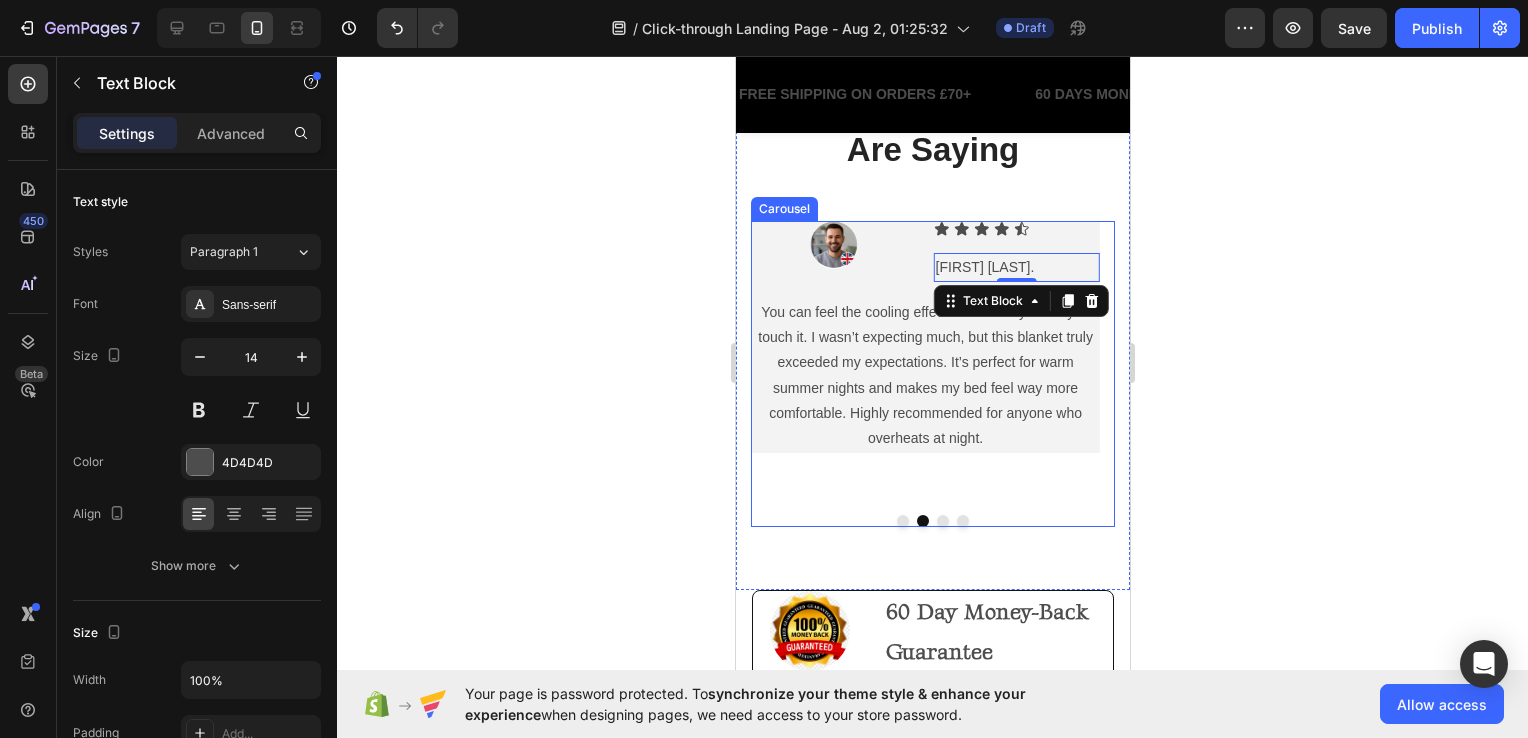 click 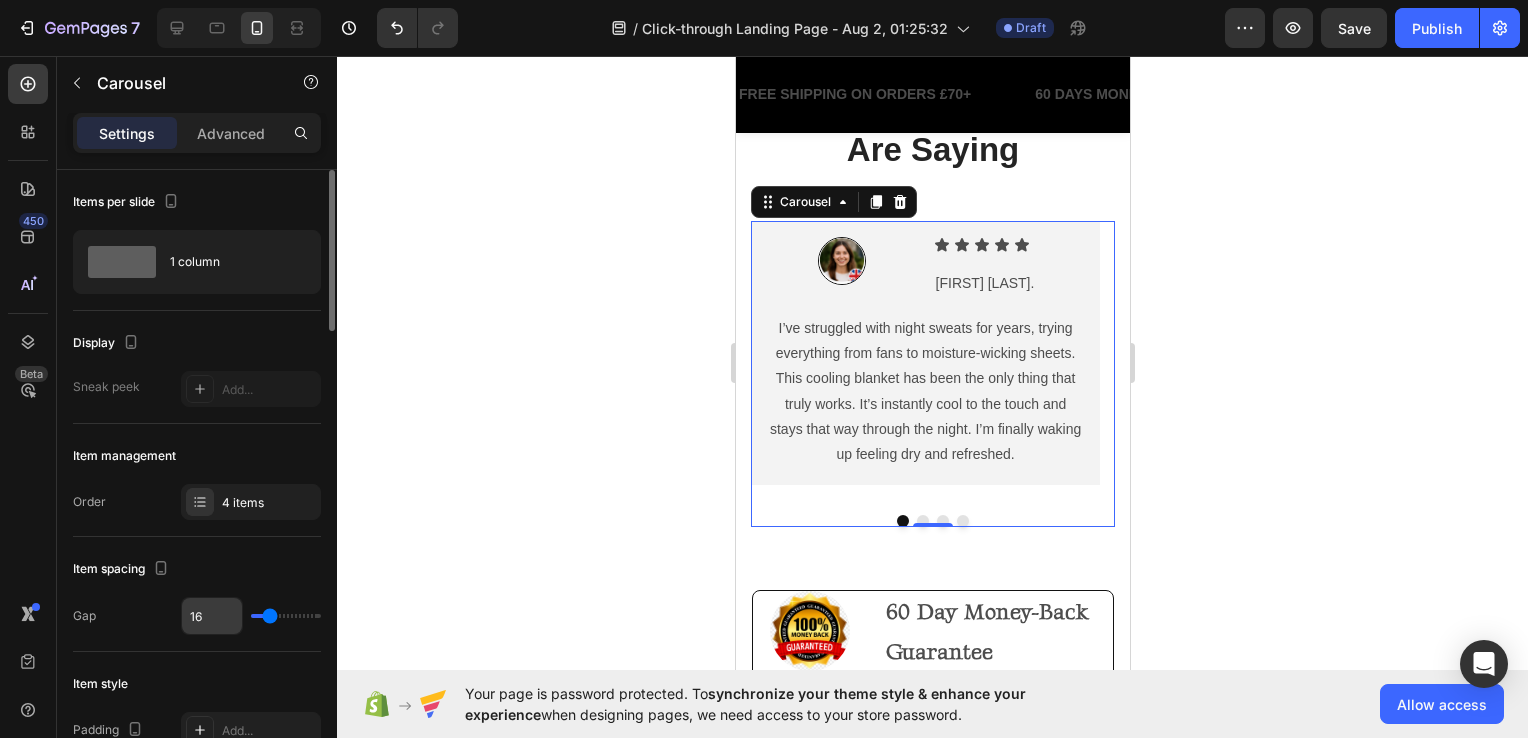 scroll, scrollTop: 200, scrollLeft: 0, axis: vertical 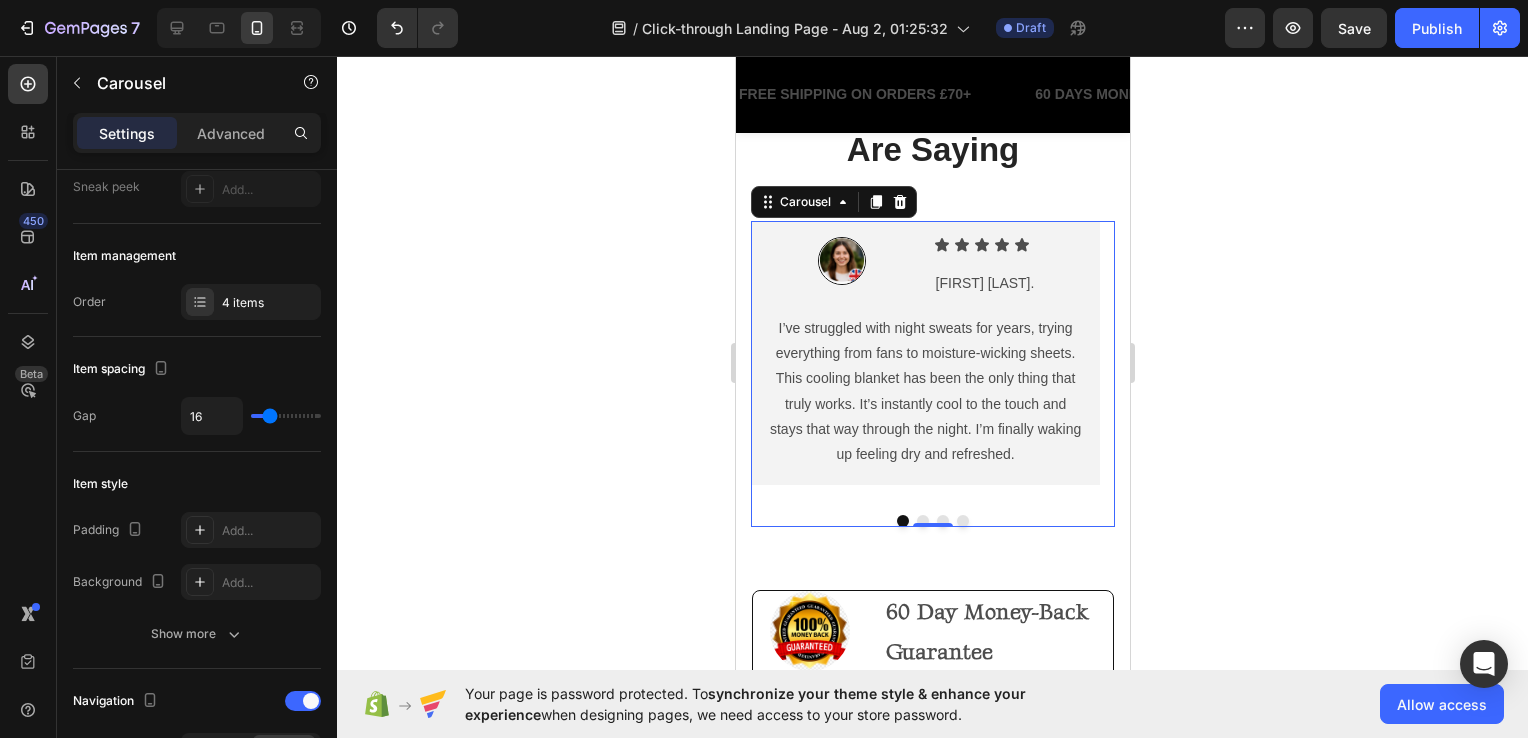 click 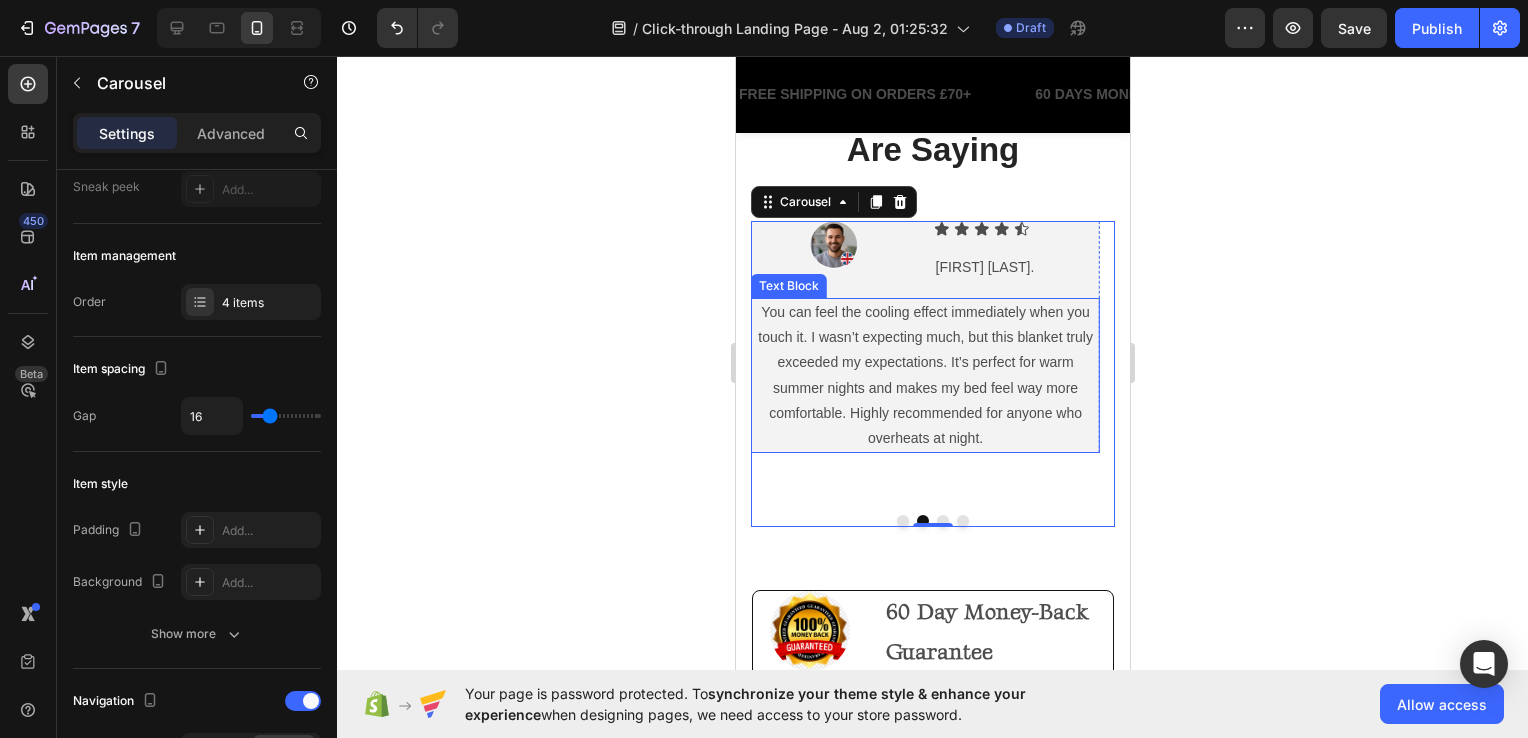 click on "You can feel the cooling effect immediately when you touch it. I wasn’t expecting much, but this blanket truly exceeded my expectations. It’s perfect for warm summer nights and makes my bed feel way more comfortable. Highly recommended for anyone who overheats at night." at bounding box center [924, 375] 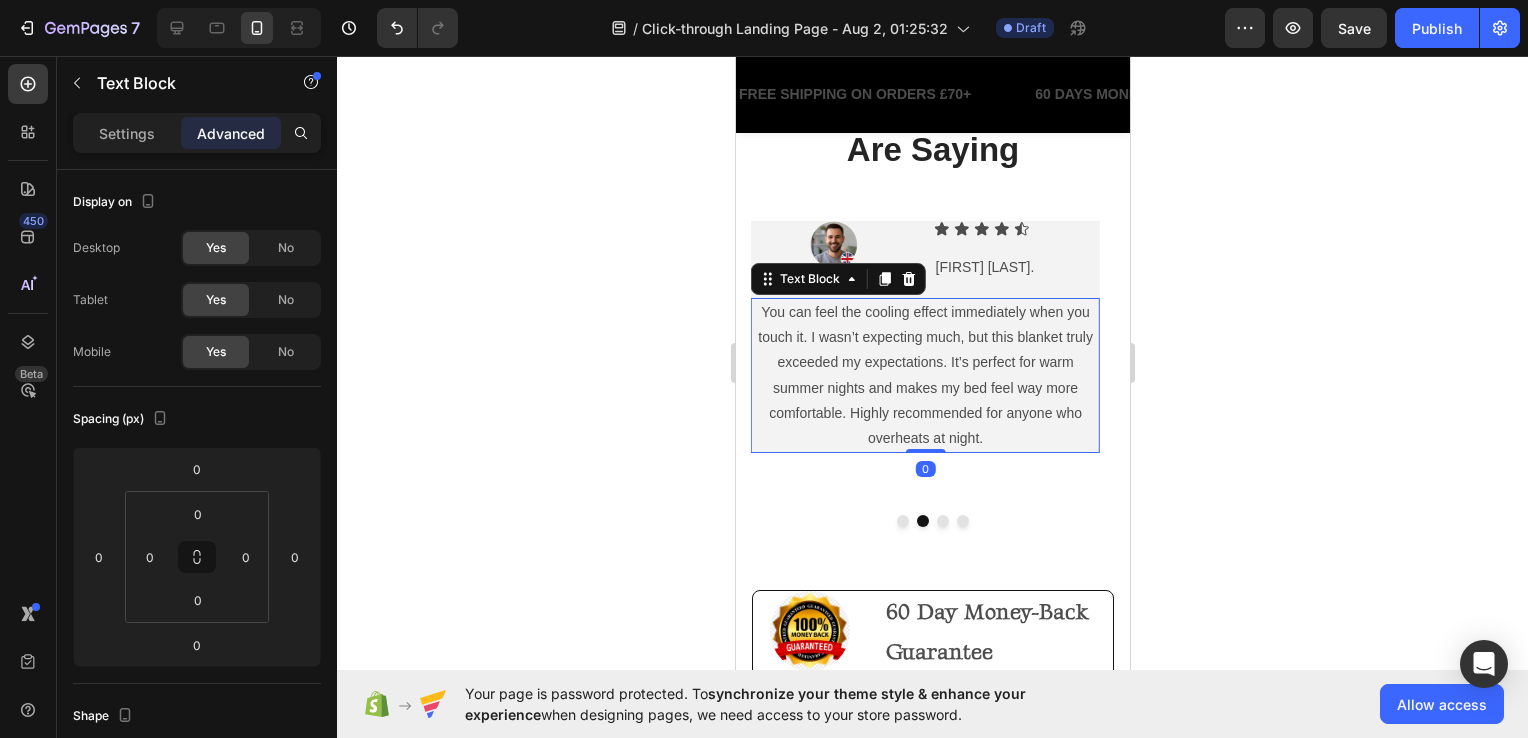 scroll, scrollTop: 500, scrollLeft: 0, axis: vertical 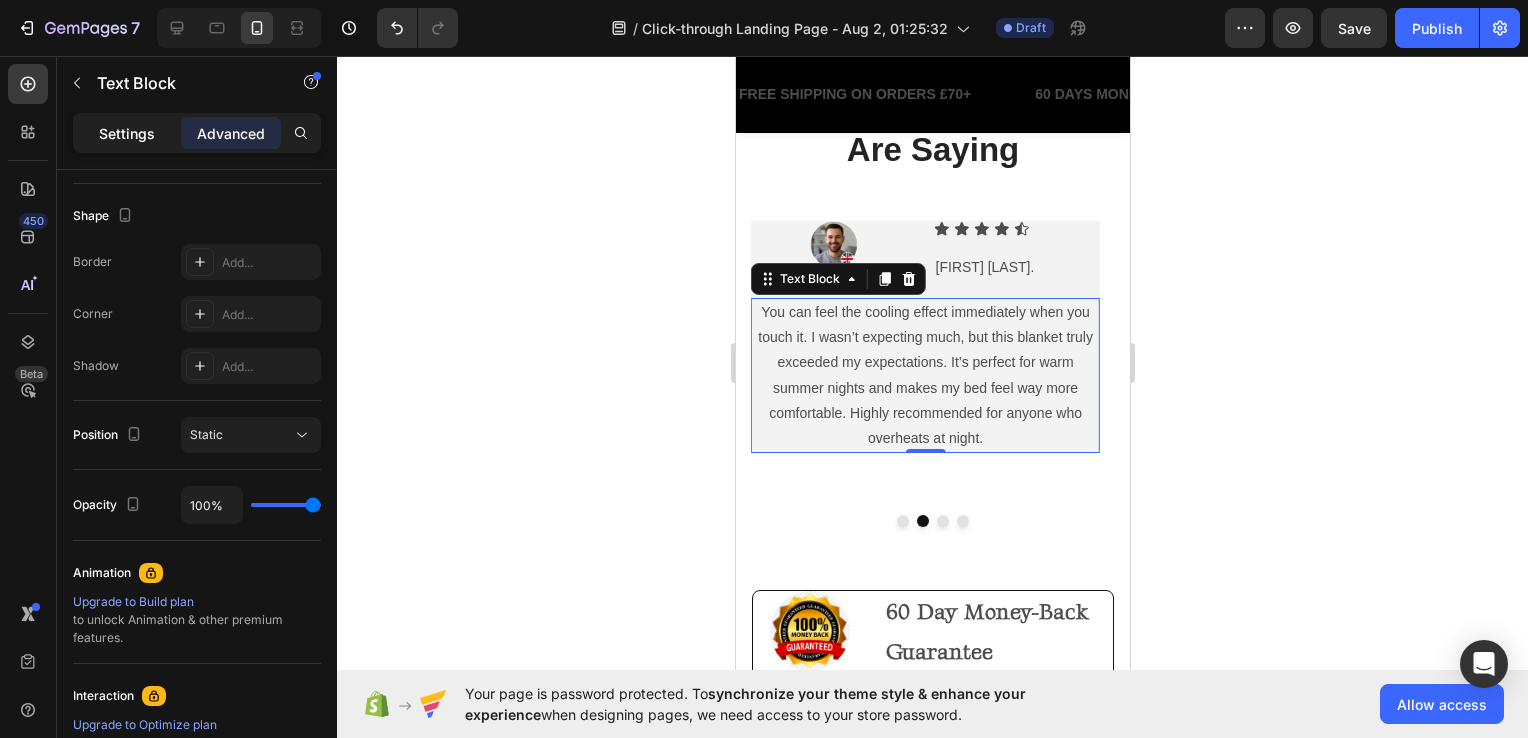 click on "Settings" 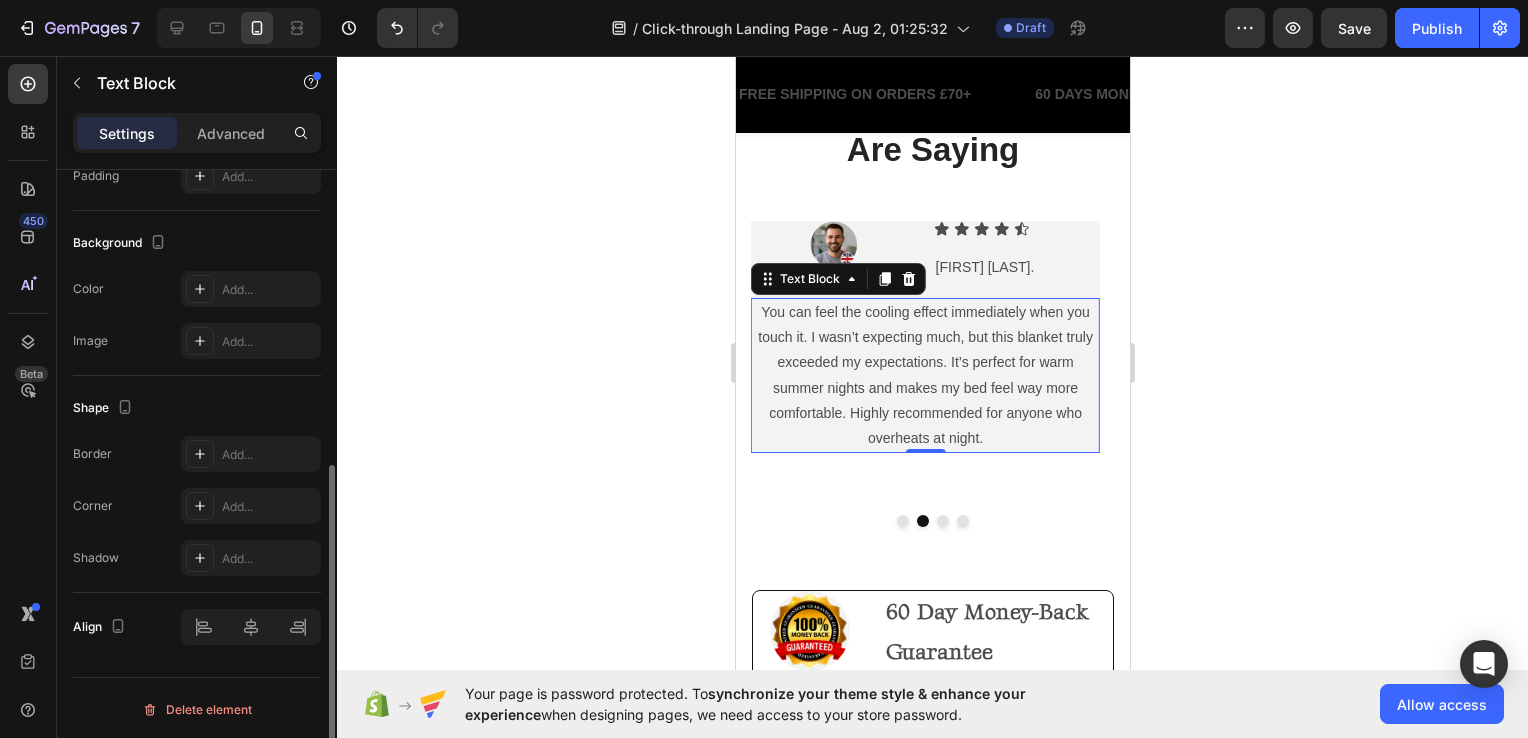 scroll, scrollTop: 157, scrollLeft: 0, axis: vertical 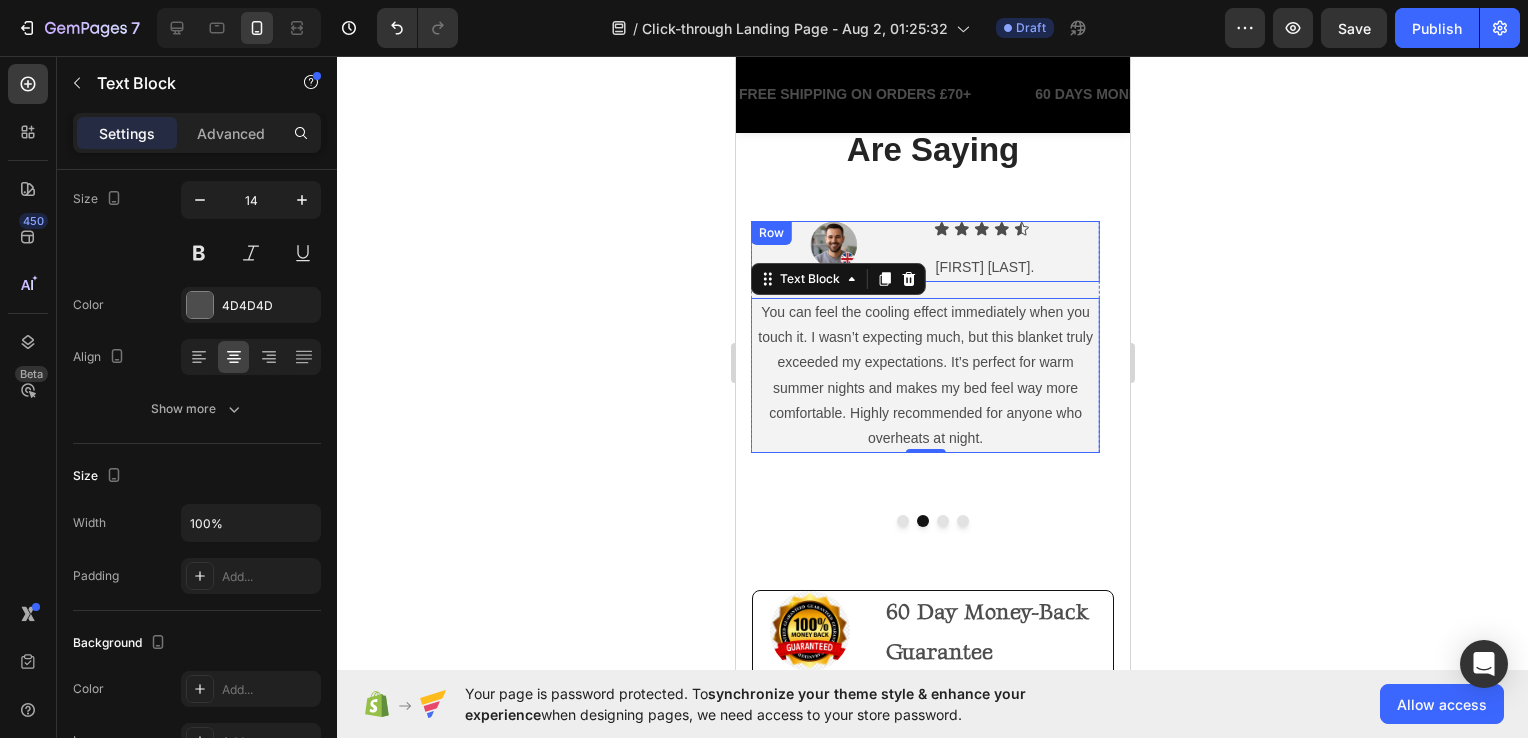 click on "Row" at bounding box center [954, 209] 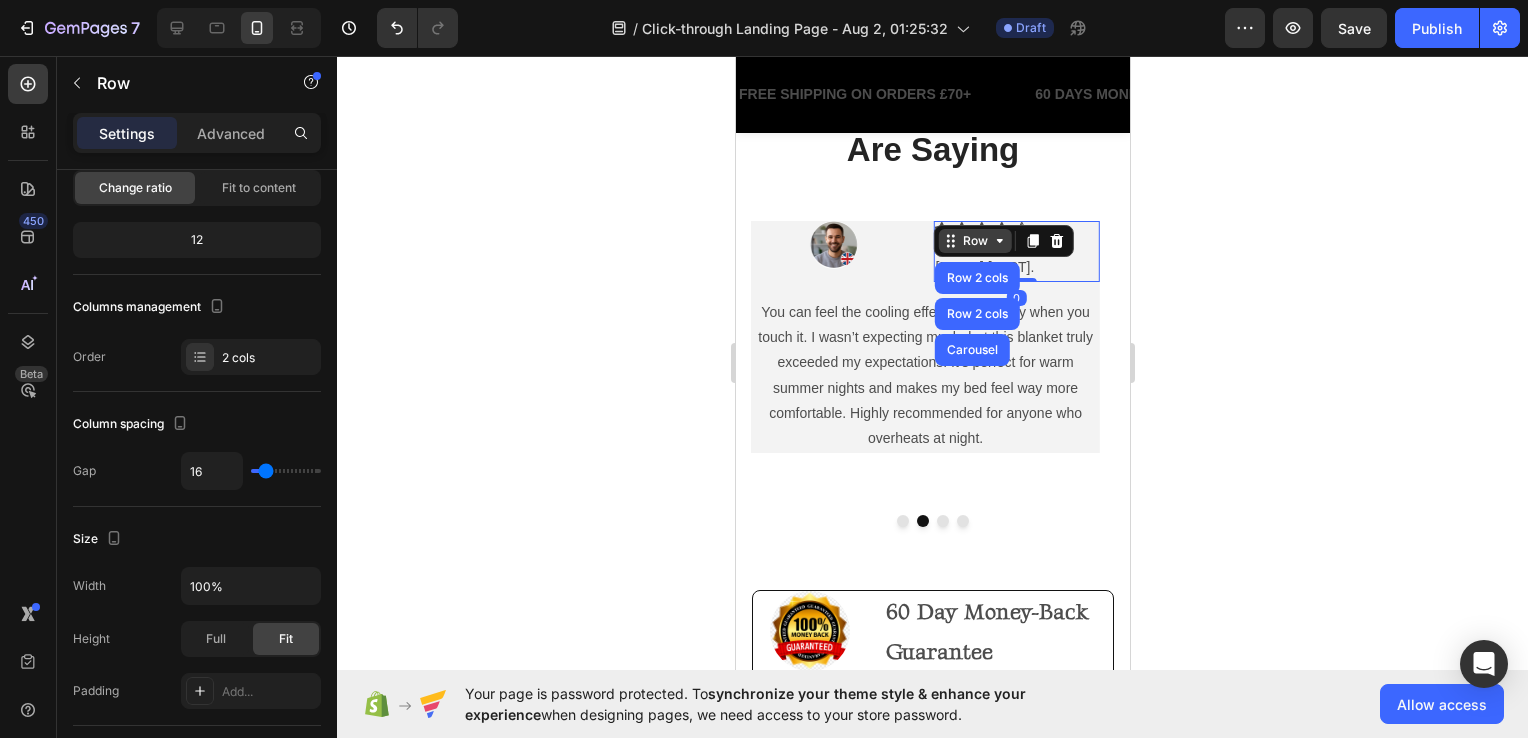 scroll, scrollTop: 0, scrollLeft: 0, axis: both 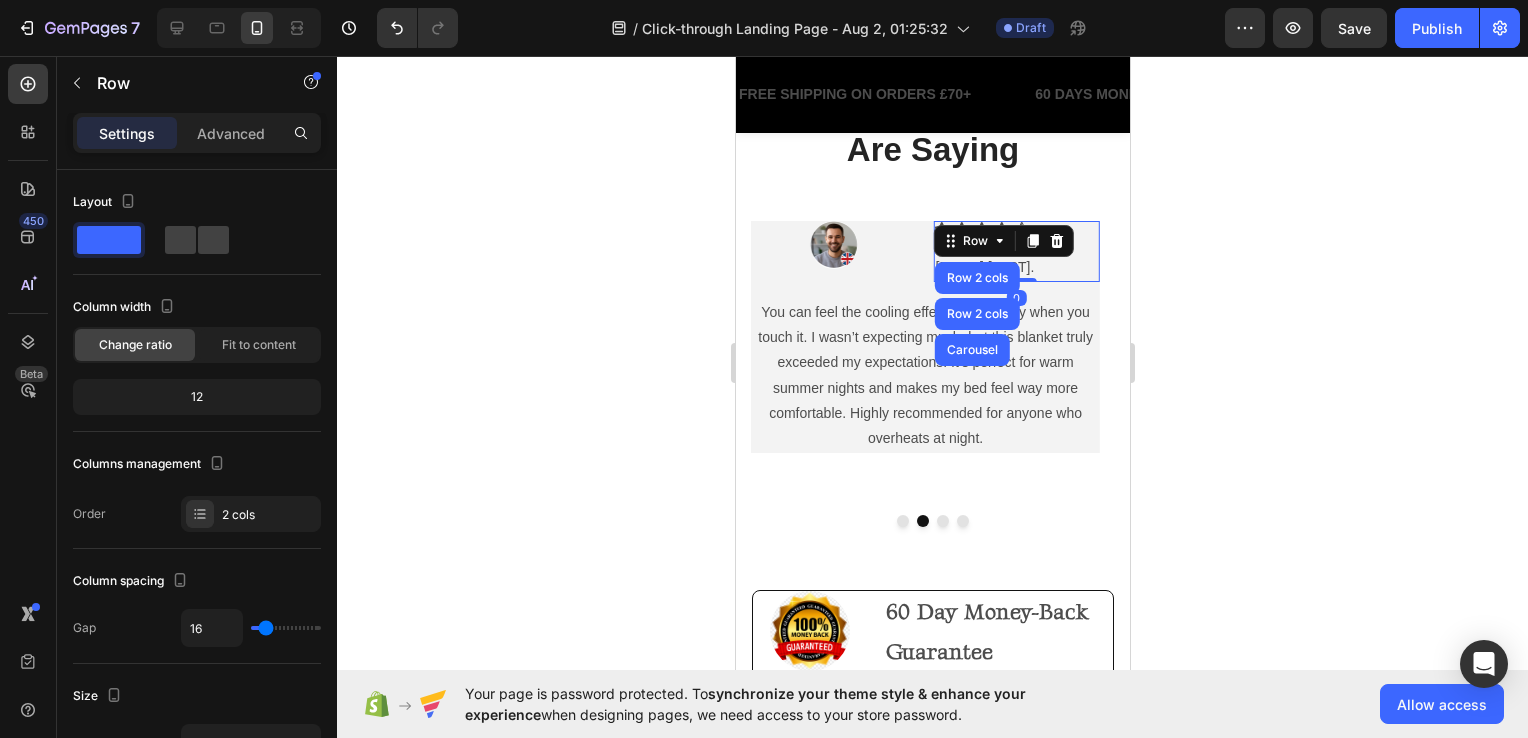 click 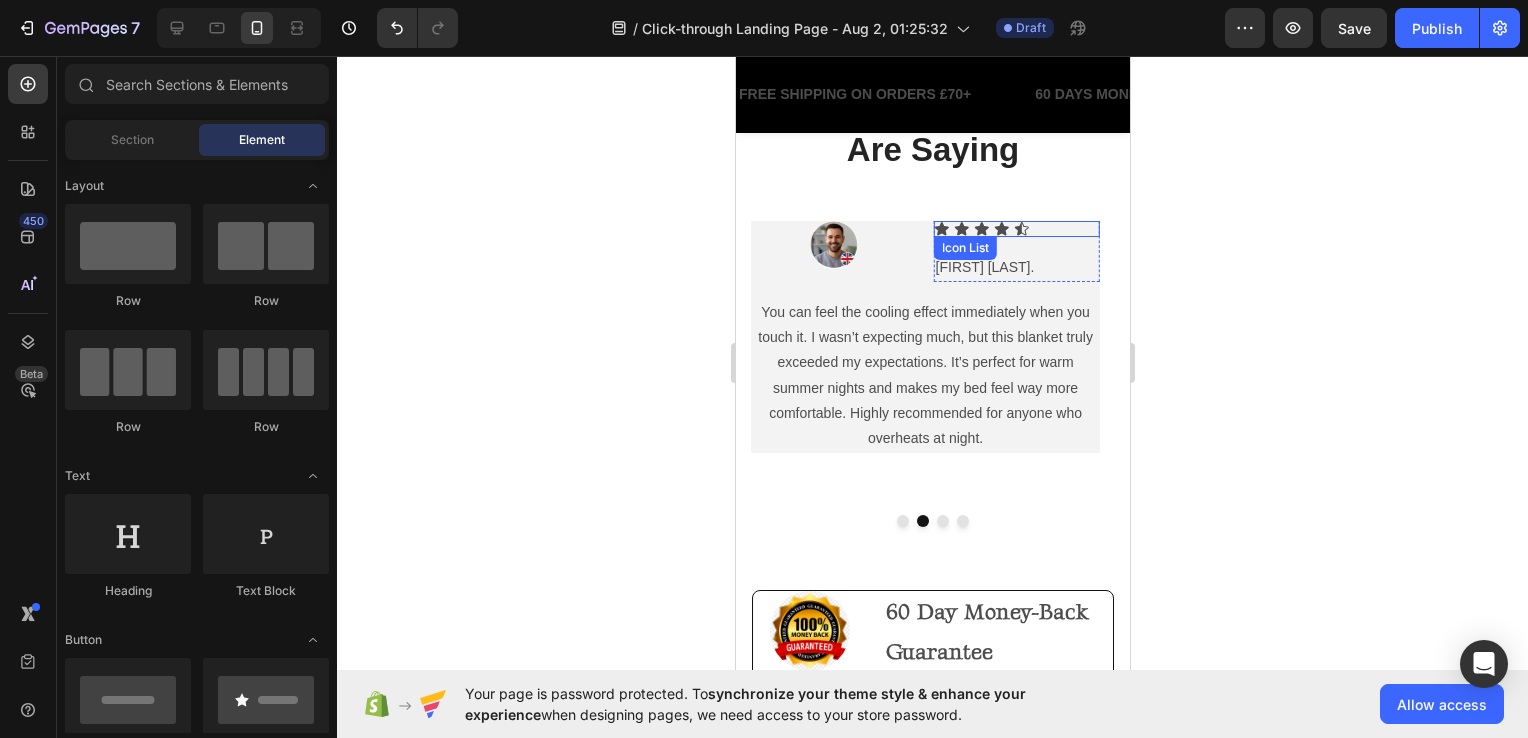 click on "Icon Icon Icon Icon Icon" at bounding box center (1016, 229) 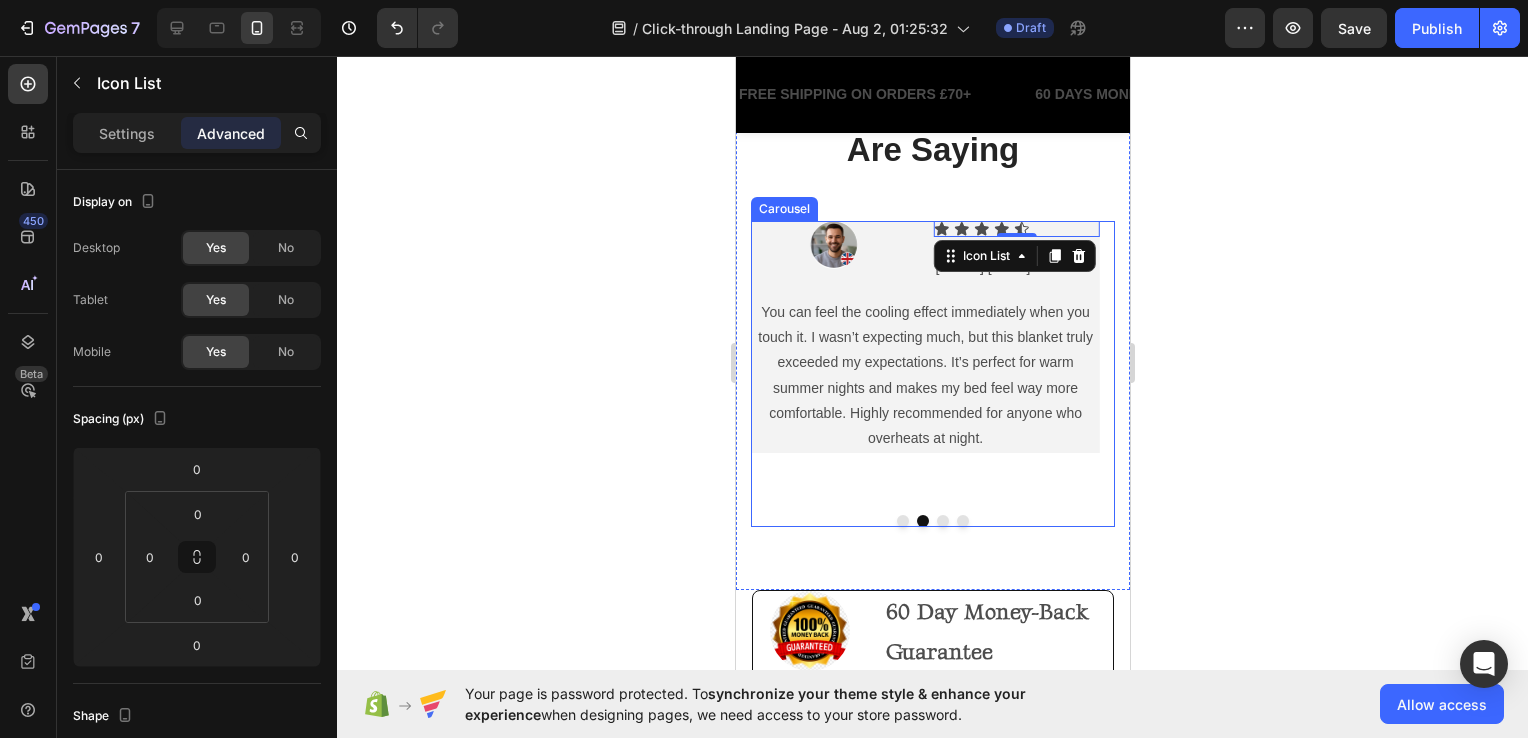 click 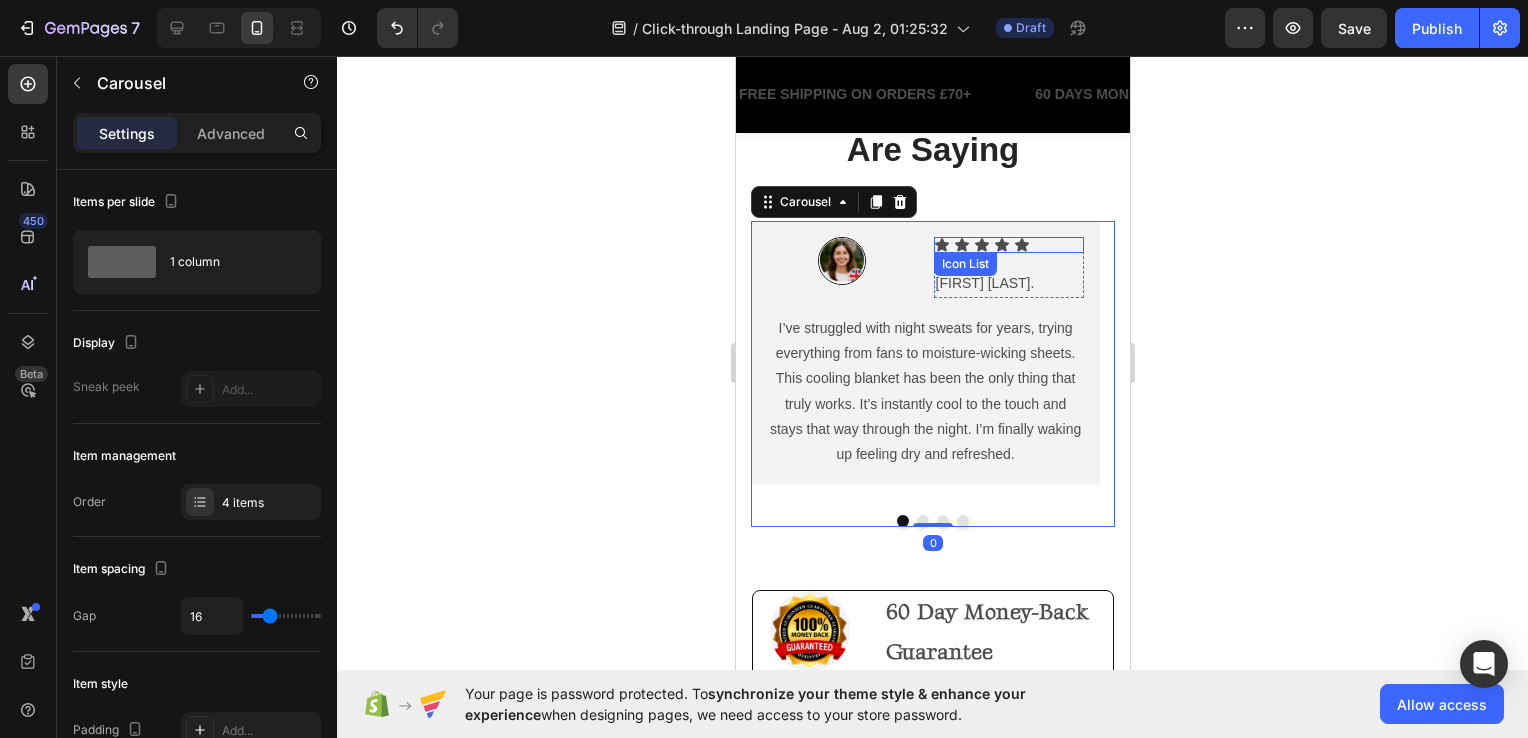 click on "Icon Icon Icon Icon
Icon" at bounding box center [1008, 245] 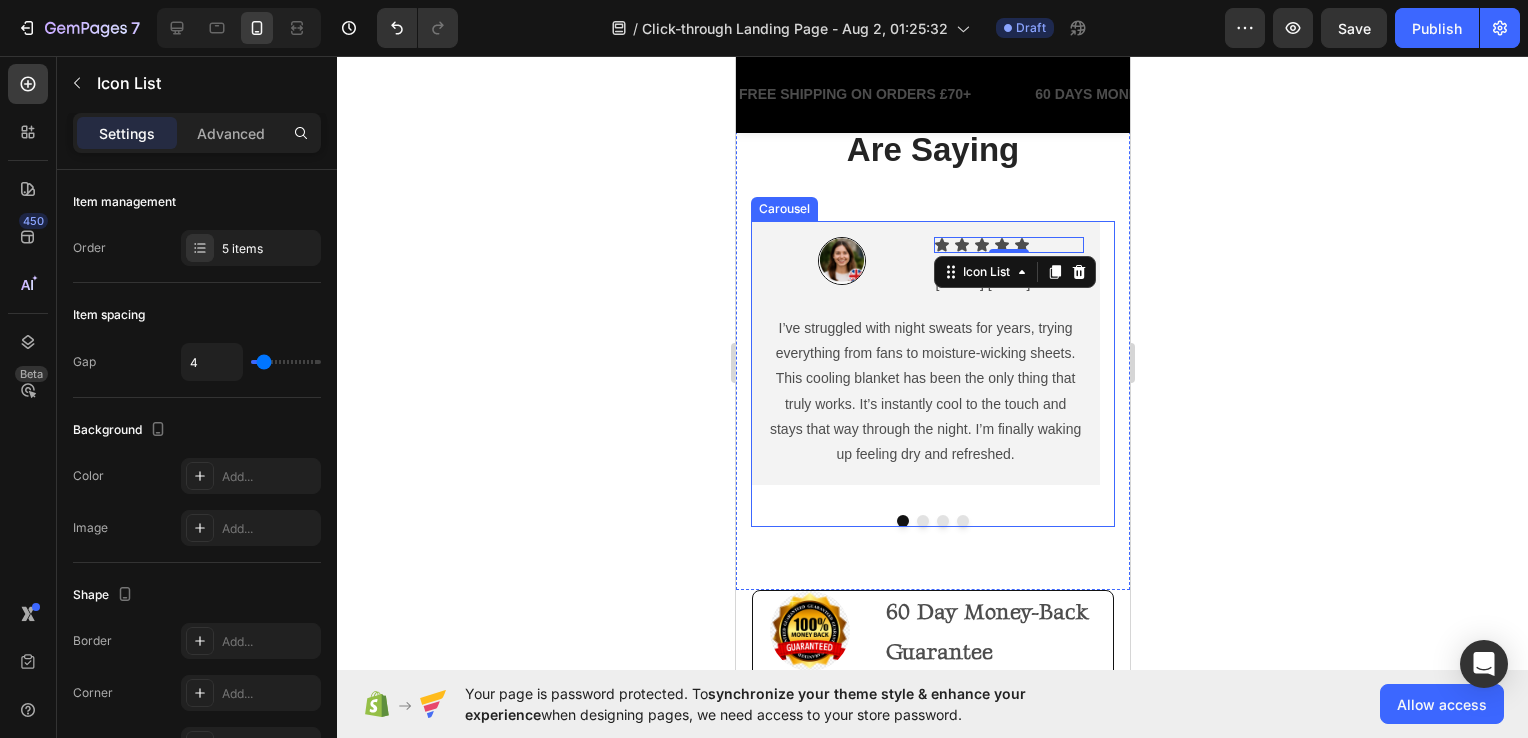 click 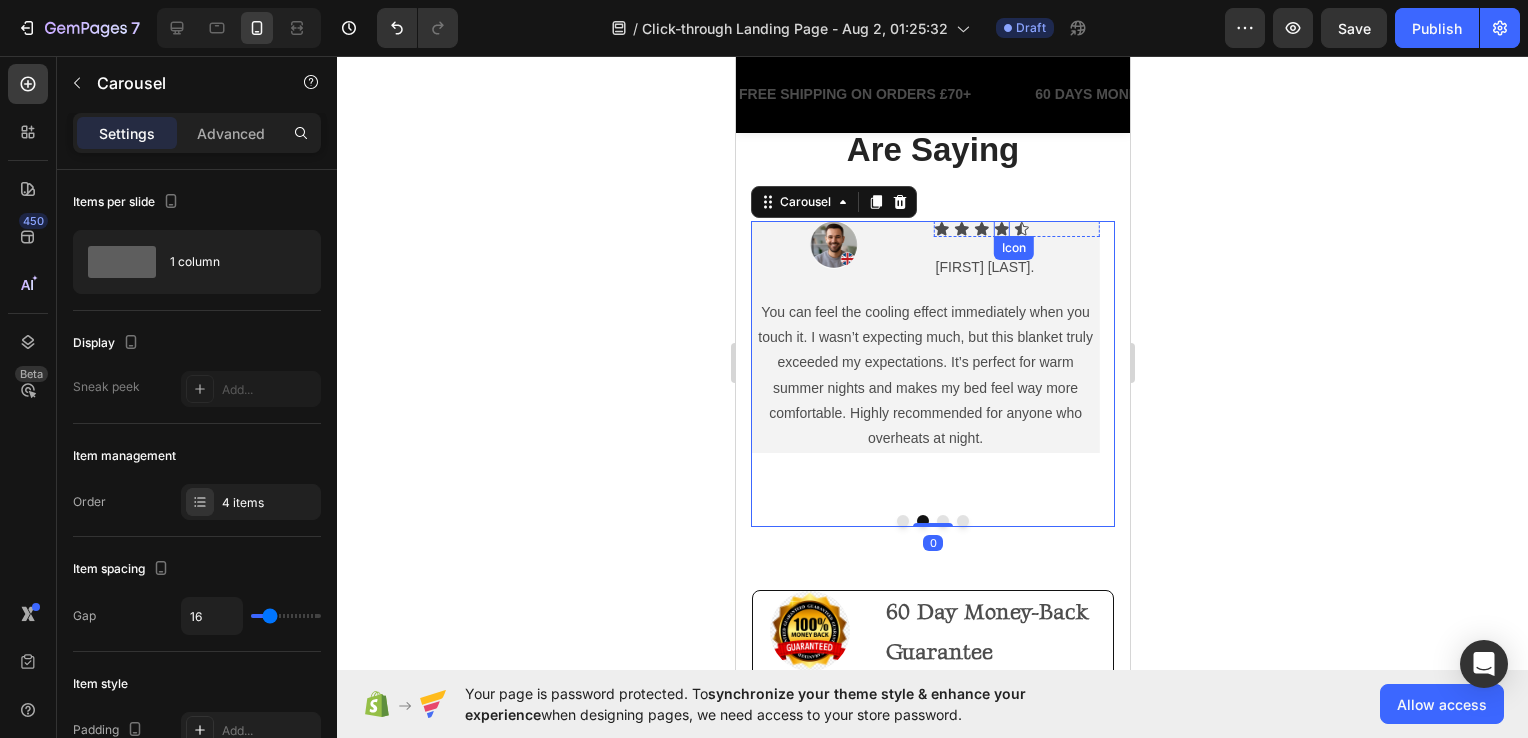 click 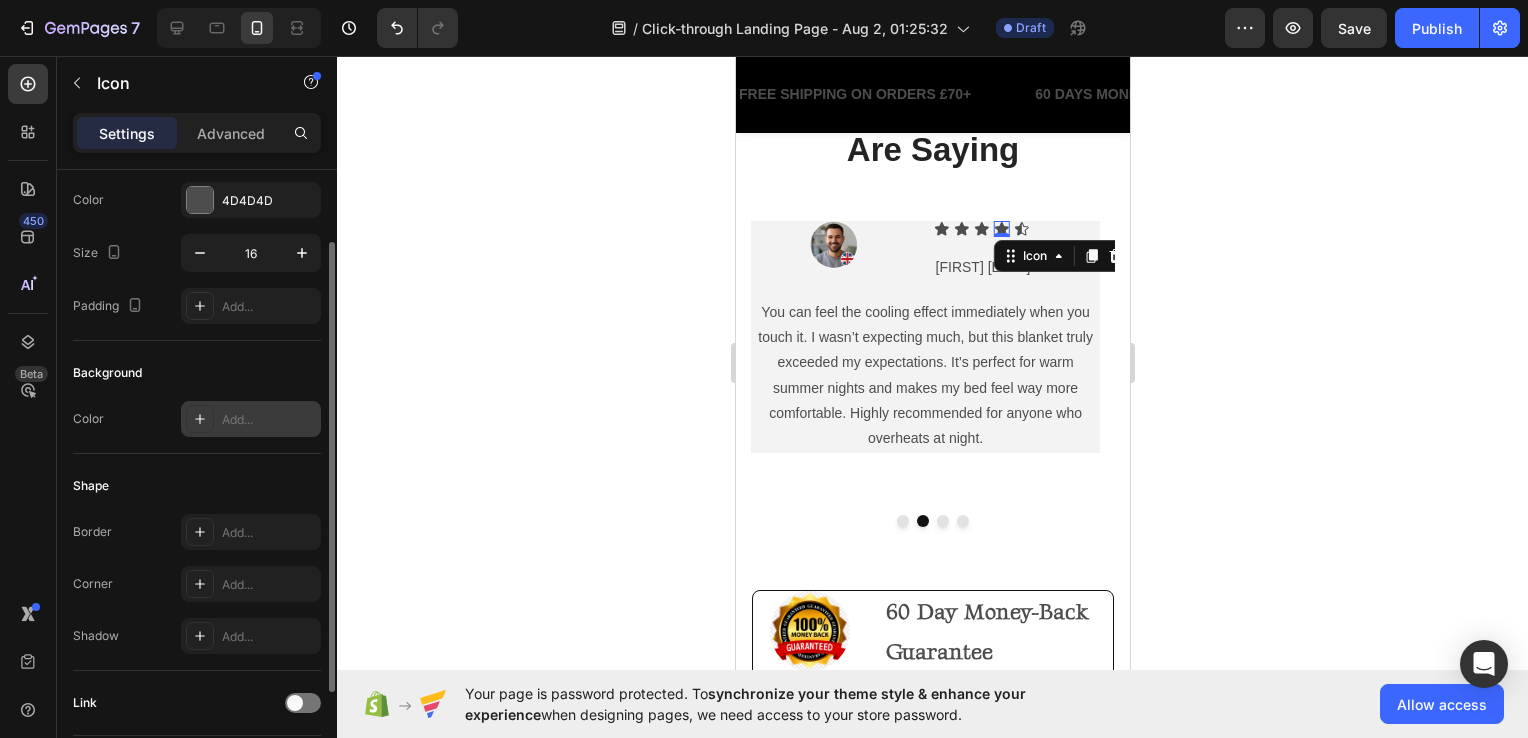 scroll, scrollTop: 244, scrollLeft: 0, axis: vertical 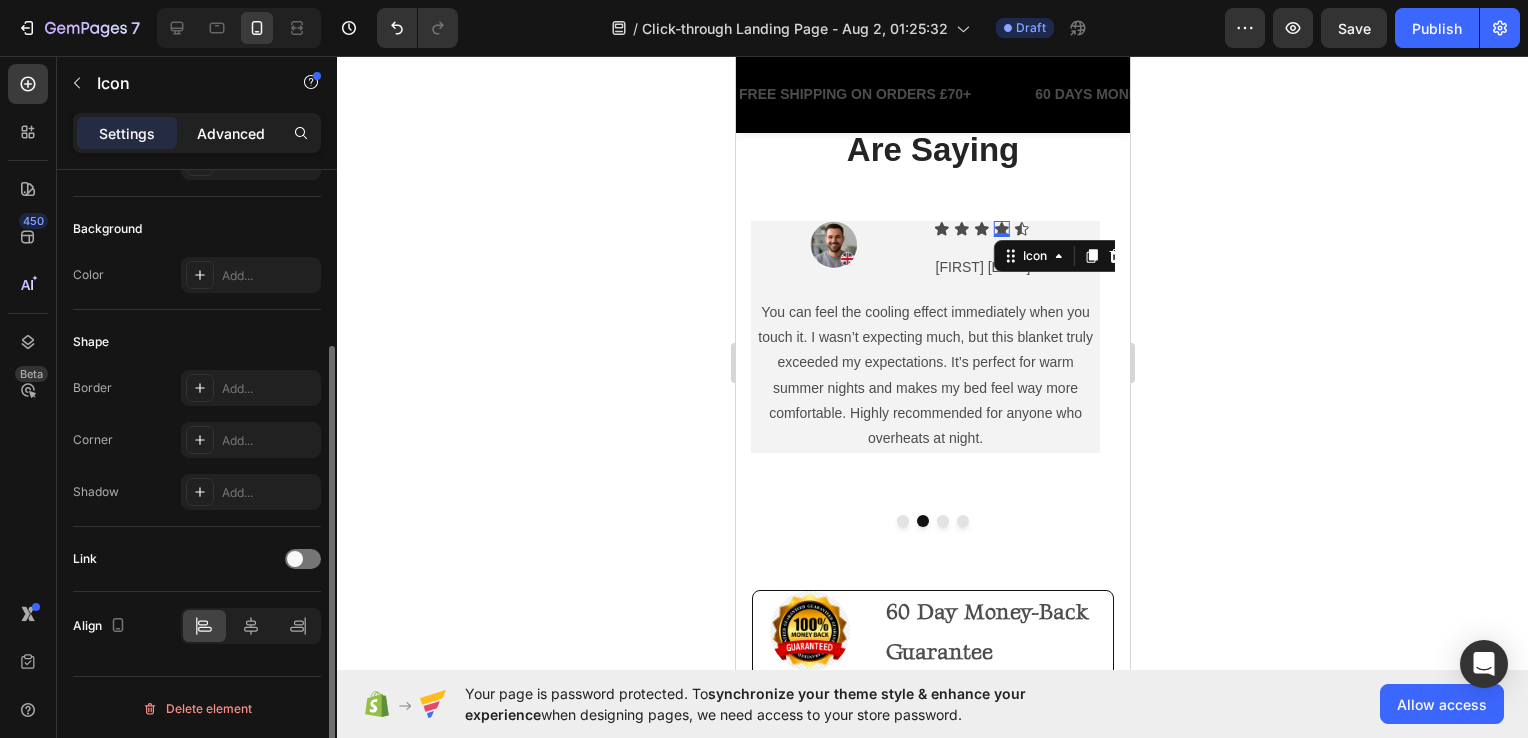 click on "Advanced" 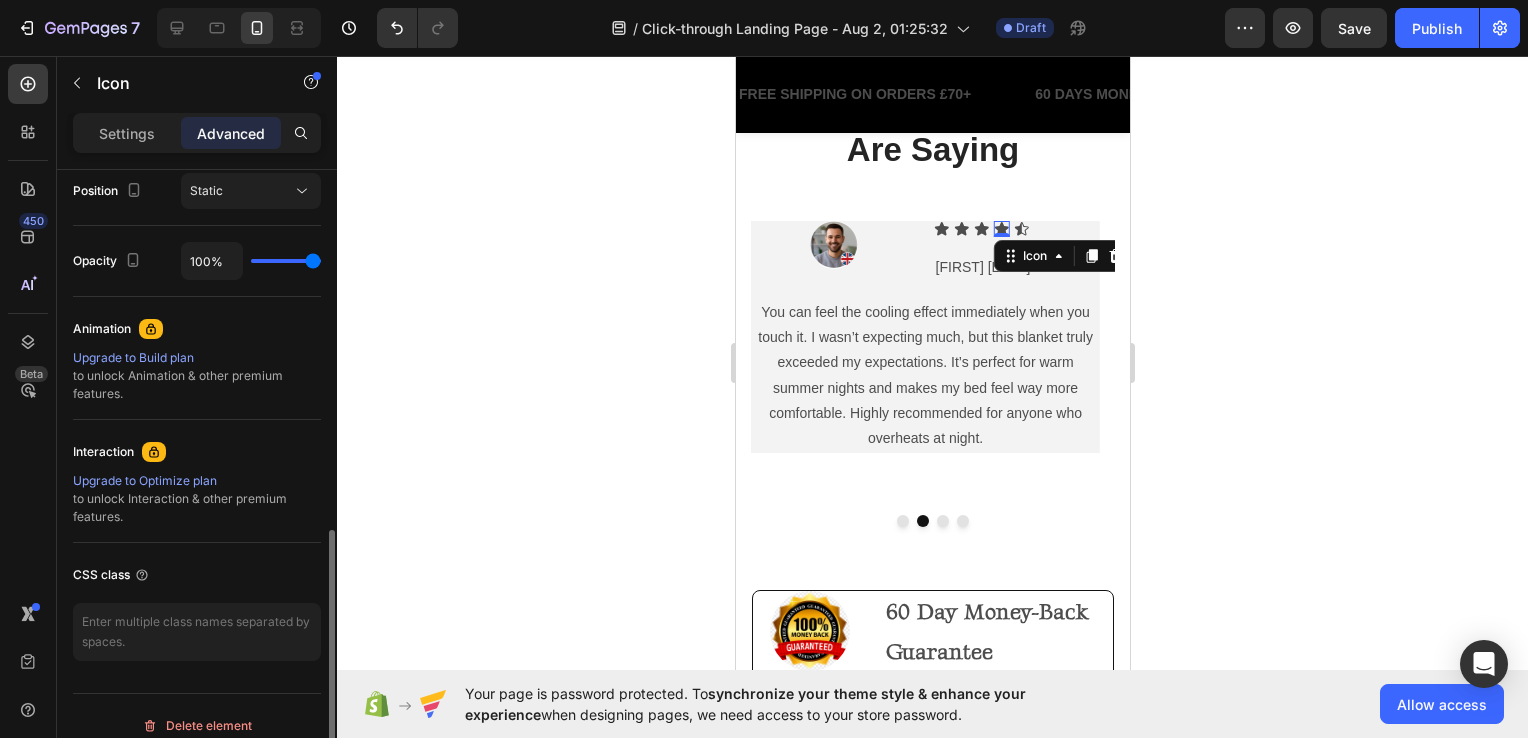 scroll, scrollTop: 760, scrollLeft: 0, axis: vertical 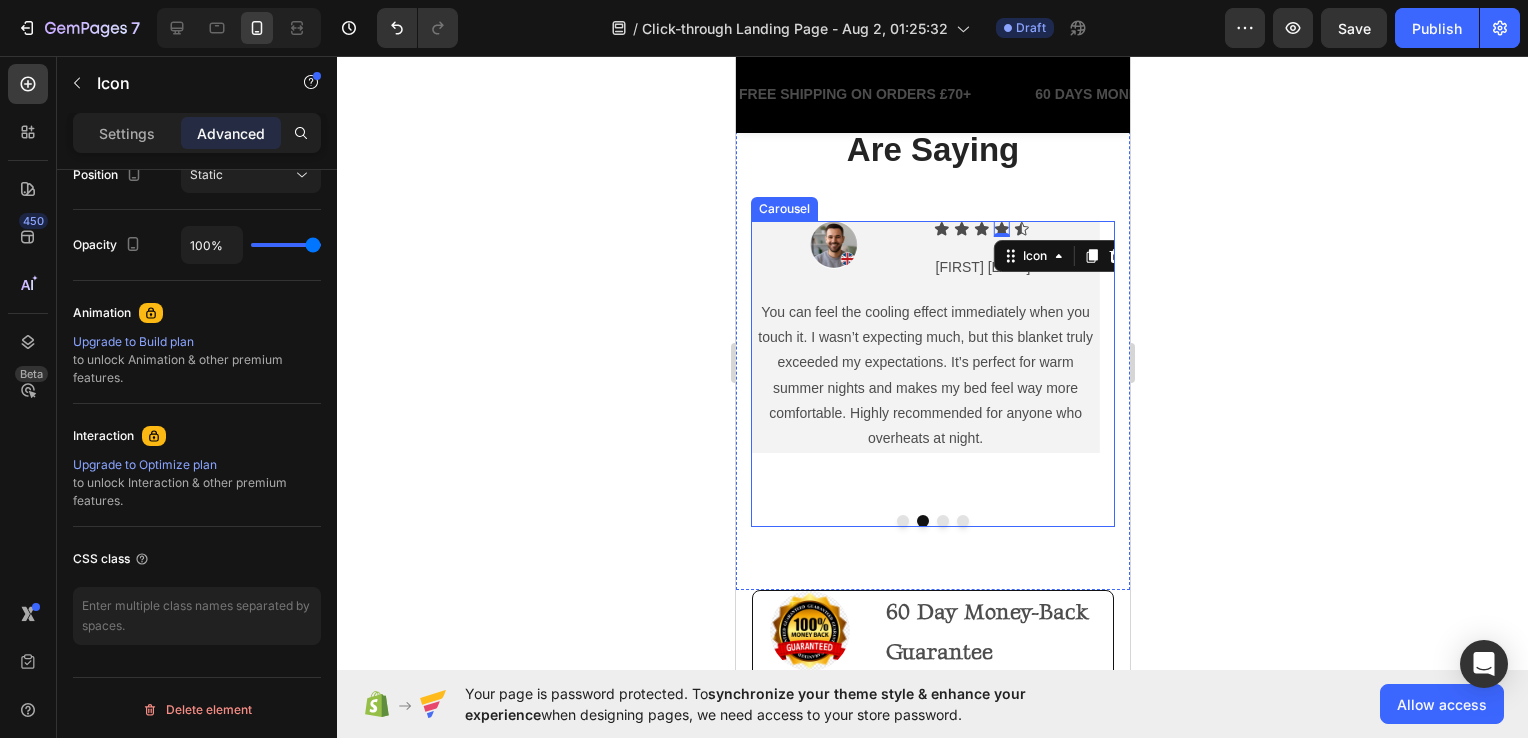 click 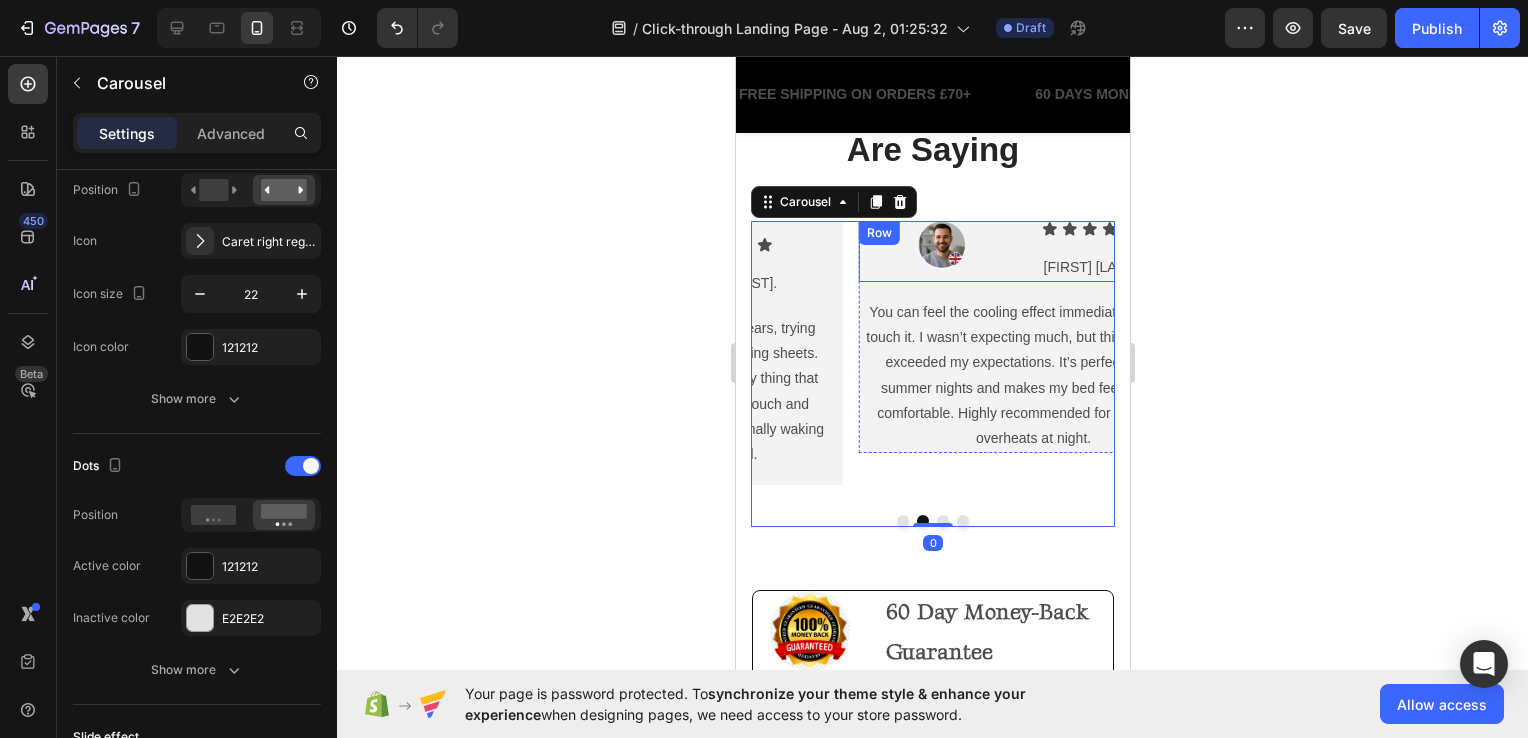 scroll, scrollTop: 0, scrollLeft: 0, axis: both 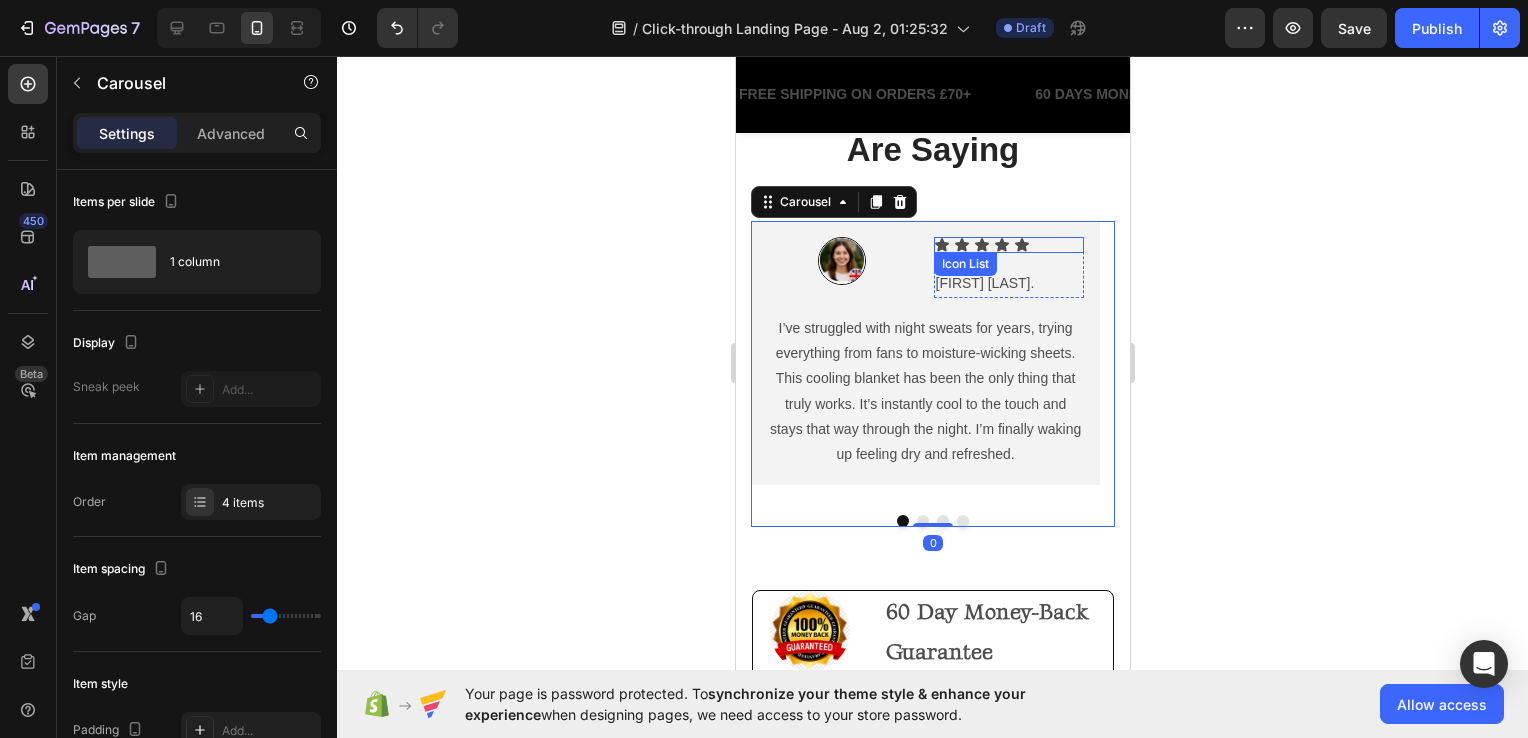 click on "Icon Icon Icon Icon
Icon" at bounding box center (1008, 245) 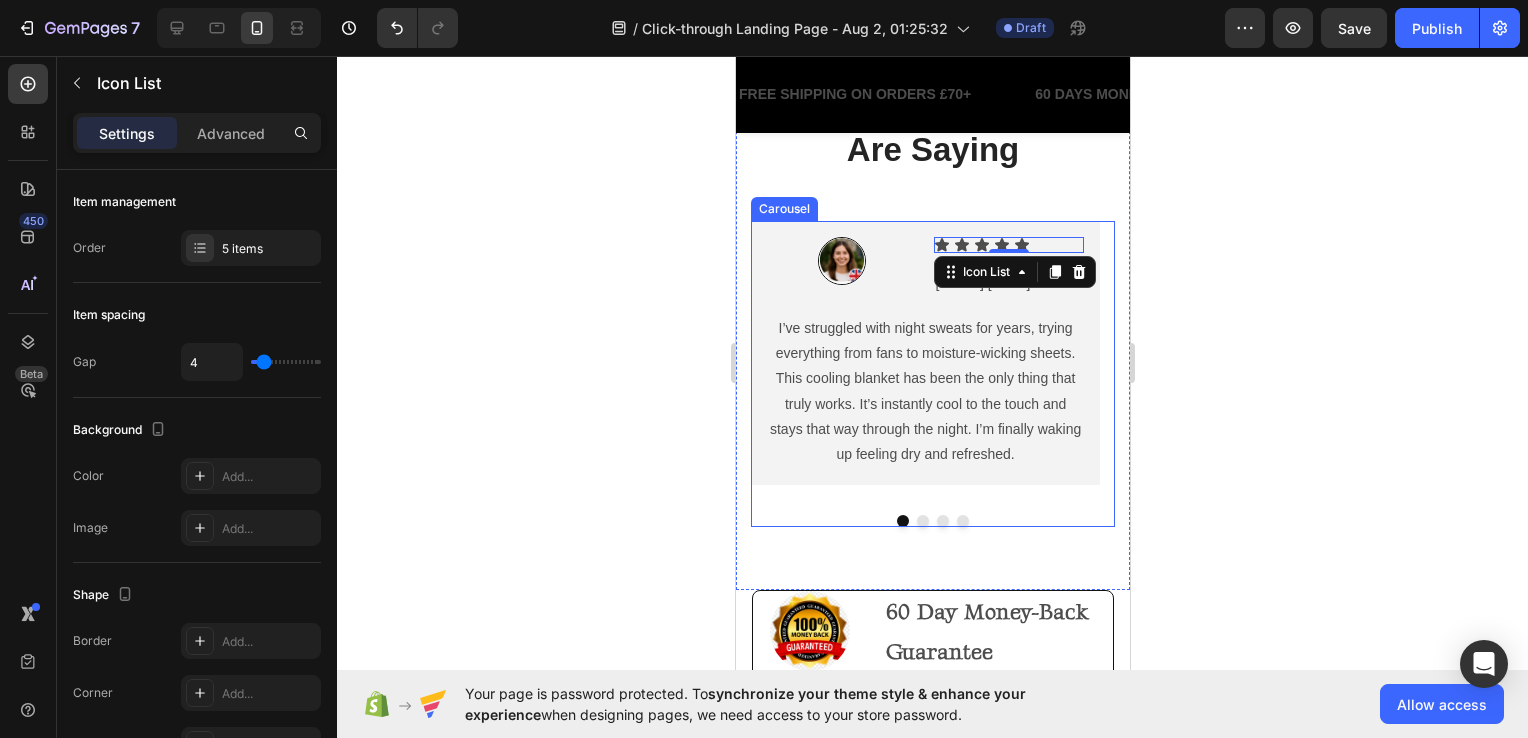 click 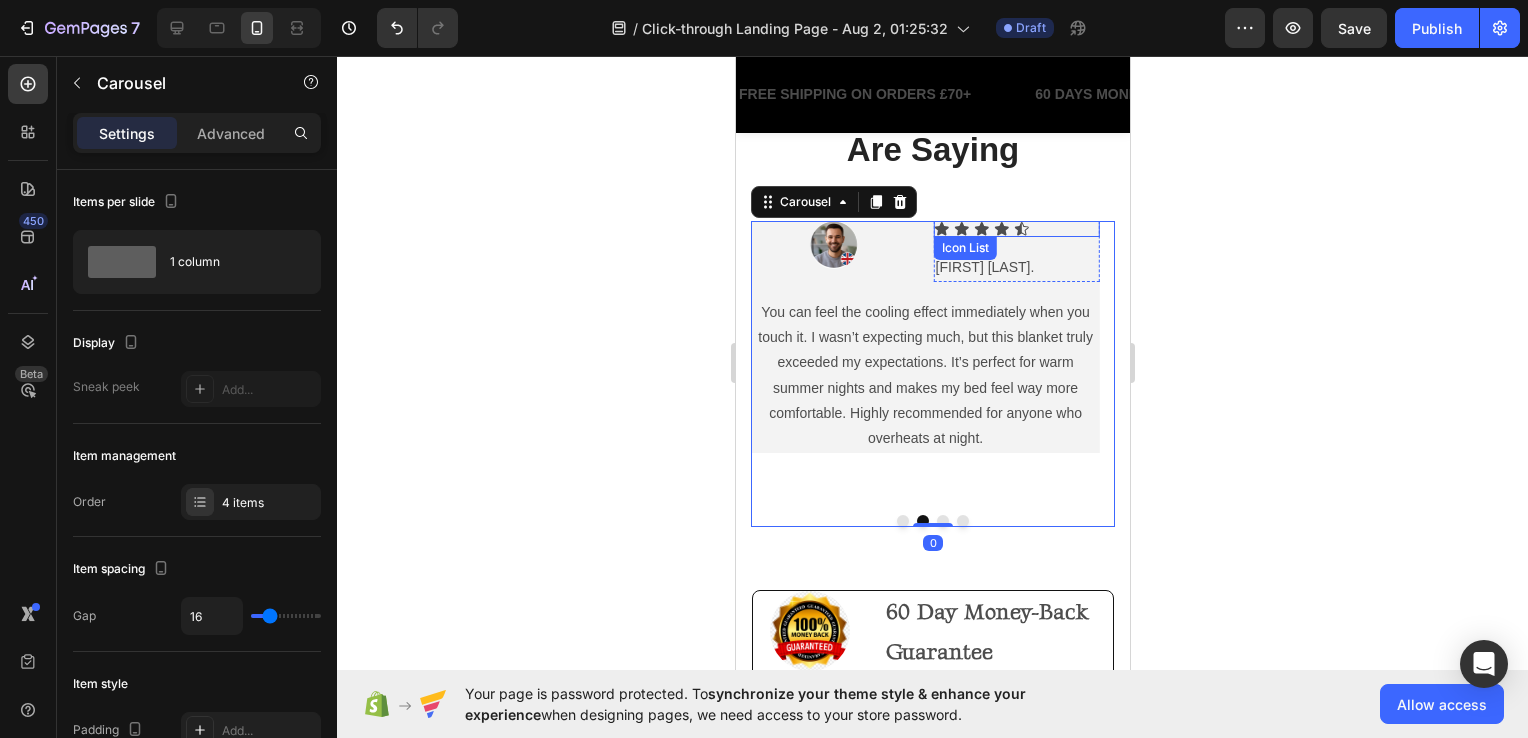 click on "Icon Icon Icon Icon Icon" at bounding box center (1016, 229) 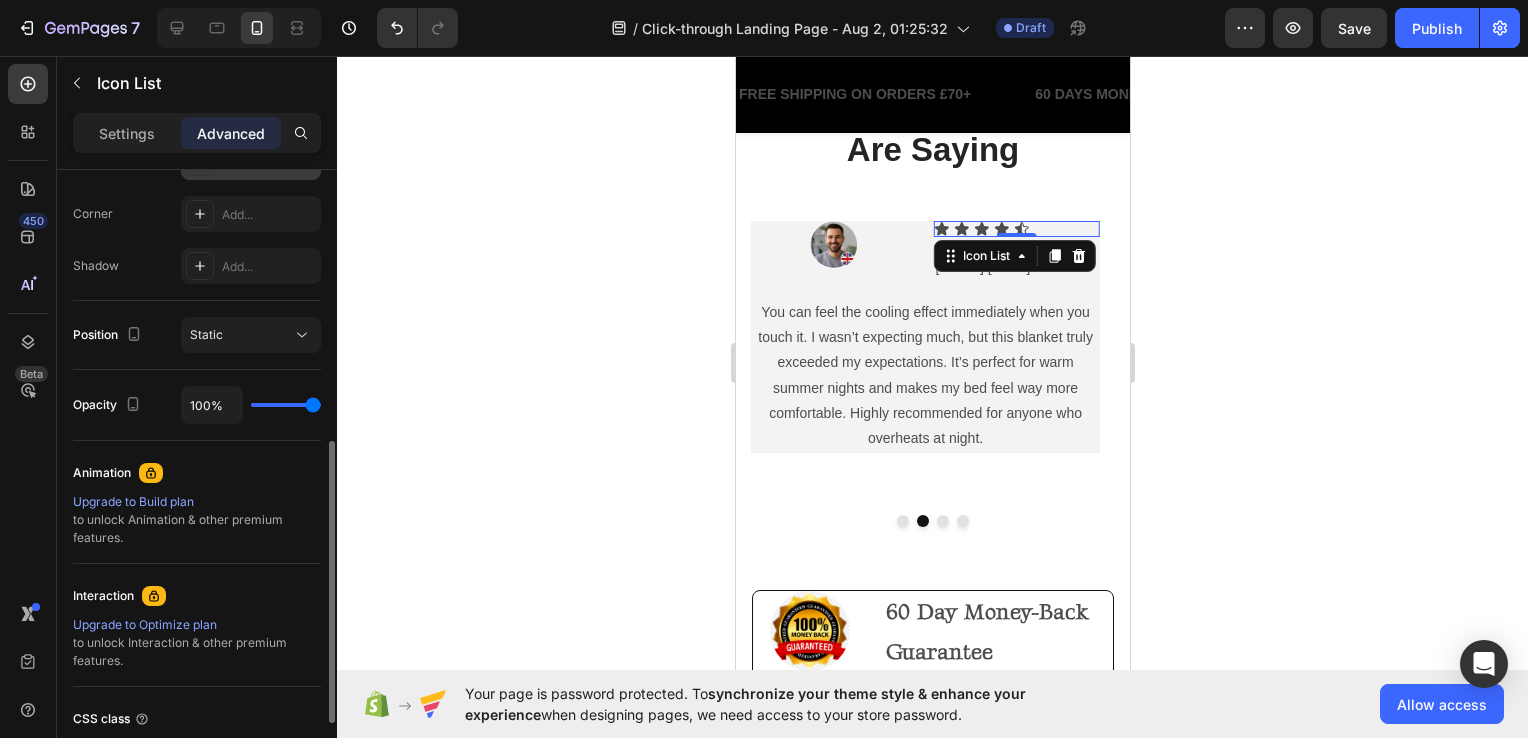 scroll, scrollTop: 760, scrollLeft: 0, axis: vertical 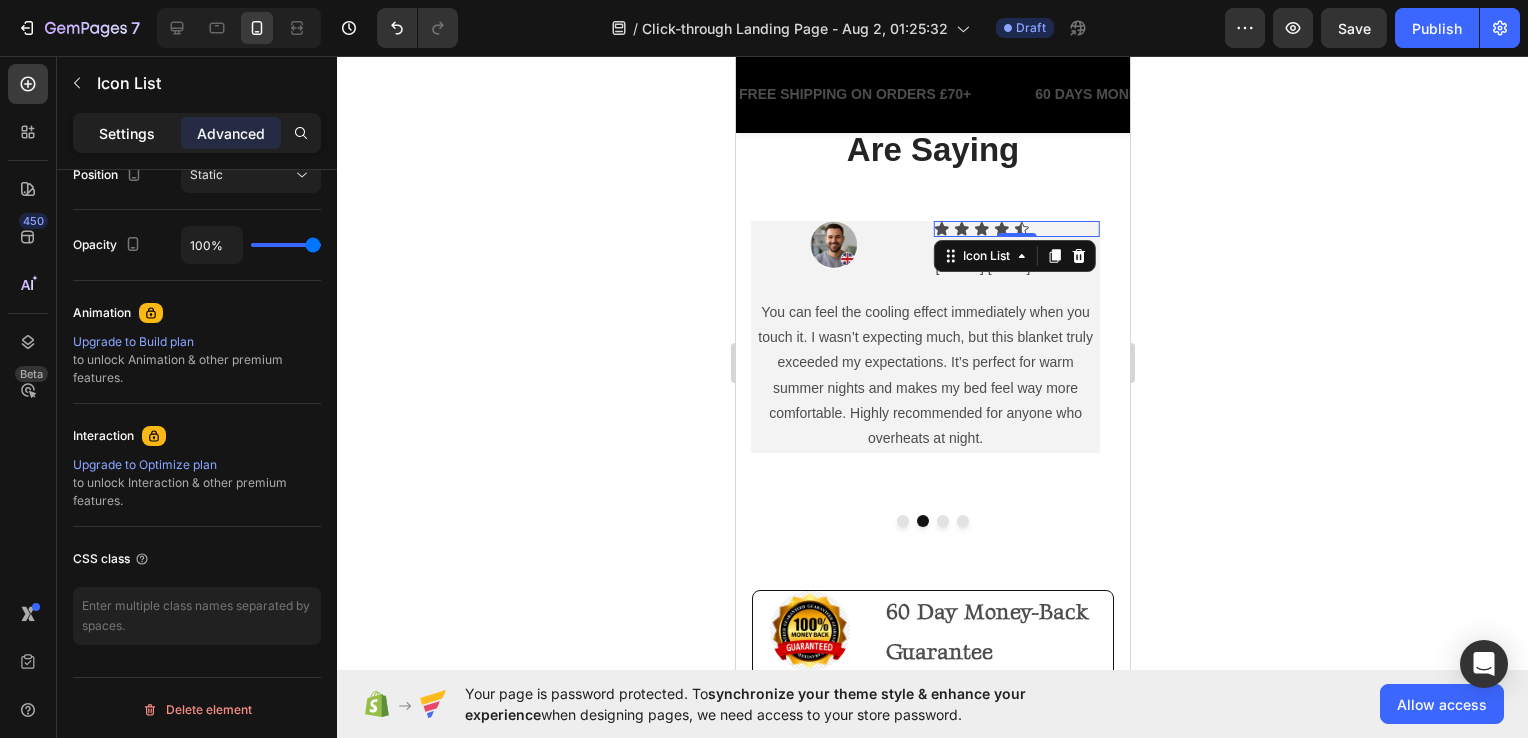 click on "Settings" at bounding box center [127, 133] 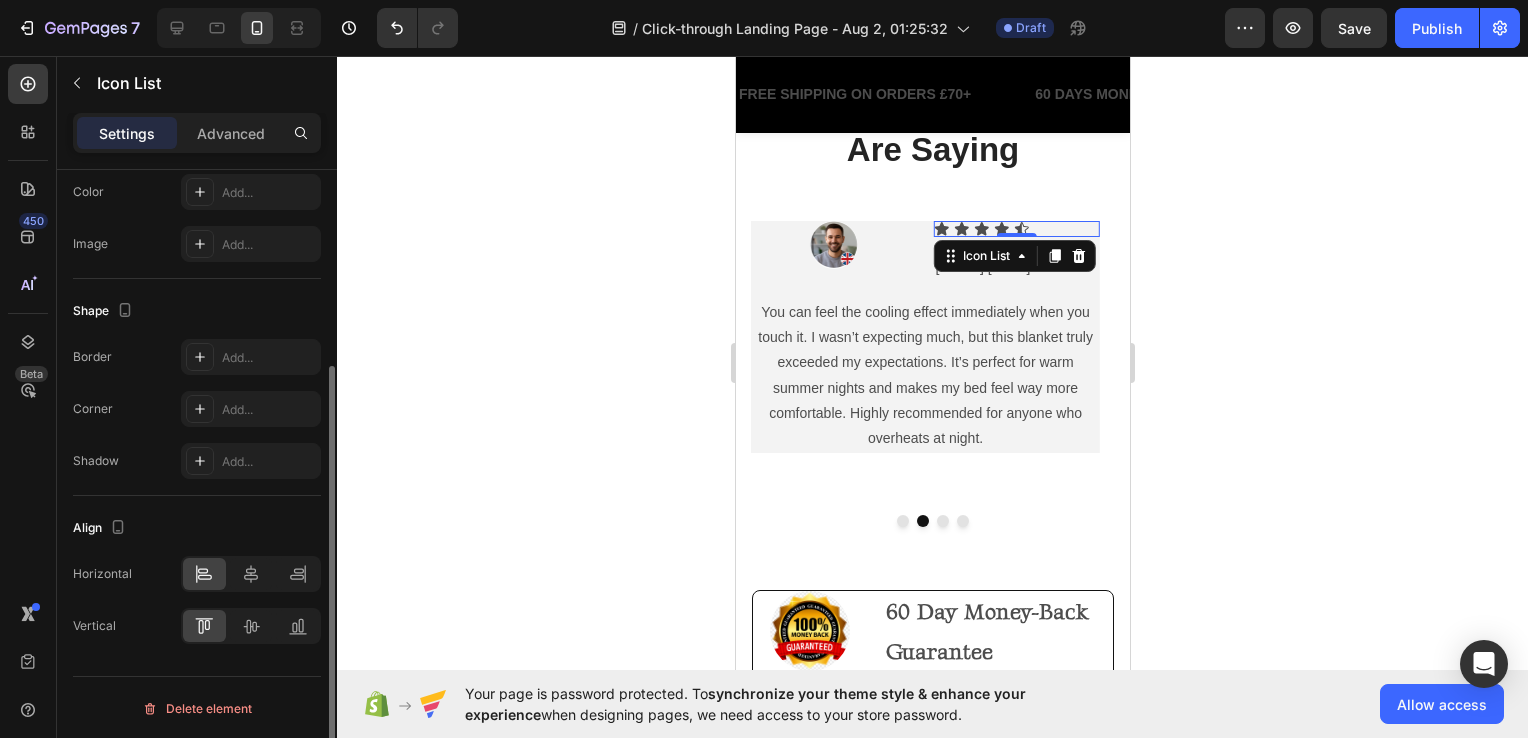 scroll, scrollTop: 0, scrollLeft: 0, axis: both 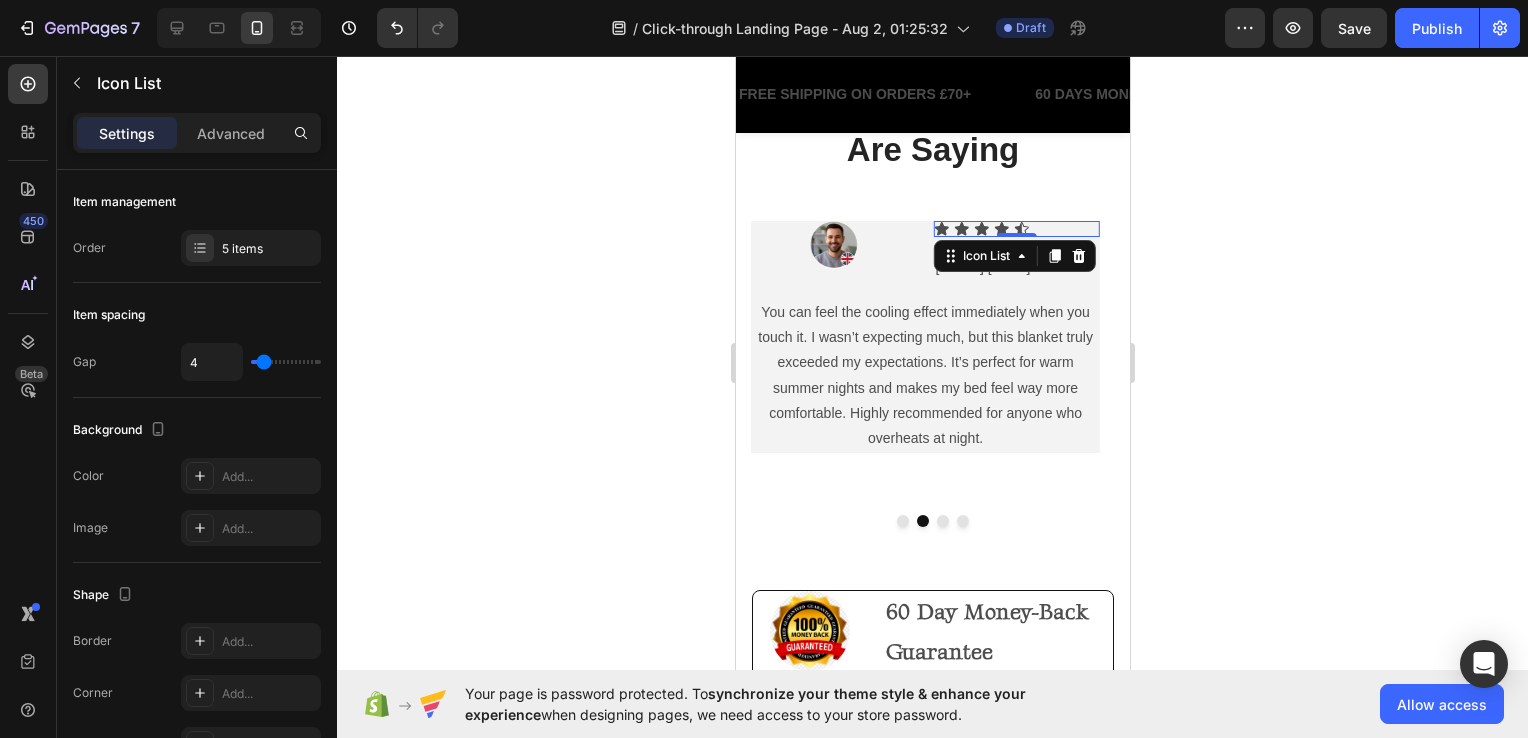 click 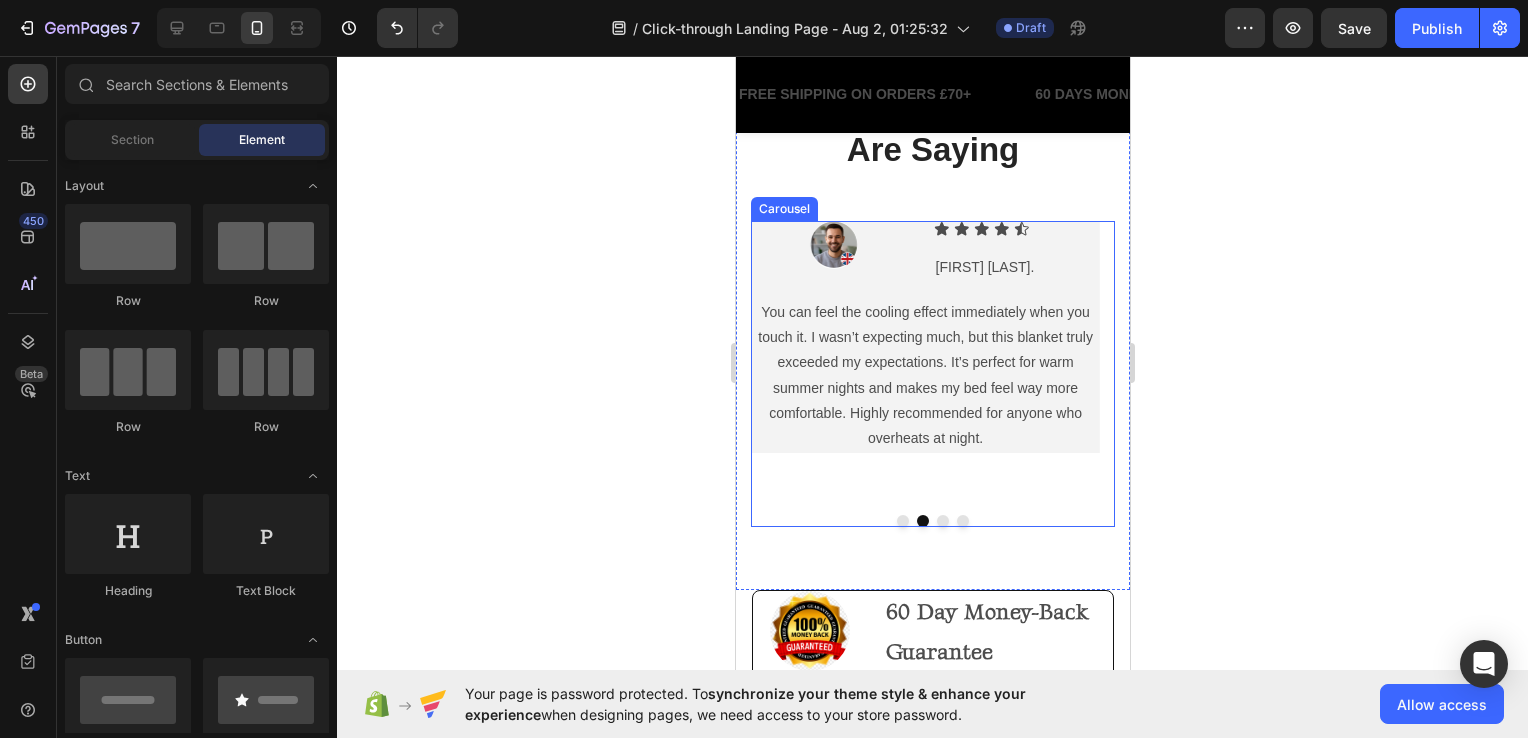click 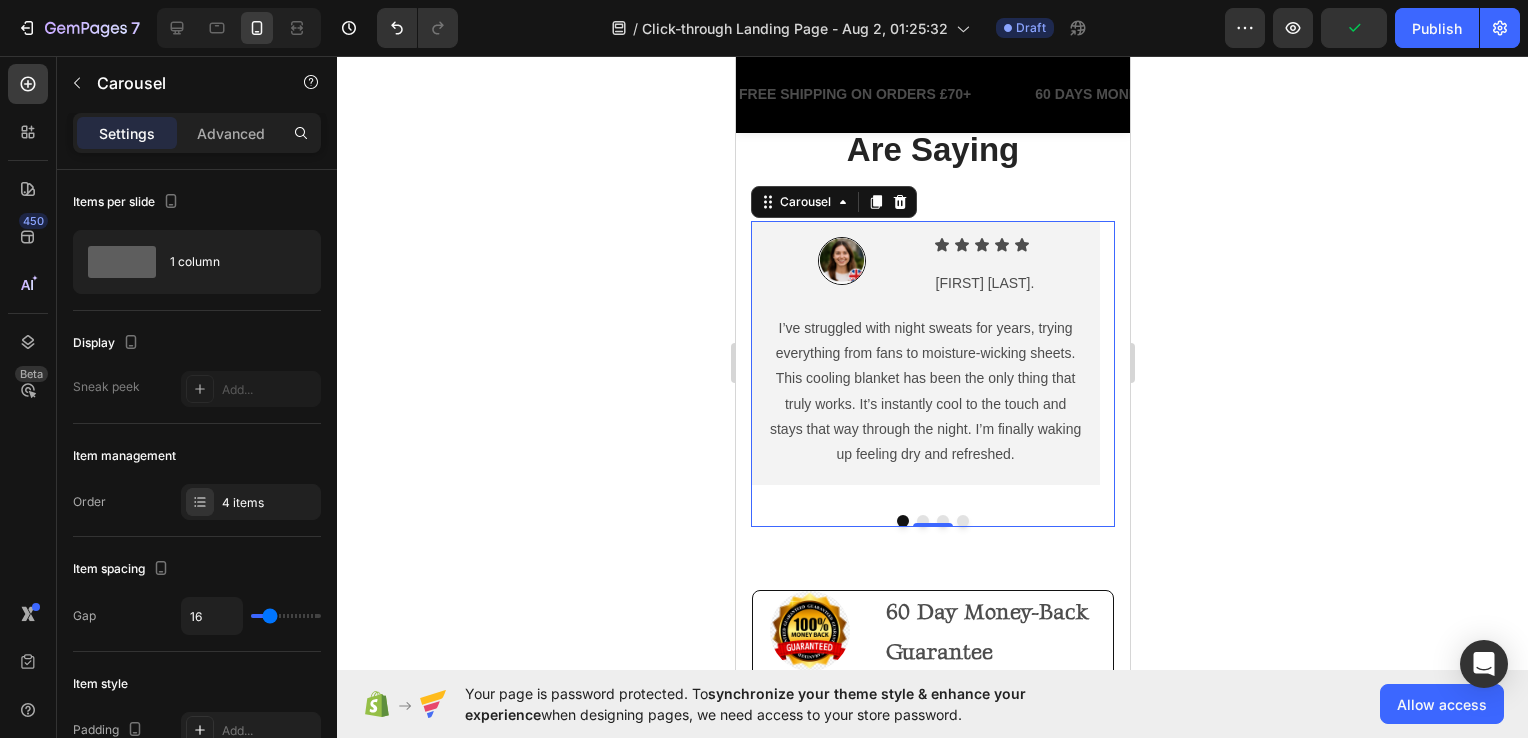 click 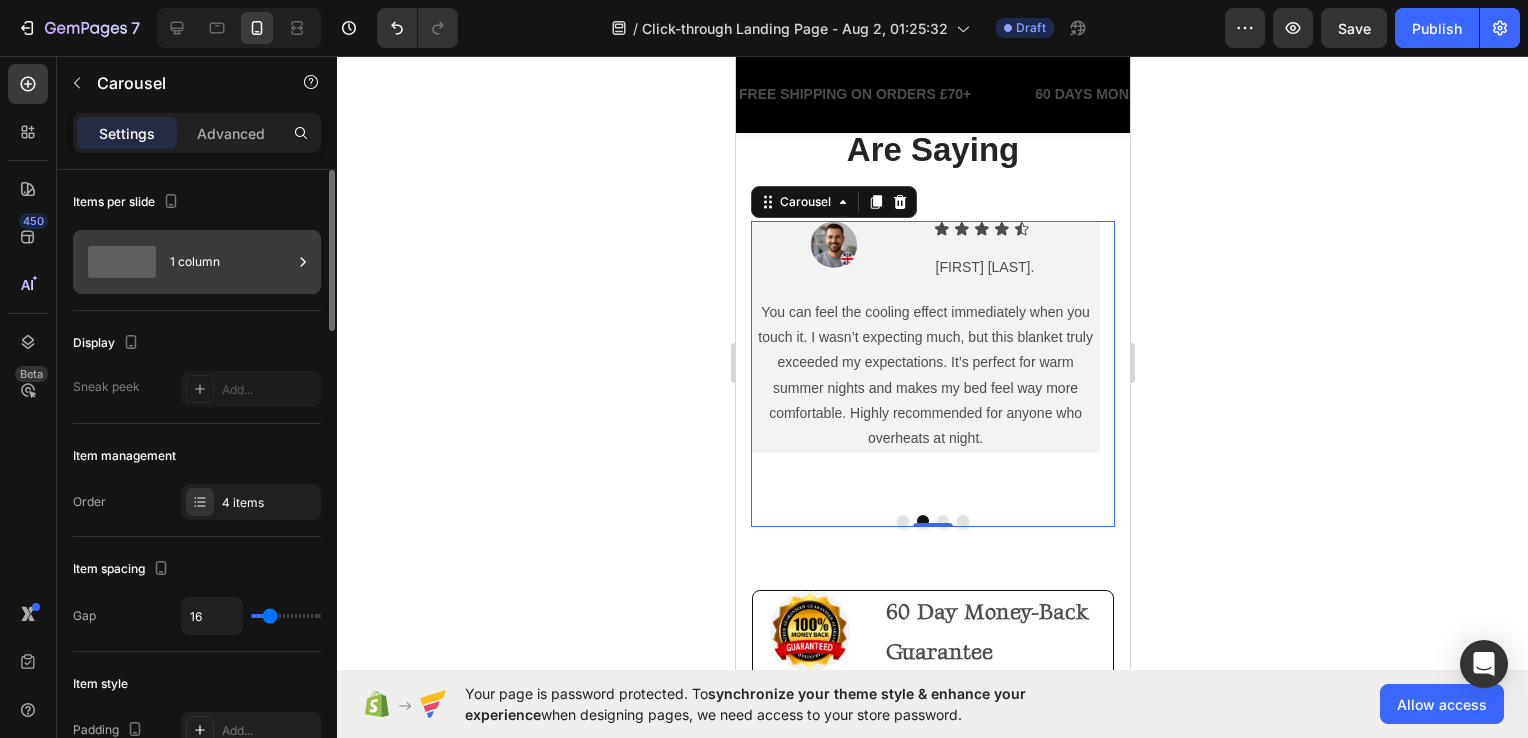 click 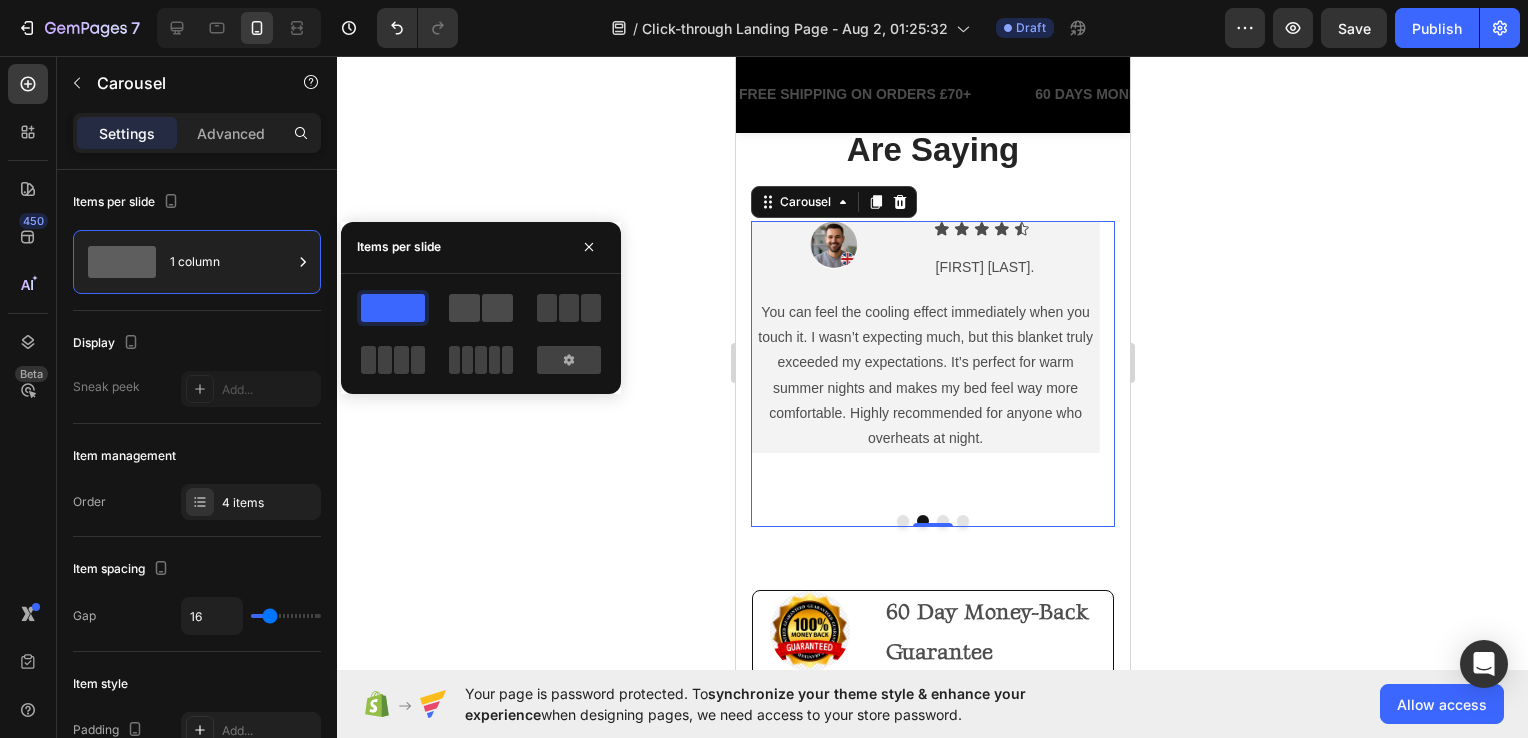 click 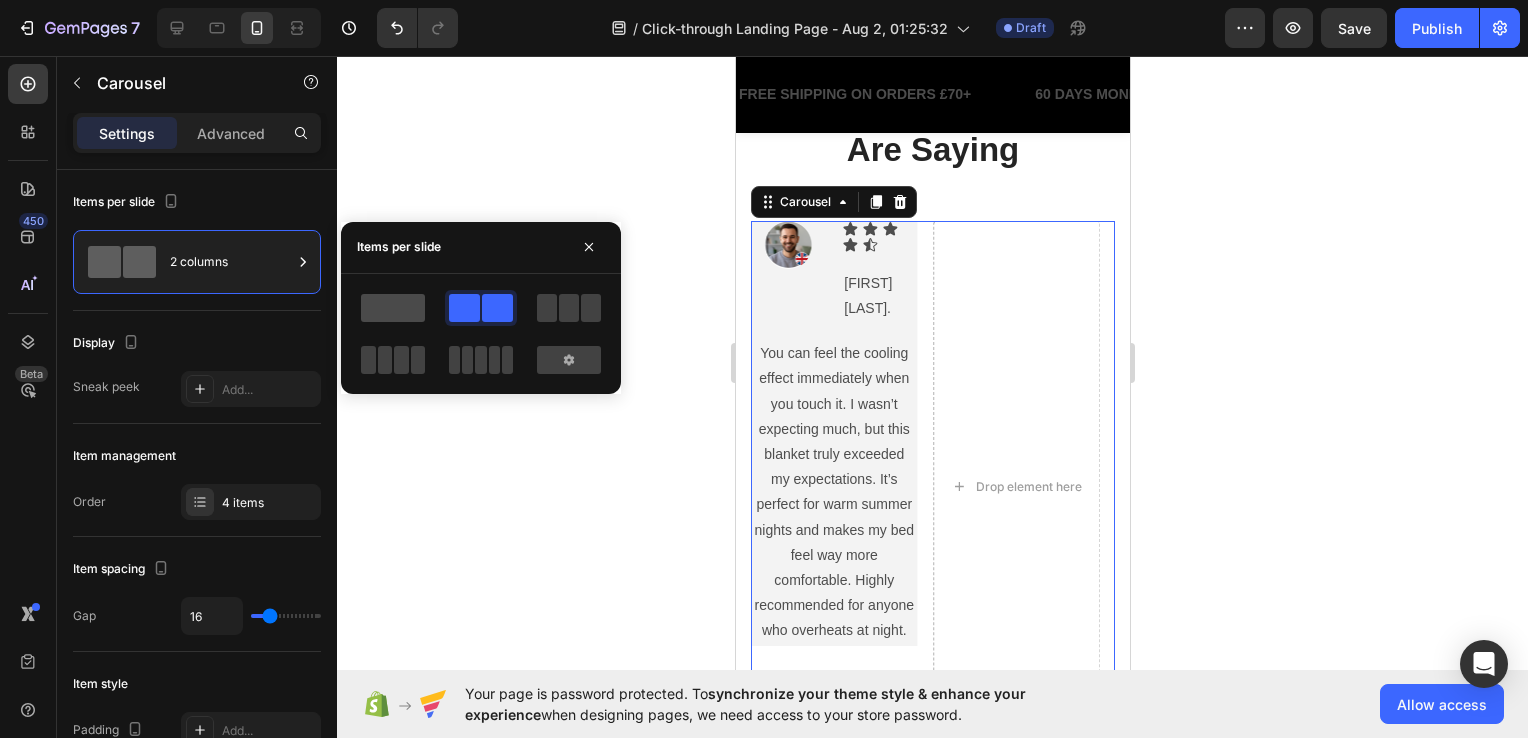 click 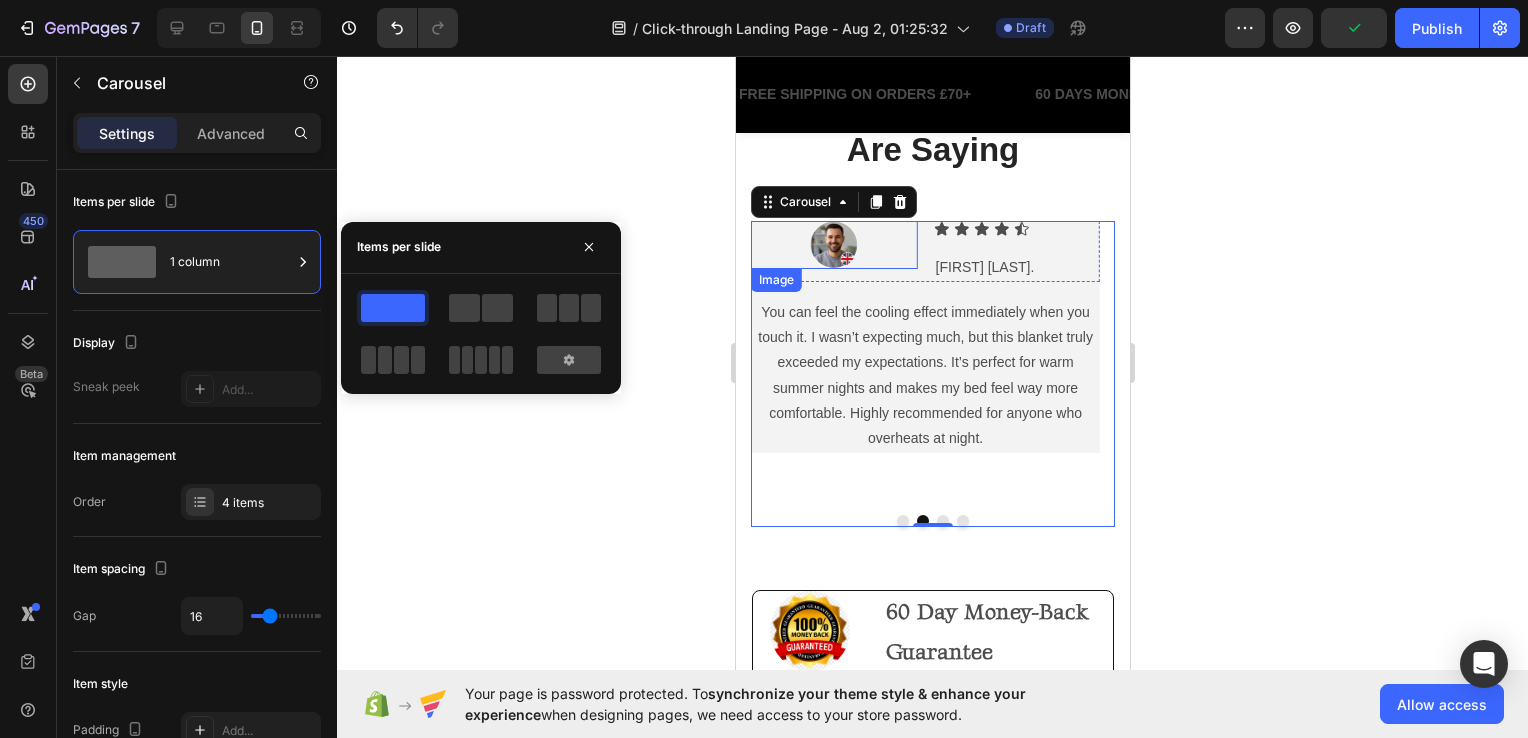click at bounding box center [833, 245] 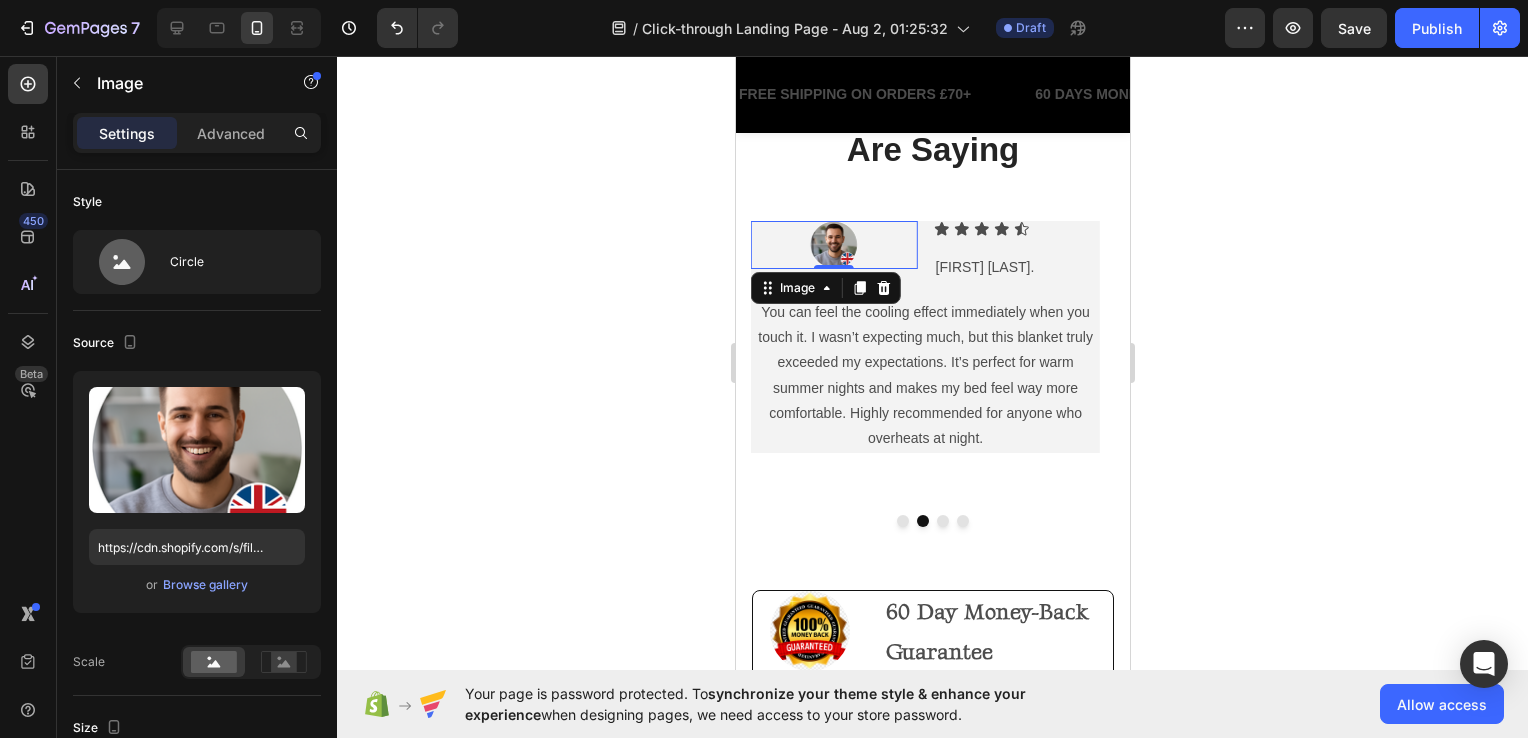 drag, startPoint x: 1296, startPoint y: 295, endPoint x: 222, endPoint y: 239, distance: 1075.459 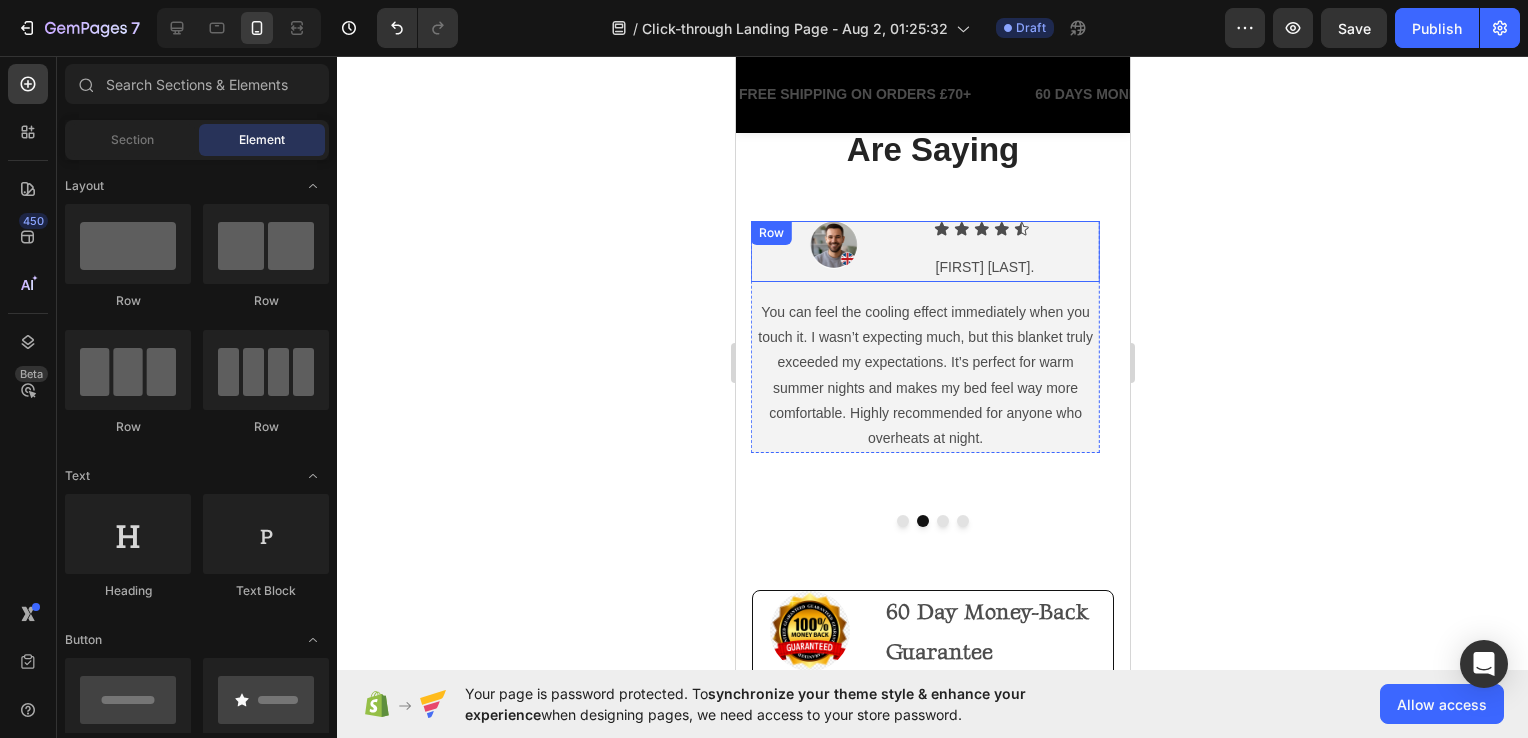 click on "Image" at bounding box center (833, 251) 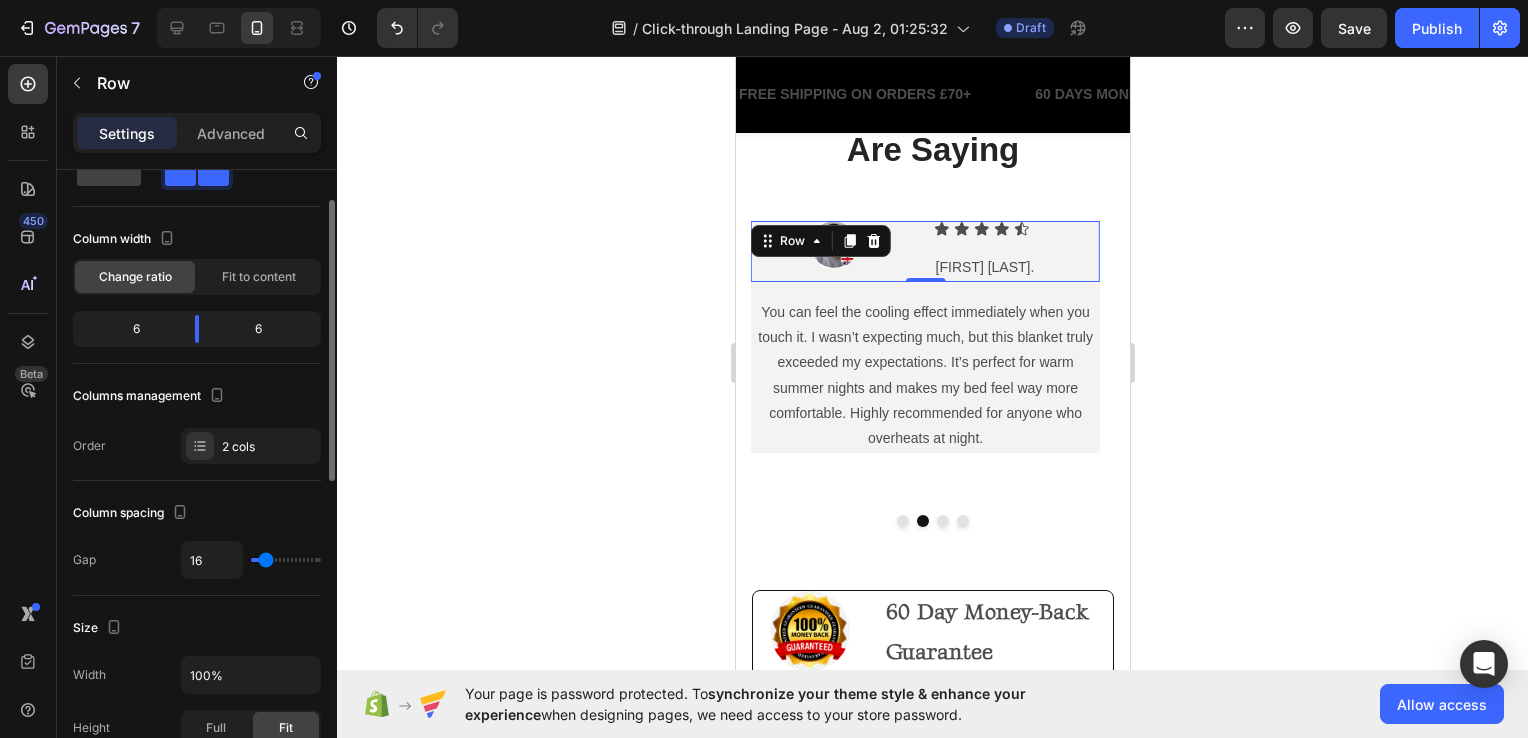 scroll, scrollTop: 0, scrollLeft: 0, axis: both 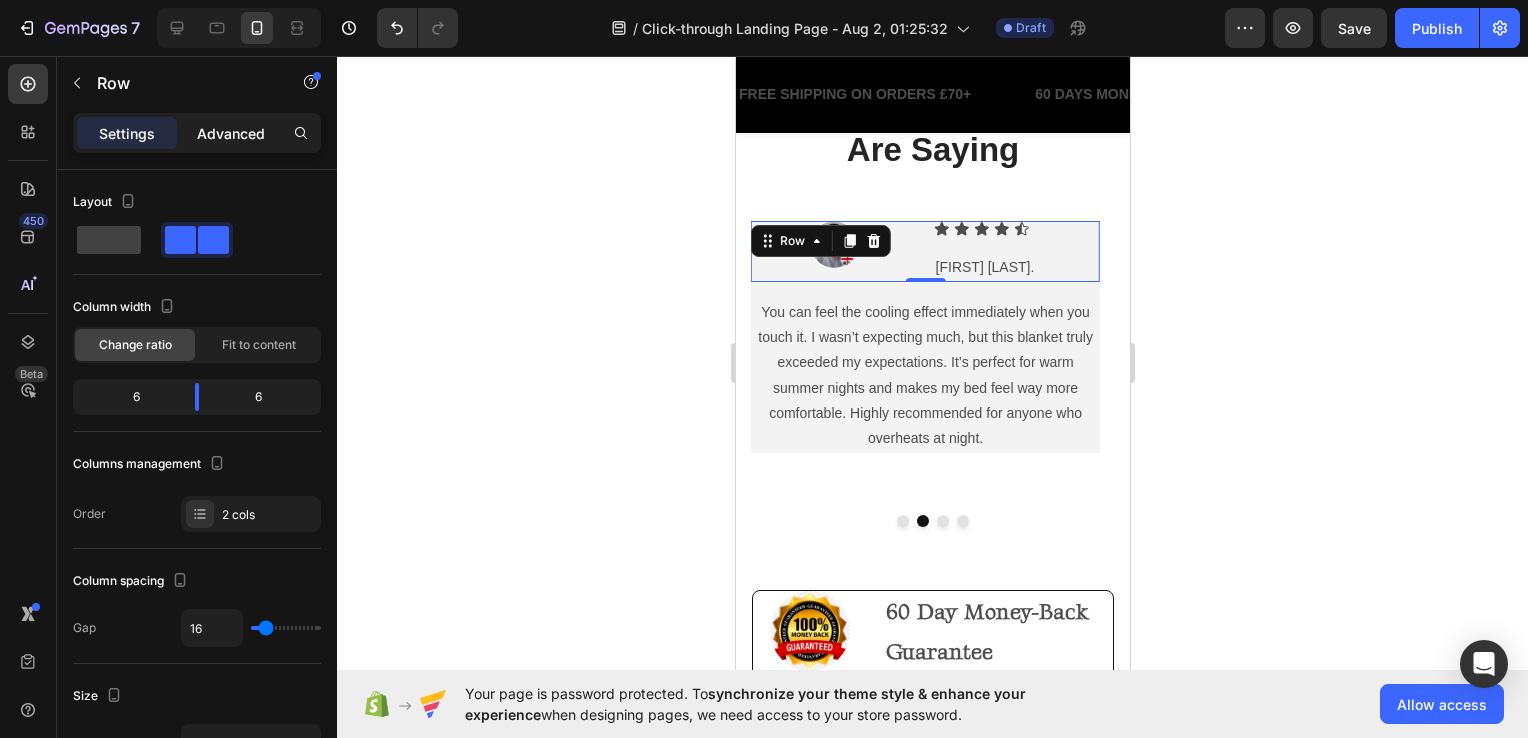 click on "Advanced" at bounding box center (231, 133) 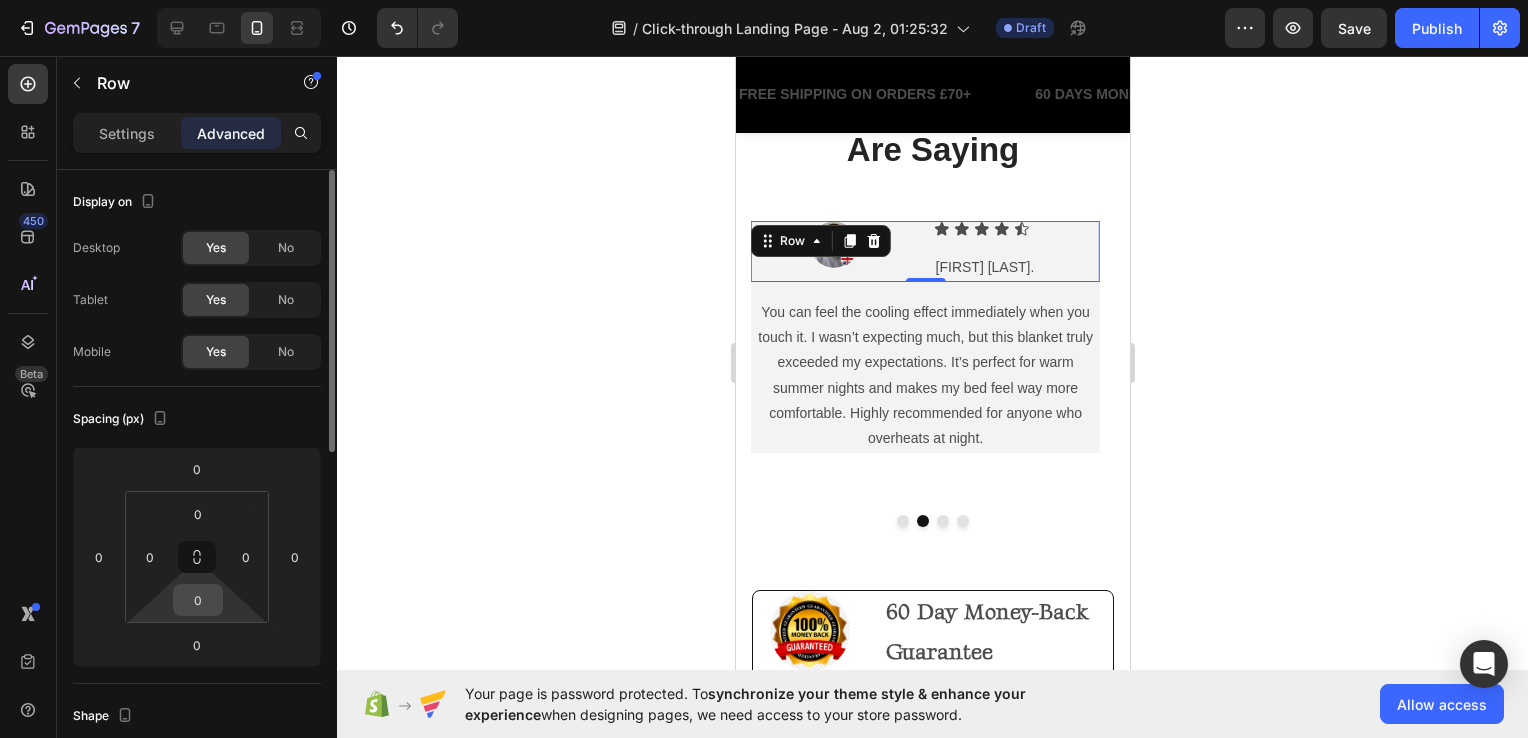 click on "0" at bounding box center [198, 600] 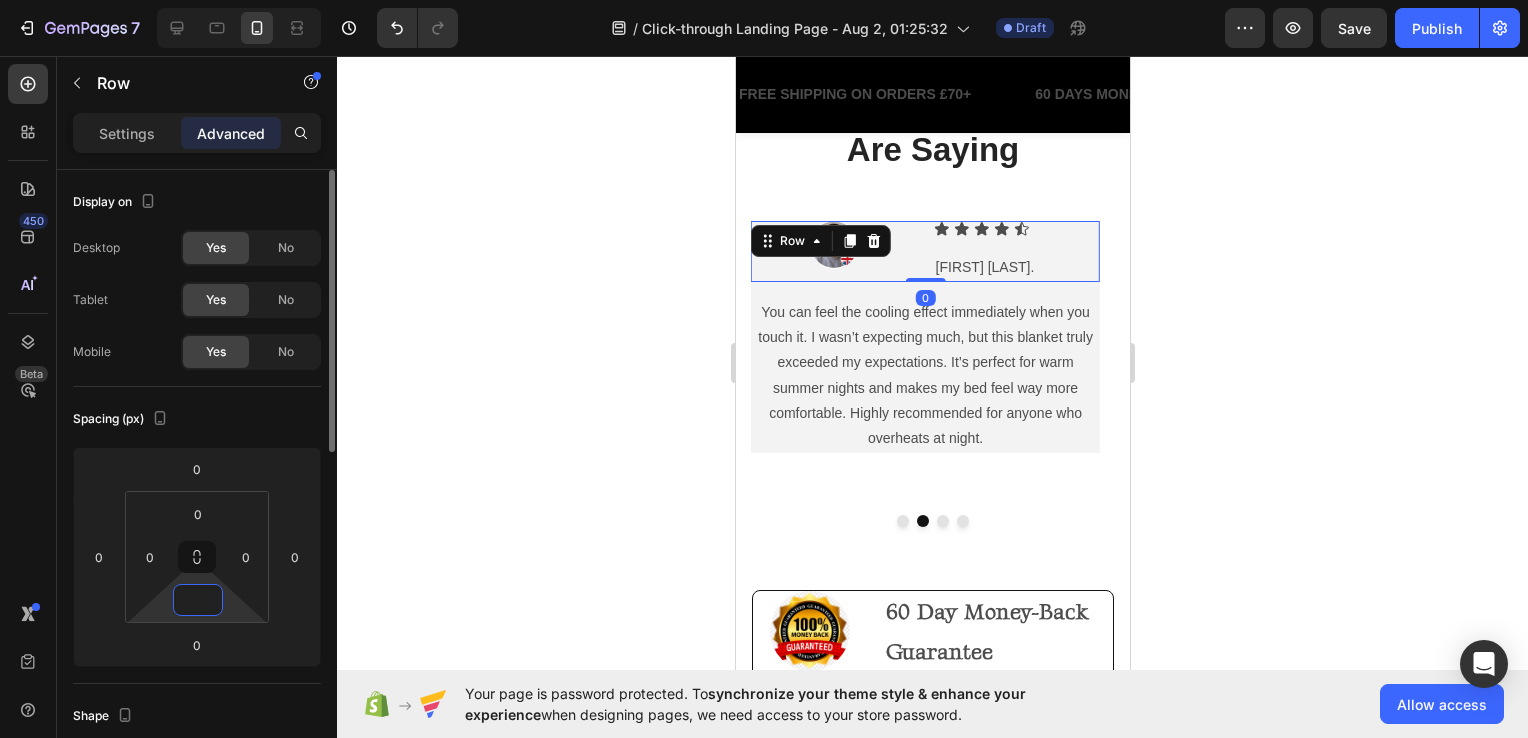 type on "6" 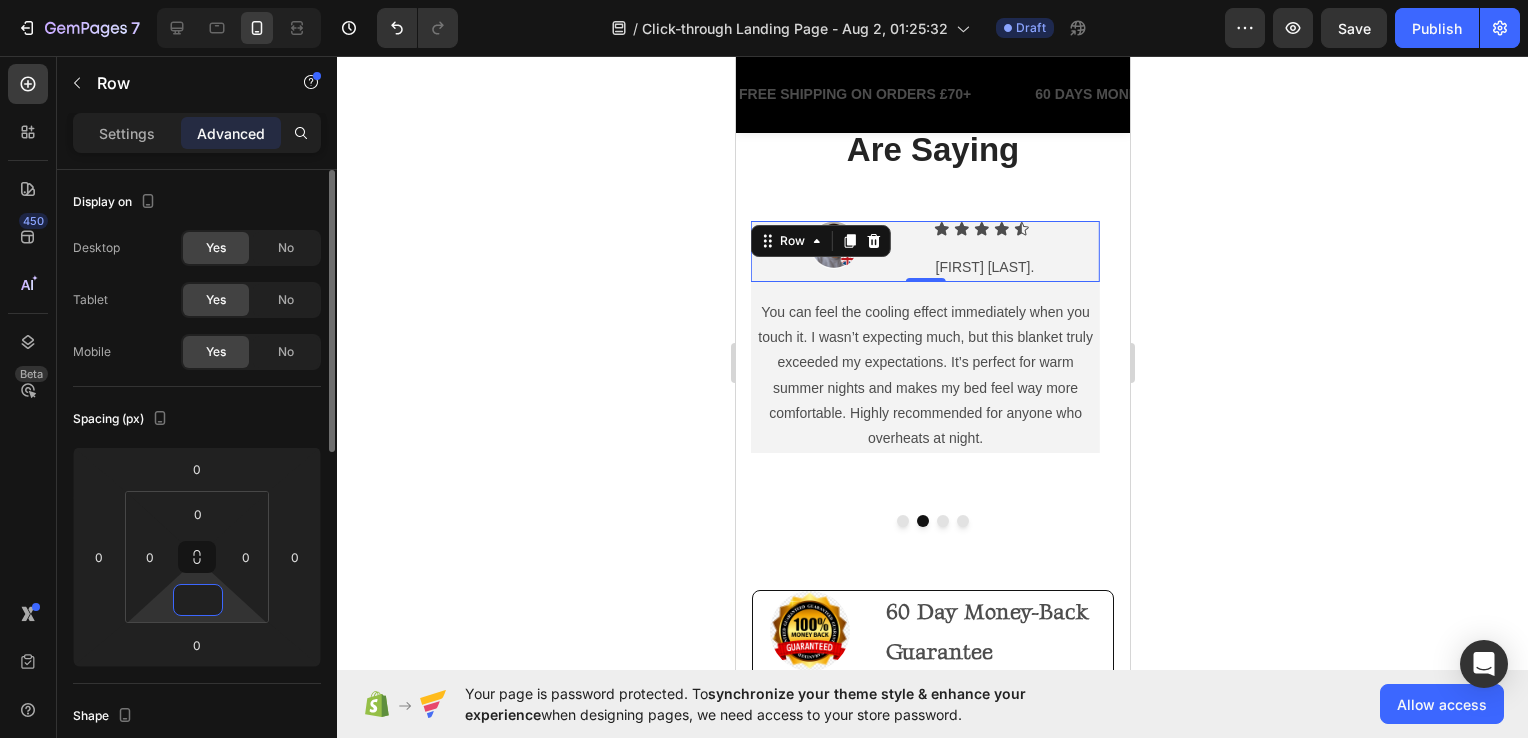 type on "0" 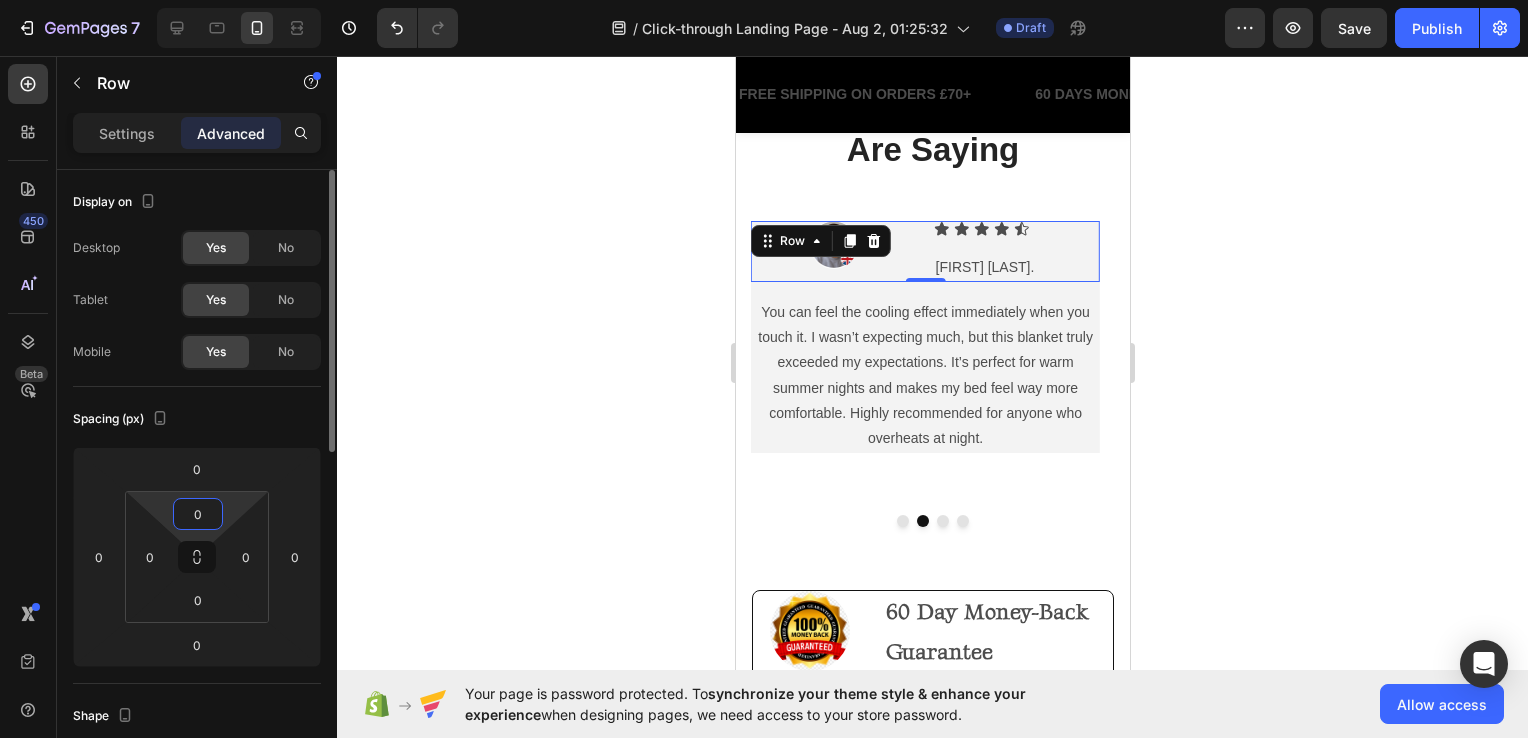 click on "0" at bounding box center (198, 514) 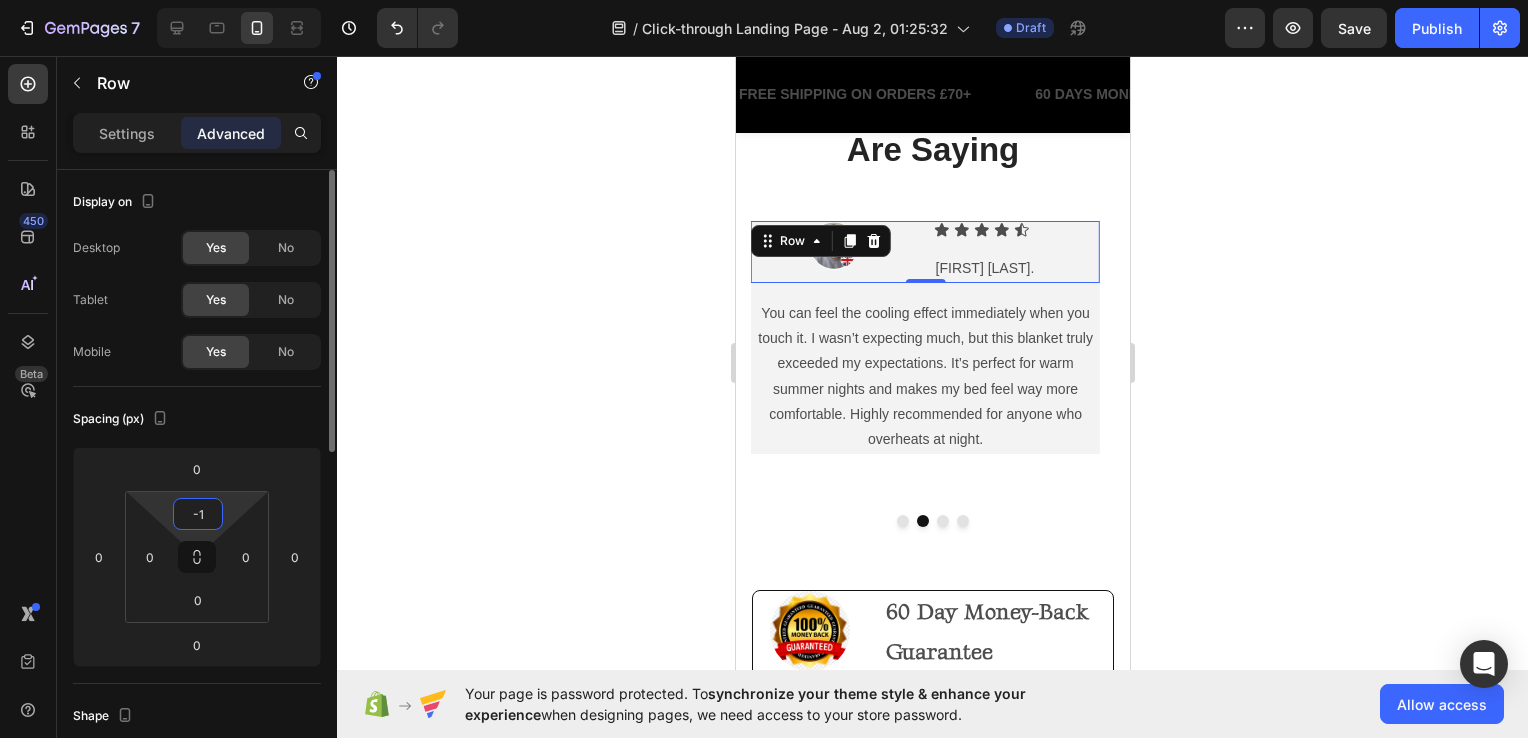 type on "-" 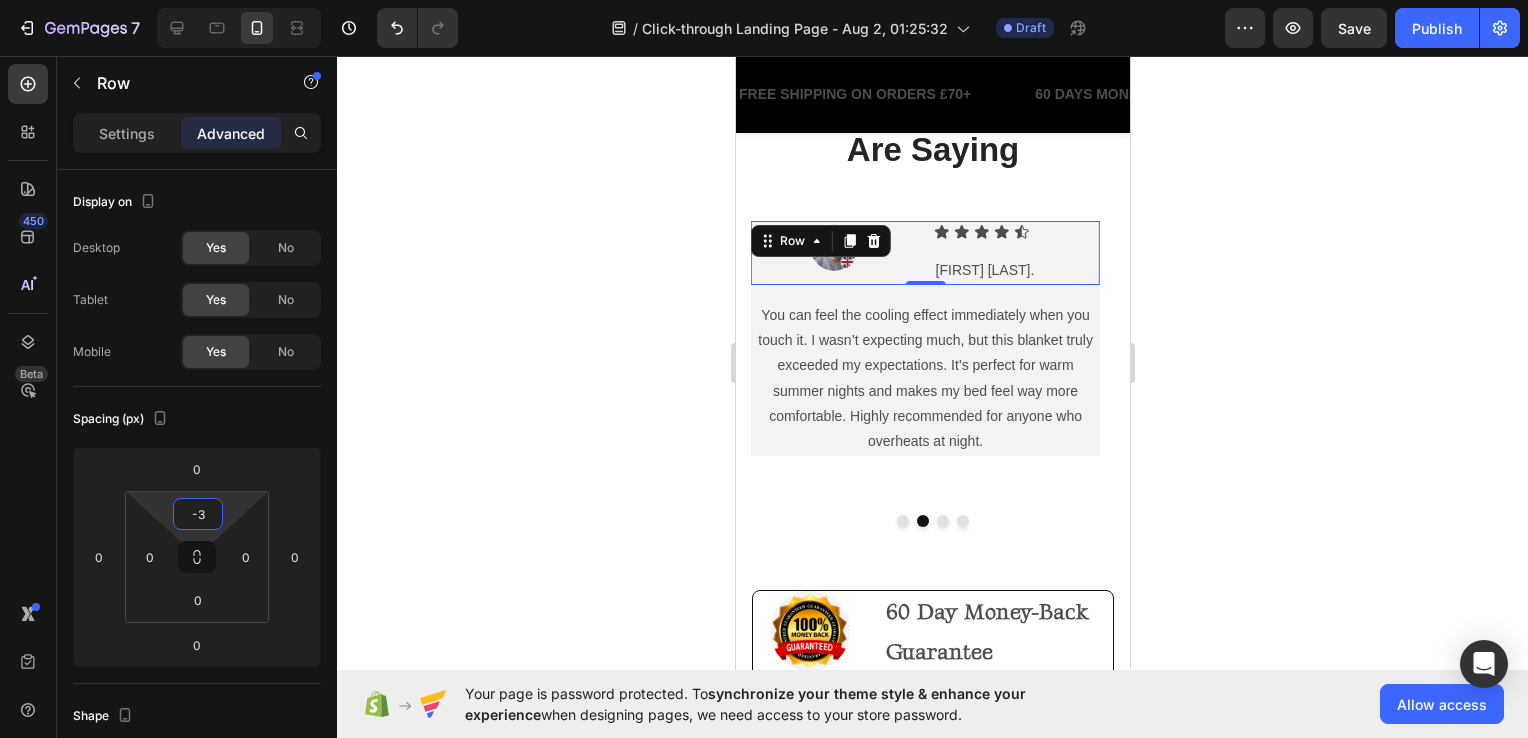 type on "-" 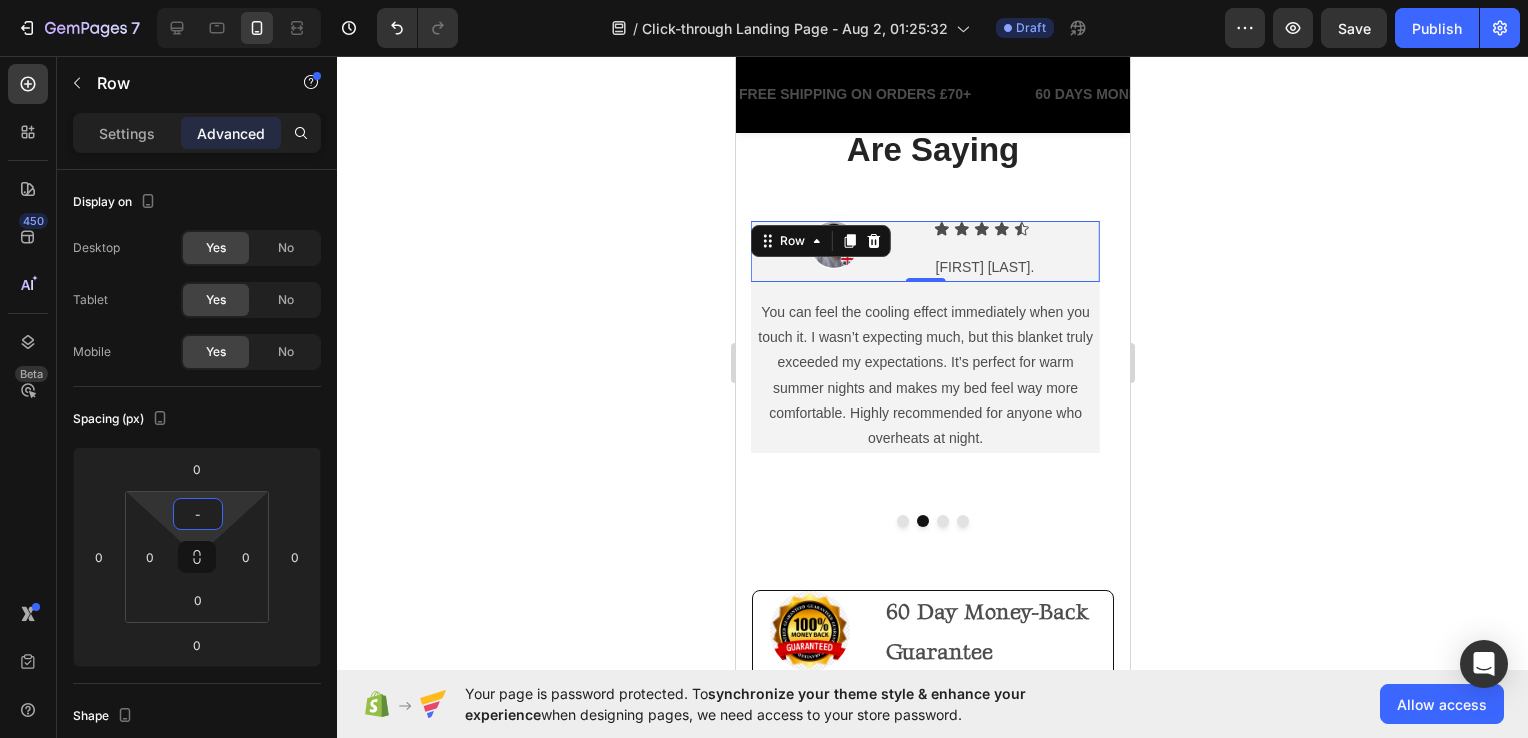 type 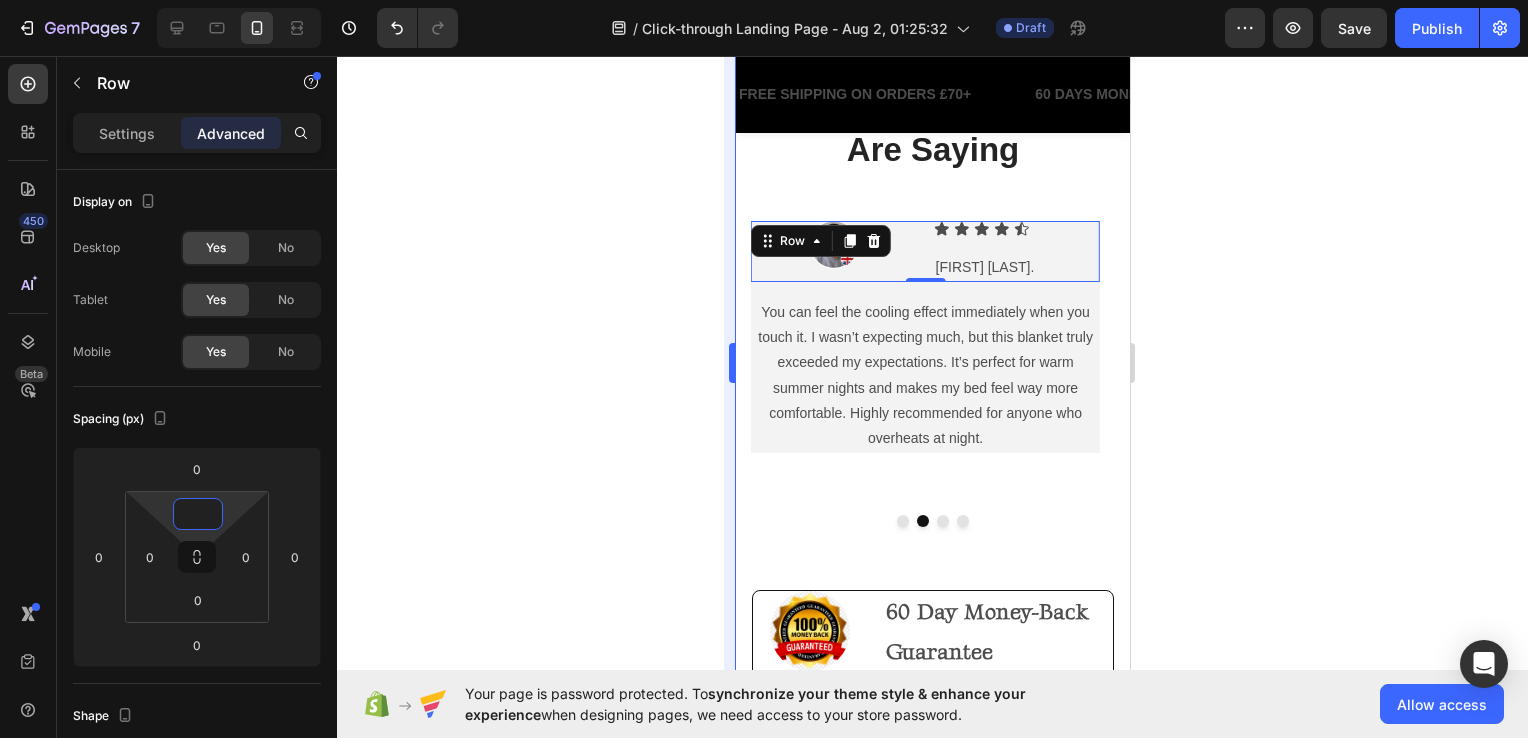 click 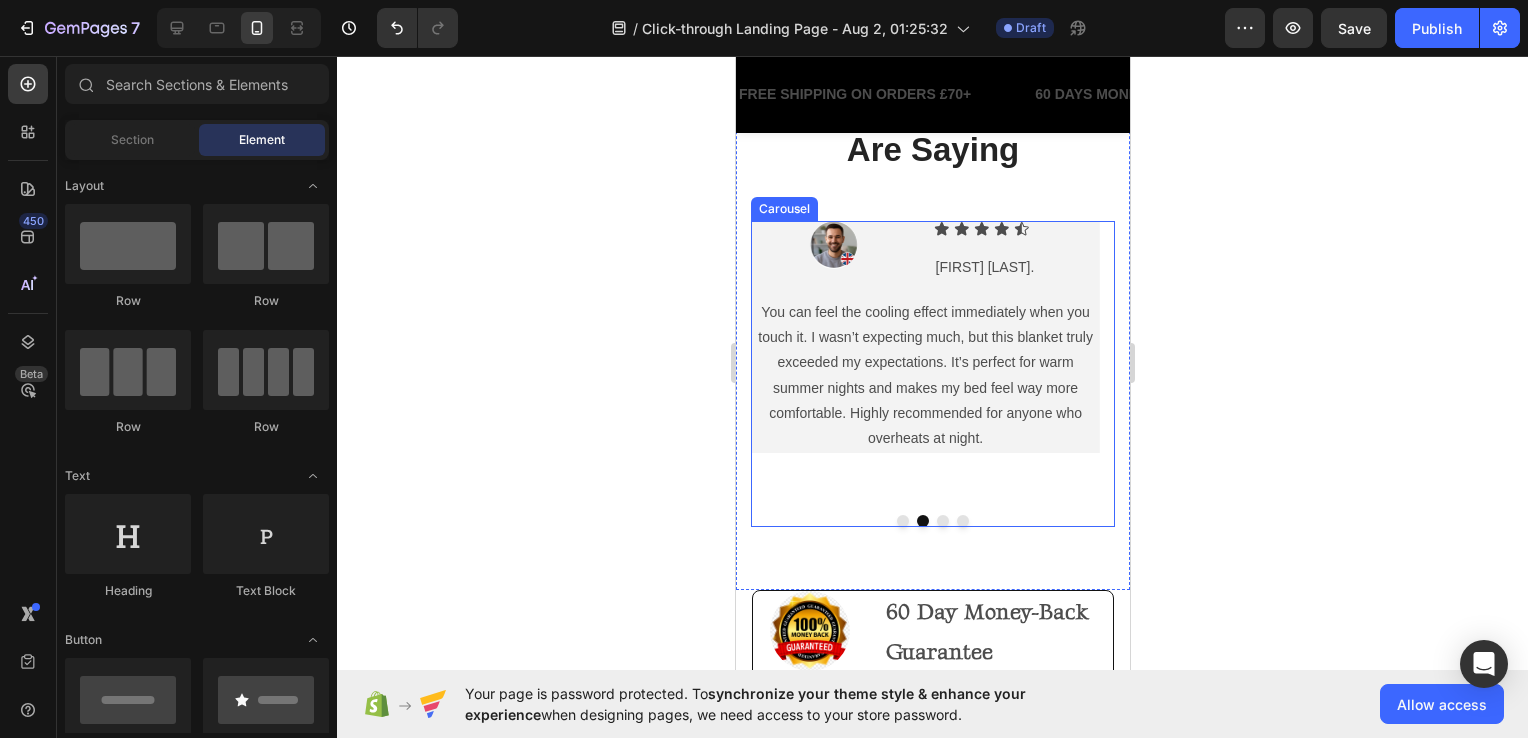 click 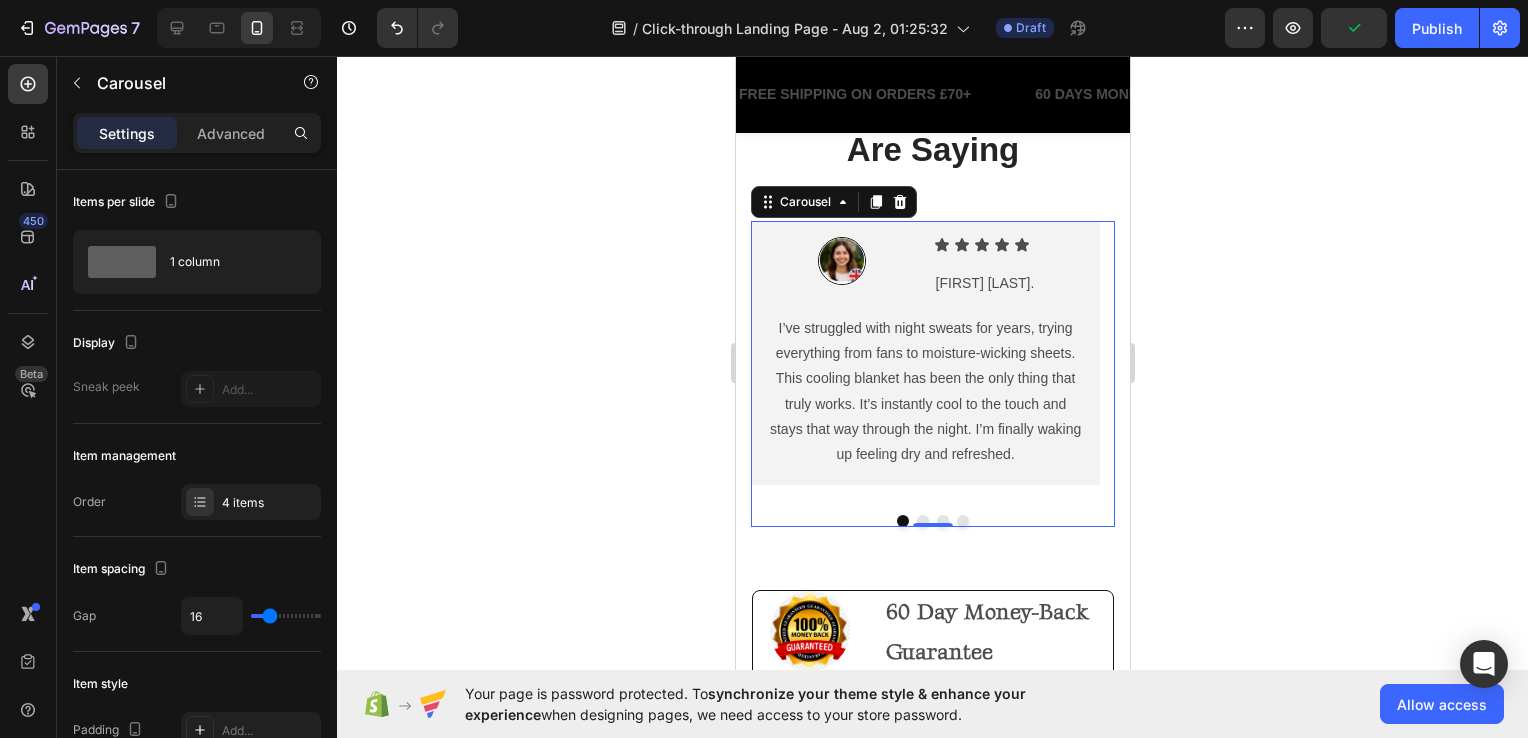 click 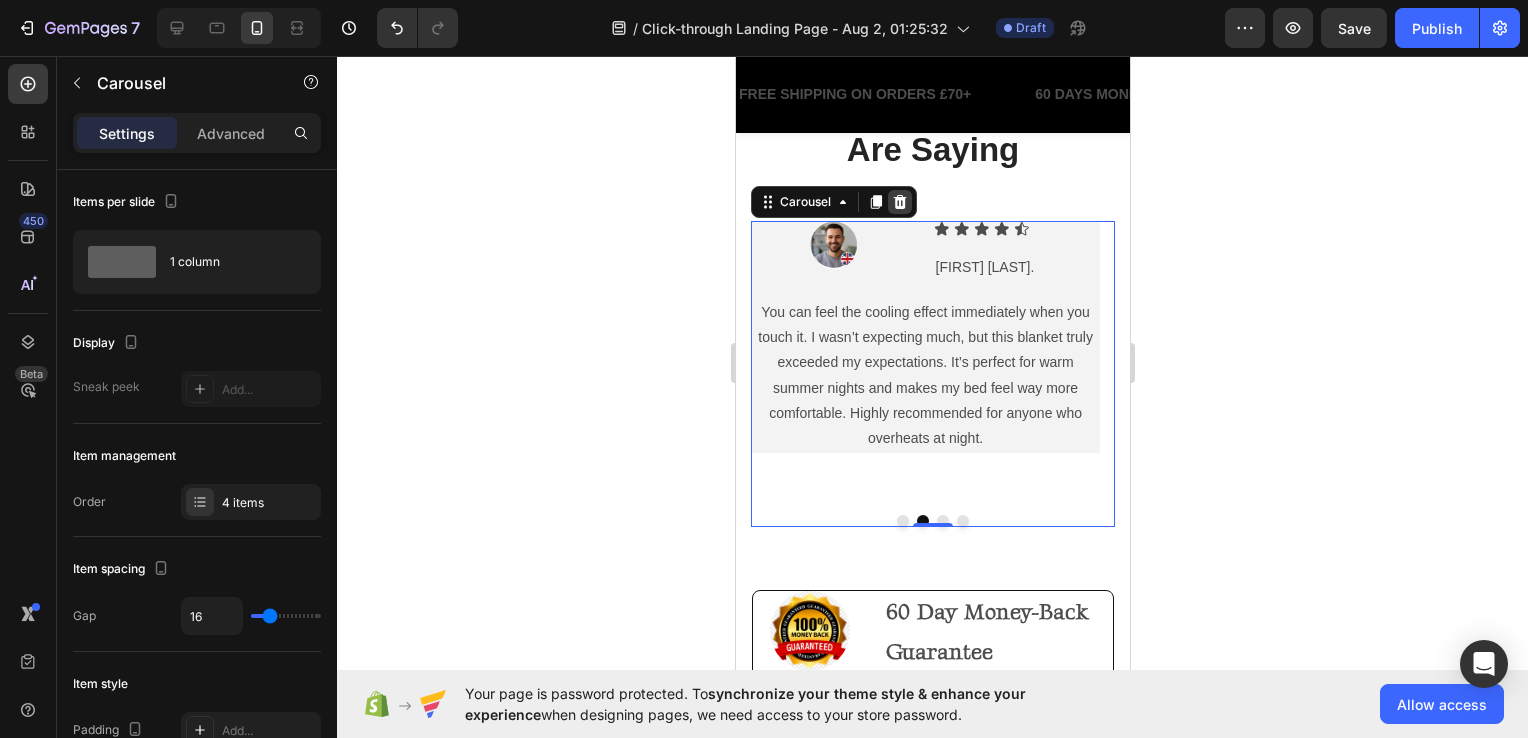 click 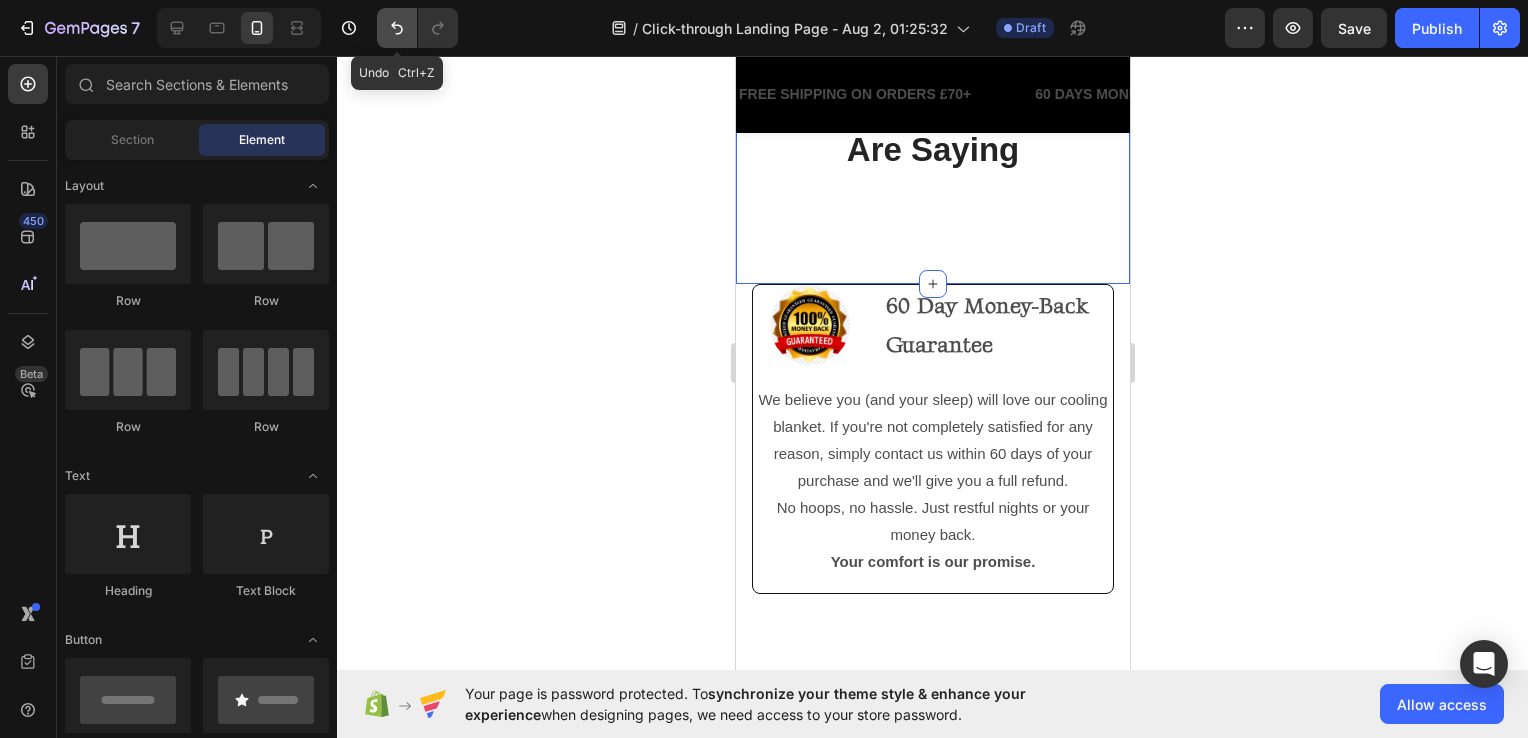 click 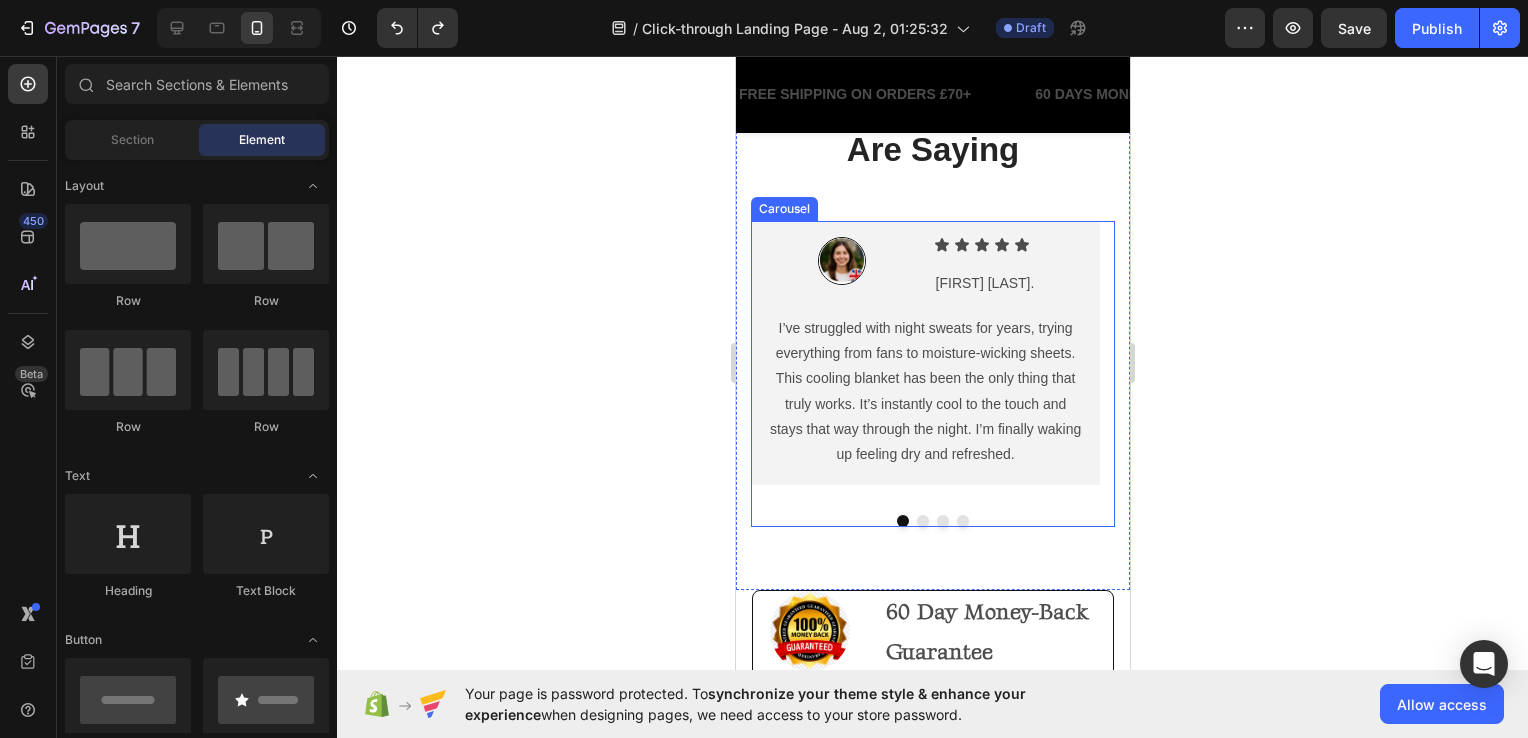 click 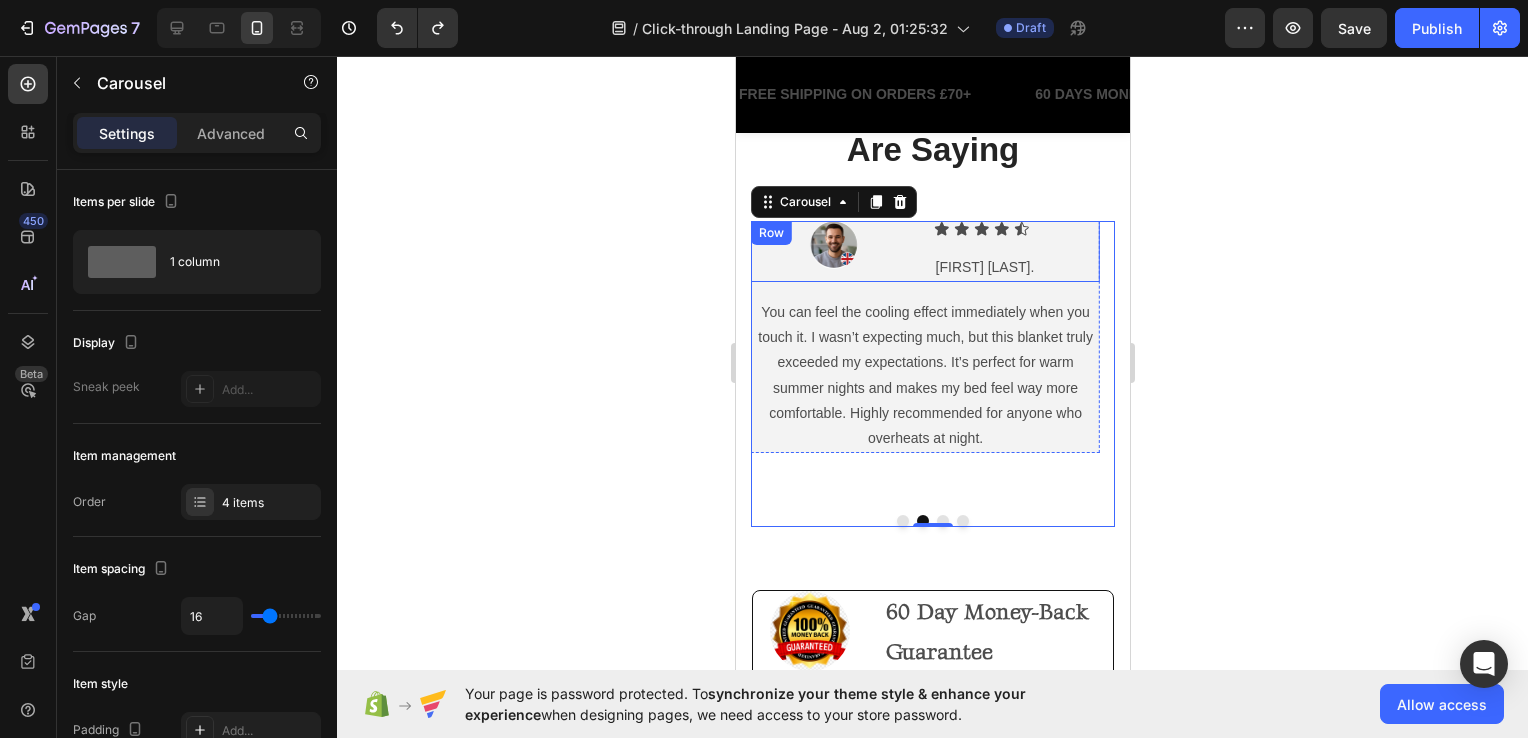 click on "Image" at bounding box center [833, 251] 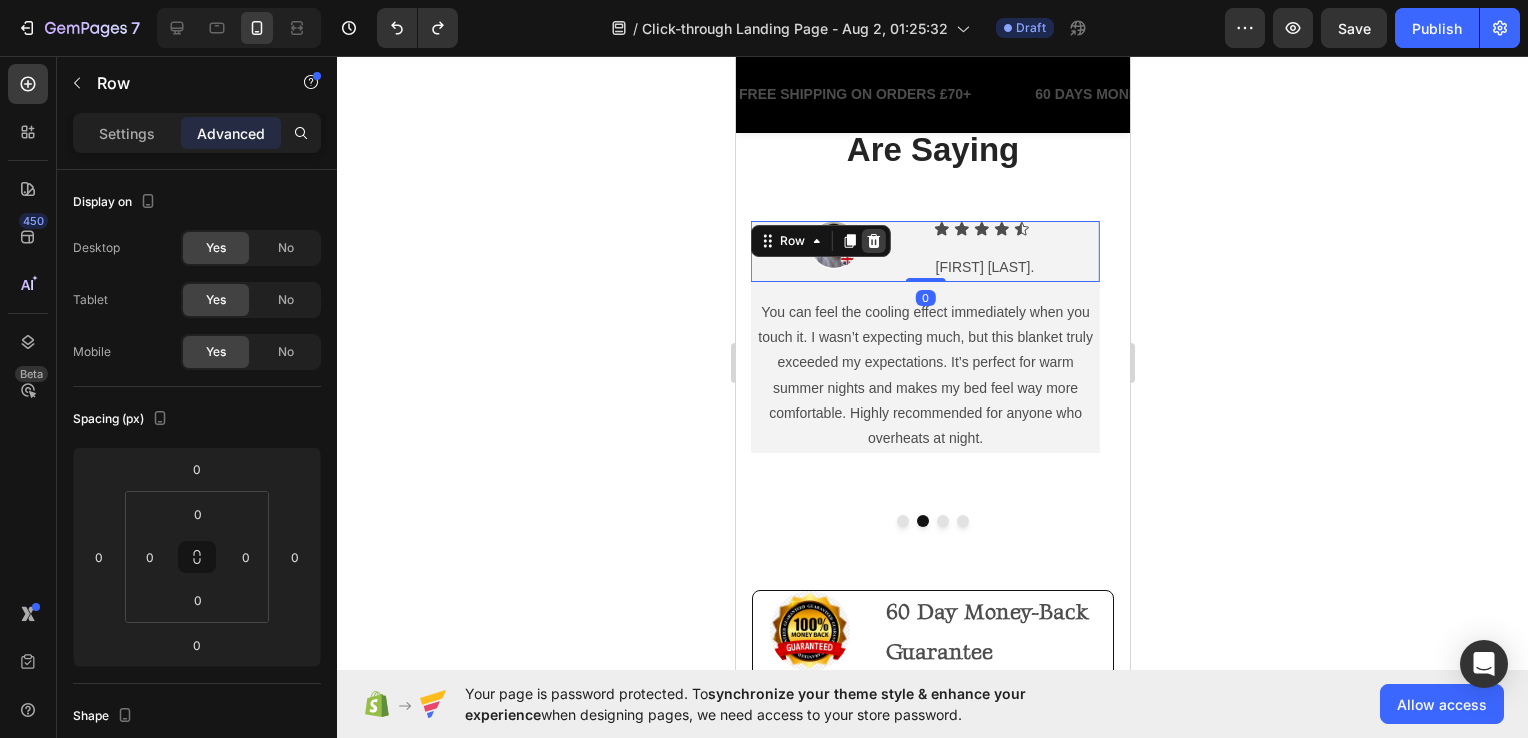 click 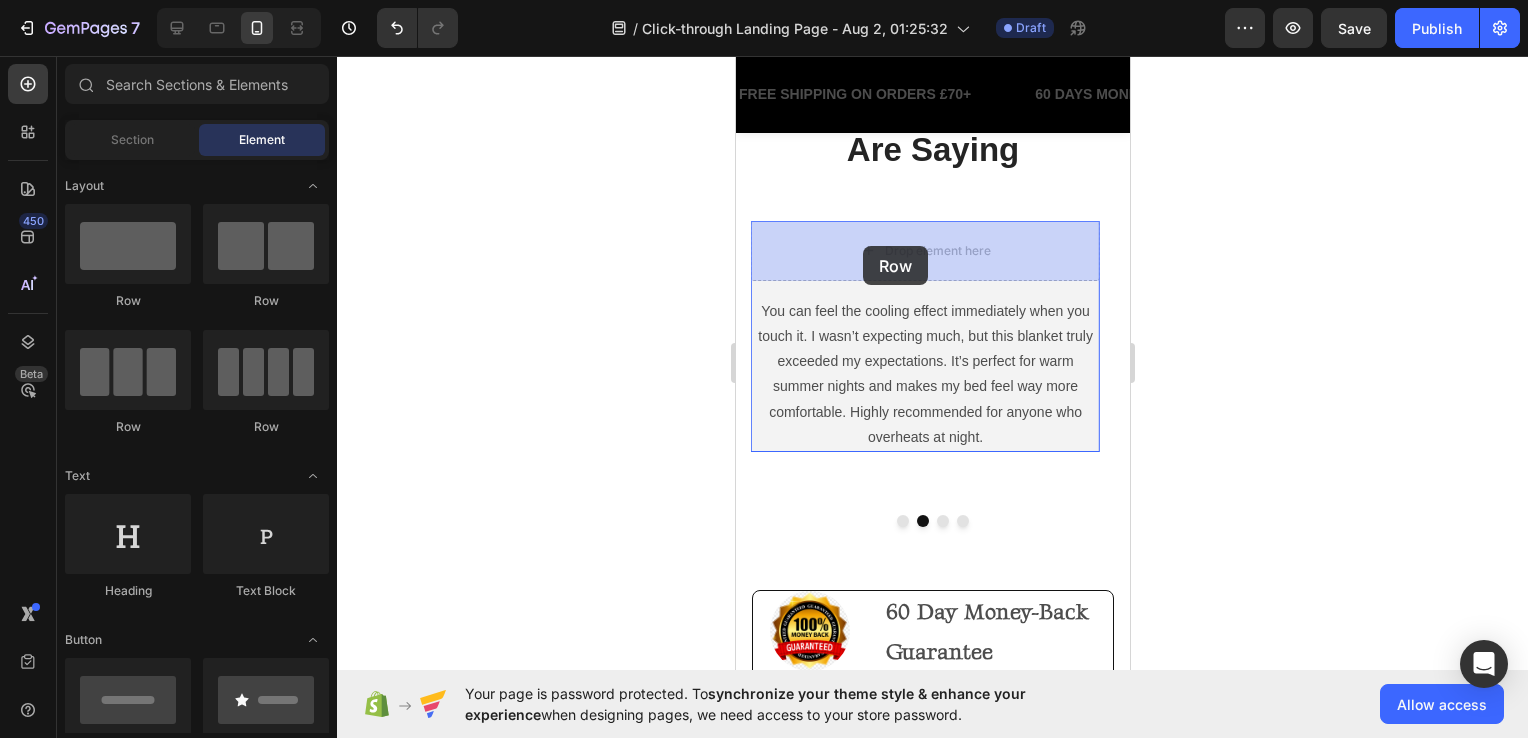 drag, startPoint x: 1269, startPoint y: 271, endPoint x: 862, endPoint y: 246, distance: 407.7671 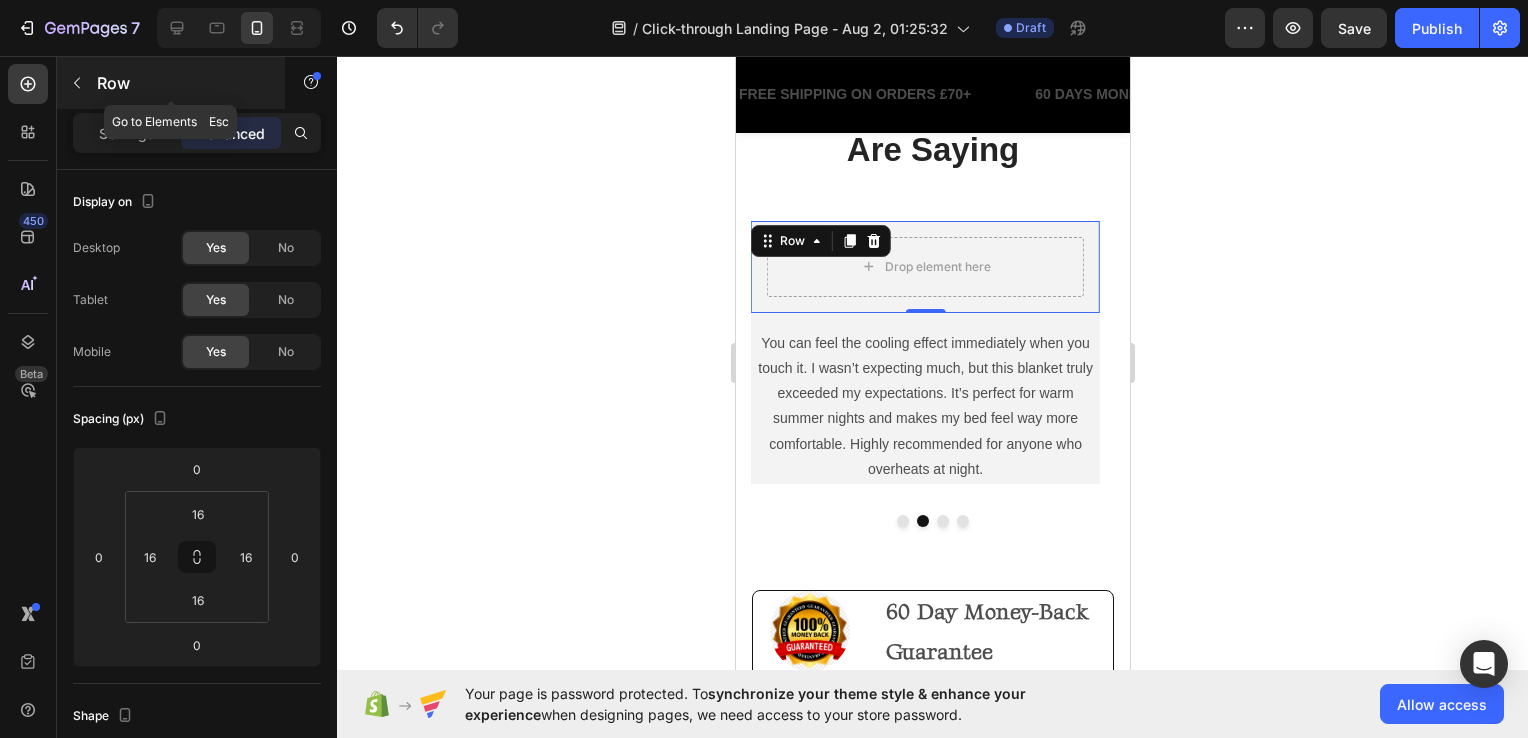 click at bounding box center (77, 83) 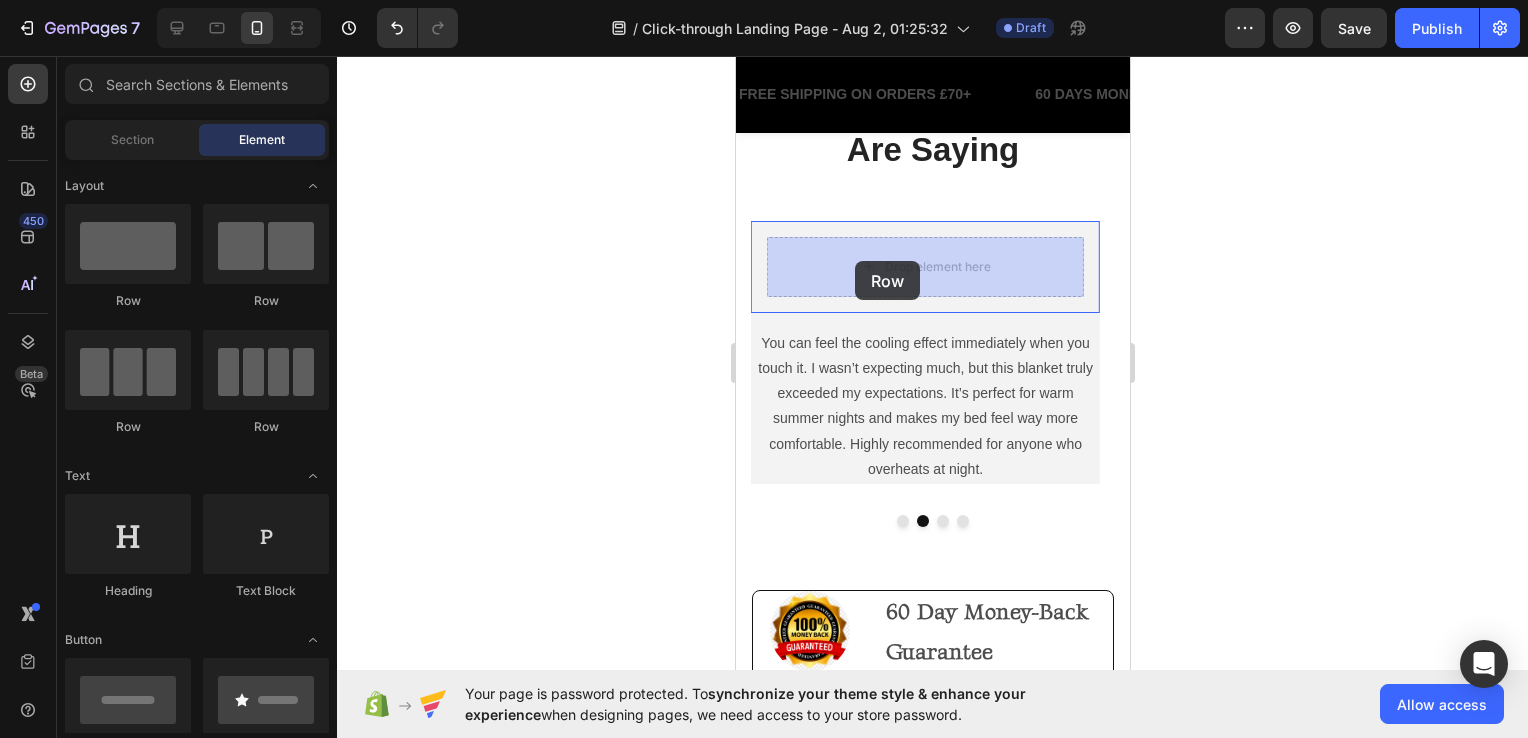 drag, startPoint x: 1339, startPoint y: 302, endPoint x: 856, endPoint y: 262, distance: 484.65347 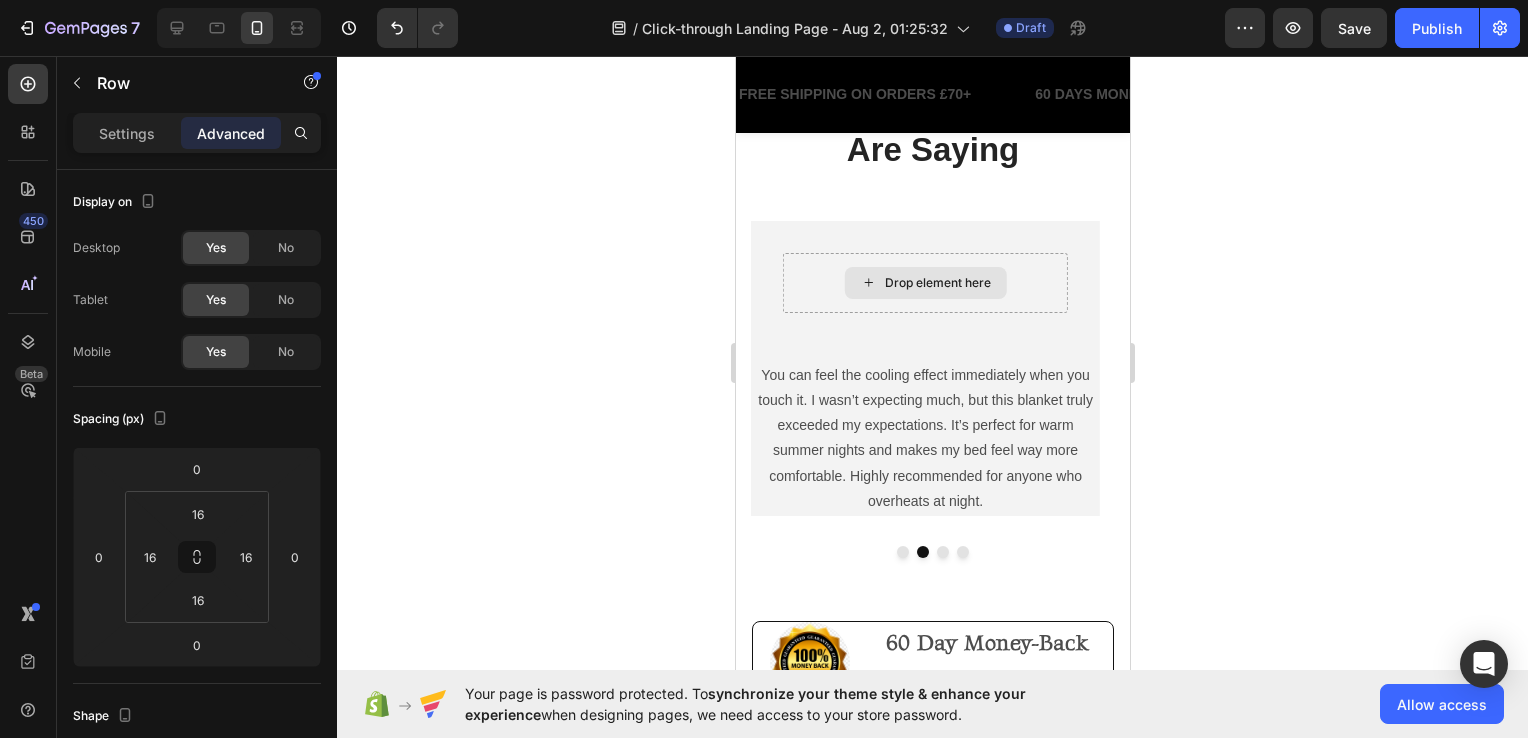 click on "Drop element here" at bounding box center (937, 283) 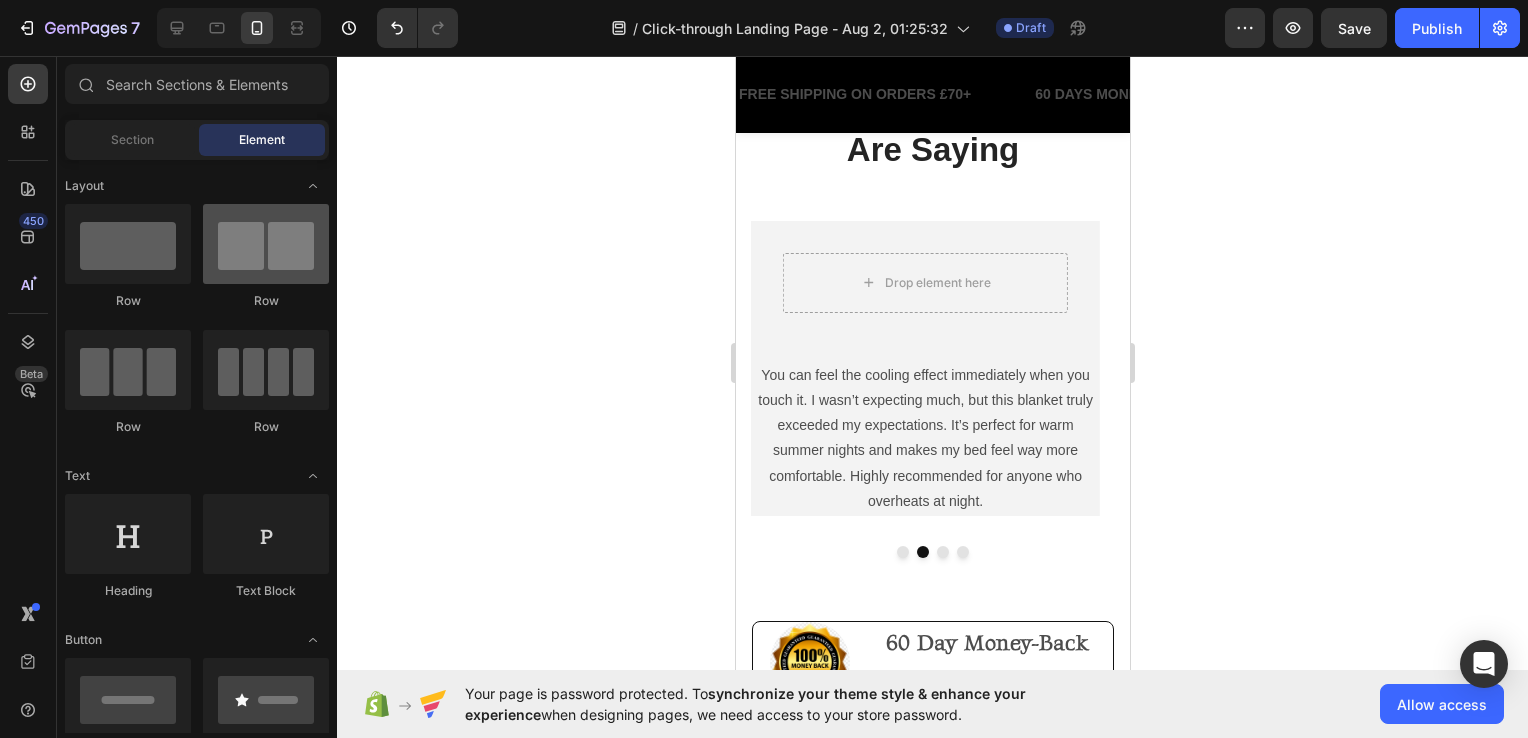 click at bounding box center (266, 244) 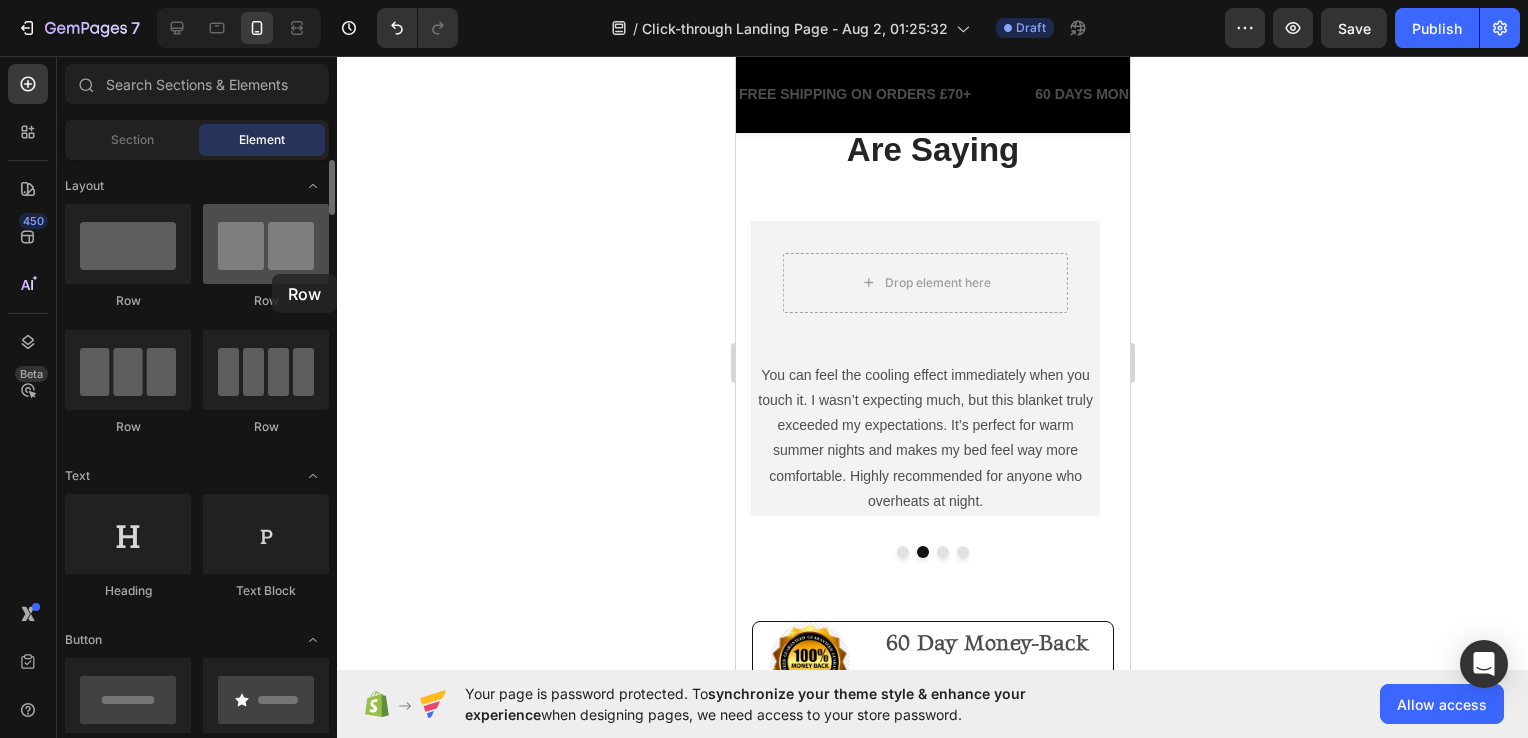 drag, startPoint x: 552, startPoint y: 256, endPoint x: 234, endPoint y: 254, distance: 318.0063 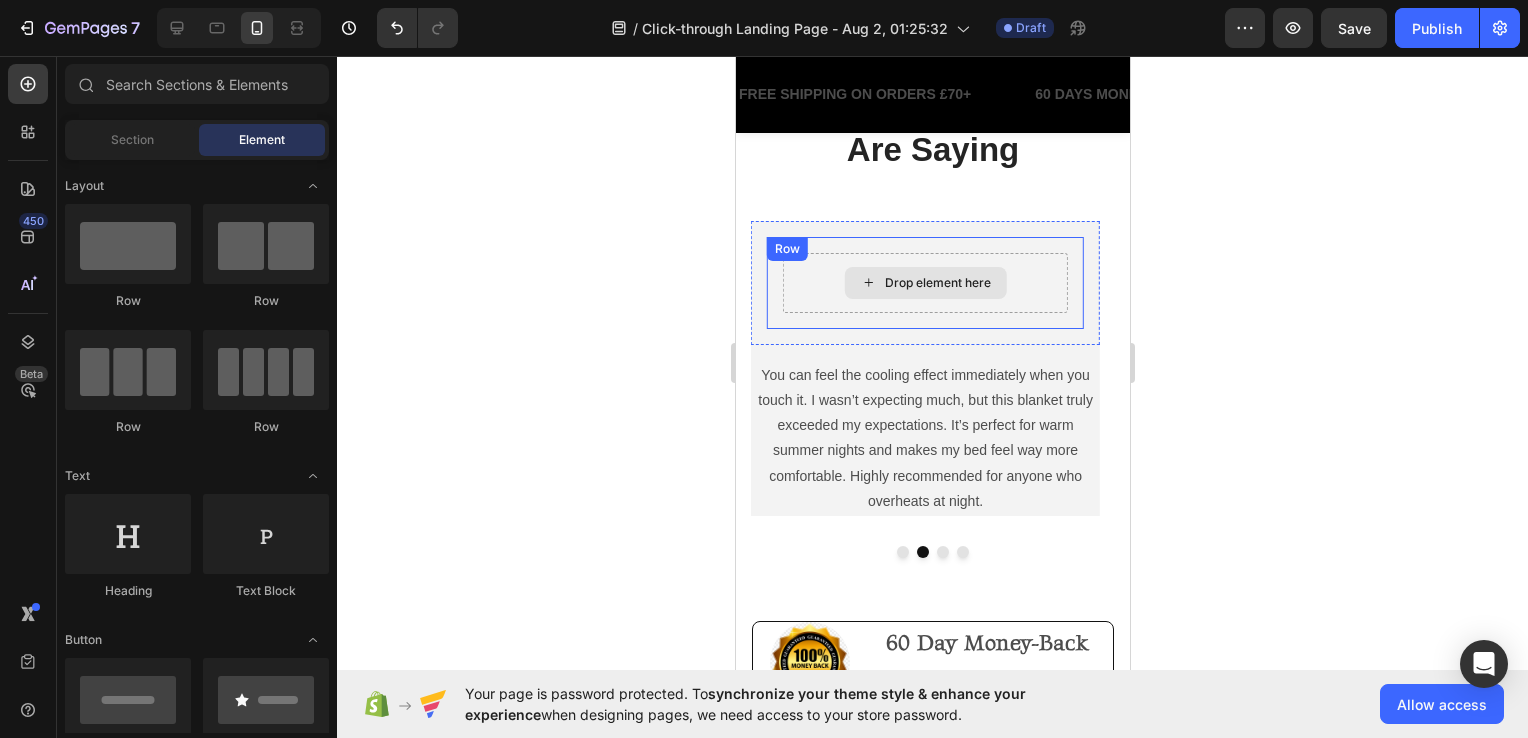 click on "Drop element here Row" at bounding box center (924, 283) 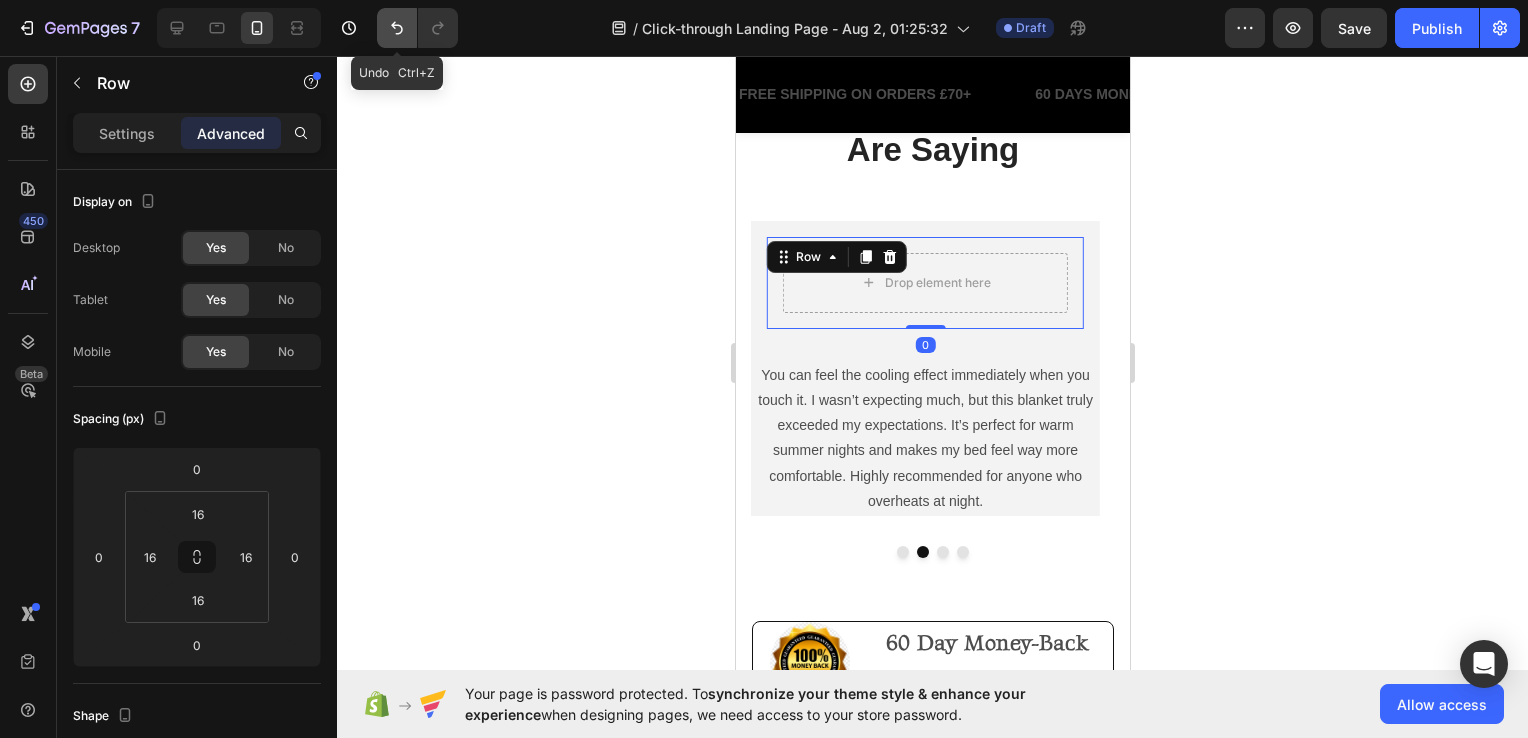 click 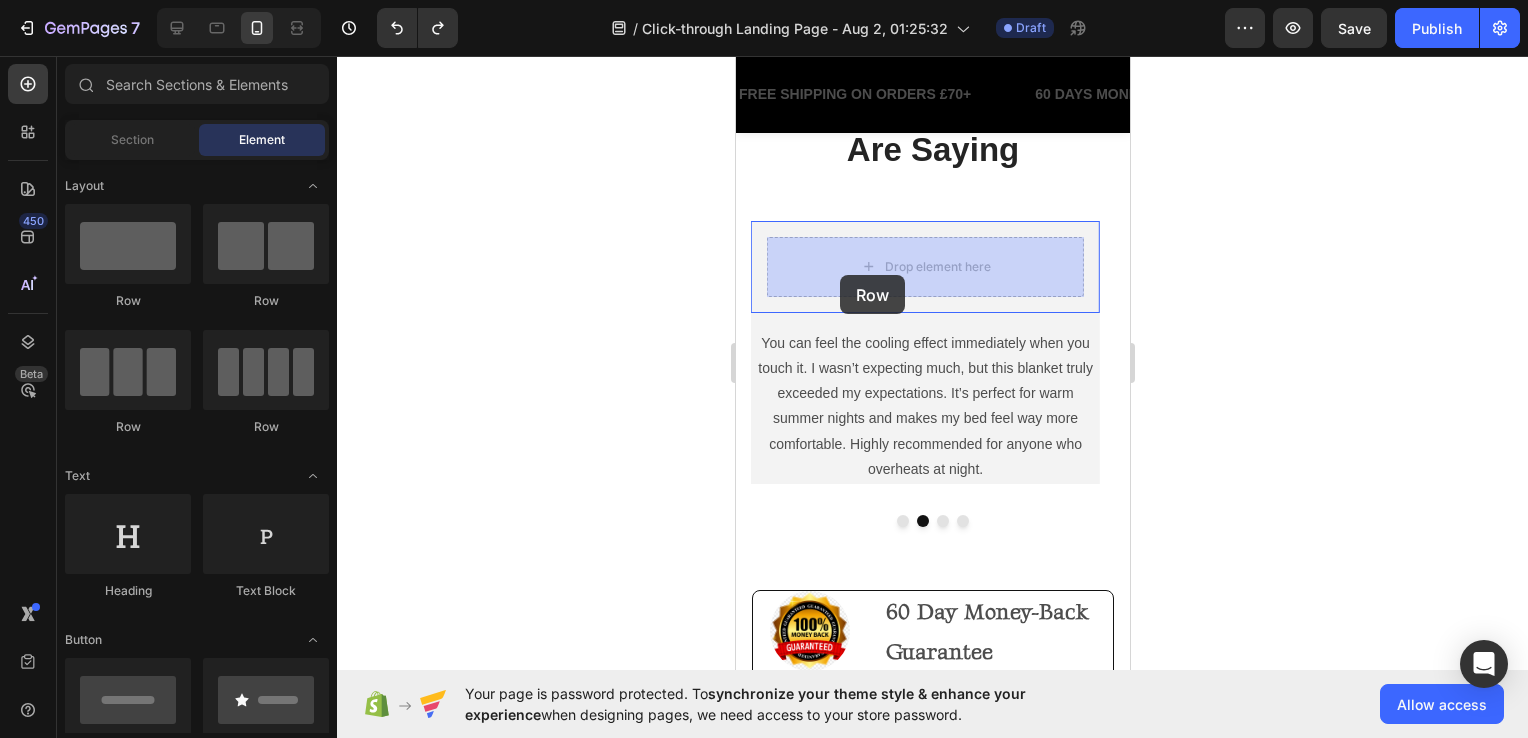 drag, startPoint x: 979, startPoint y: 326, endPoint x: 839, endPoint y: 275, distance: 149 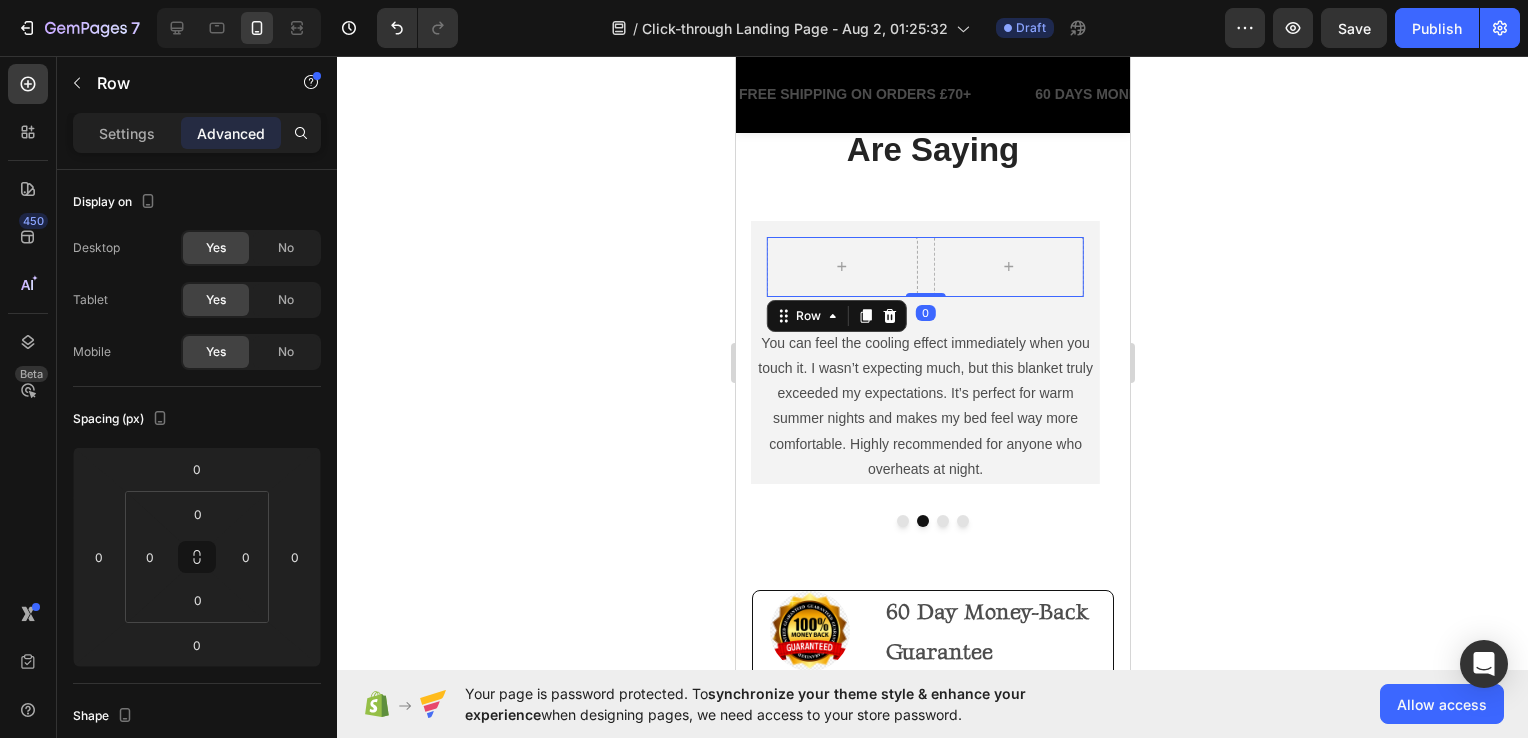 click on "Settings Advanced" at bounding box center [197, 133] 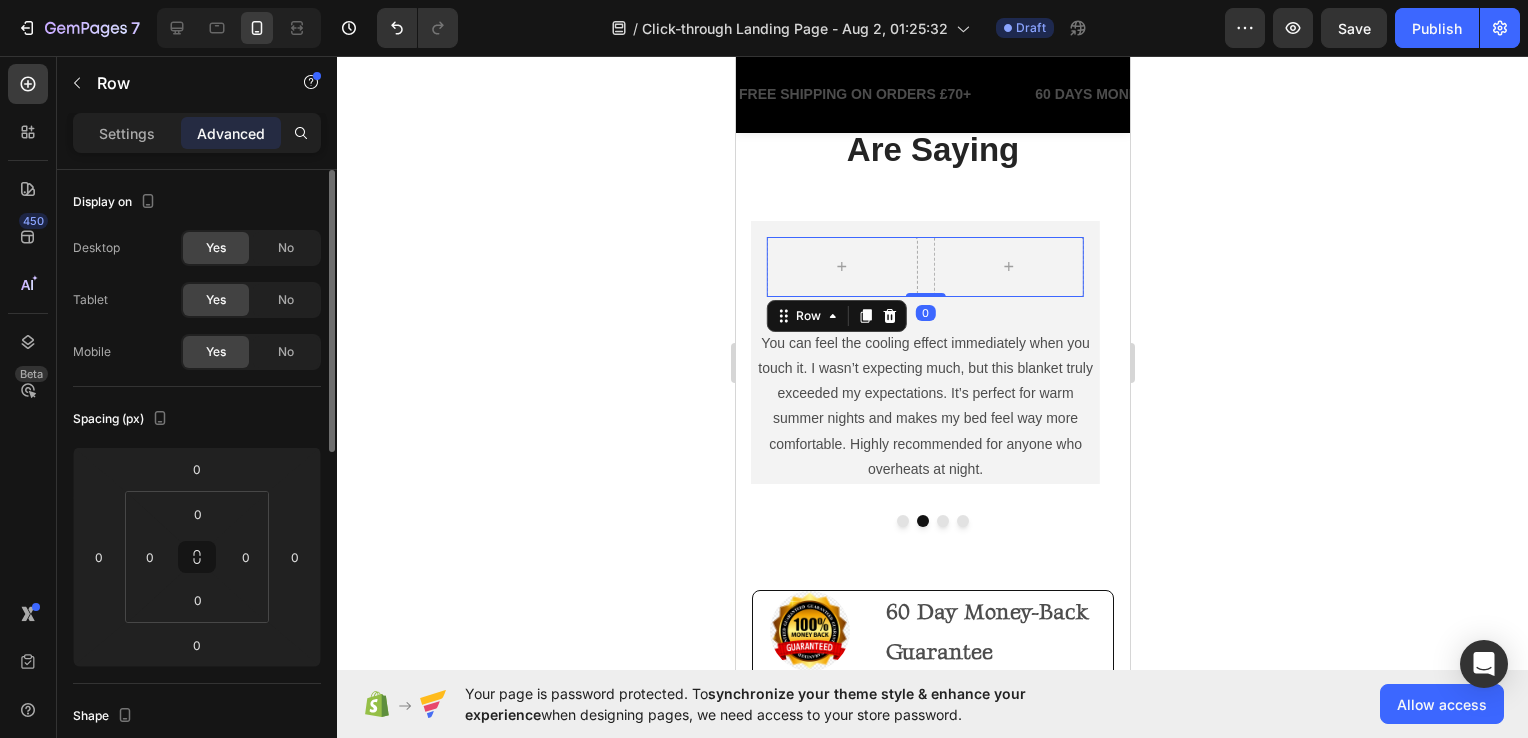 scroll, scrollTop: 400, scrollLeft: 0, axis: vertical 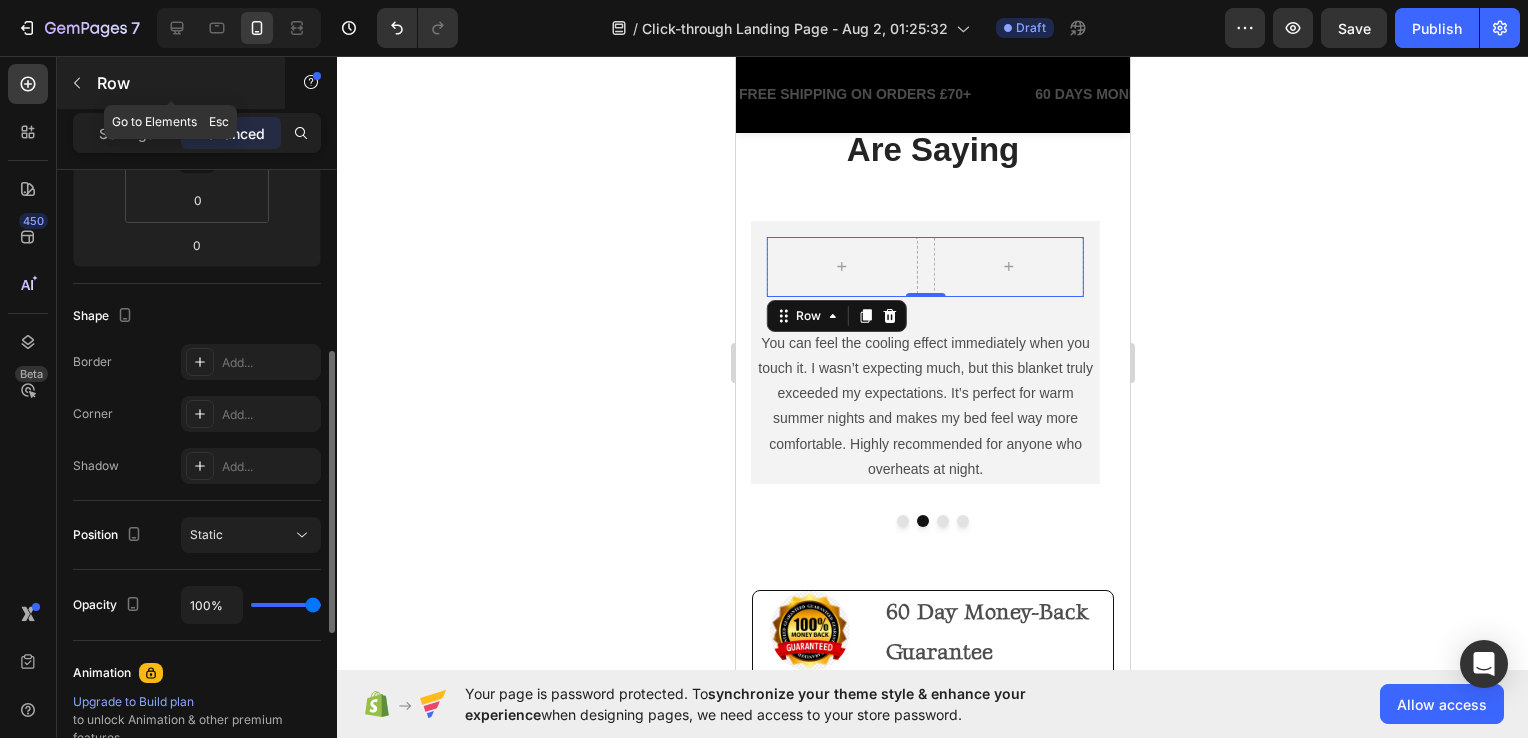 click on "Row" at bounding box center [182, 83] 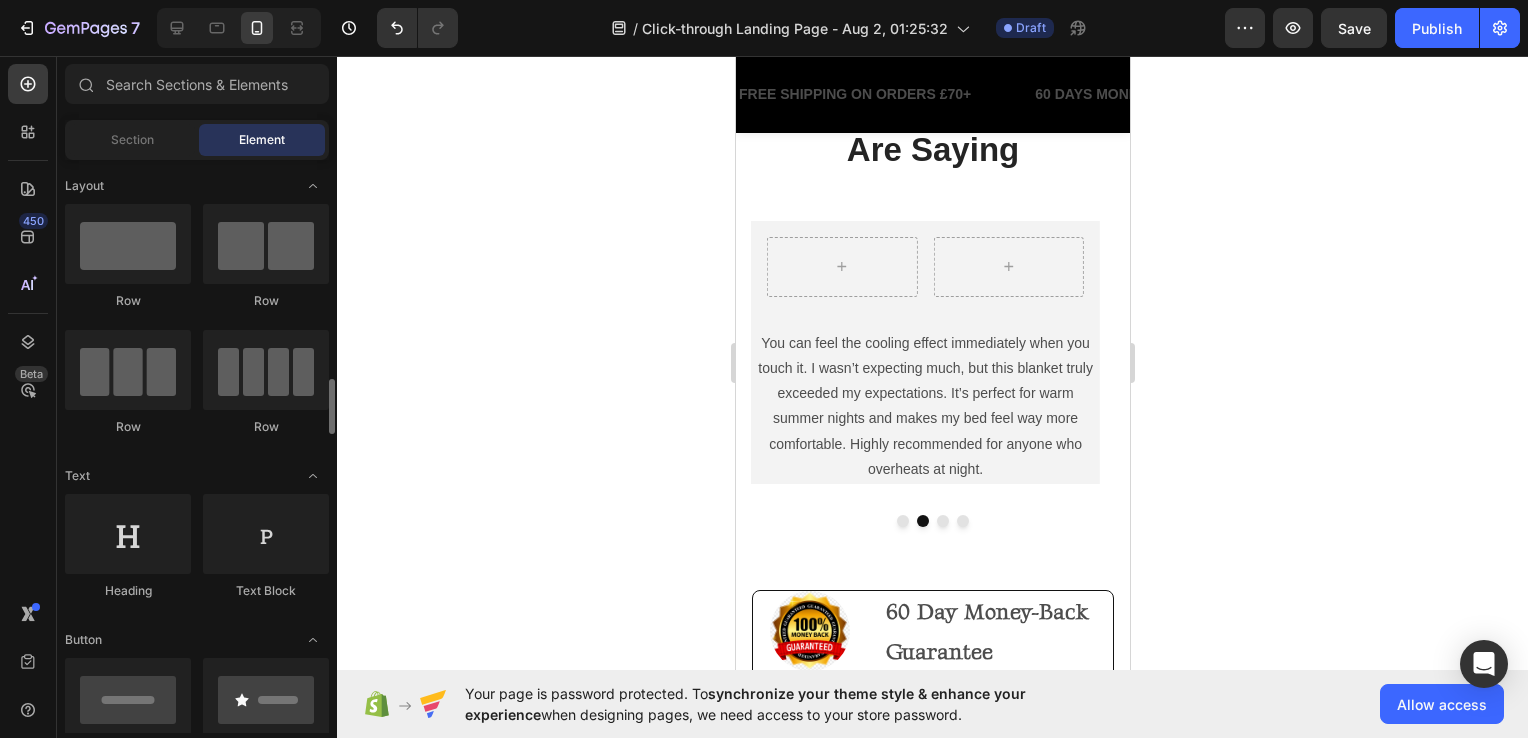 scroll, scrollTop: 200, scrollLeft: 0, axis: vertical 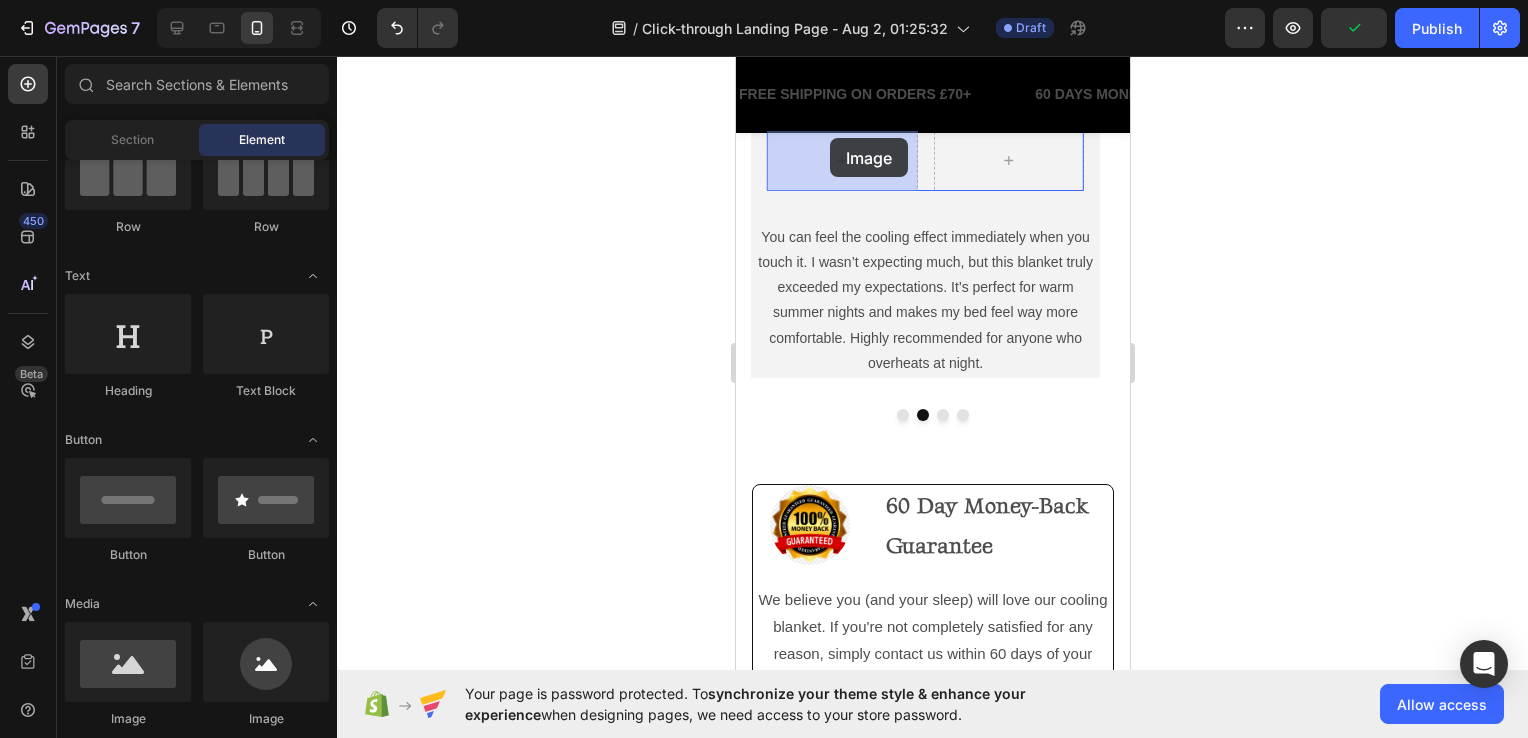 drag, startPoint x: 1008, startPoint y: 698, endPoint x: 831, endPoint y: 146, distance: 579.68353 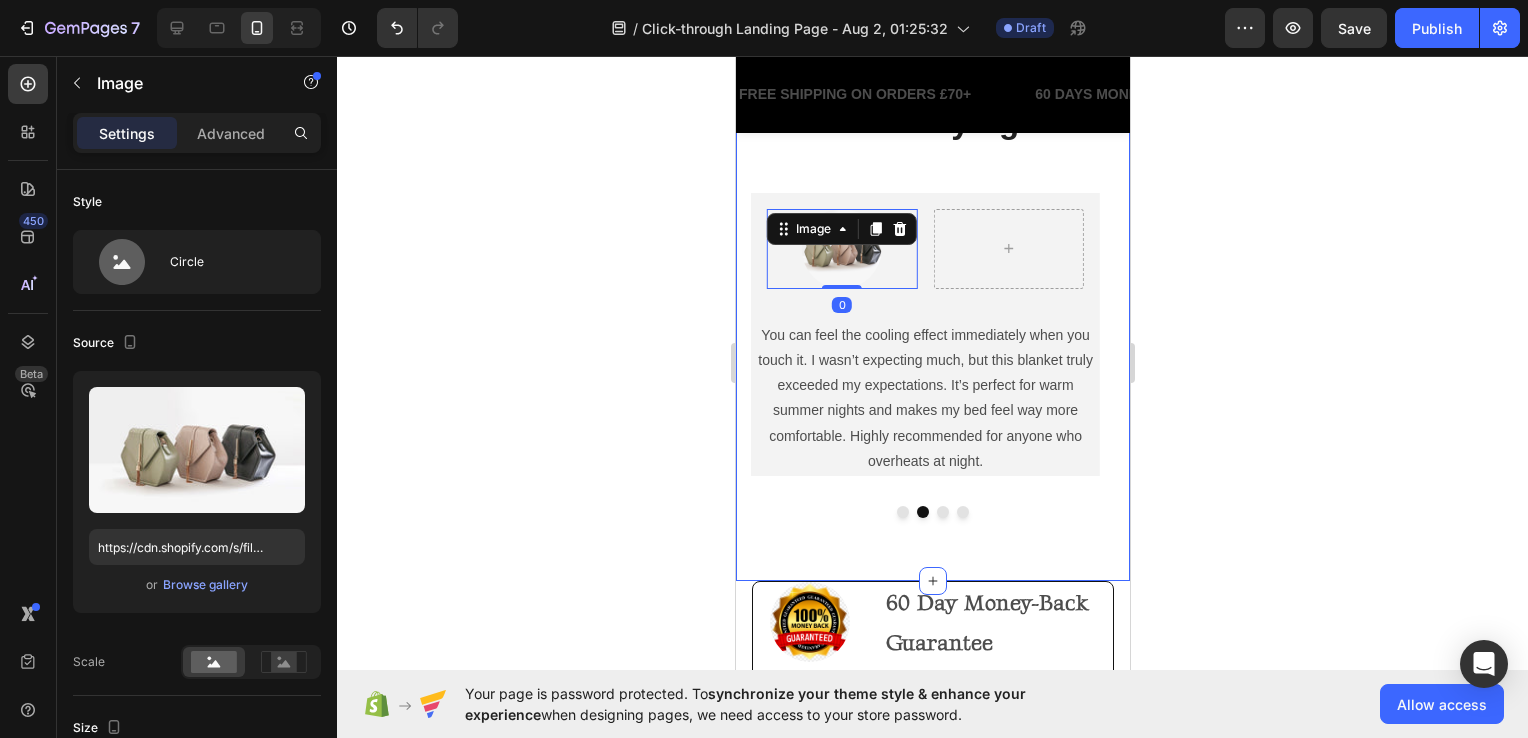 scroll, scrollTop: 3934, scrollLeft: 0, axis: vertical 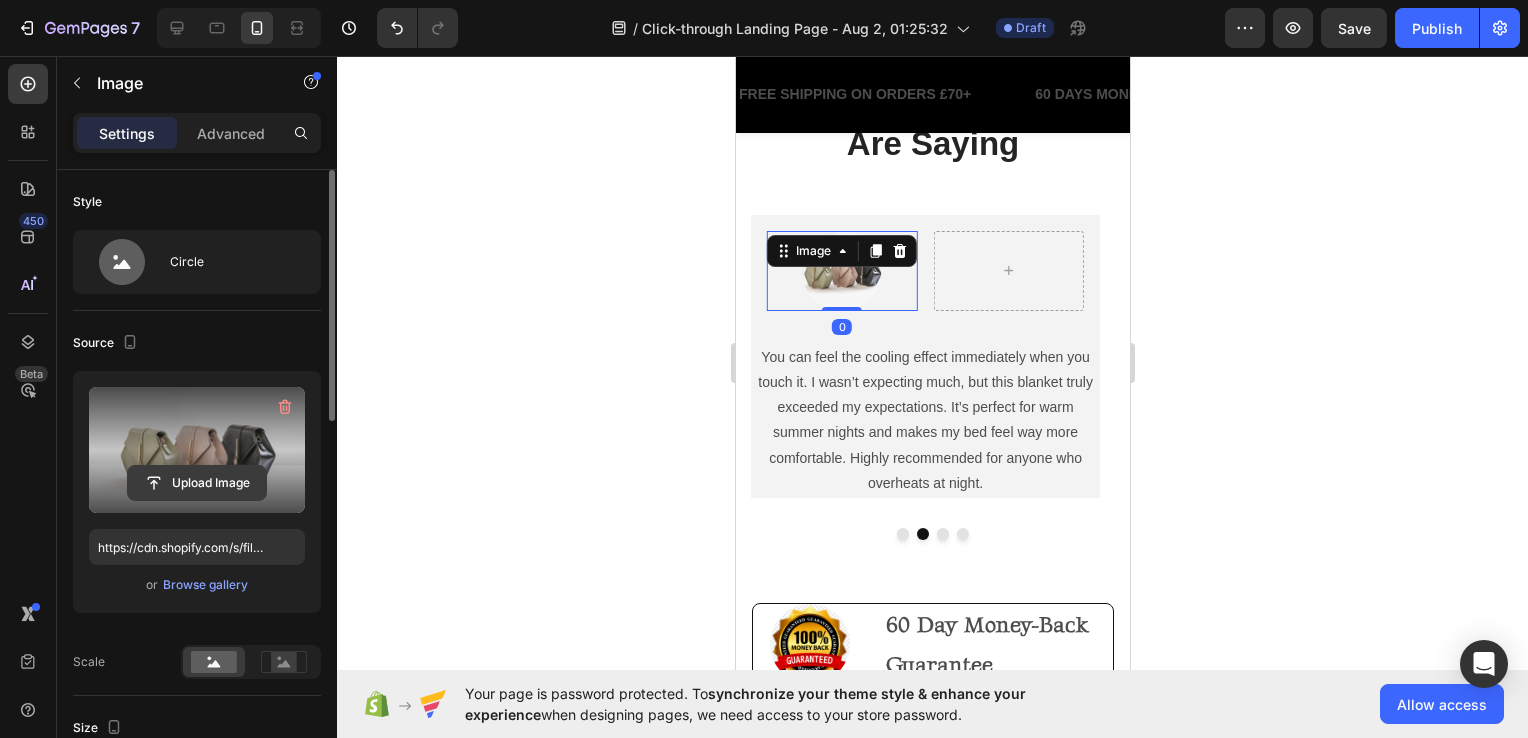 click 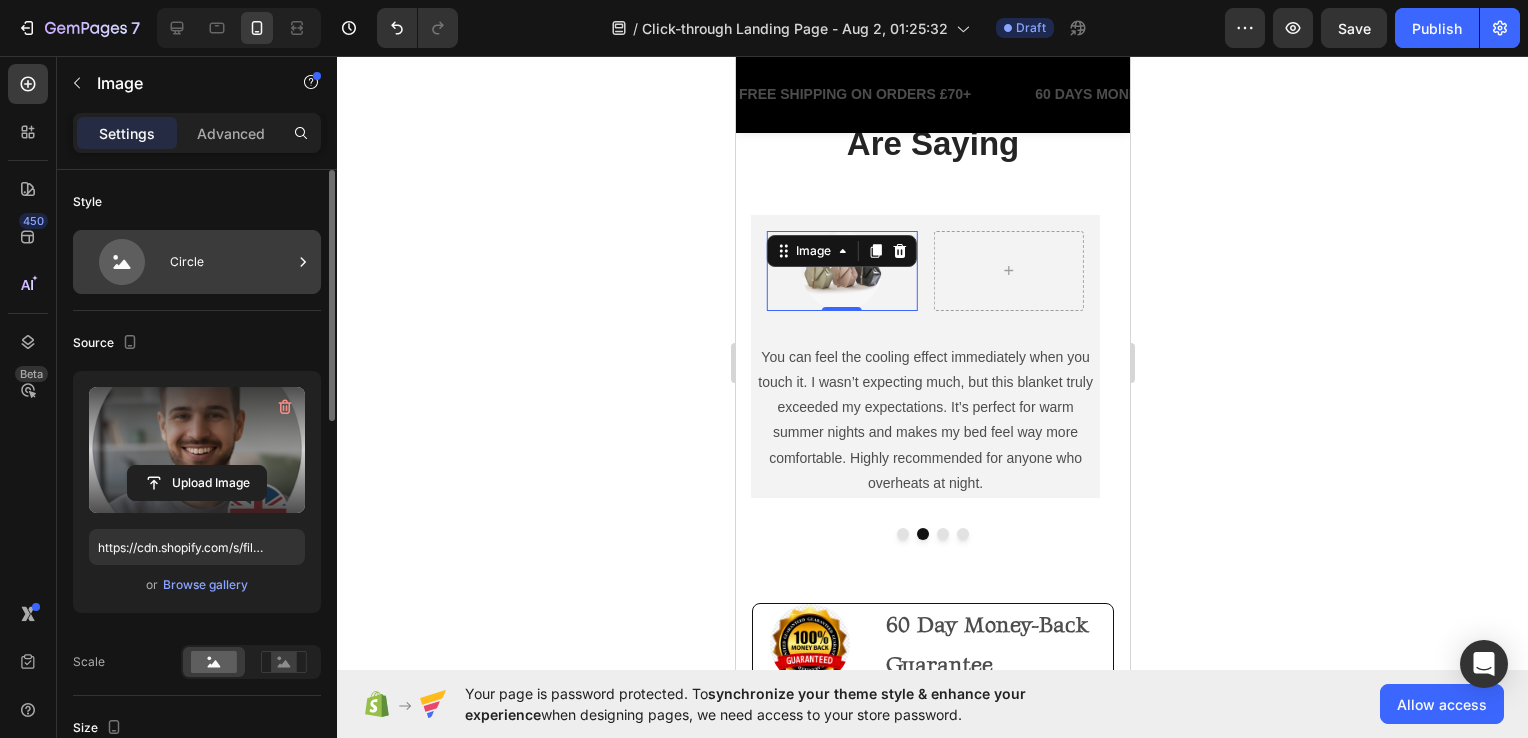 type on "https://cdn.shopify.com/s/files/1/0967/1367/0981/files/gempages_576895170746778363-f4a99790-59f0-49d7-99ee-5b9a2606736a.png" 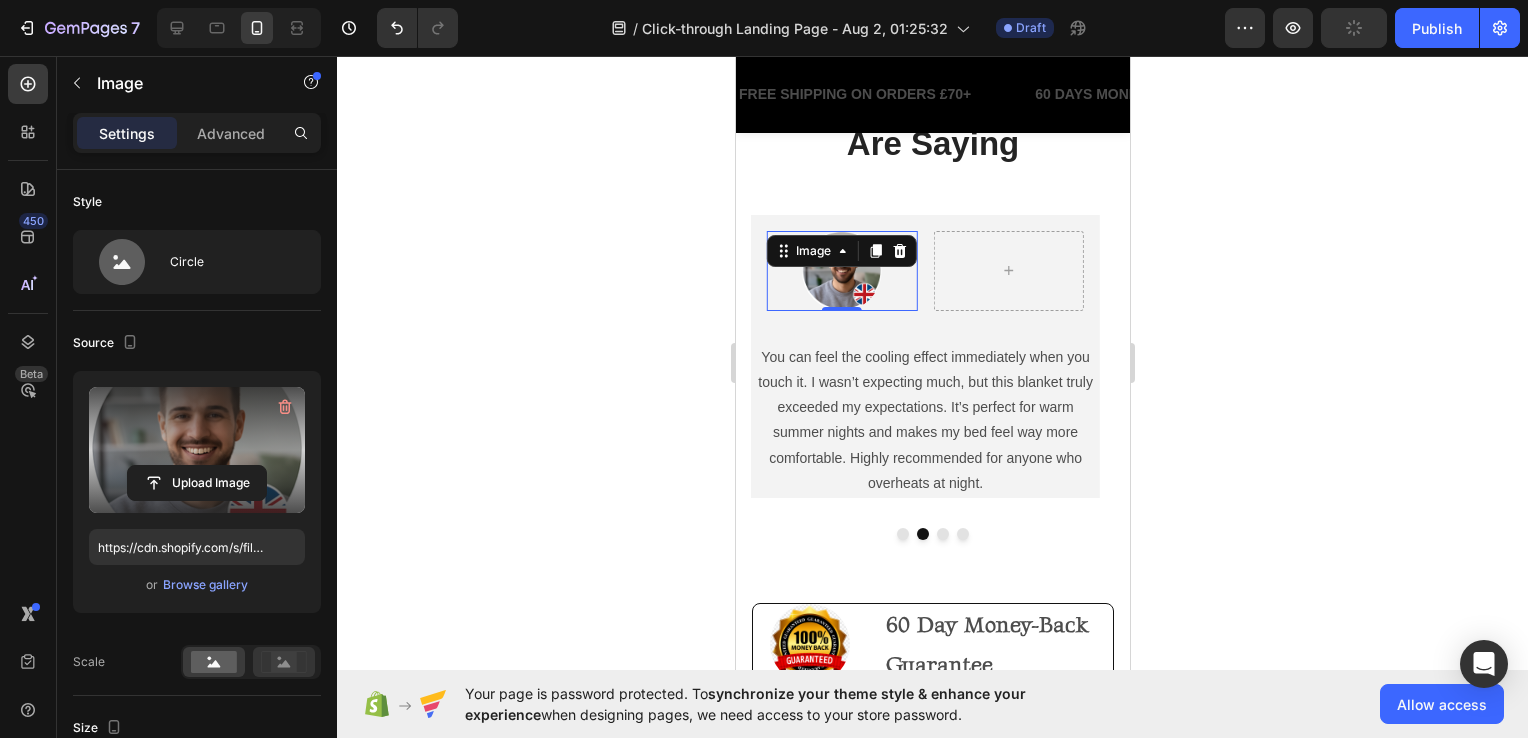 scroll, scrollTop: 200, scrollLeft: 0, axis: vertical 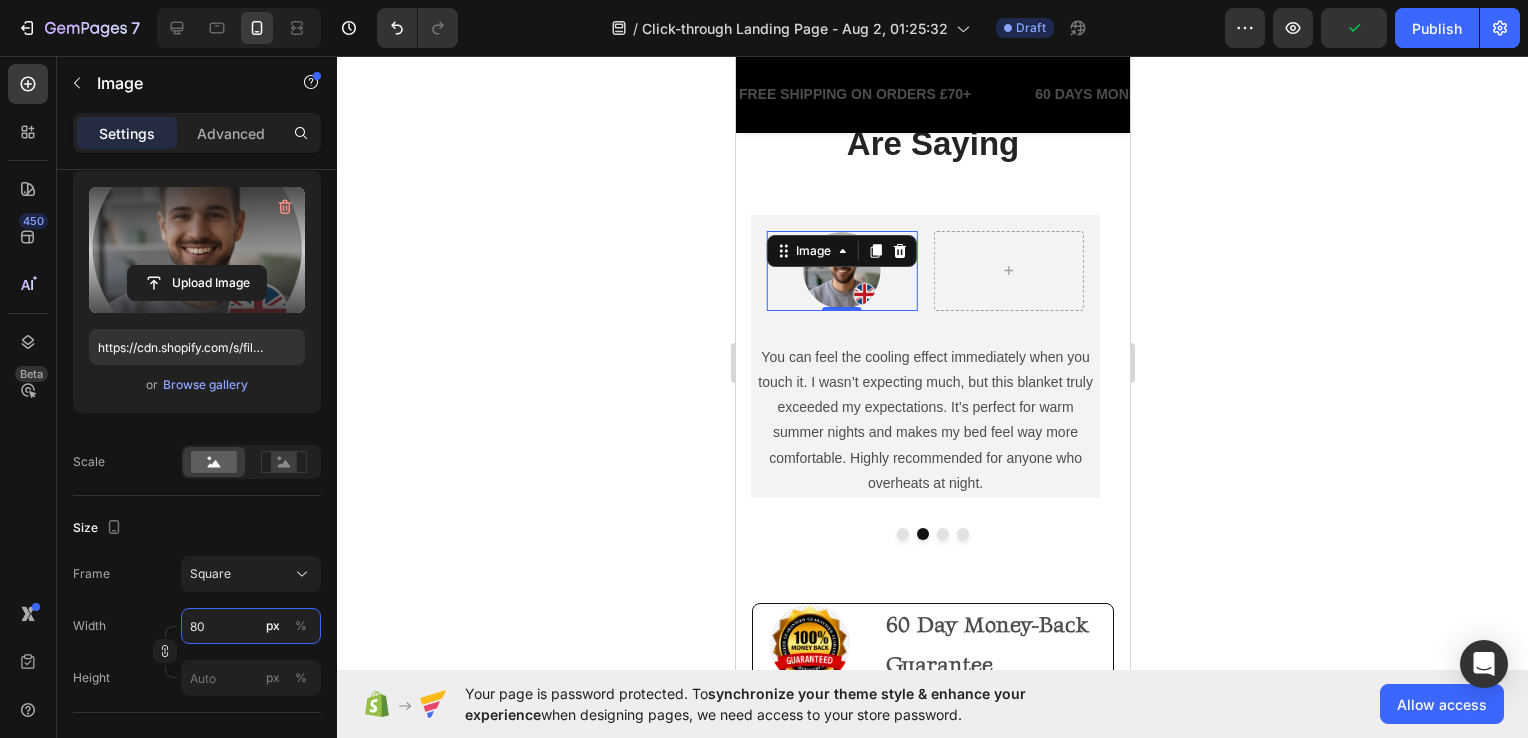 click on "80" at bounding box center (251, 626) 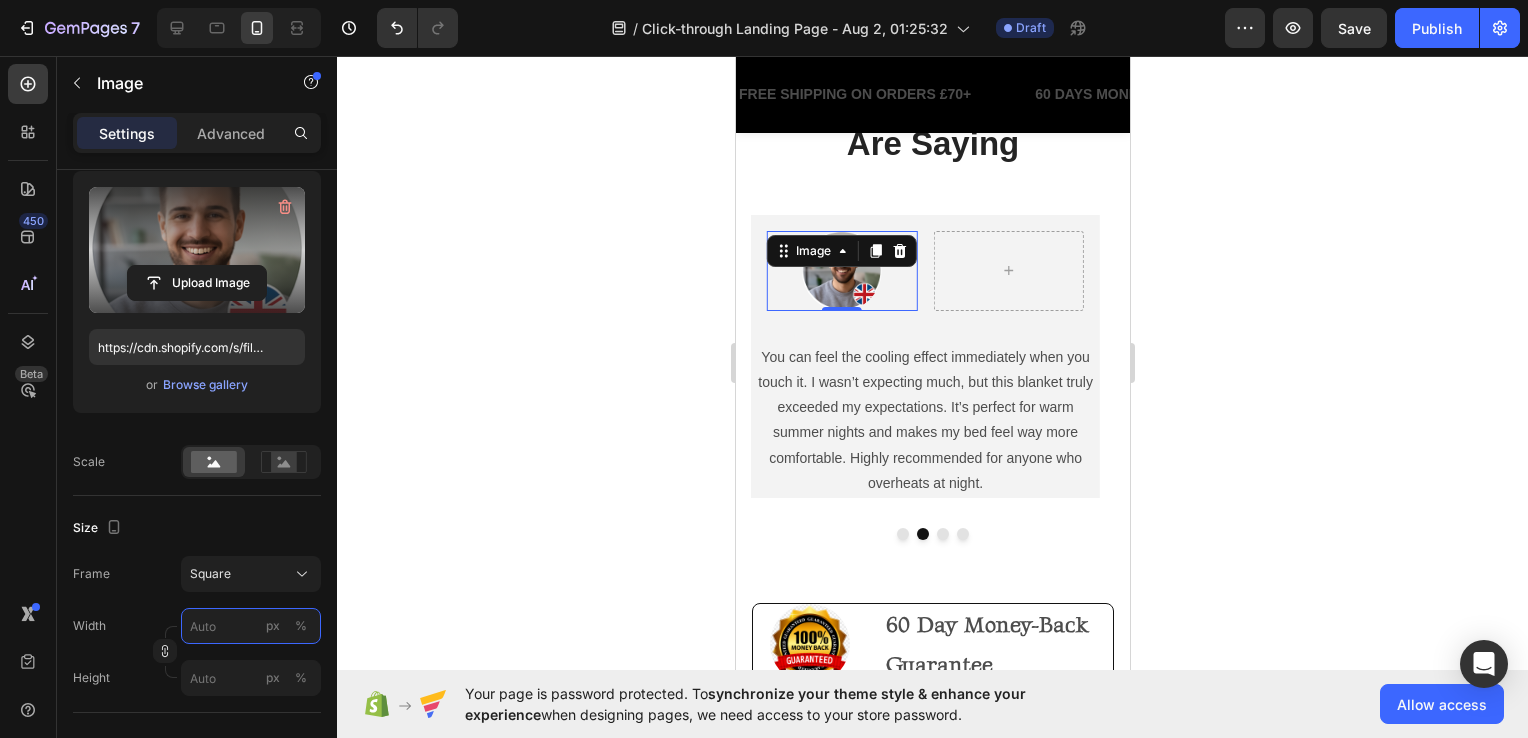 type on "4" 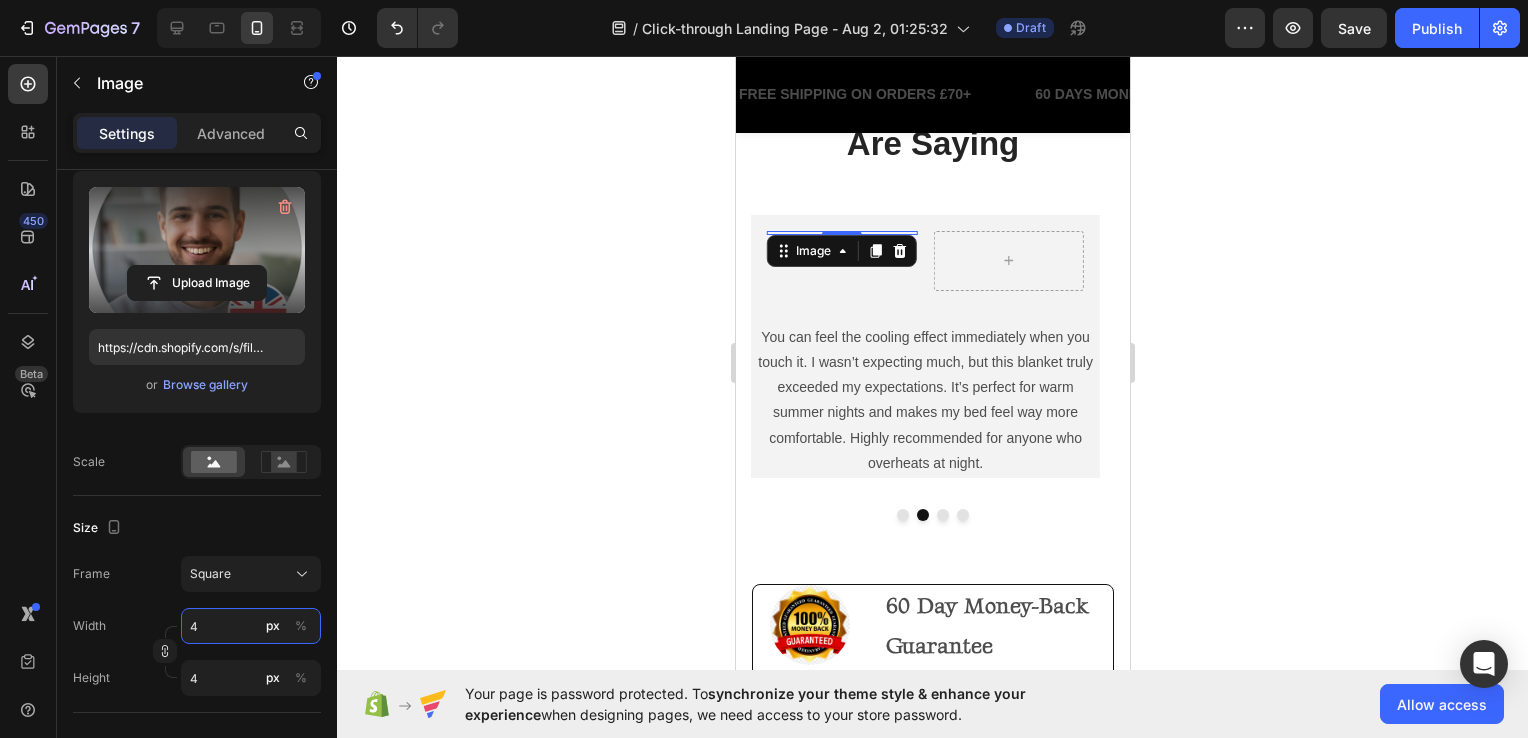 type on "48" 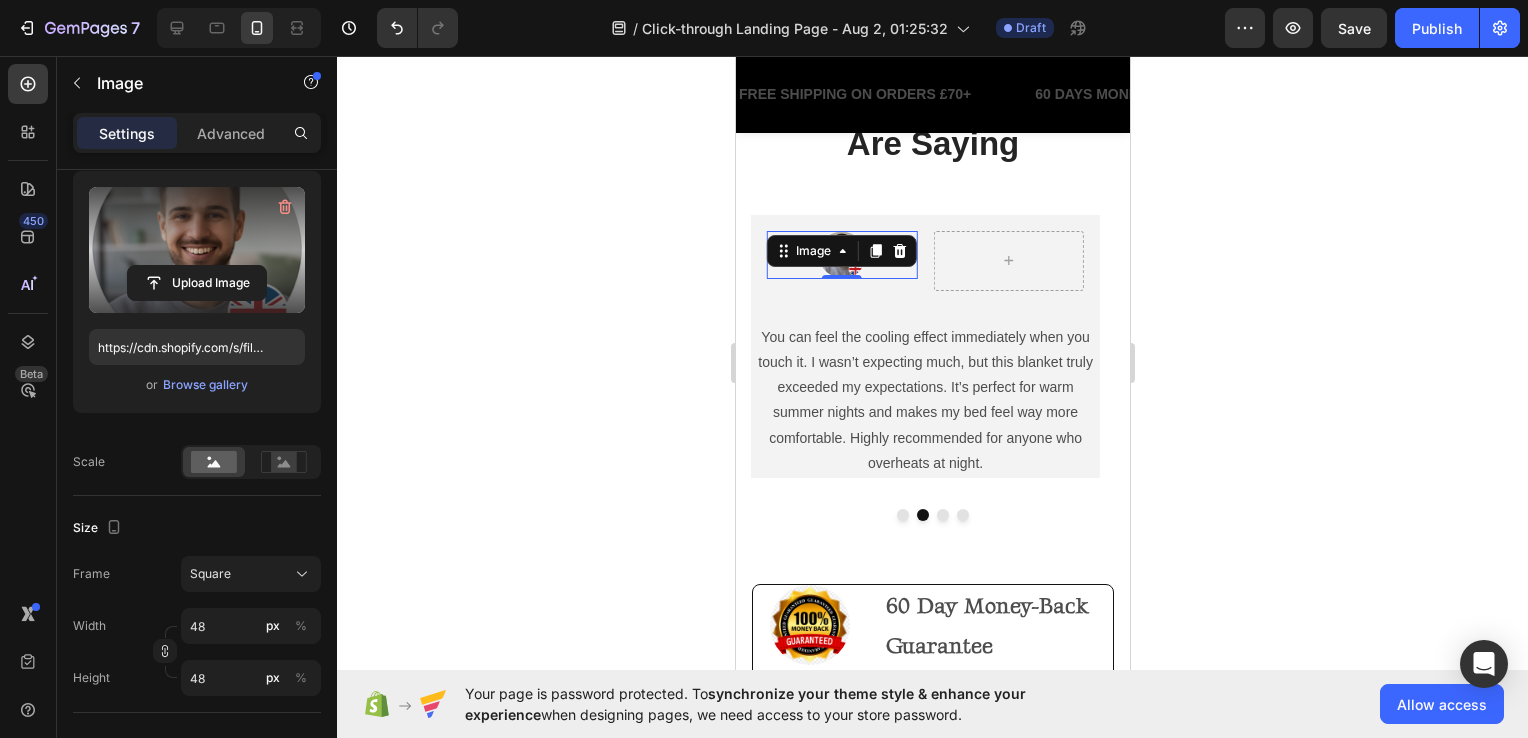 click 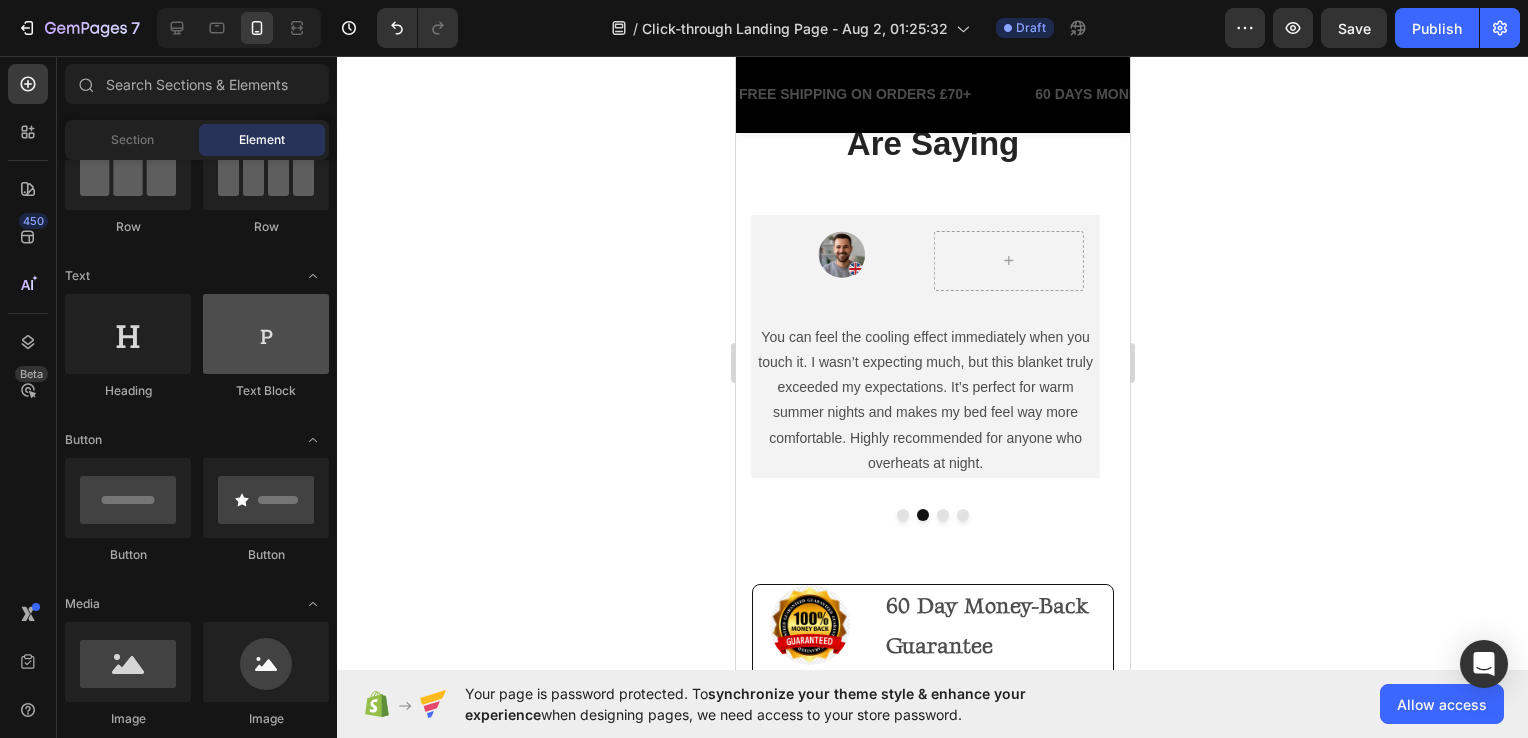 scroll, scrollTop: 0, scrollLeft: 0, axis: both 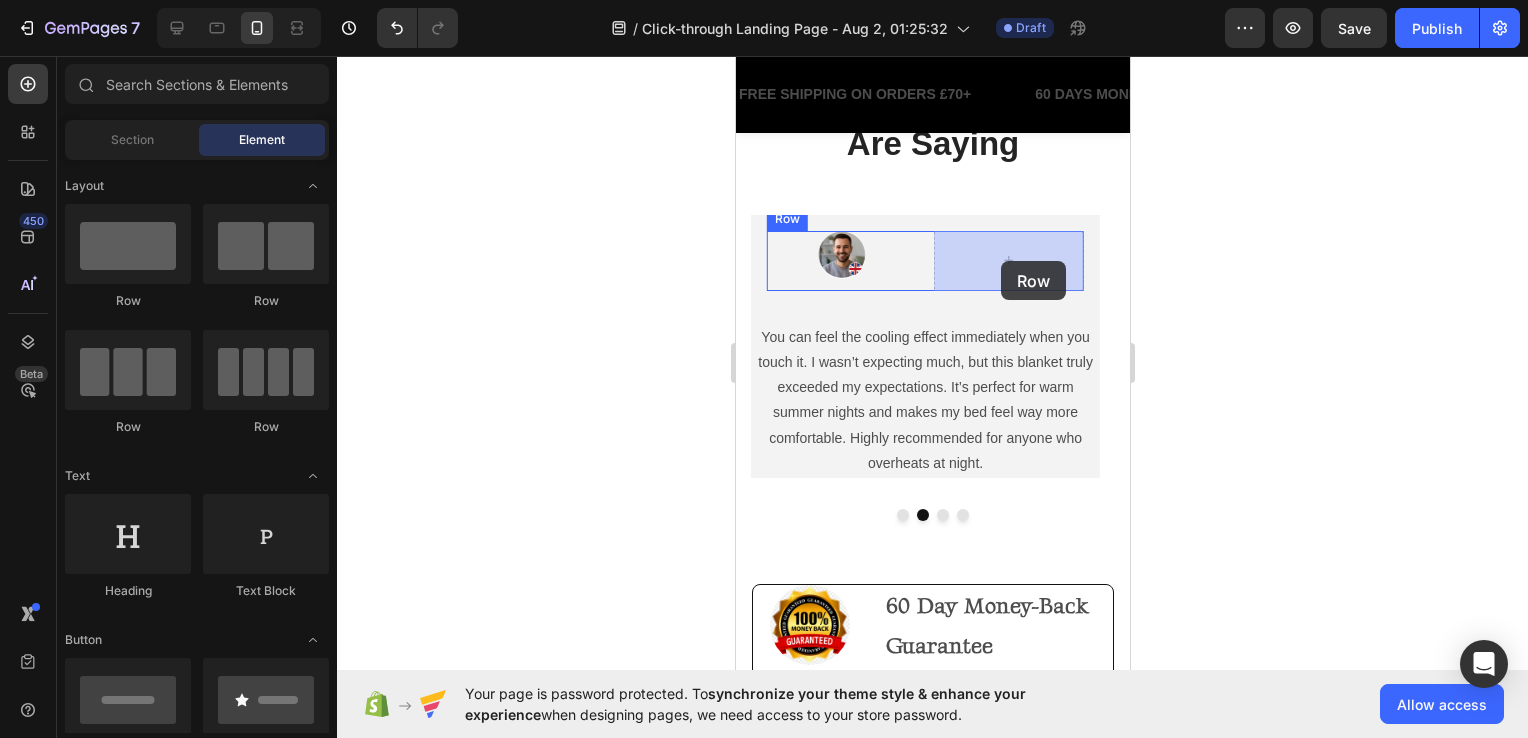 drag, startPoint x: 1012, startPoint y: 306, endPoint x: 999, endPoint y: 260, distance: 47.801674 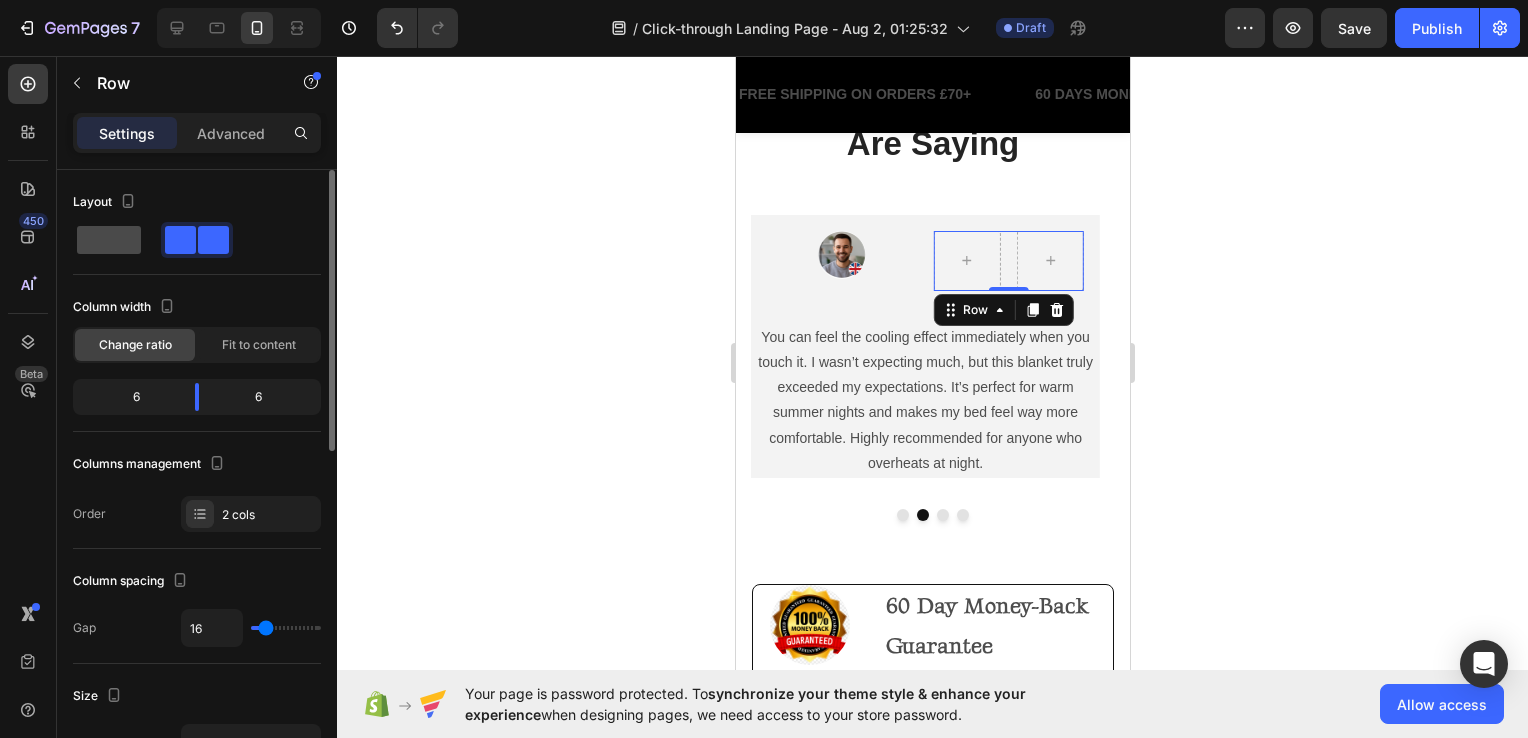 click 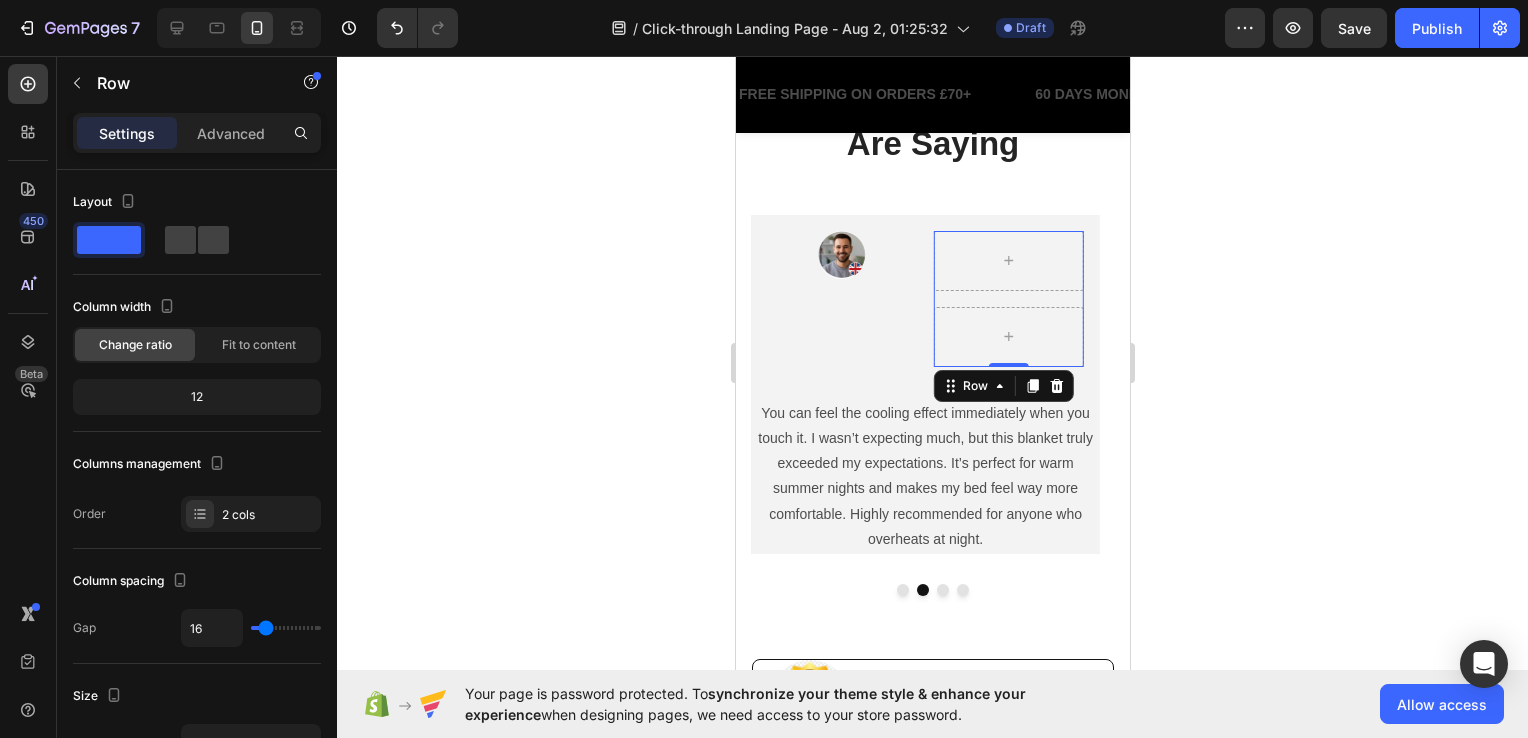click on "Row" at bounding box center (171, 83) 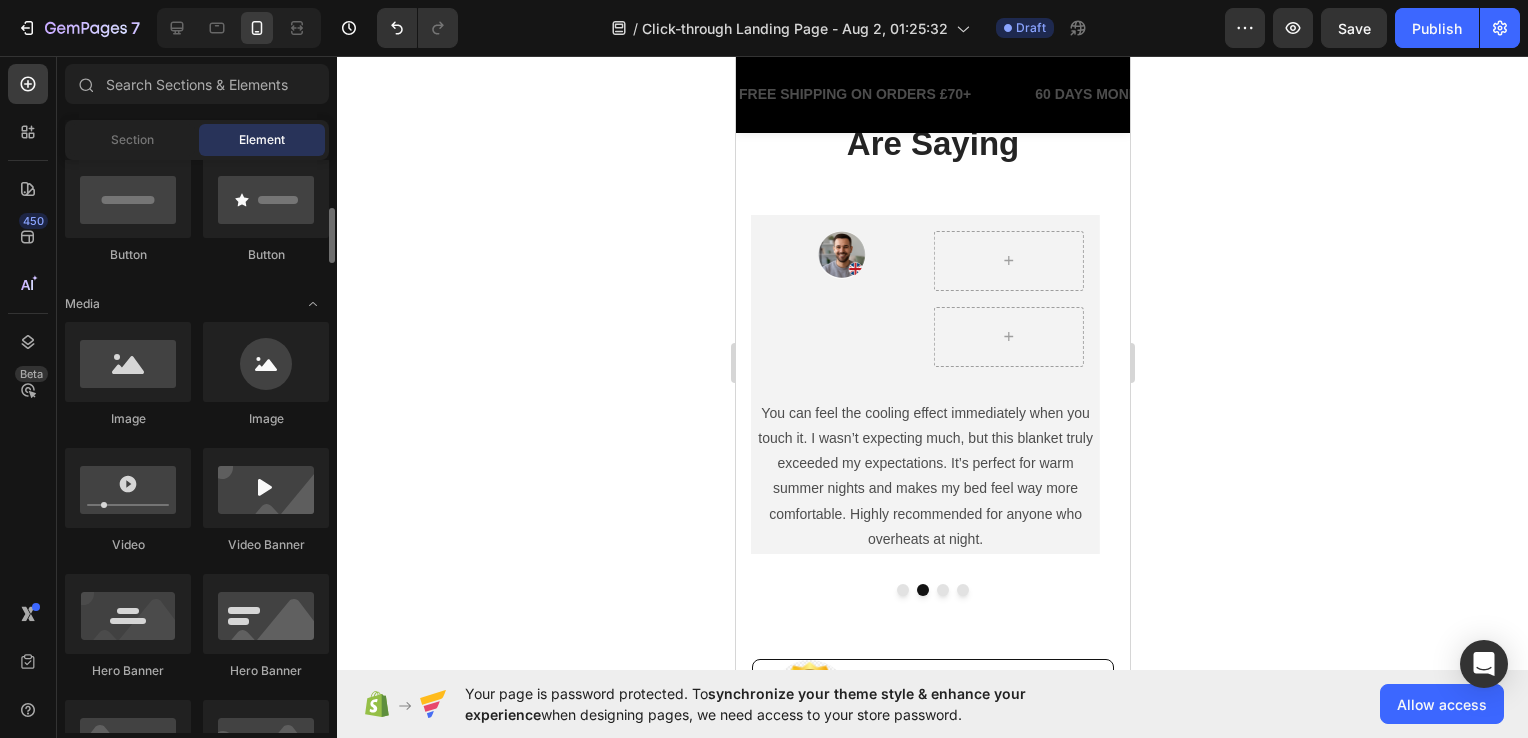 scroll, scrollTop: 300, scrollLeft: 0, axis: vertical 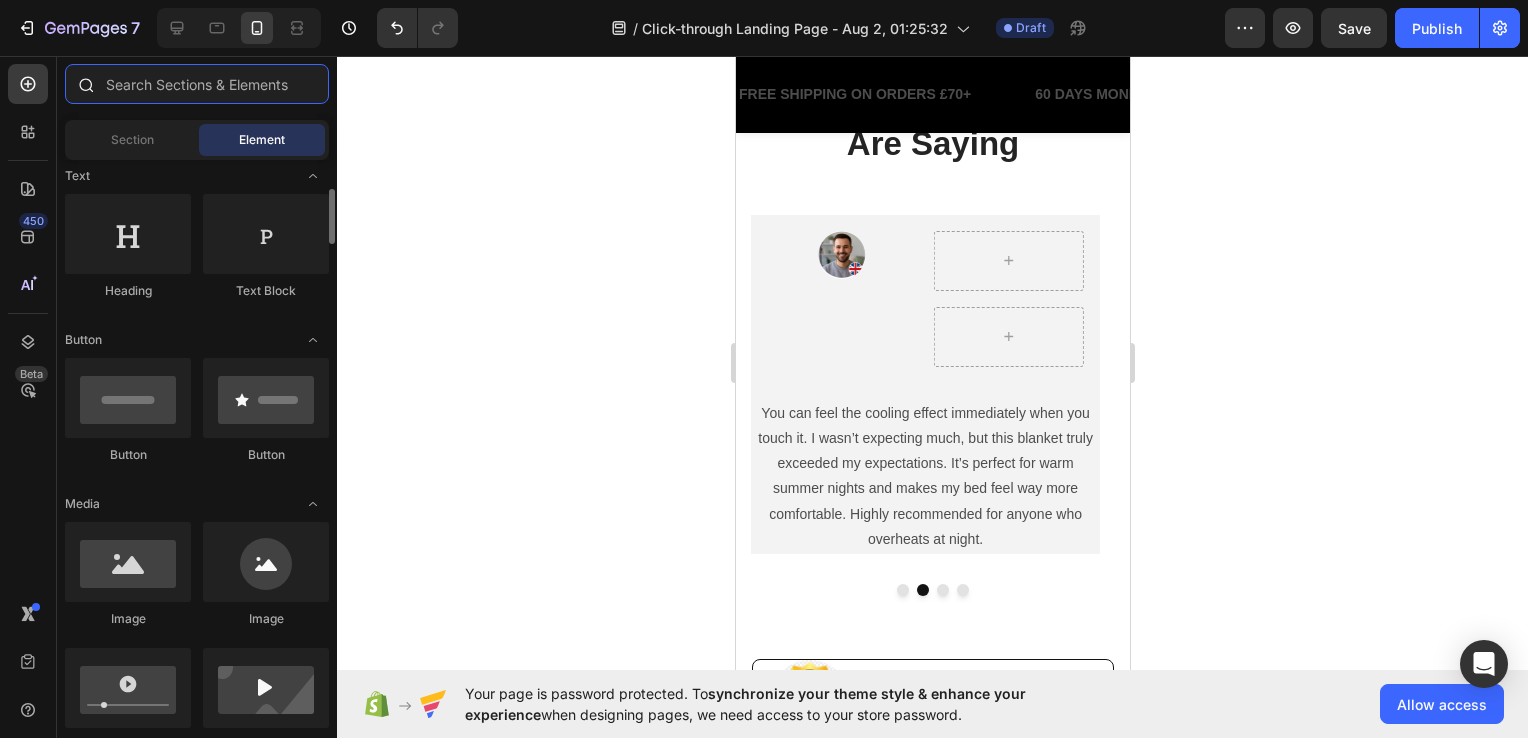 click at bounding box center [197, 84] 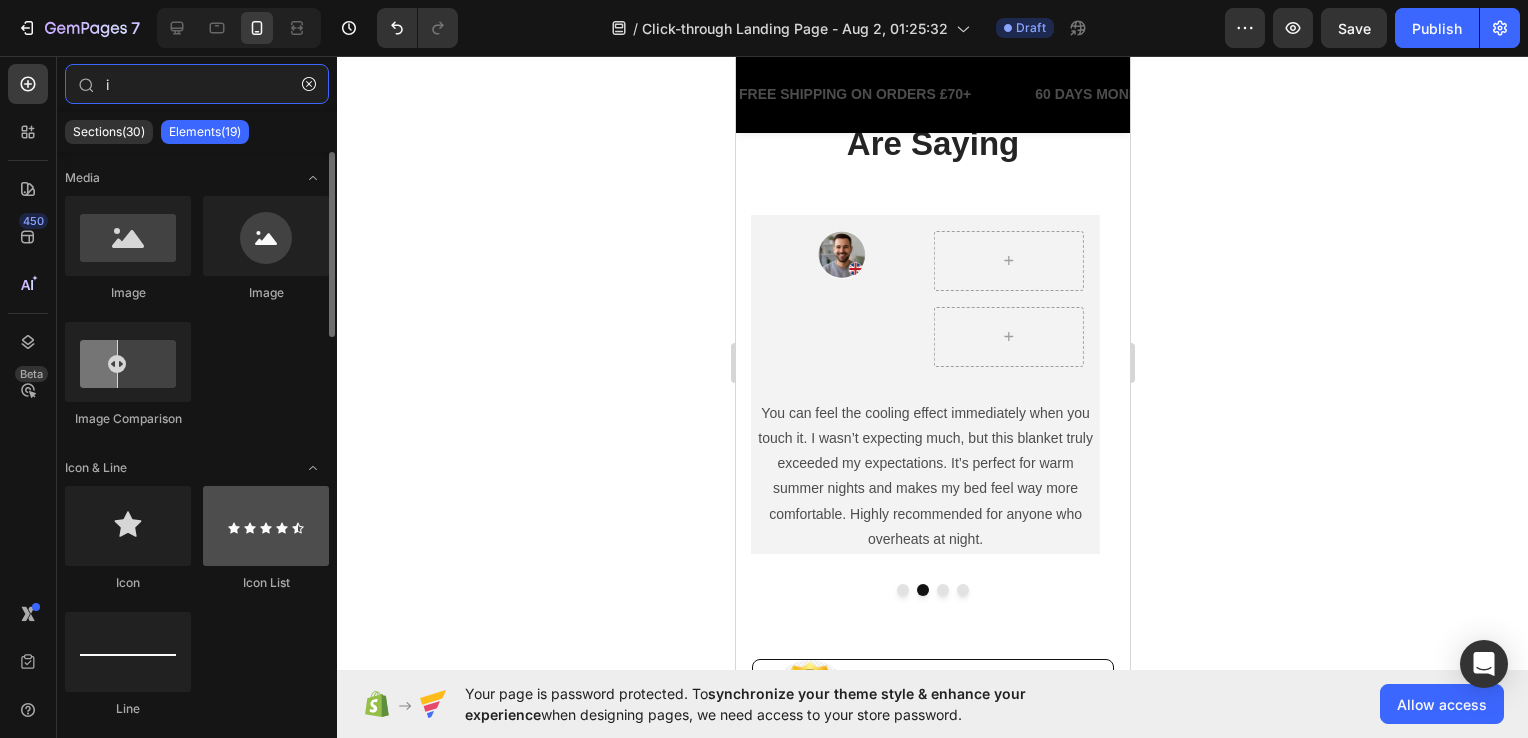 type on "i" 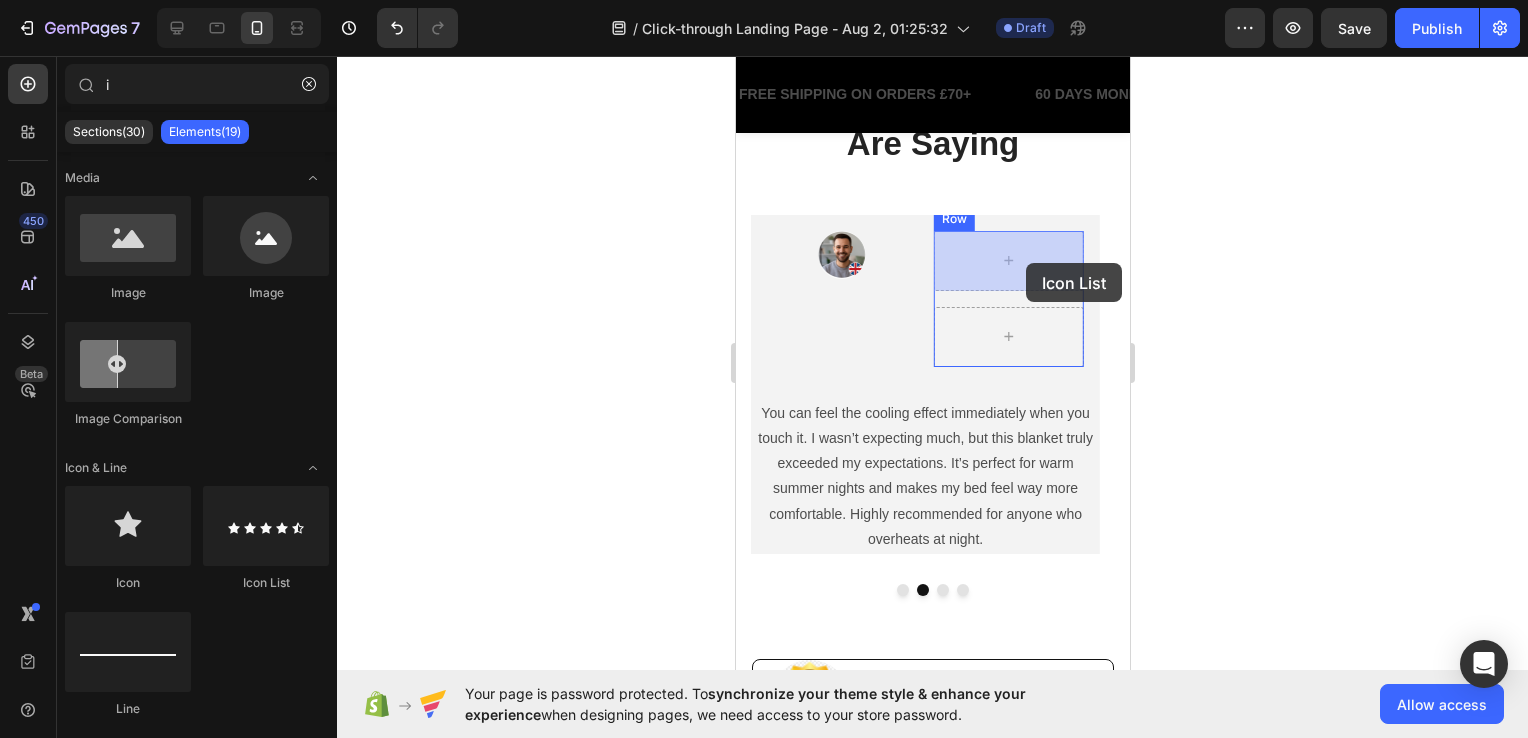 drag, startPoint x: 882, startPoint y: 378, endPoint x: 1033, endPoint y: 258, distance: 192.87561 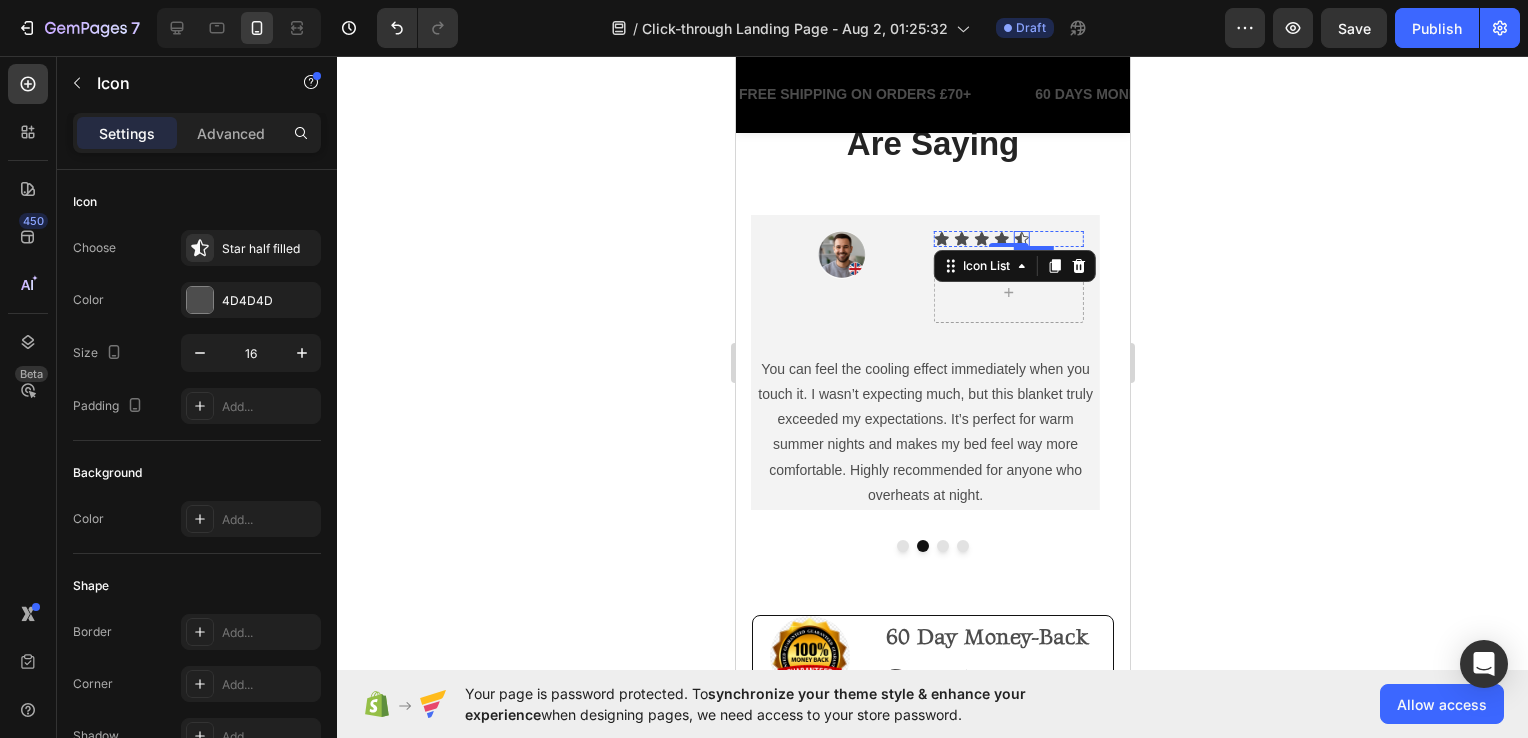 click on "Icon" at bounding box center (1021, 239) 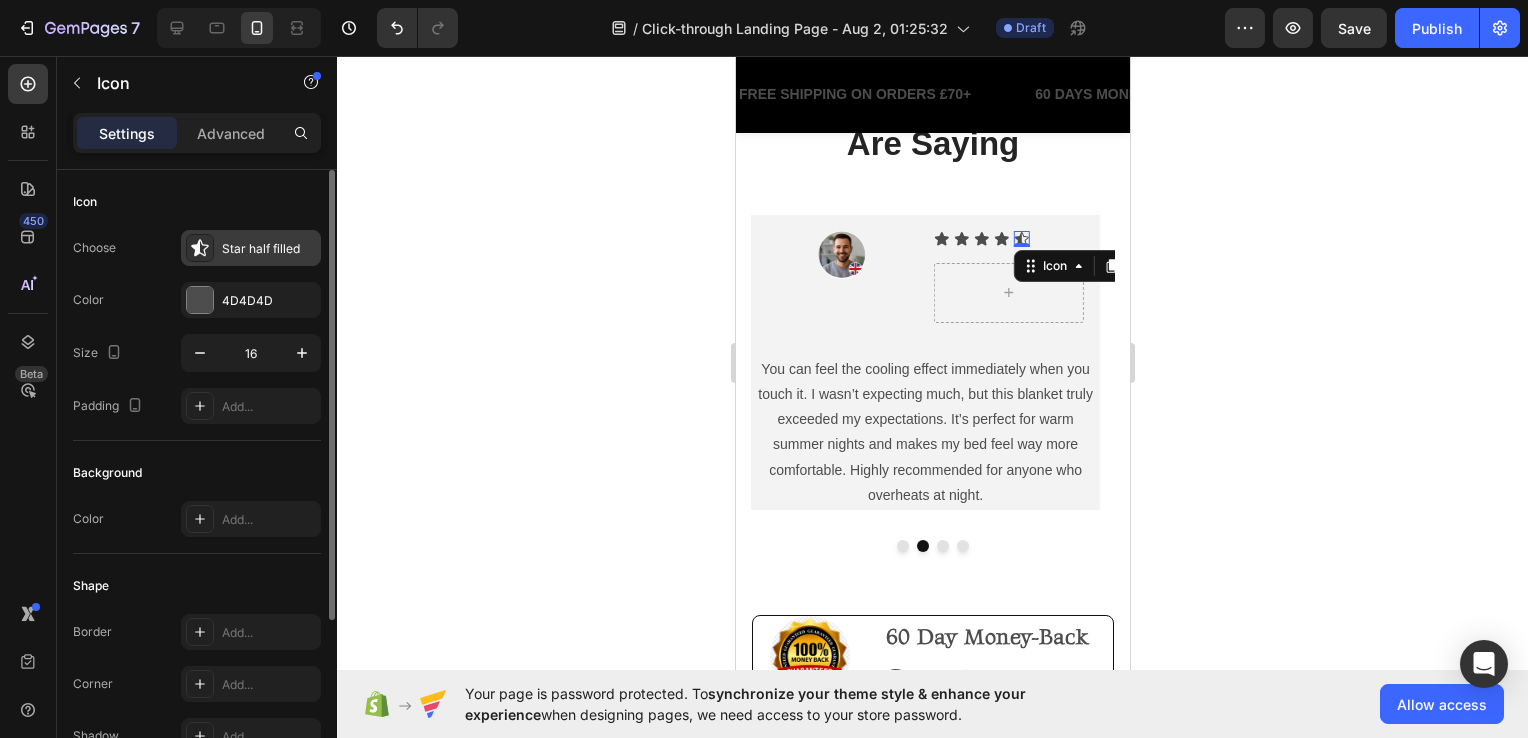click on "Star half filled" at bounding box center (269, 249) 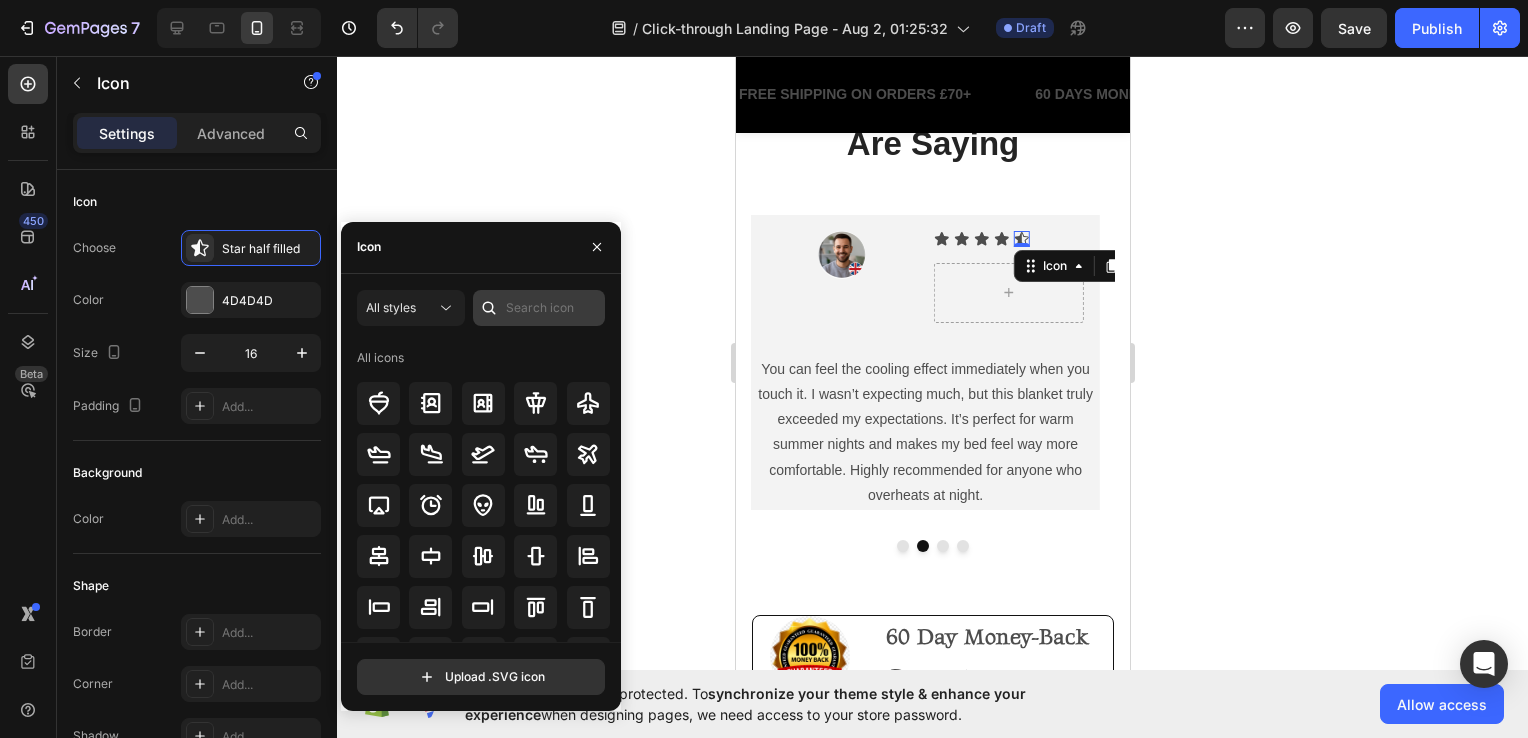 drag, startPoint x: 505, startPoint y: 280, endPoint x: 517, endPoint y: 296, distance: 20 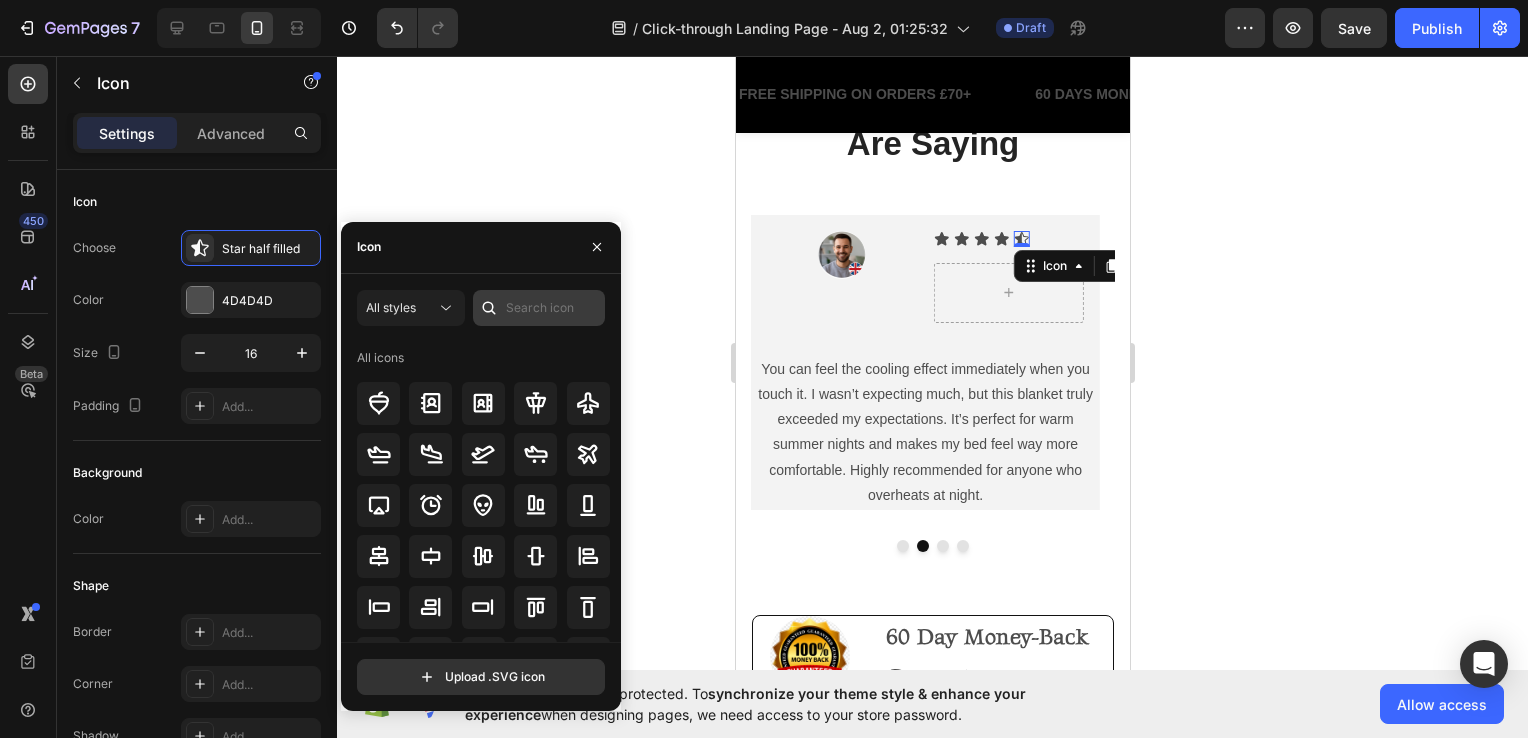 click on "All styles All icons  Upload .SVG icon" at bounding box center (481, 492) 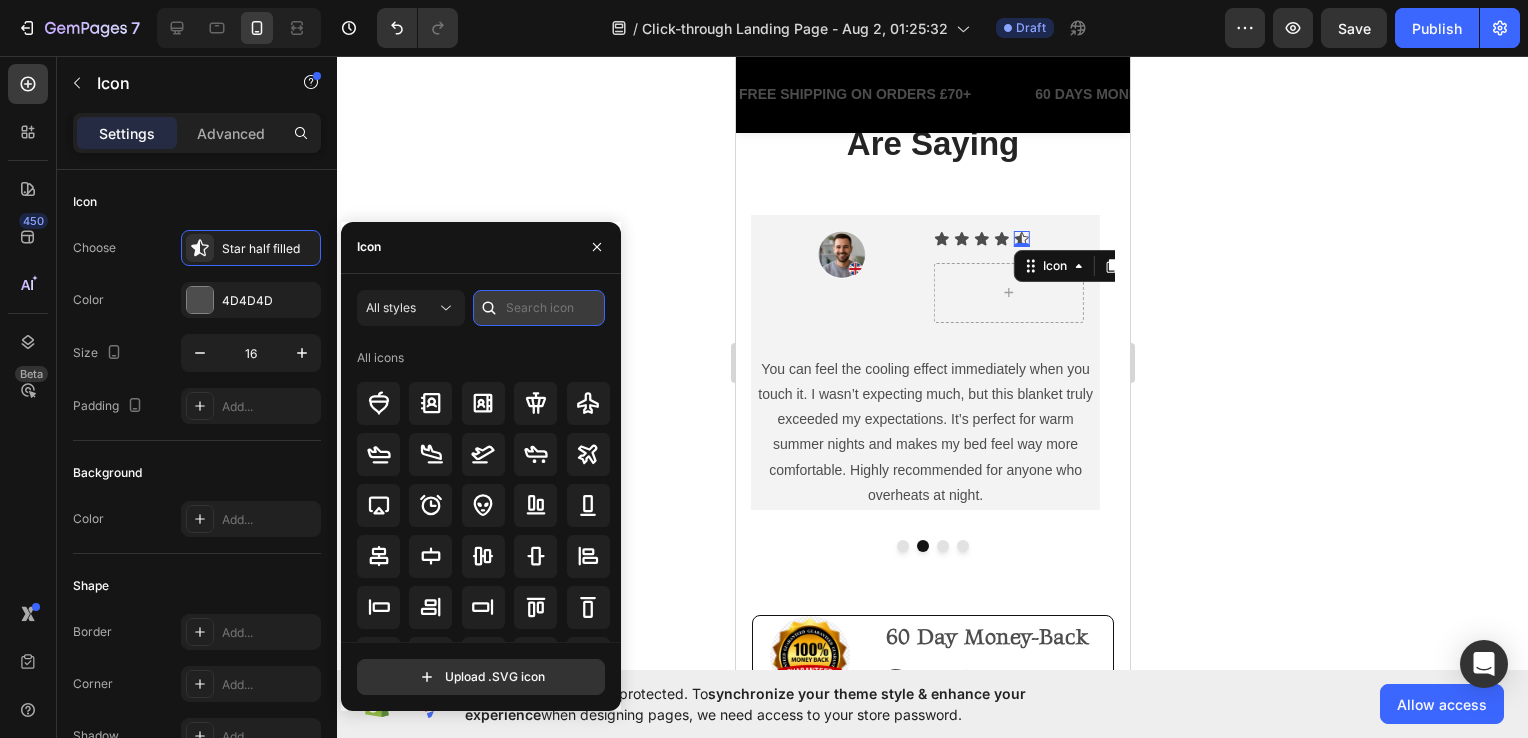 click at bounding box center (539, 308) 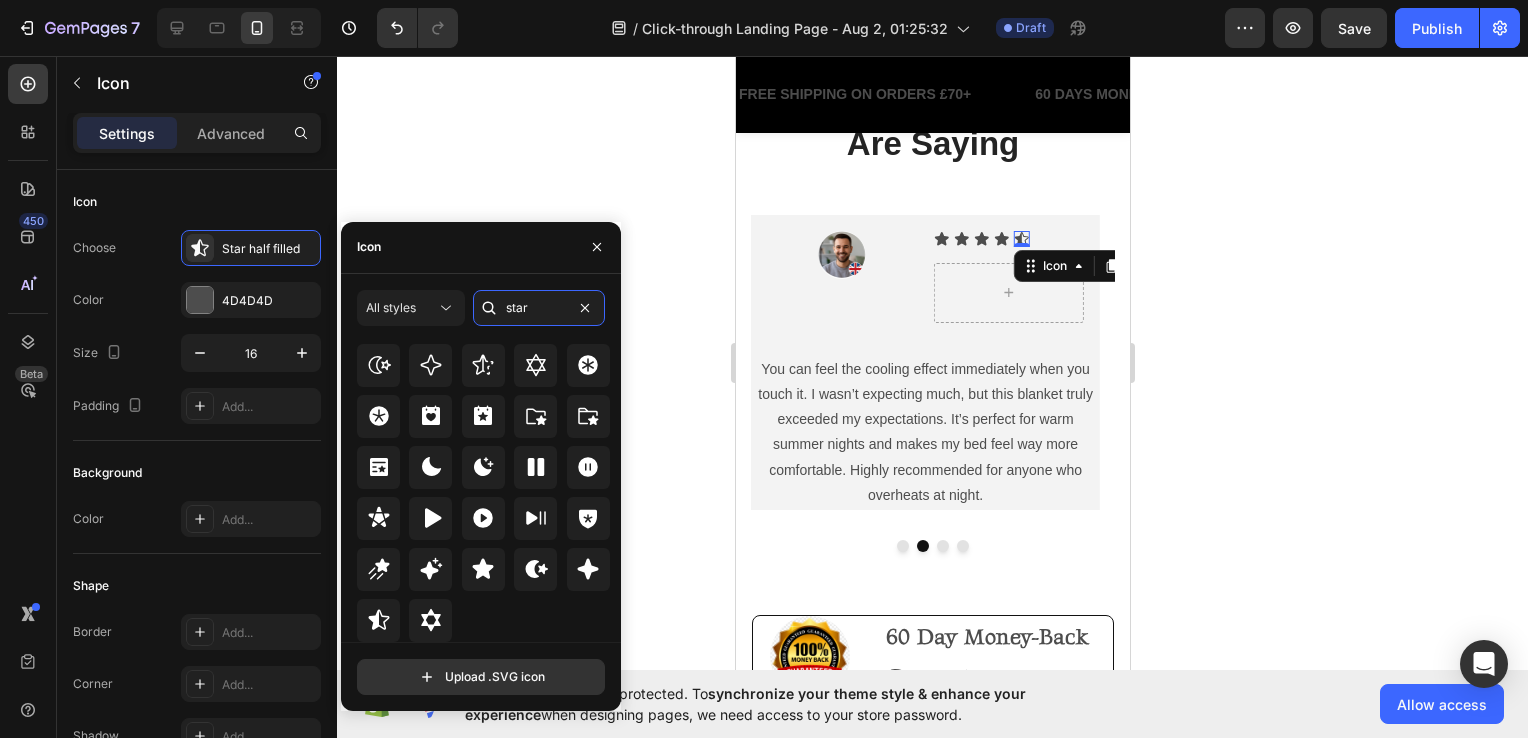scroll, scrollTop: 607, scrollLeft: 0, axis: vertical 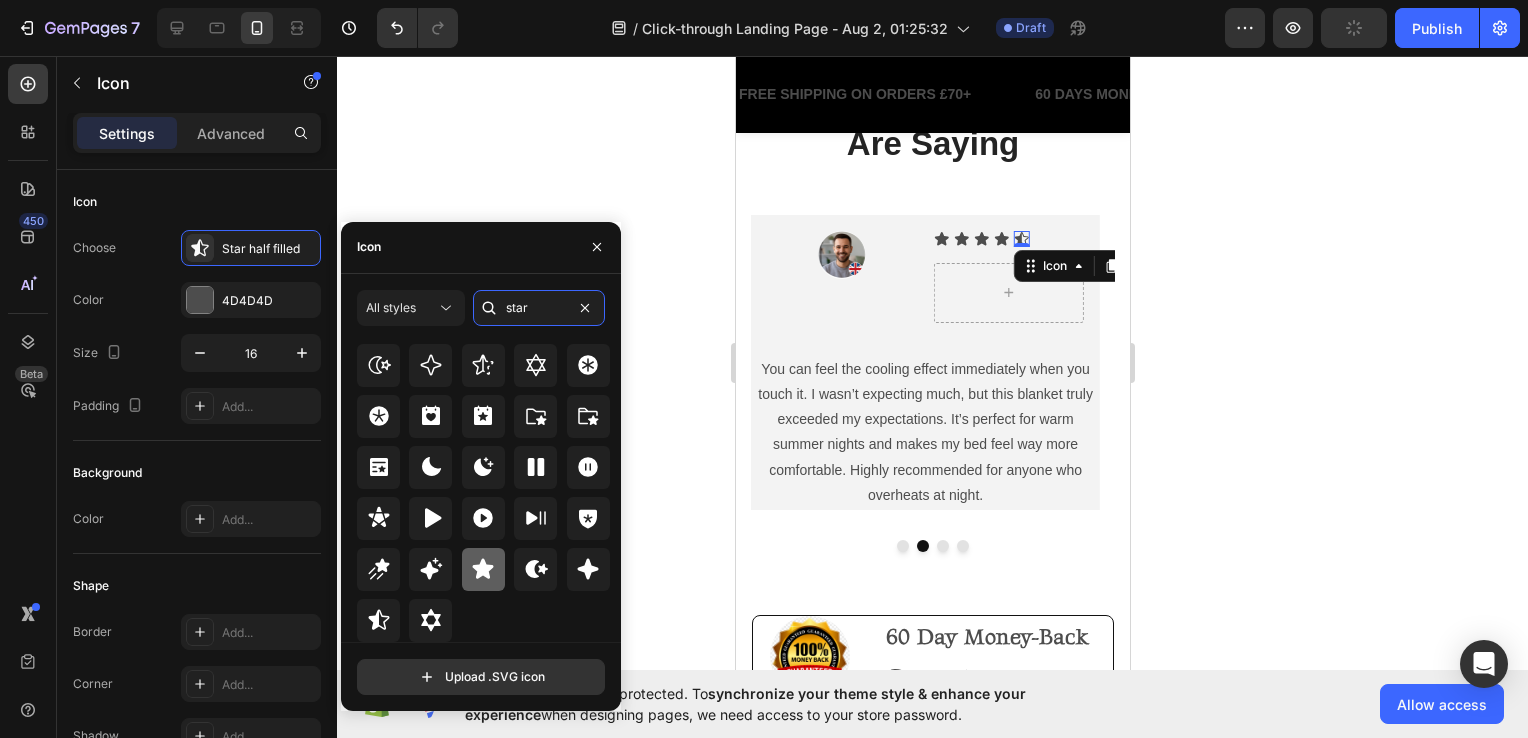 type on "star" 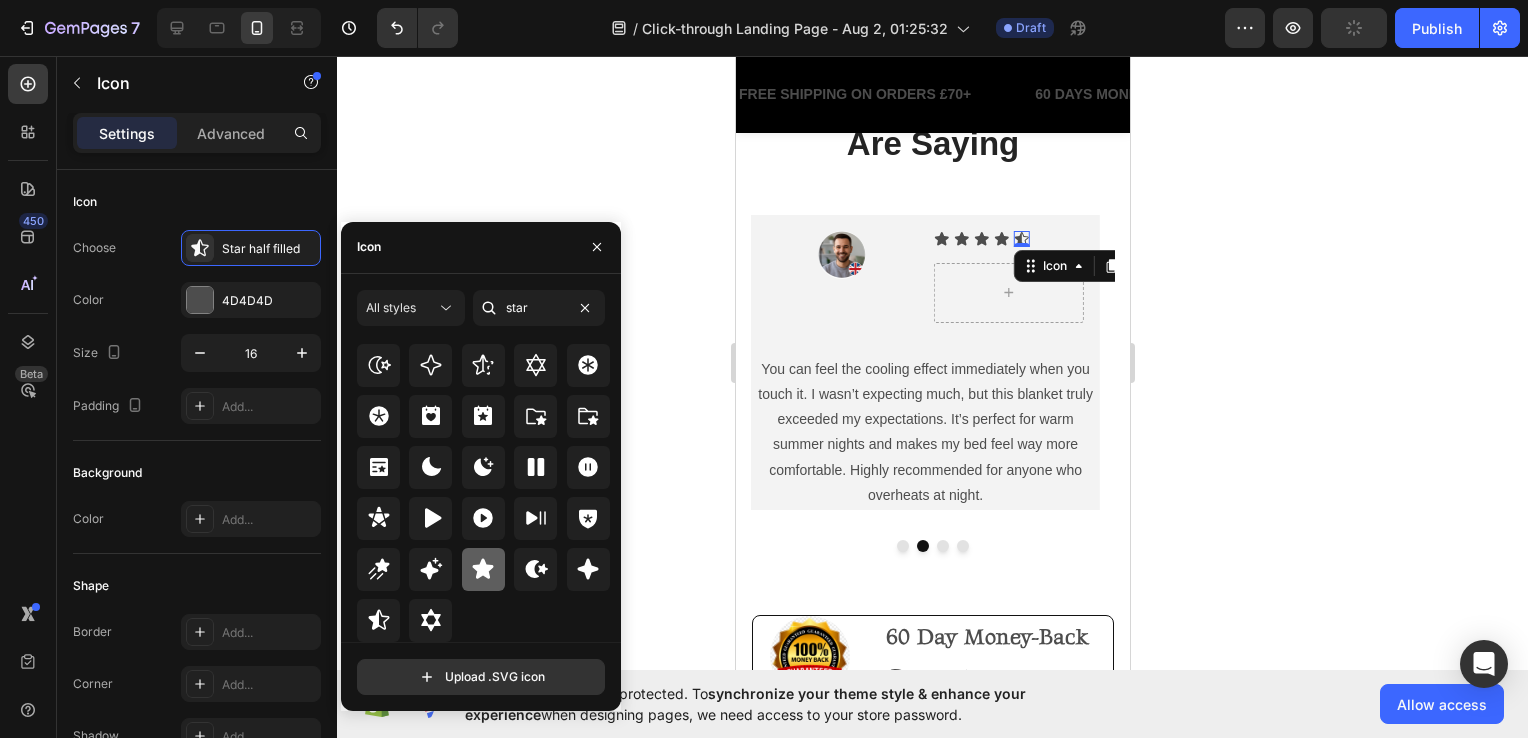 click 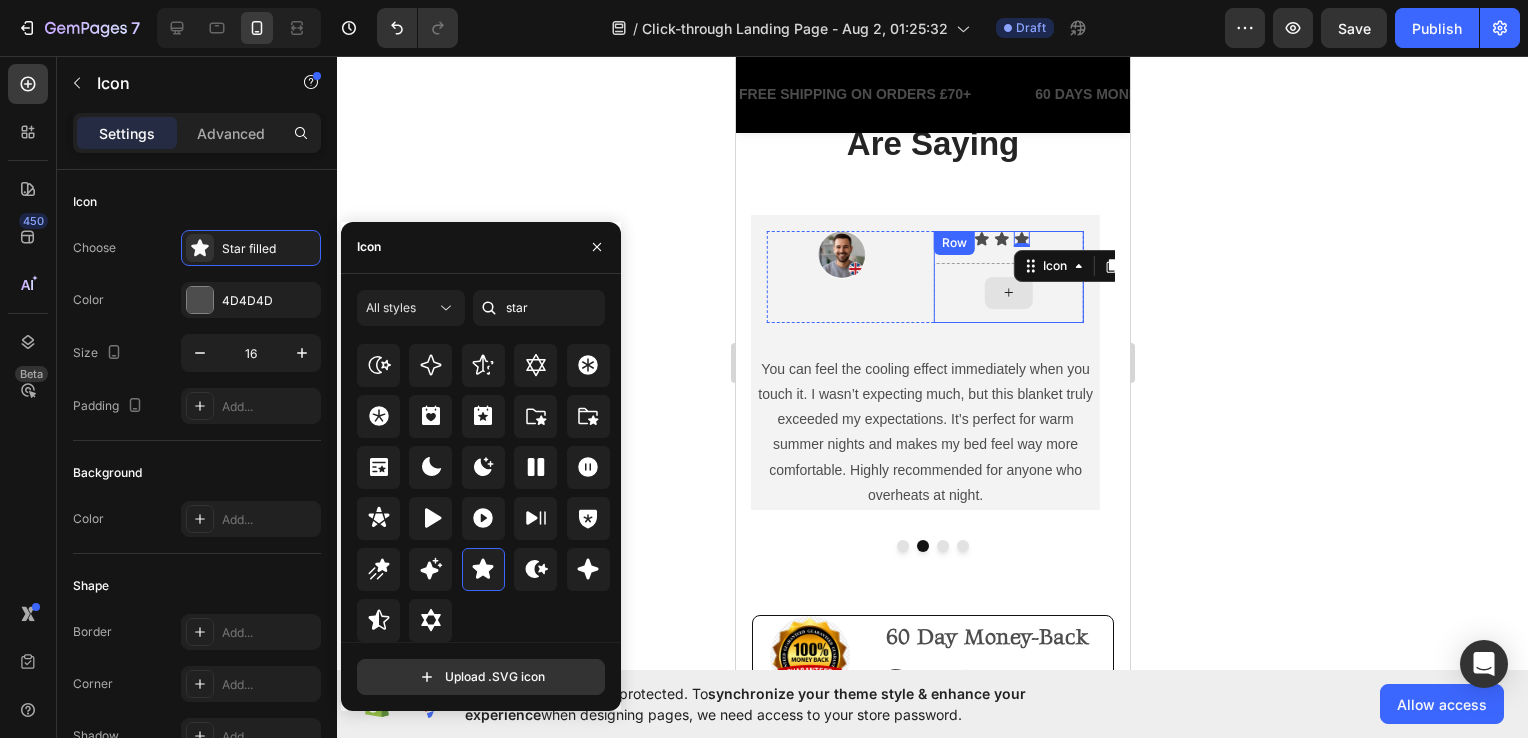click at bounding box center [1008, 293] 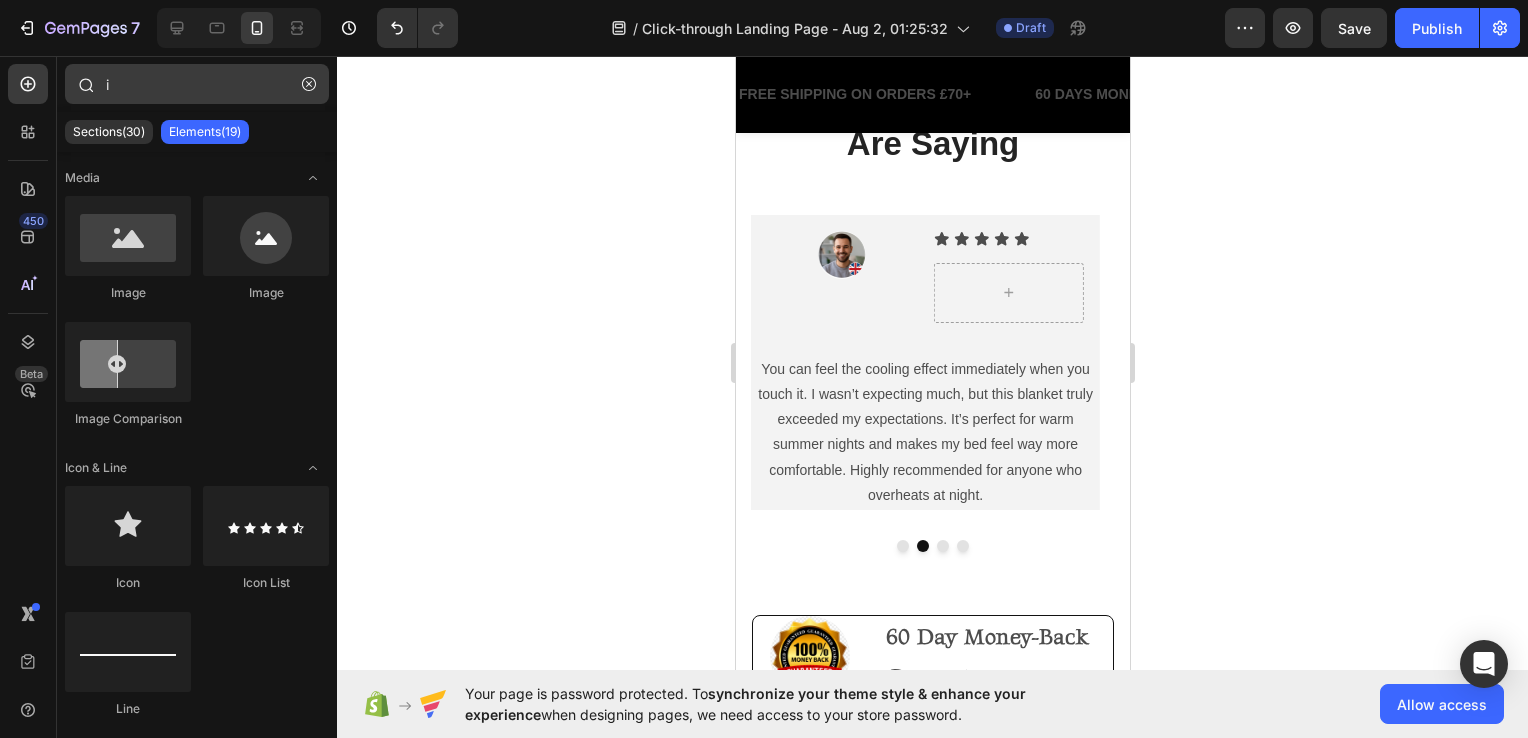 click at bounding box center [309, 84] 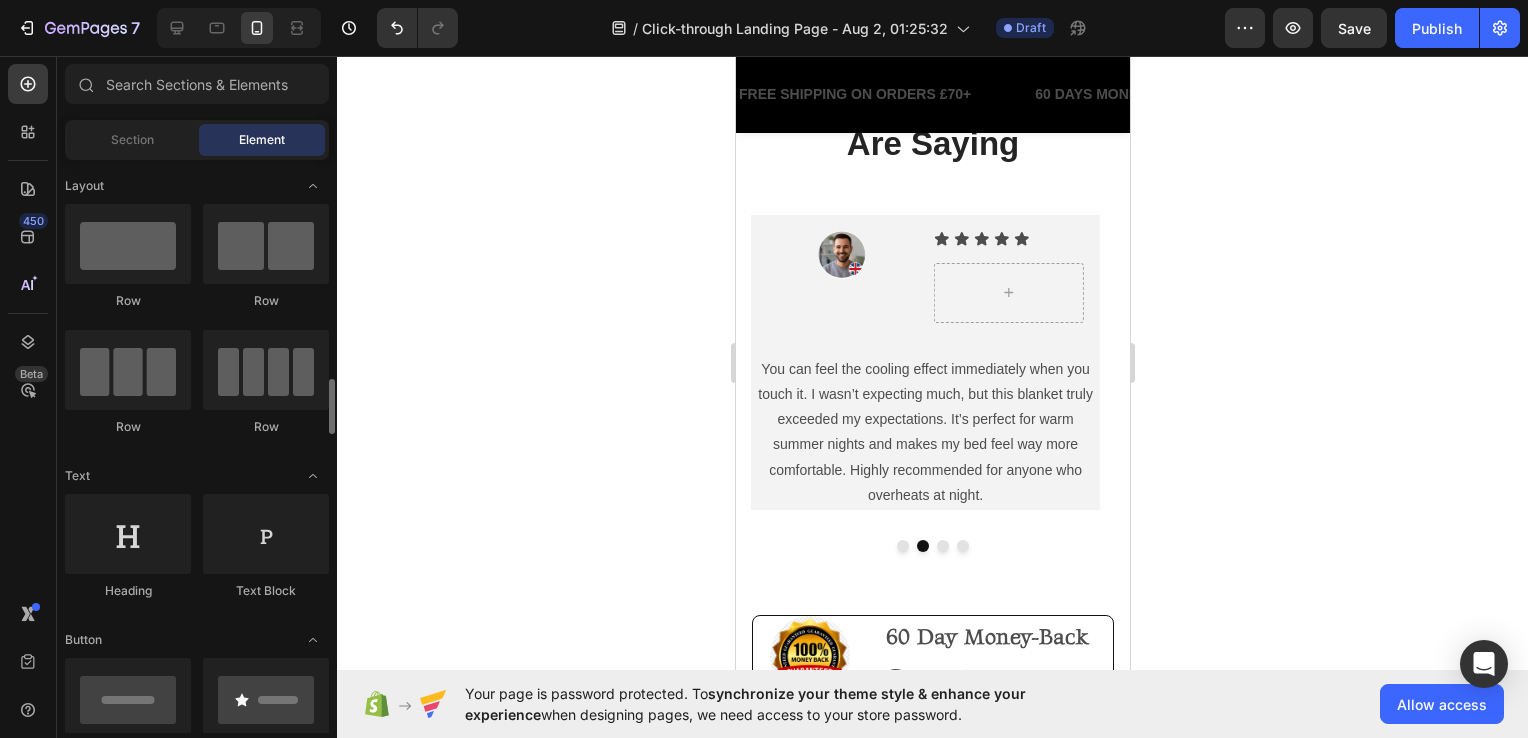 scroll, scrollTop: 300, scrollLeft: 0, axis: vertical 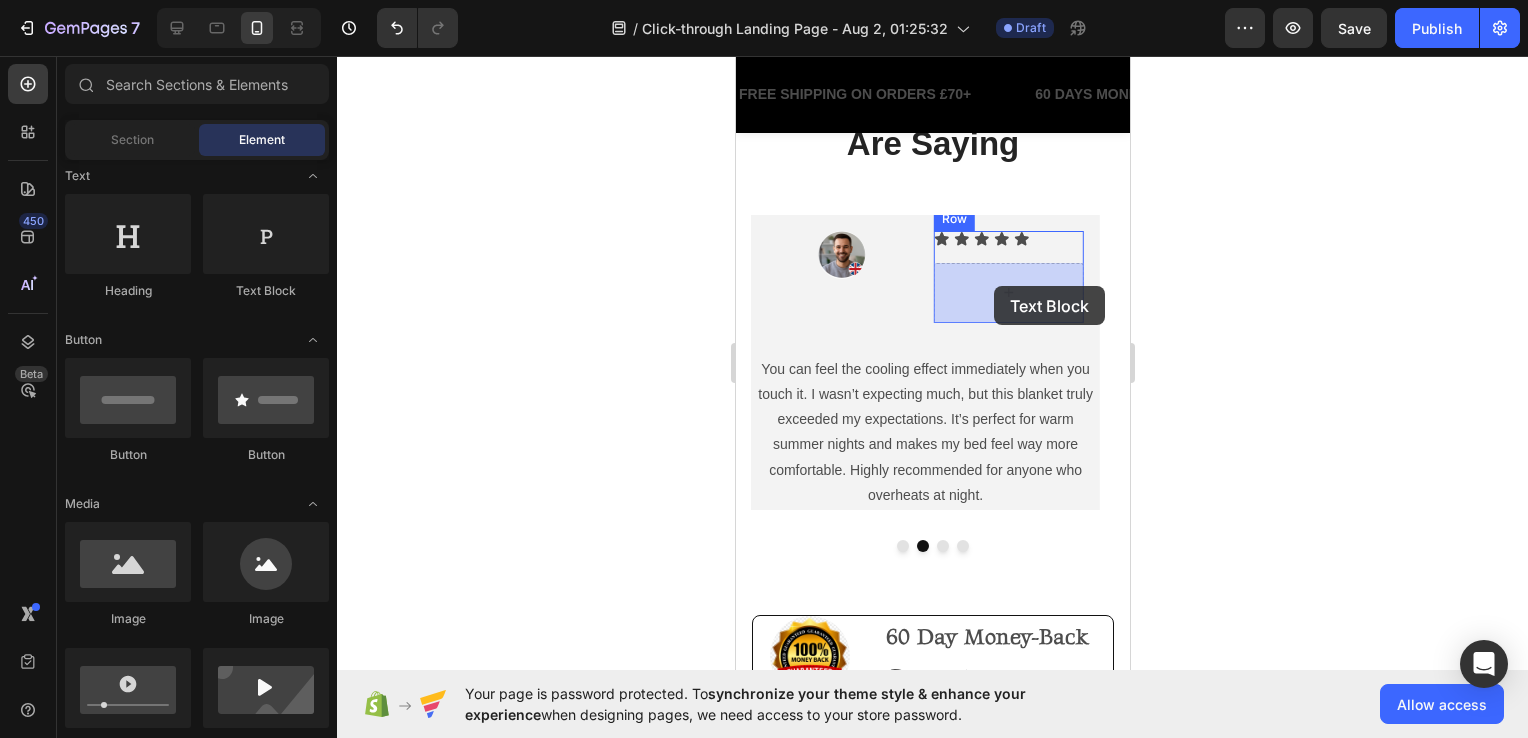 drag, startPoint x: 1457, startPoint y: 374, endPoint x: 993, endPoint y: 286, distance: 472.27112 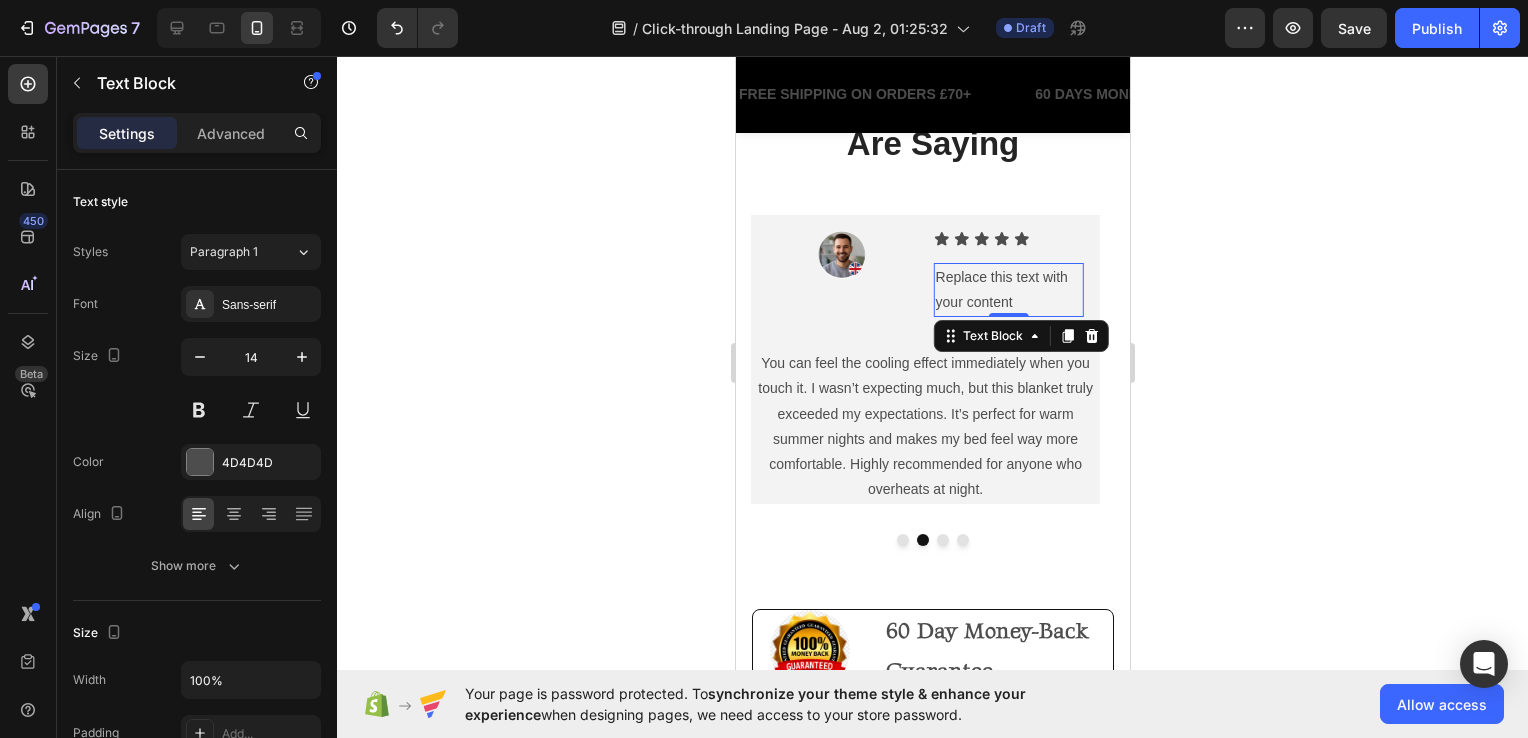 click on "Replace this text with your content" at bounding box center (1008, 290) 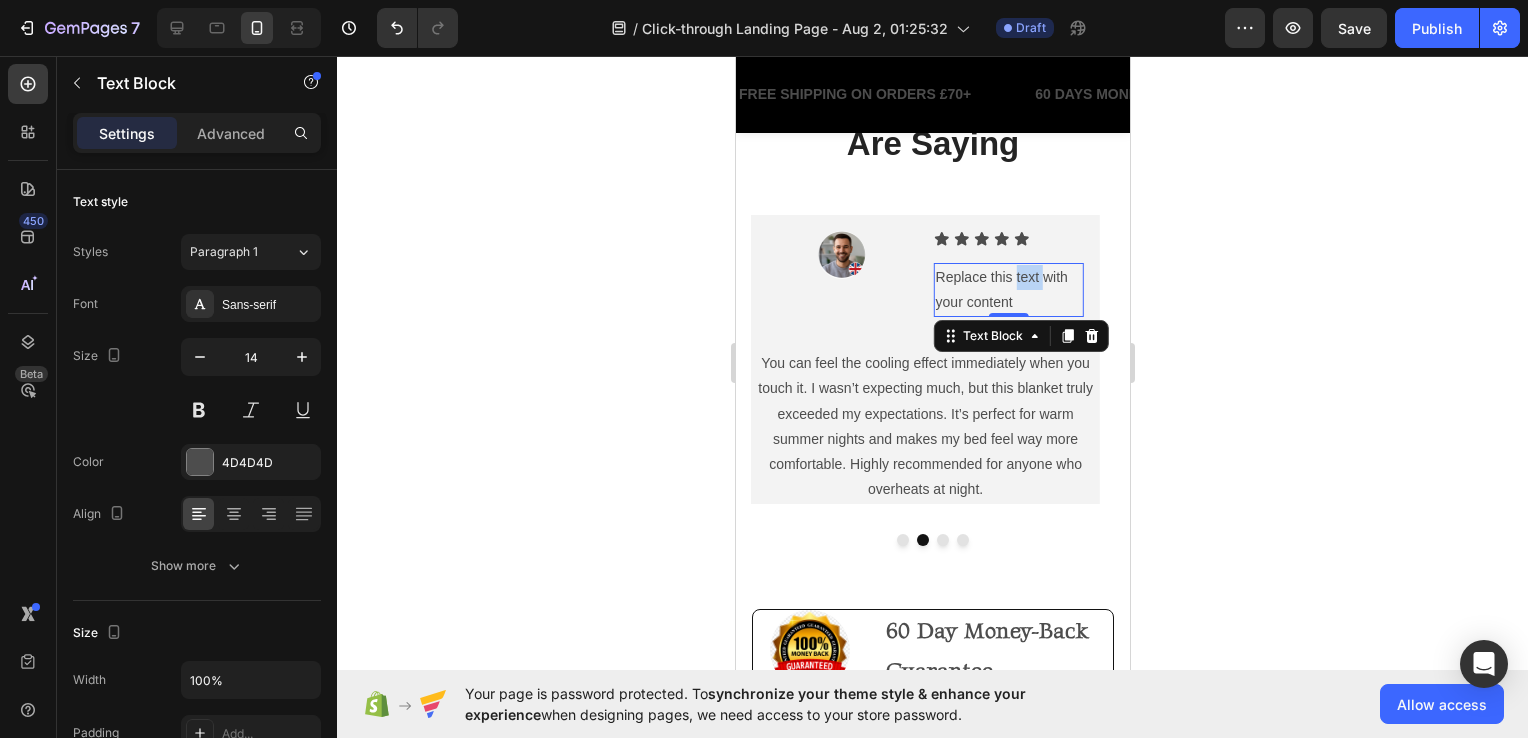 click on "Replace this text with your content" at bounding box center (1008, 290) 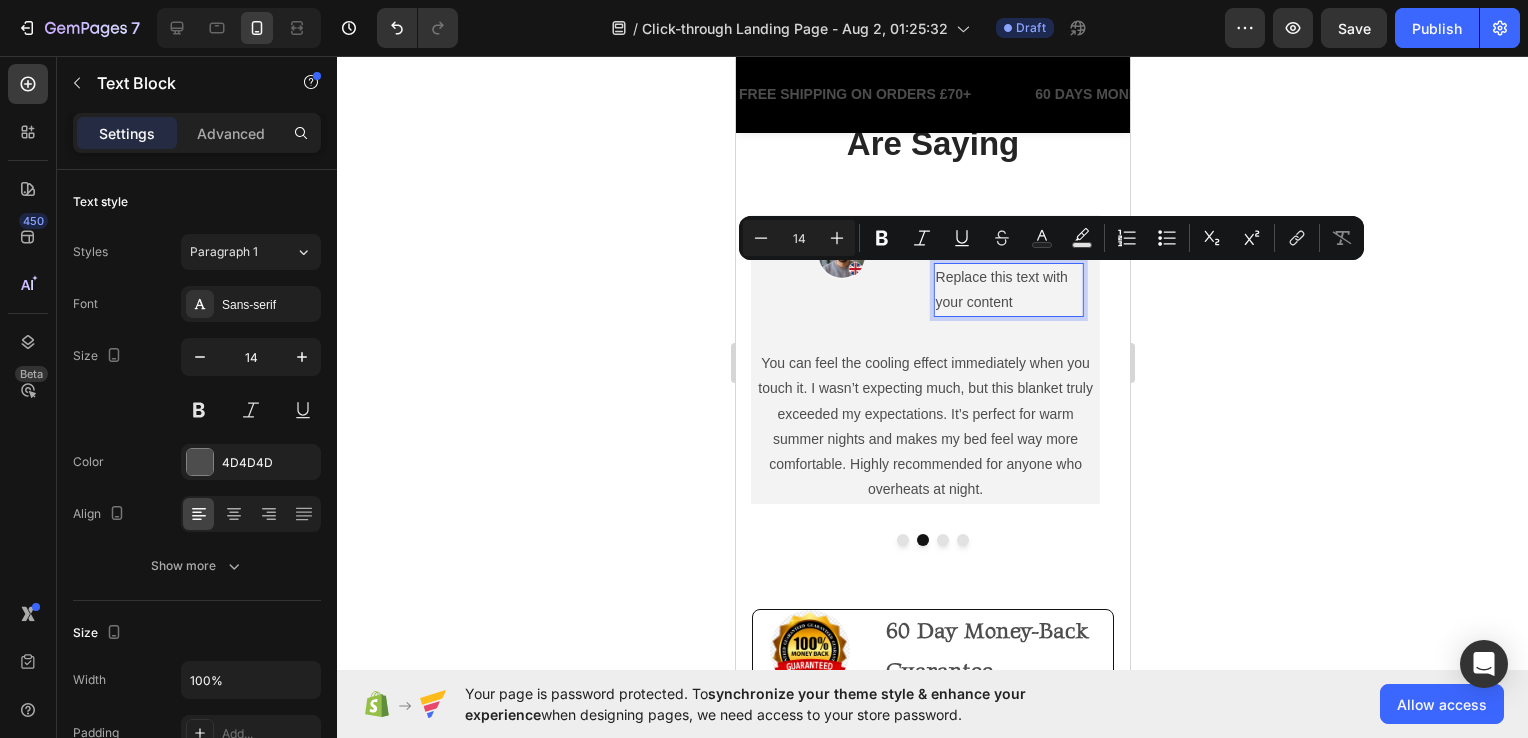 click on "Replace this text with your content" at bounding box center [1008, 290] 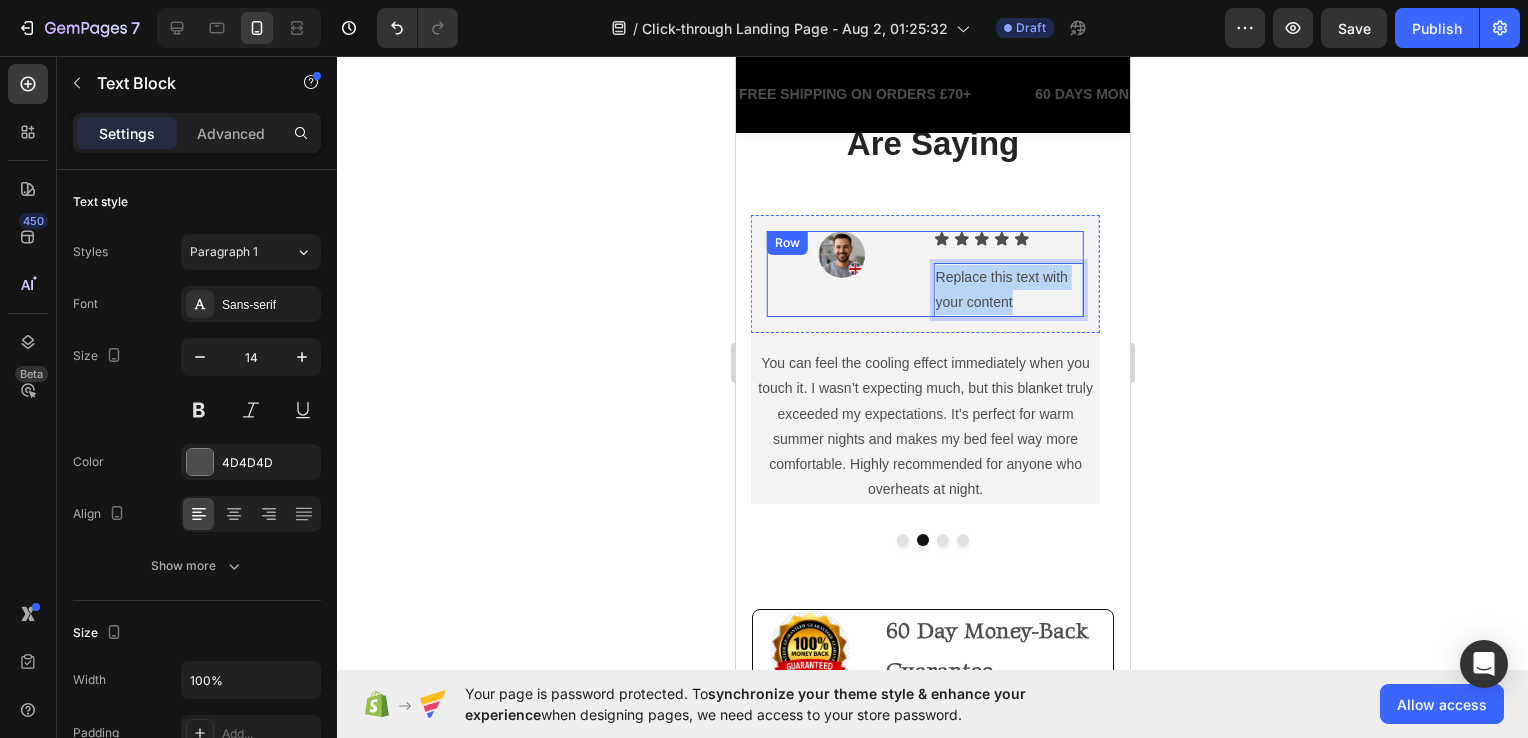drag, startPoint x: 1021, startPoint y: 304, endPoint x: 921, endPoint y: 272, distance: 104.99524 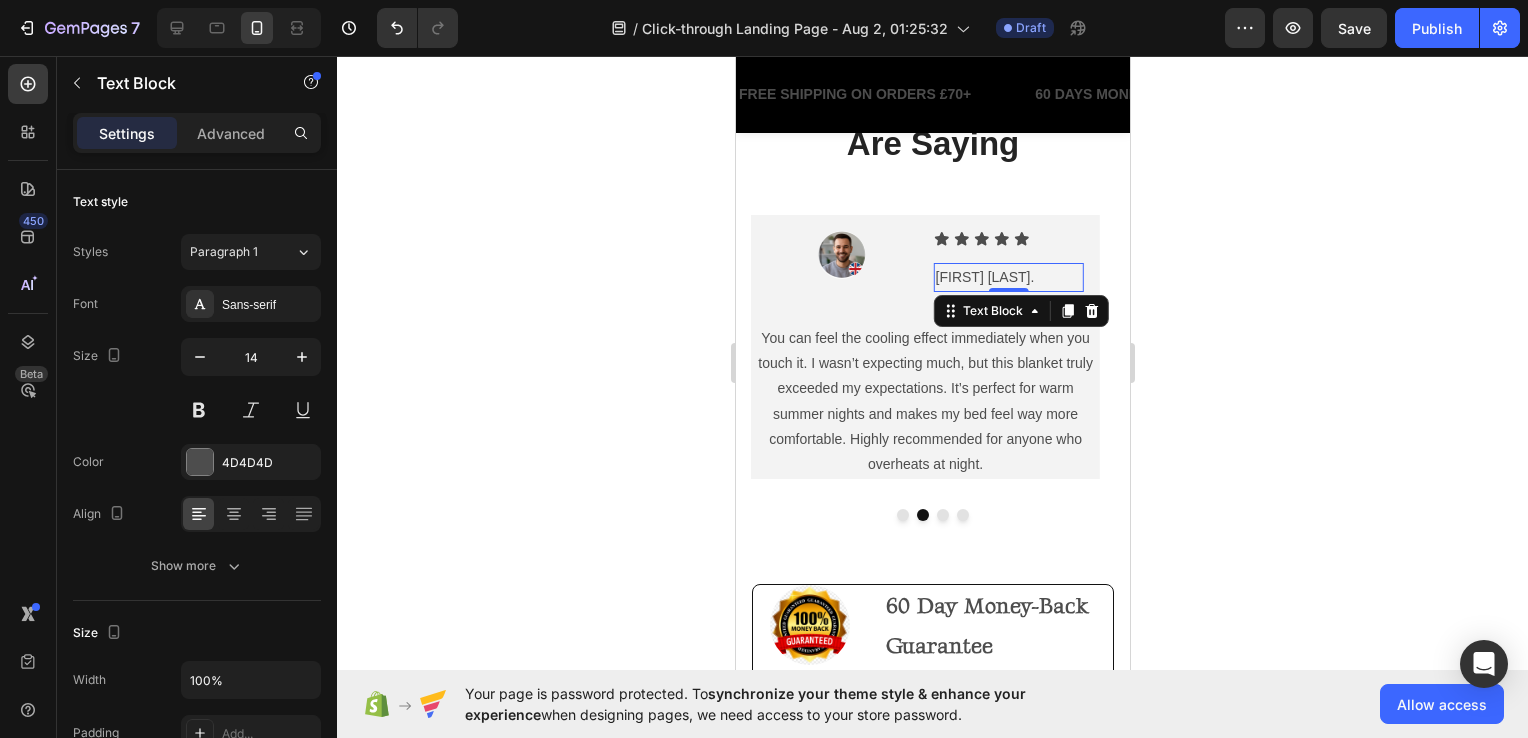 click 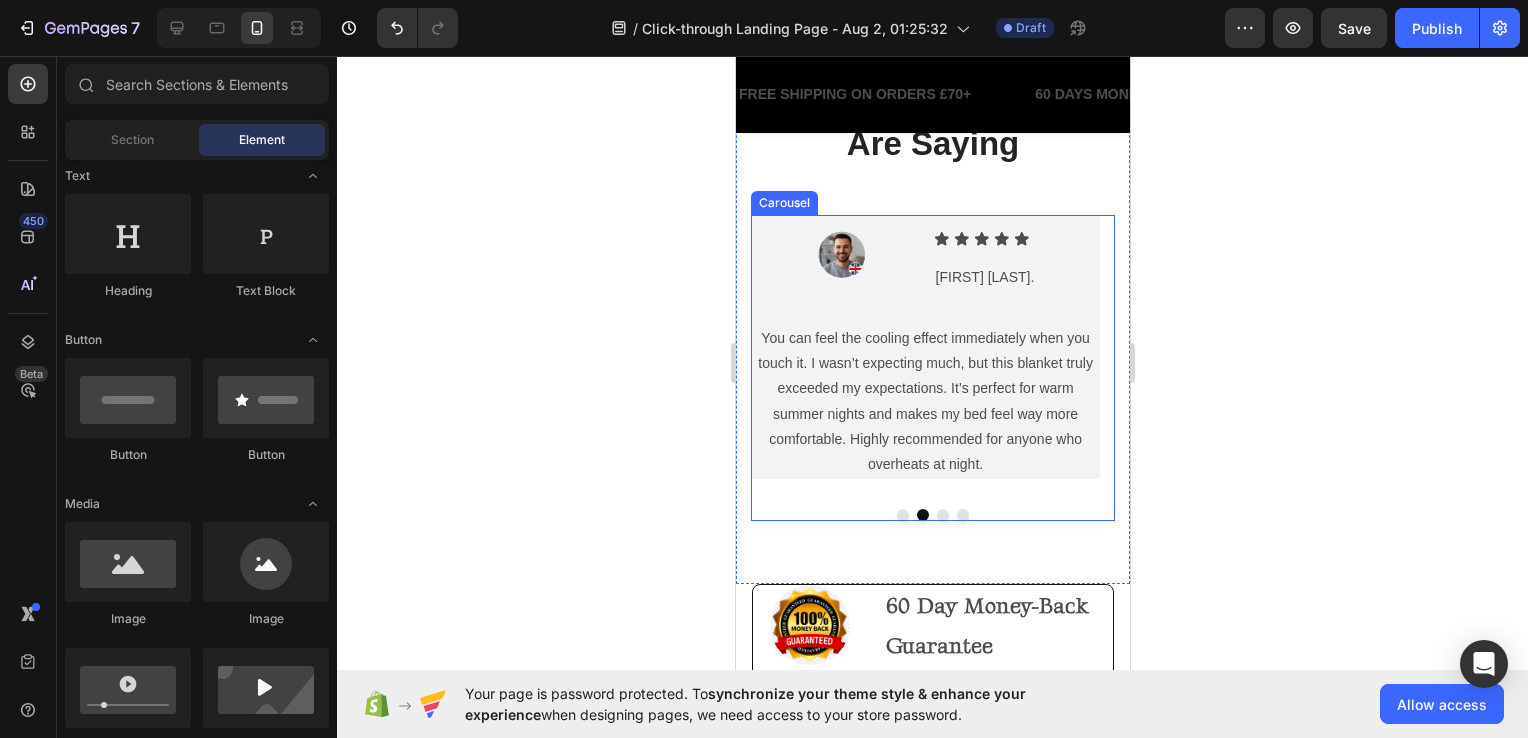 click 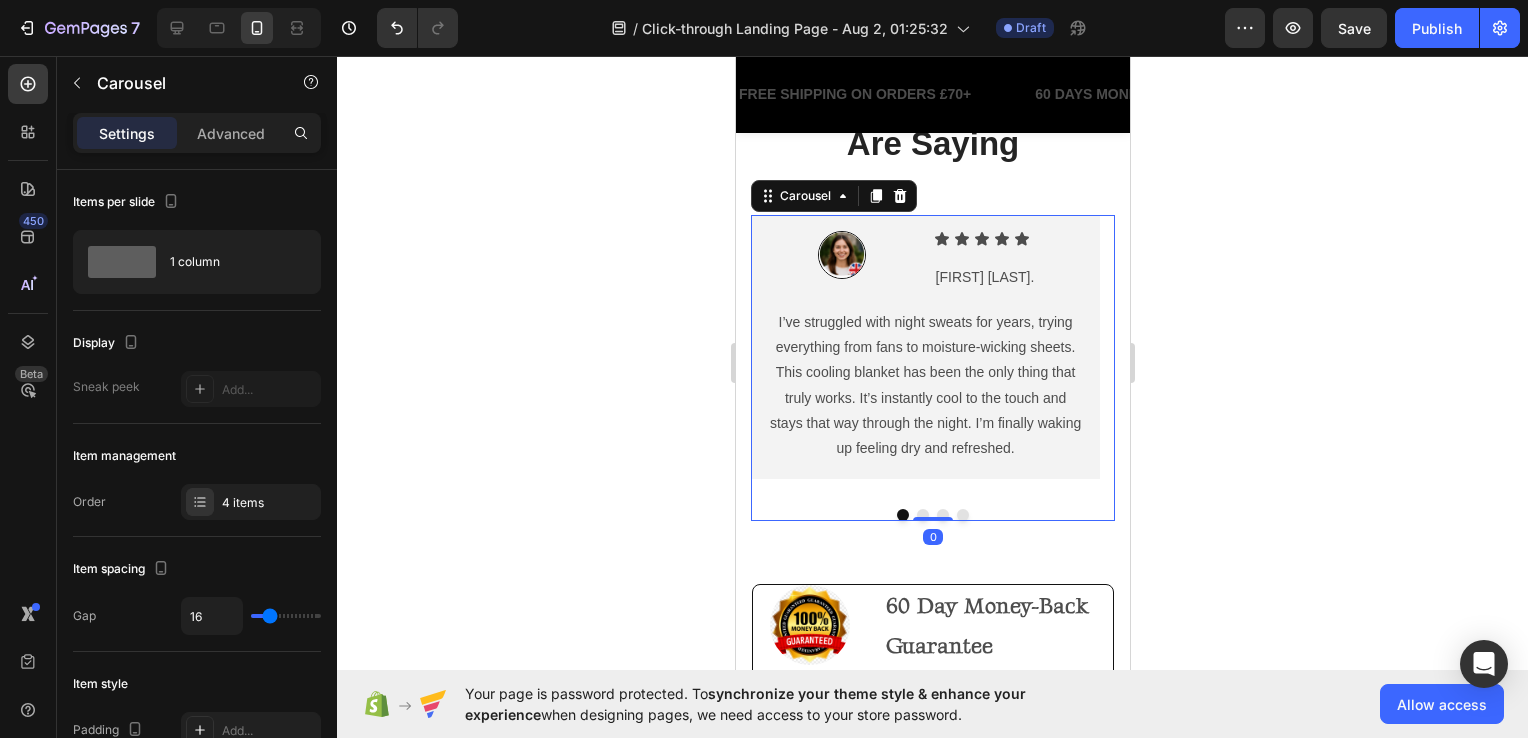 click 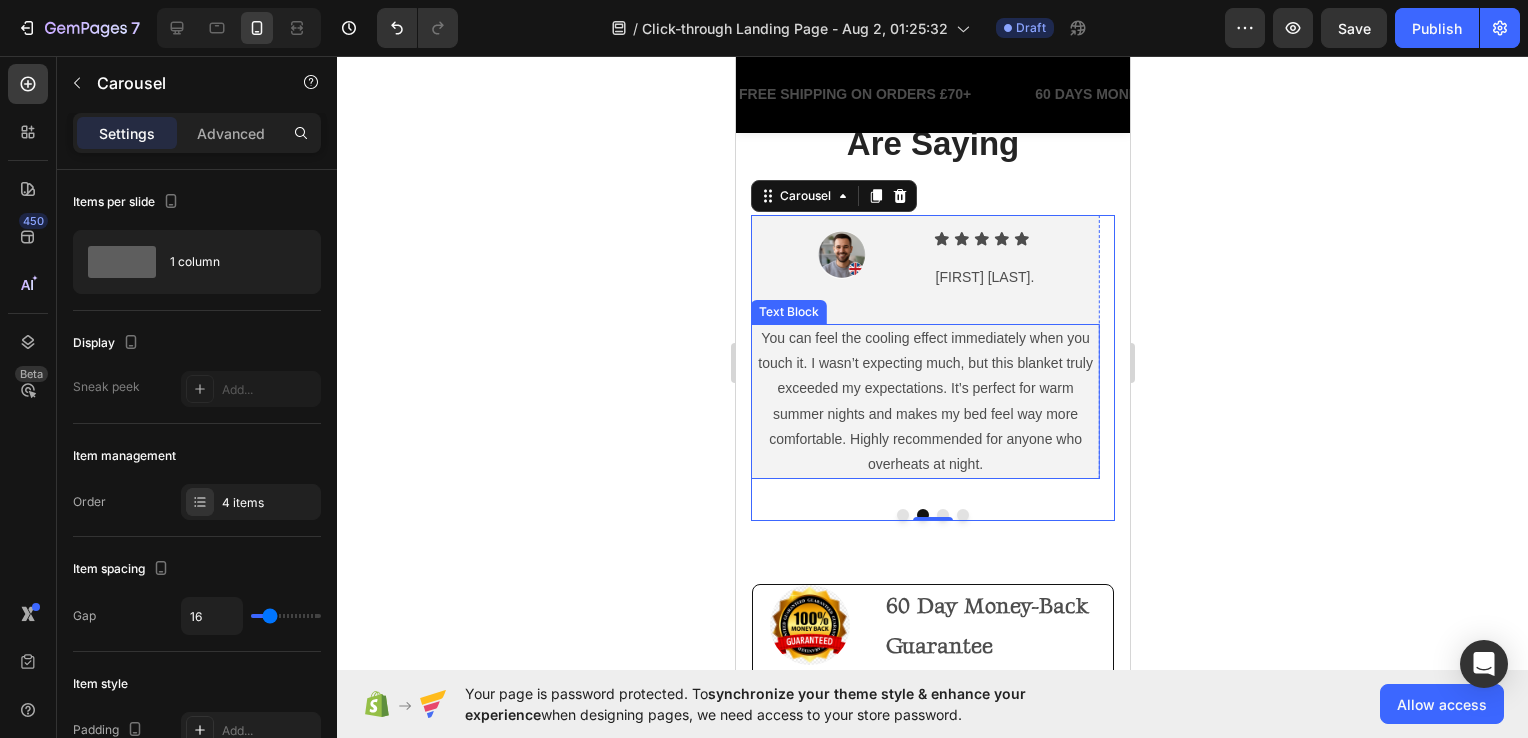 click on "You can feel the cooling effect immediately when you touch it. I wasn’t expecting much, but this blanket truly exceeded my expectations. It’s perfect for warm summer nights and makes my bed feel way more comfortable. Highly recommended for anyone who overheats at night." at bounding box center (924, 401) 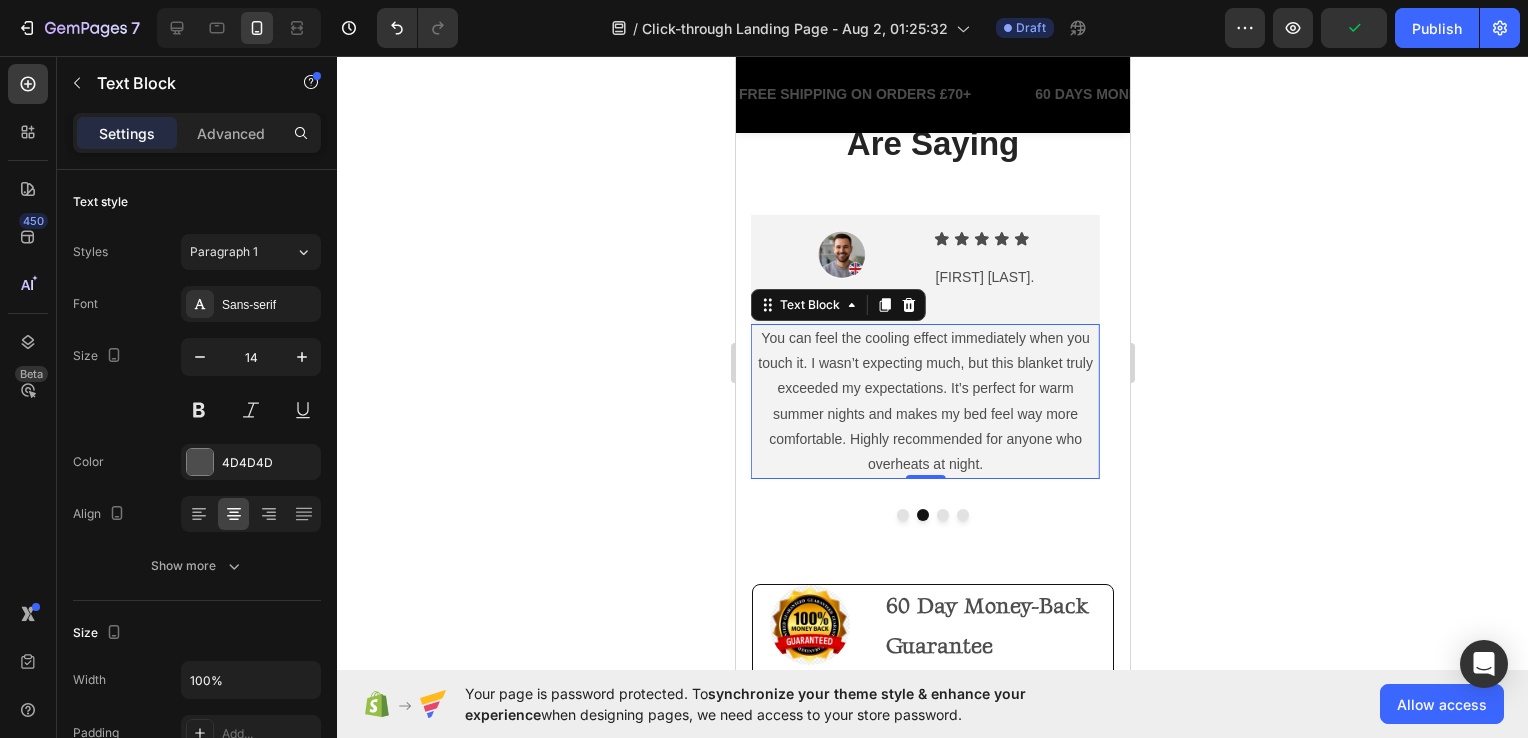 click 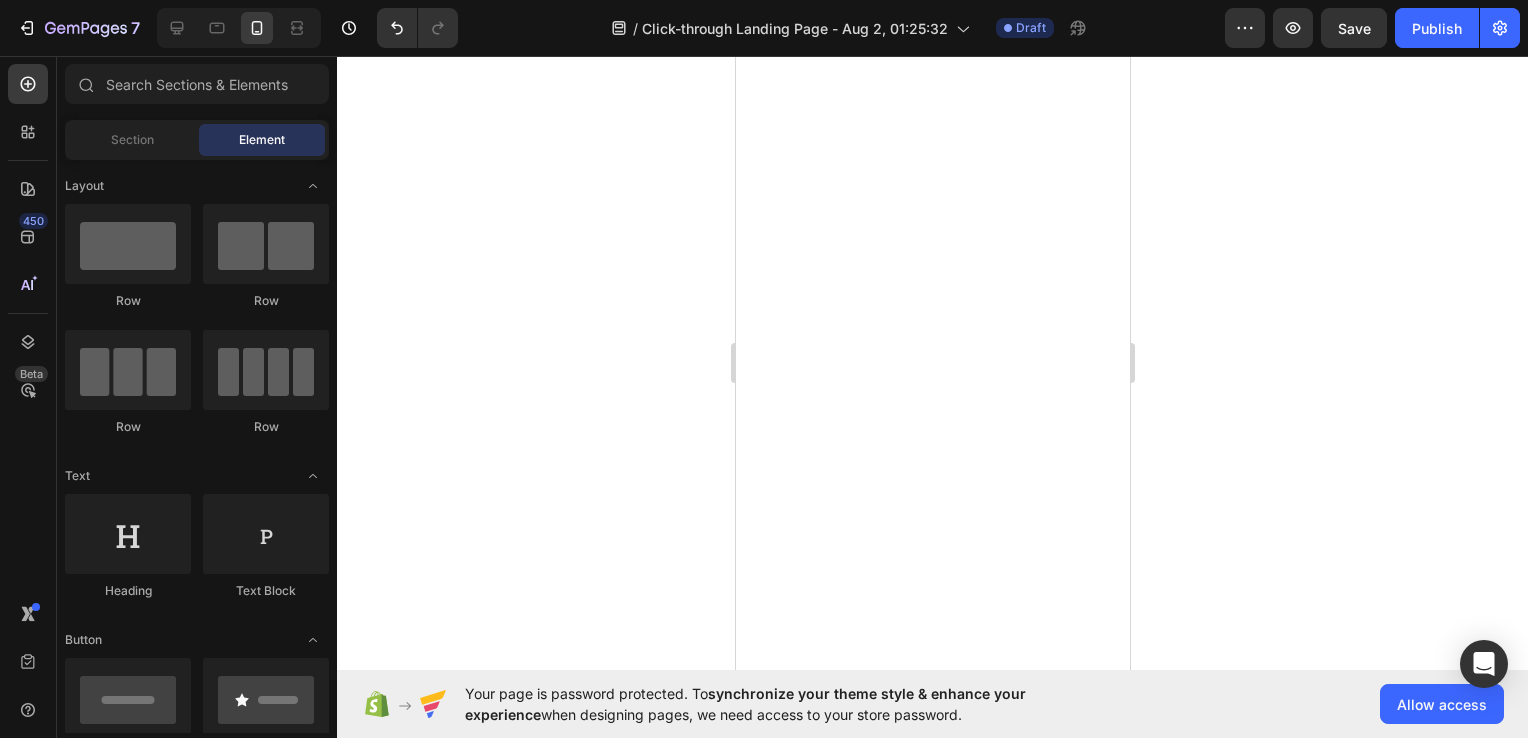 scroll, scrollTop: 0, scrollLeft: 0, axis: both 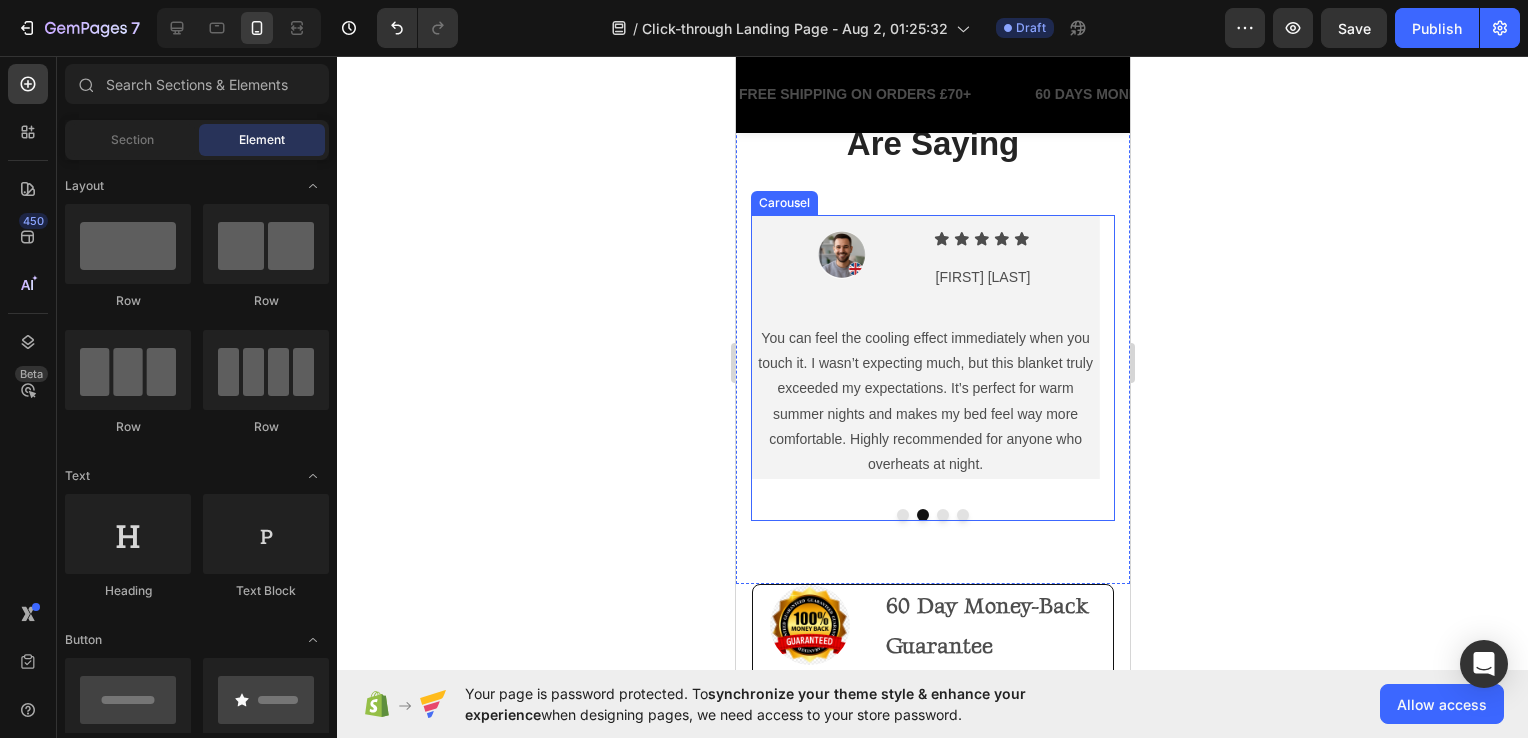 click 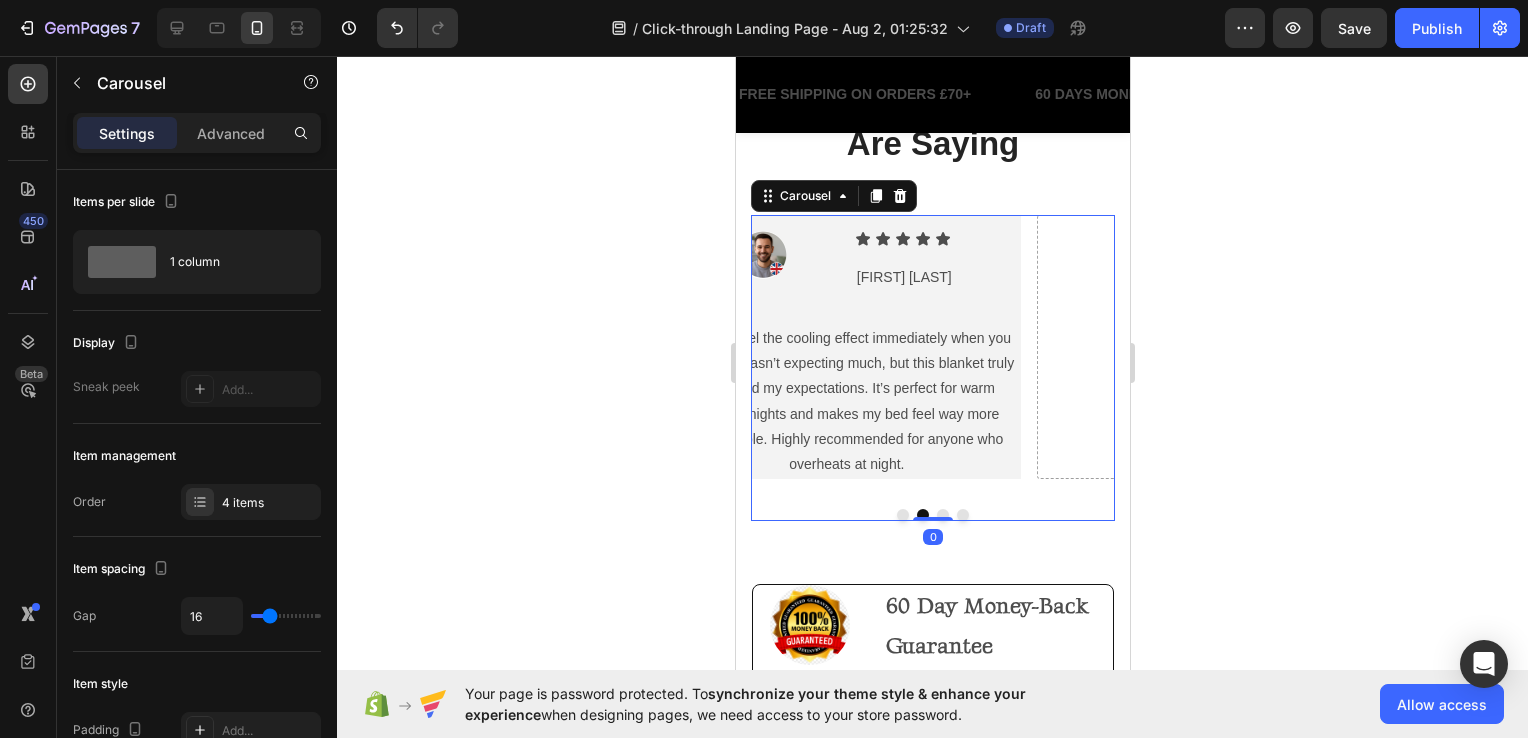 scroll, scrollTop: 3934, scrollLeft: 0, axis: vertical 